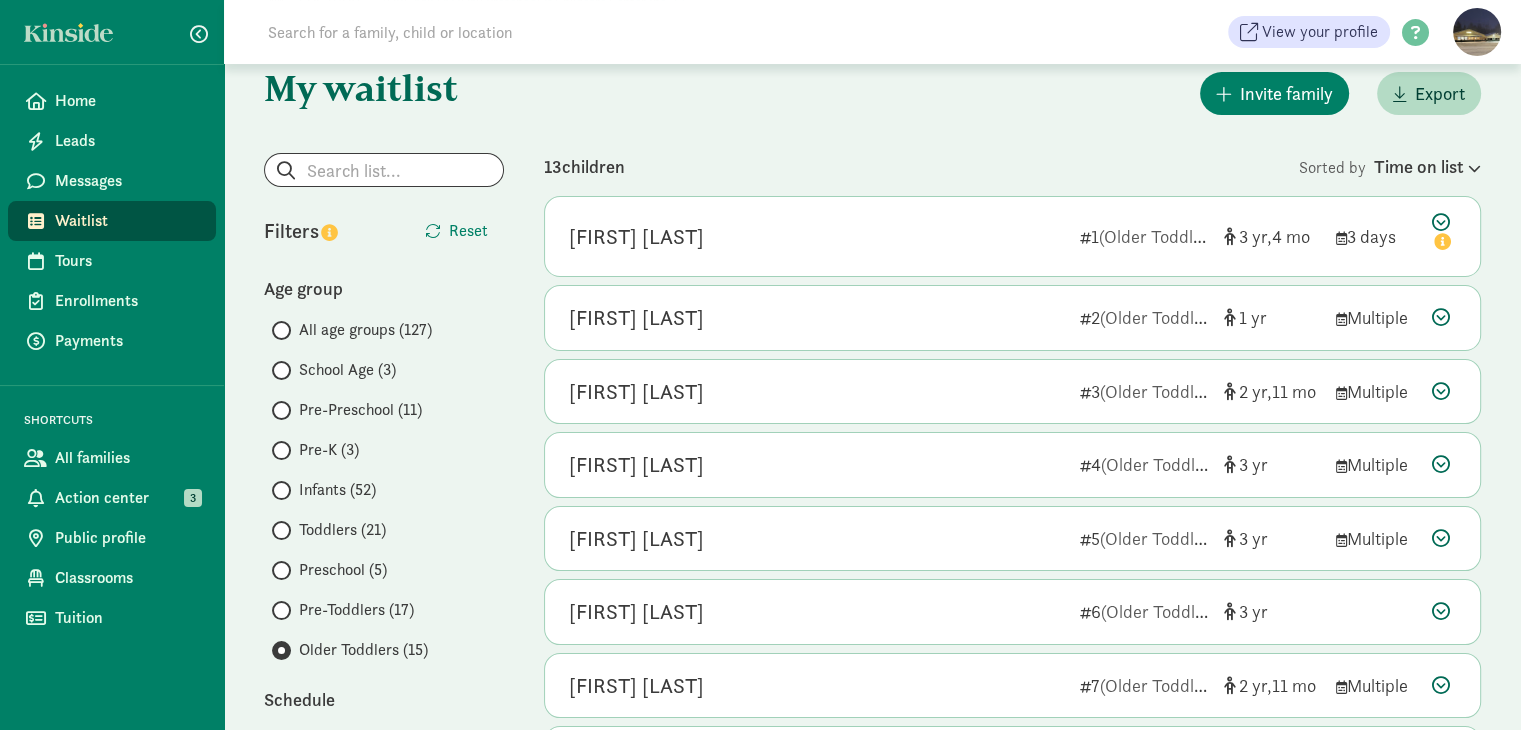 scroll, scrollTop: 200, scrollLeft: 0, axis: vertical 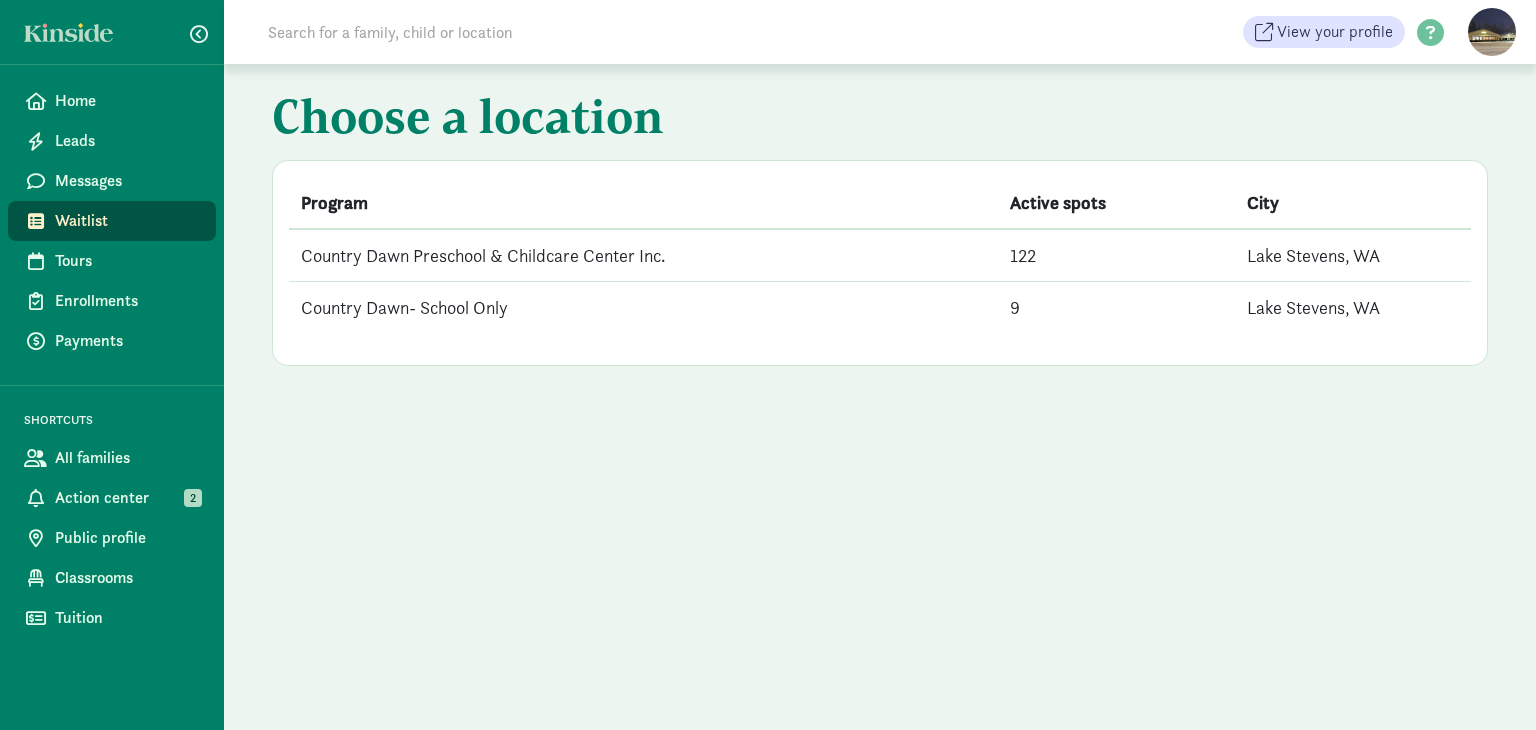click on "Country Dawn Preschool & Childcare Center Inc." at bounding box center [643, 255] 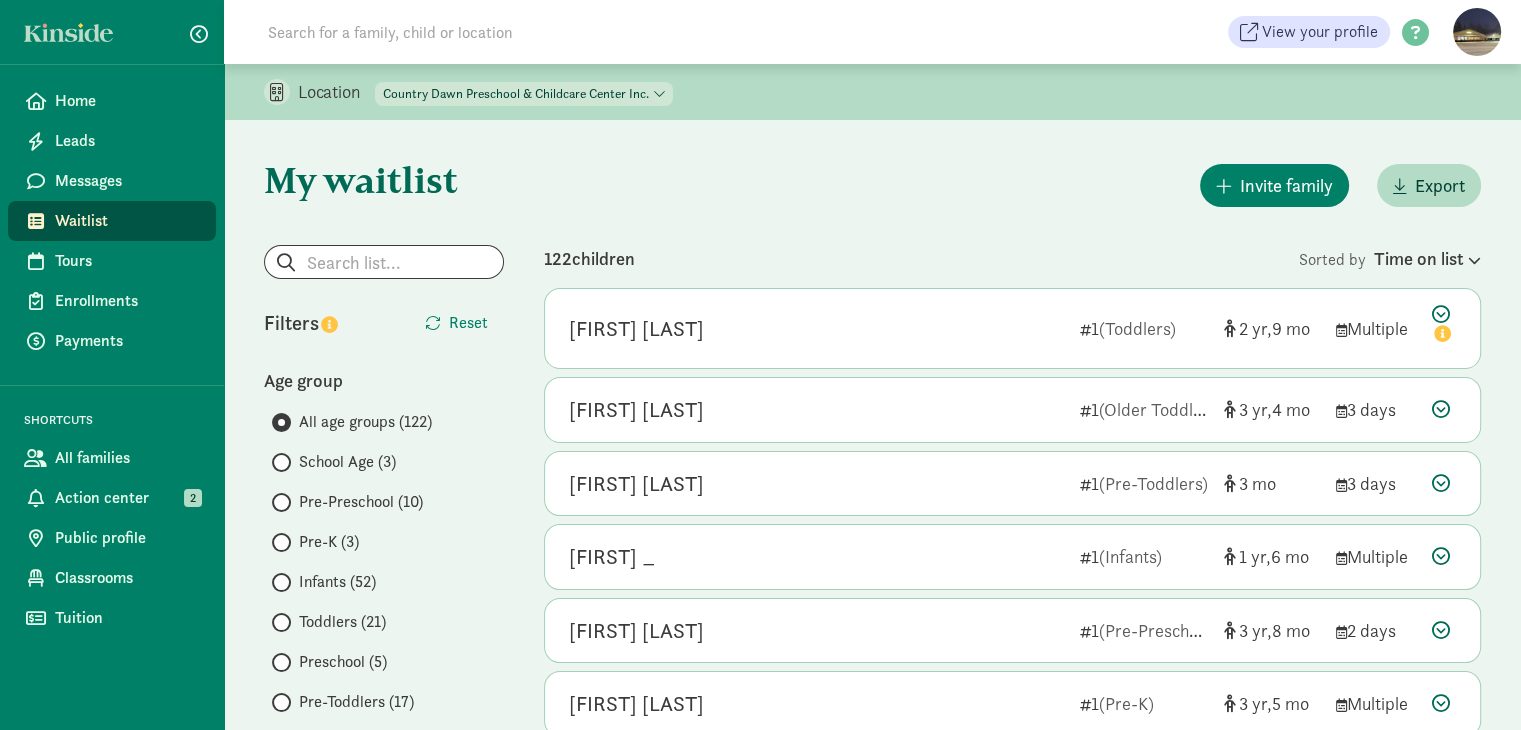 scroll, scrollTop: 300, scrollLeft: 0, axis: vertical 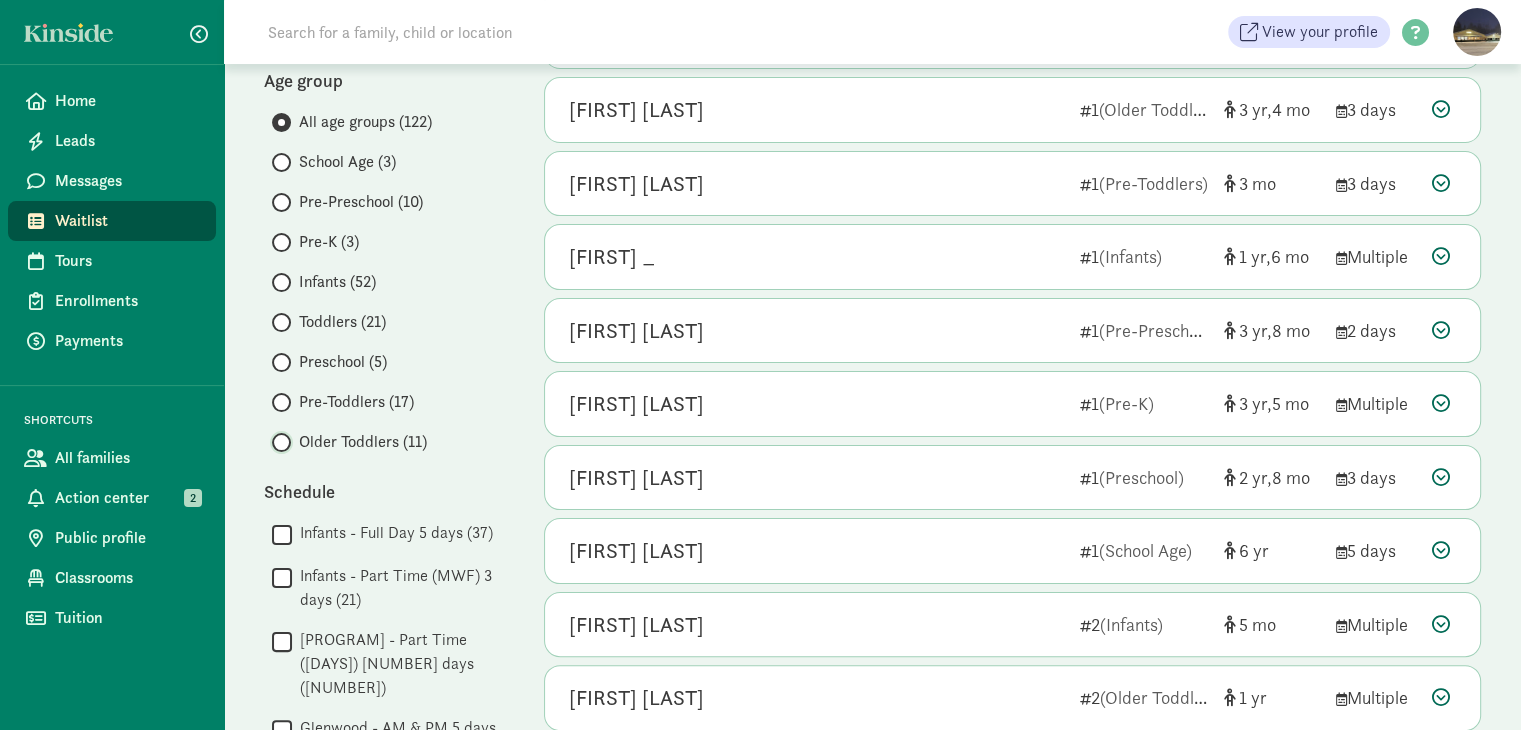click on "Older Toddlers (11)" at bounding box center [278, 442] 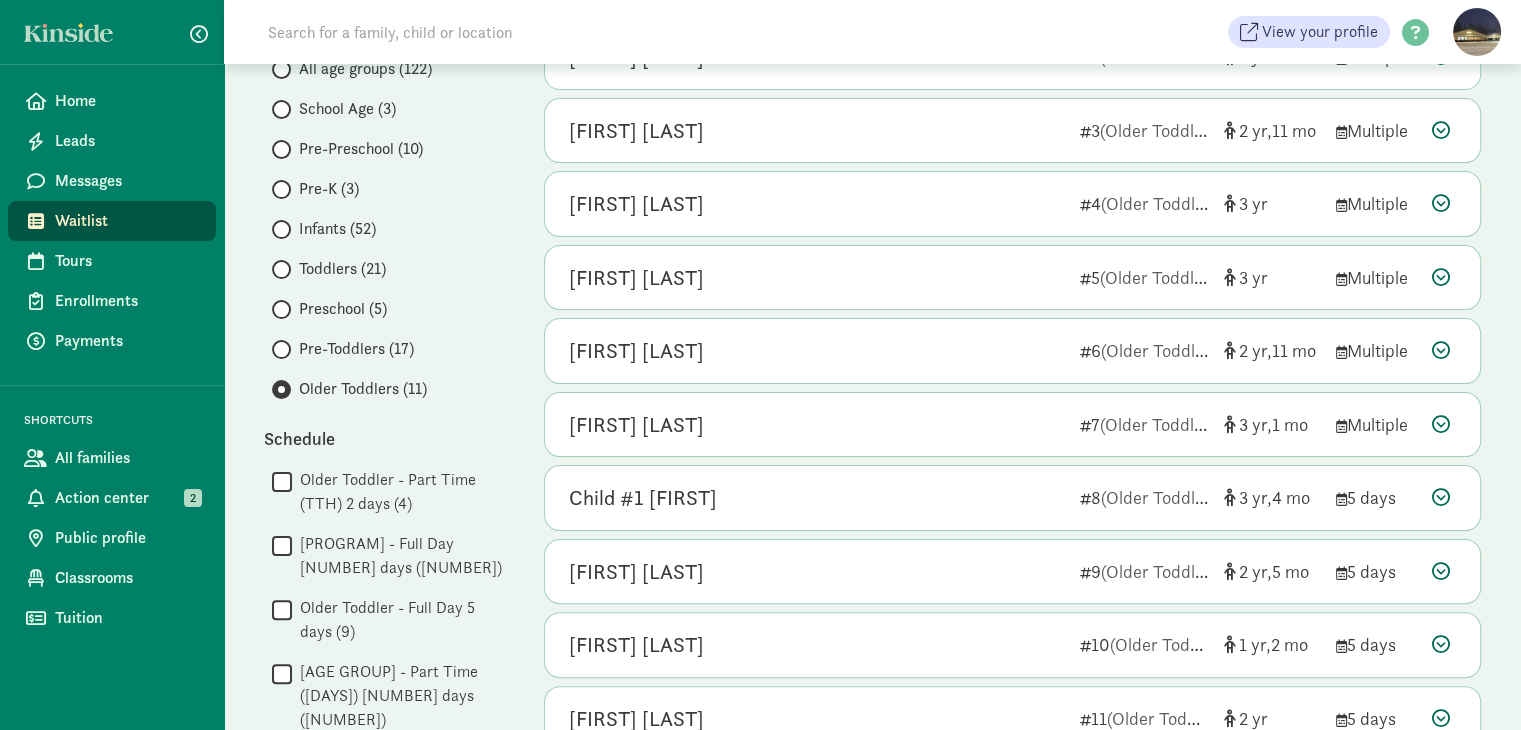 scroll, scrollTop: 400, scrollLeft: 0, axis: vertical 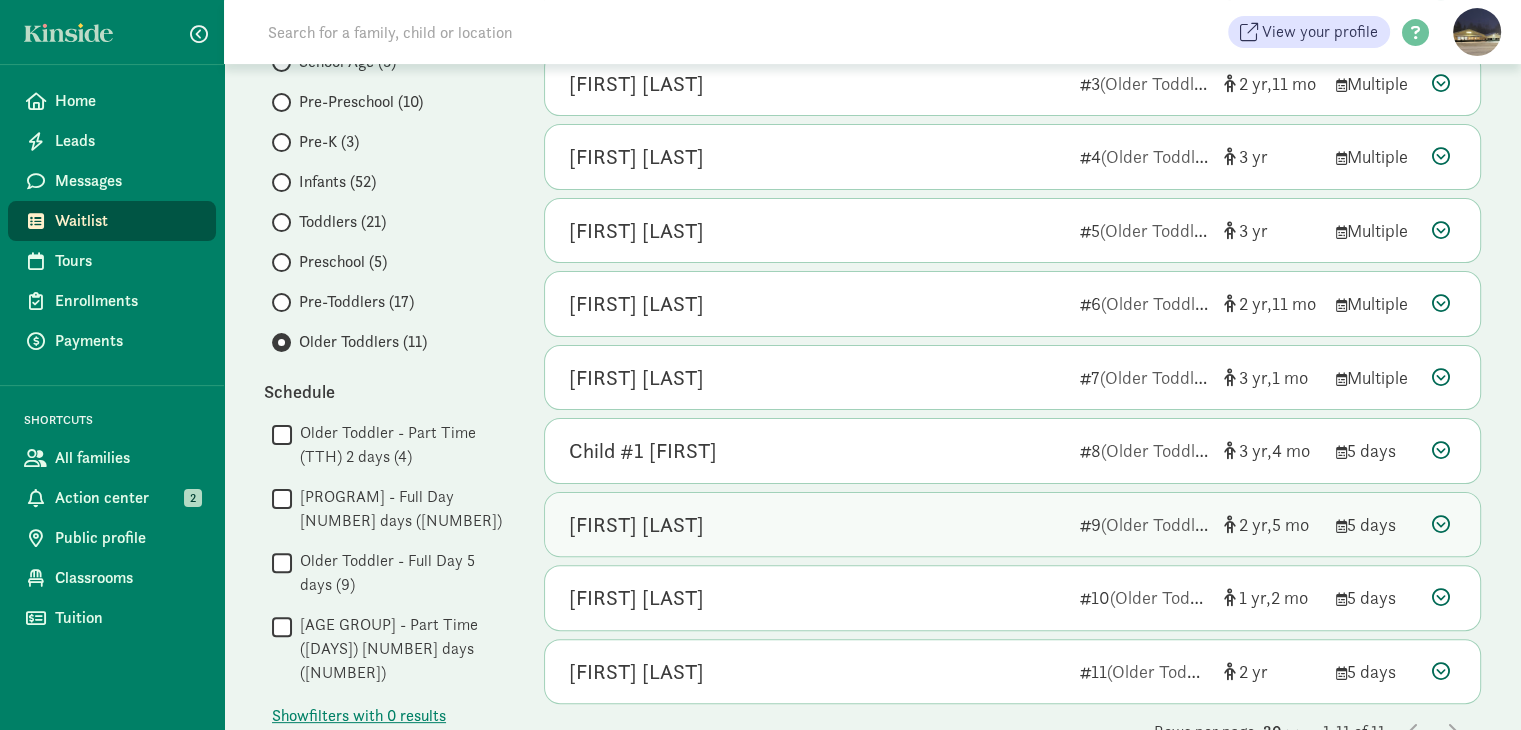click at bounding box center (1441, 524) 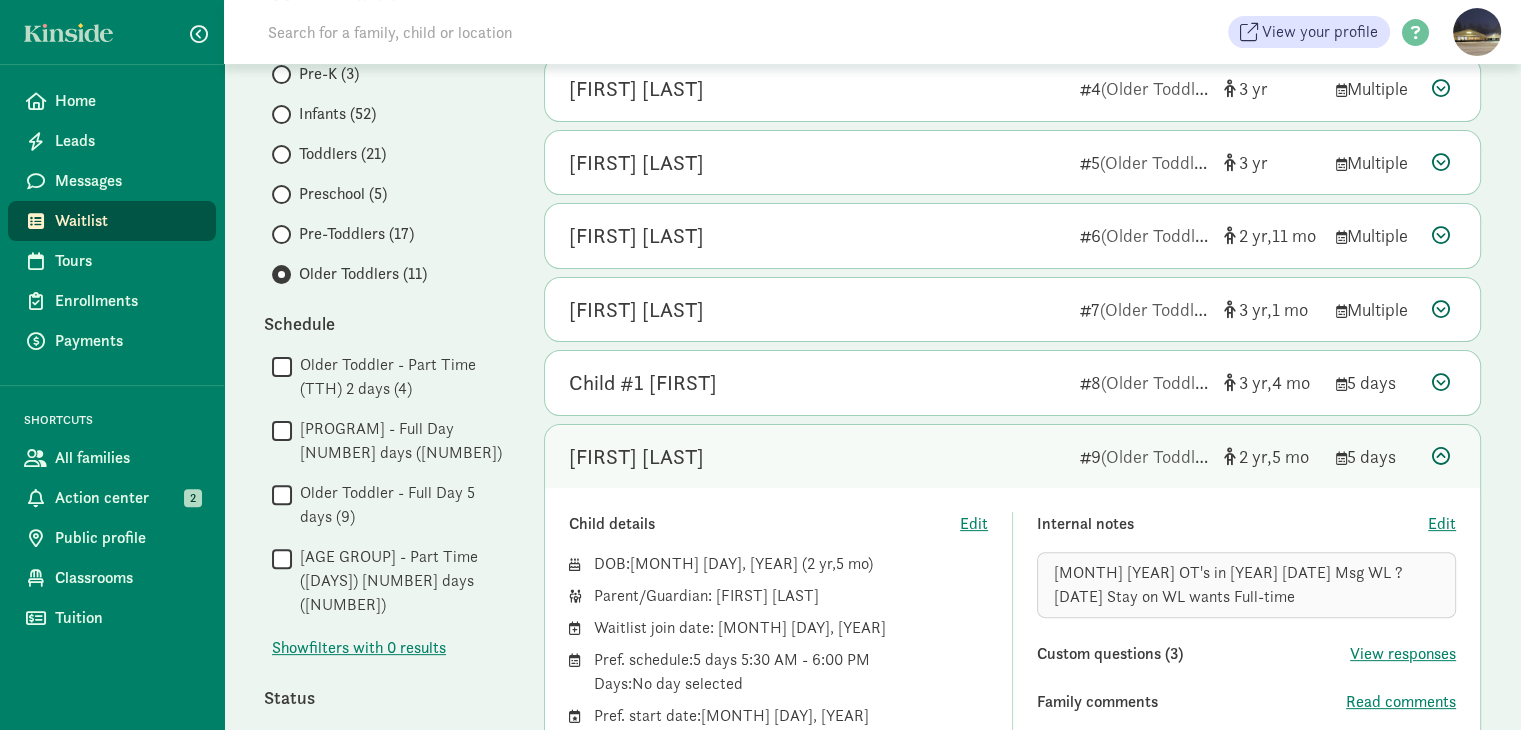 scroll, scrollTop: 600, scrollLeft: 0, axis: vertical 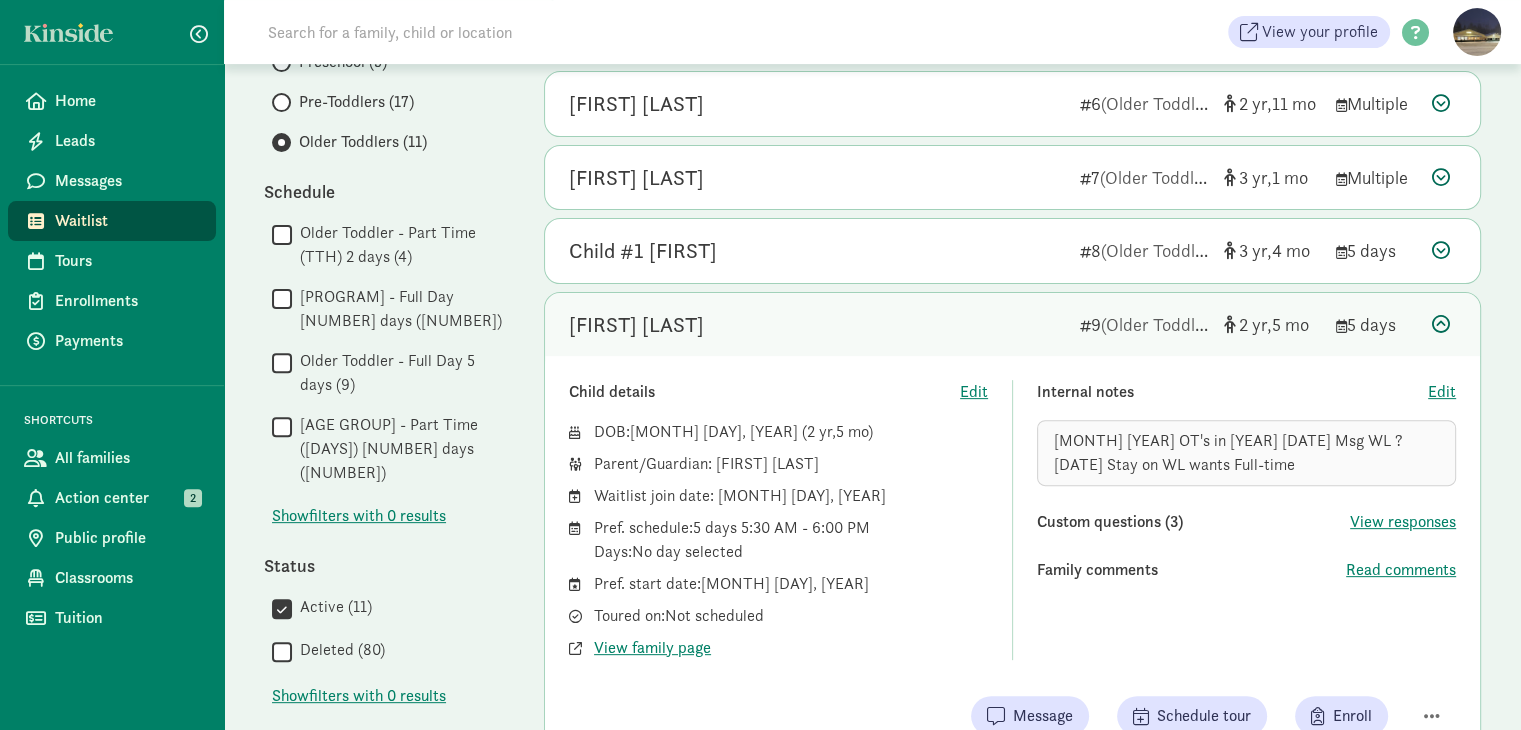 click at bounding box center [1441, 324] 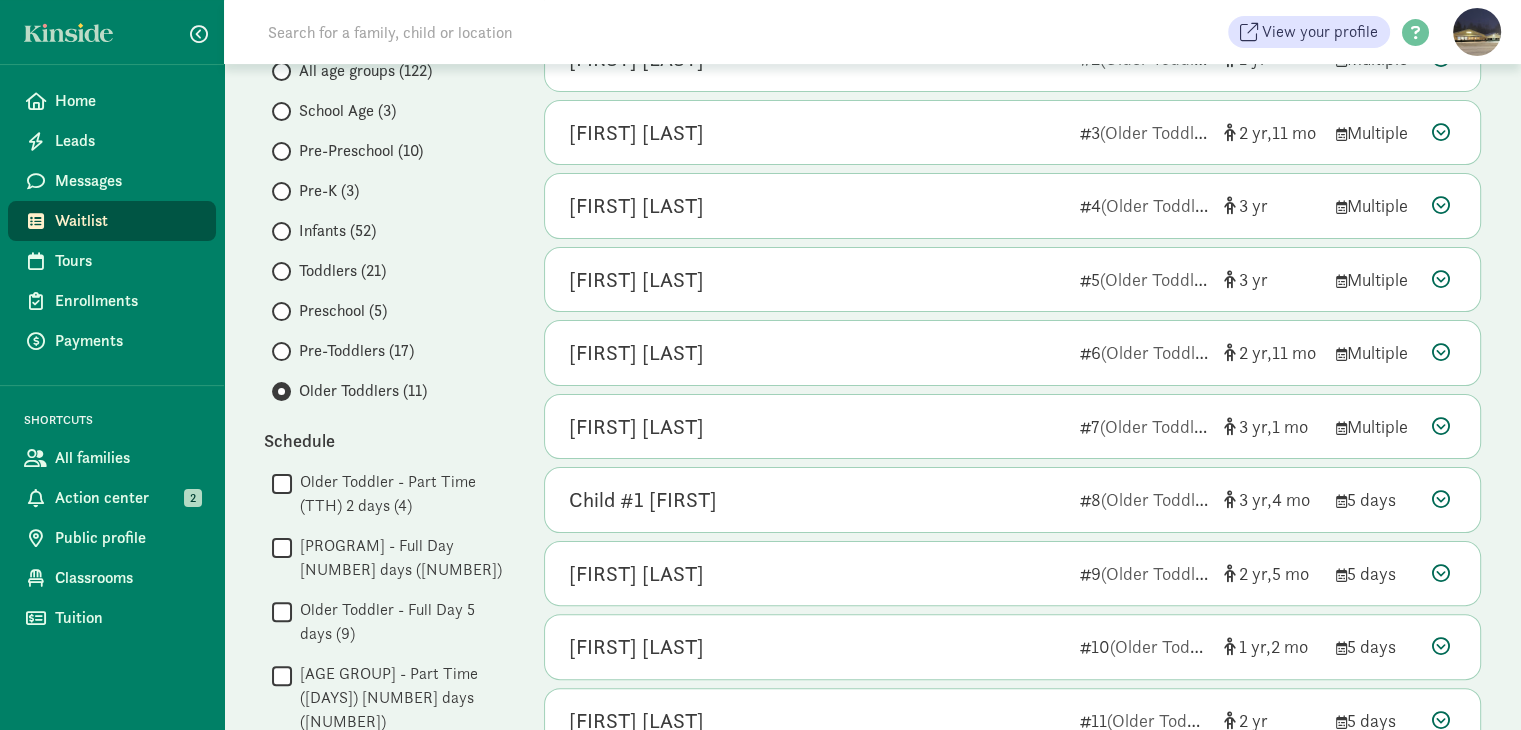 scroll, scrollTop: 300, scrollLeft: 0, axis: vertical 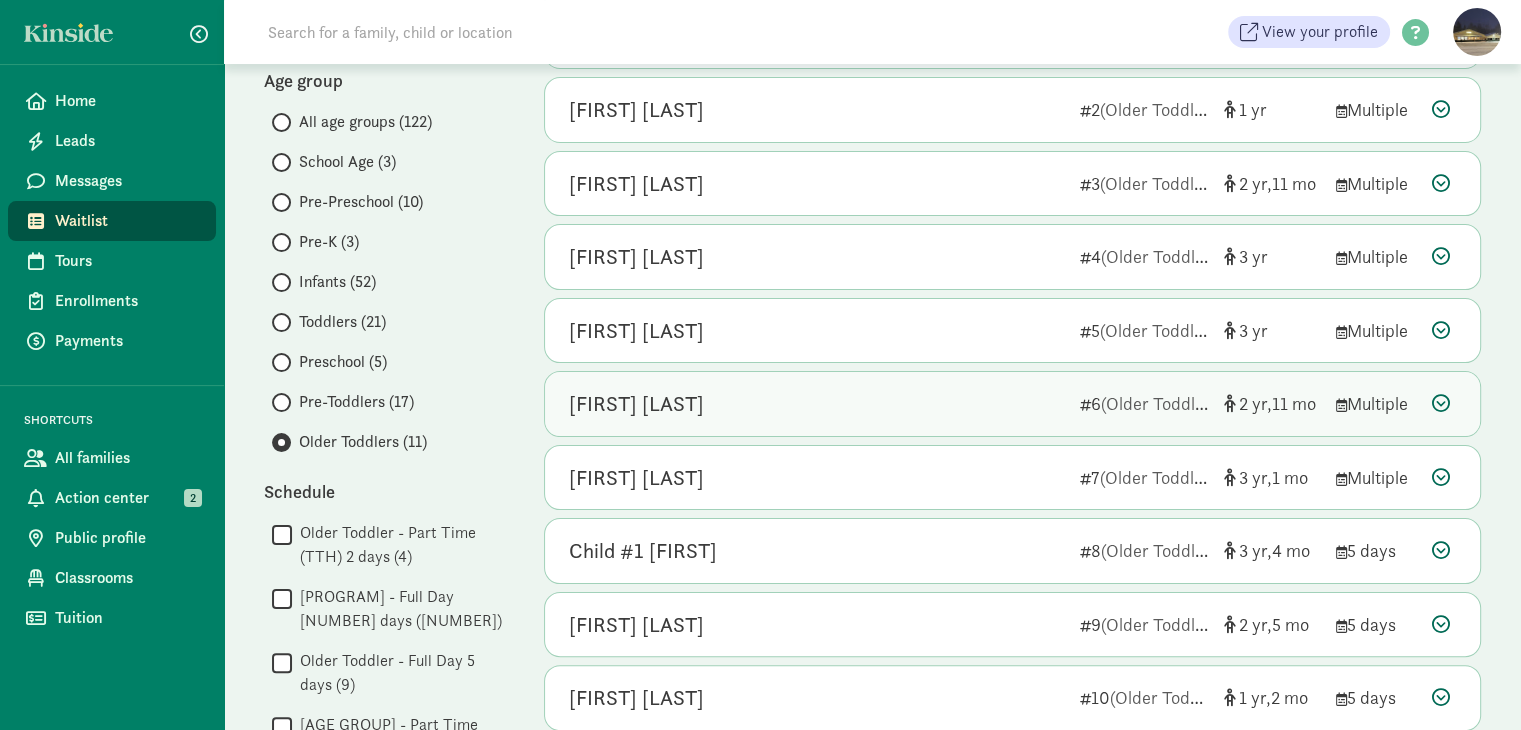 click at bounding box center [1441, 403] 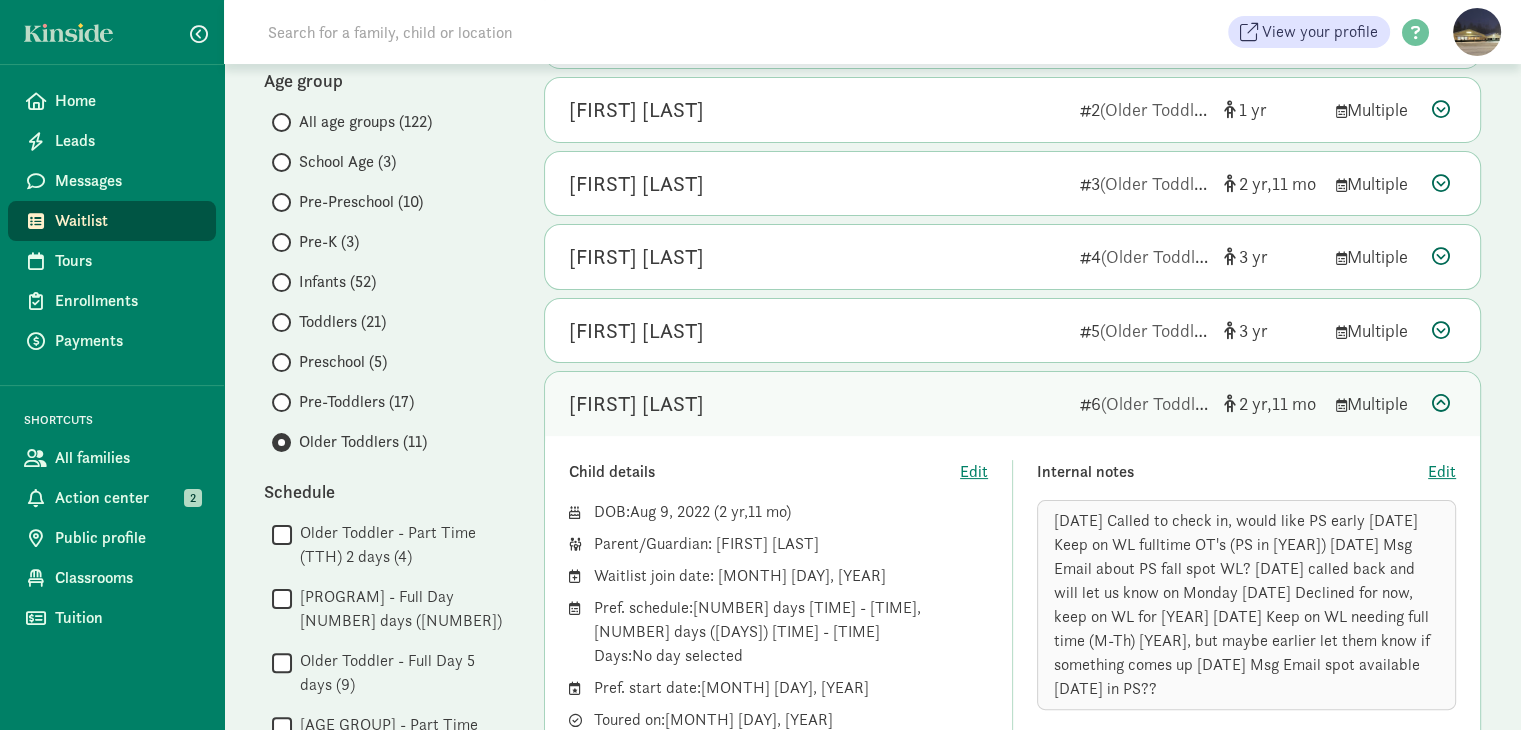 click on "Zoey Tieu" at bounding box center (816, 110) 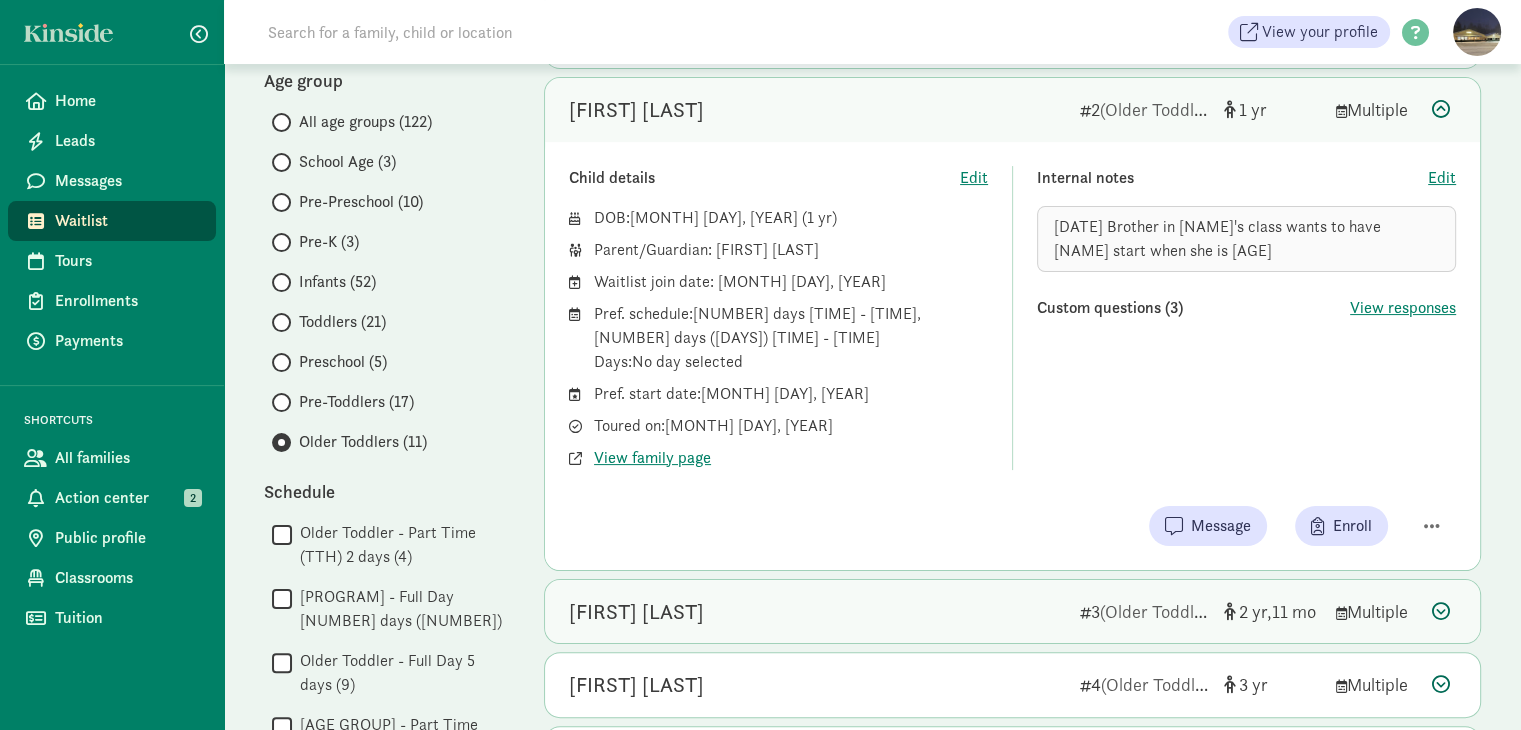 click on "Rustin Duim        3  (Older Toddlers)     2 11    Multiple" at bounding box center (1012, 612) 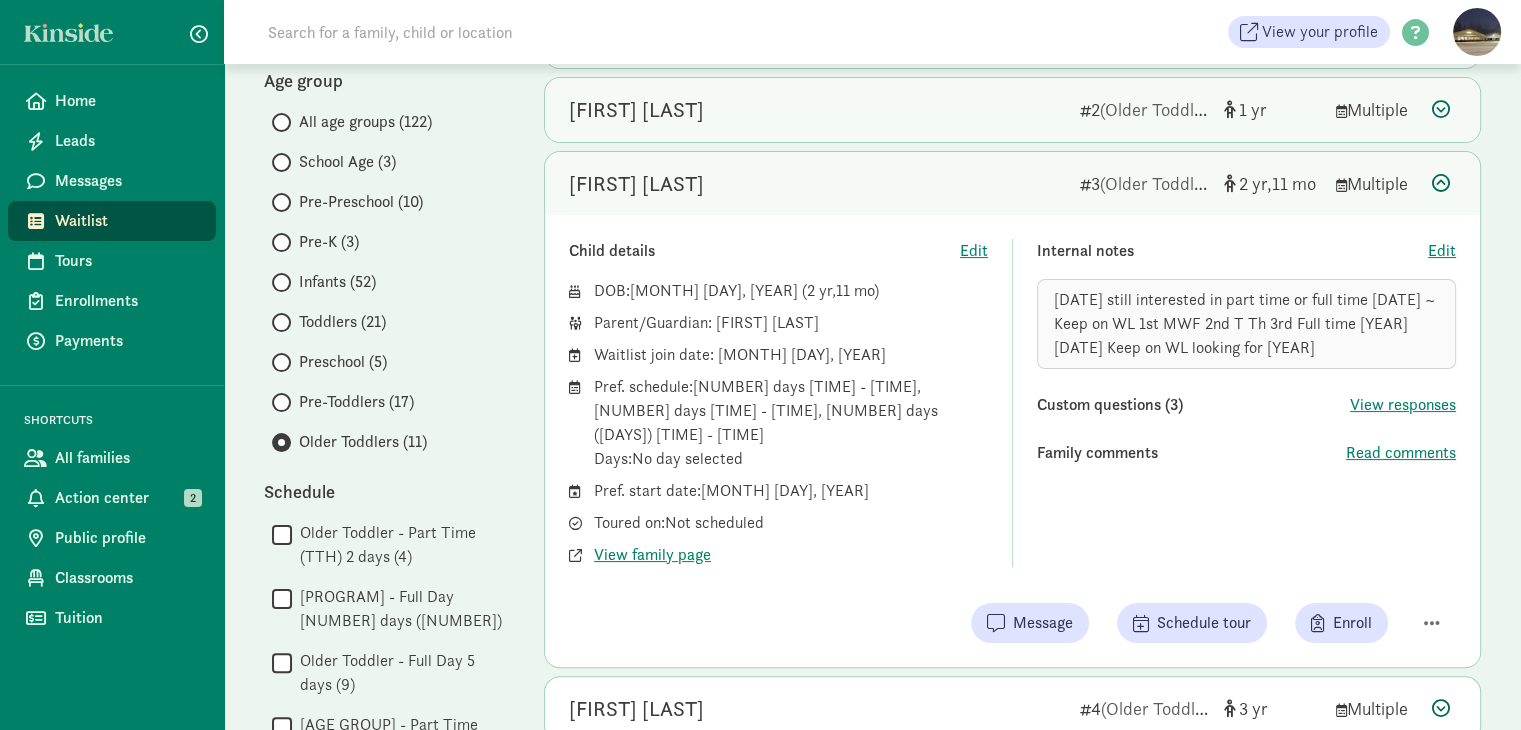 click at bounding box center (1441, 109) 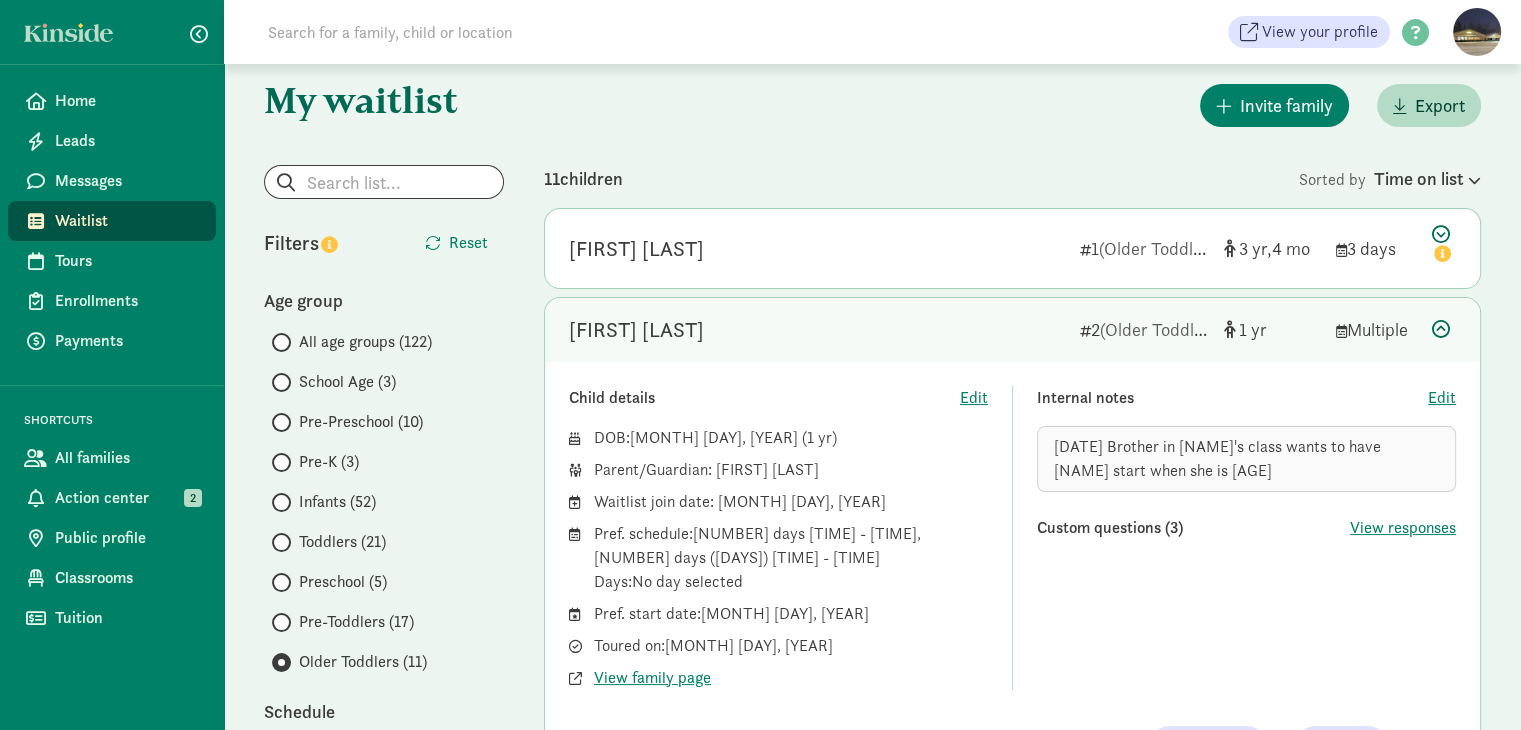 scroll, scrollTop: 4, scrollLeft: 0, axis: vertical 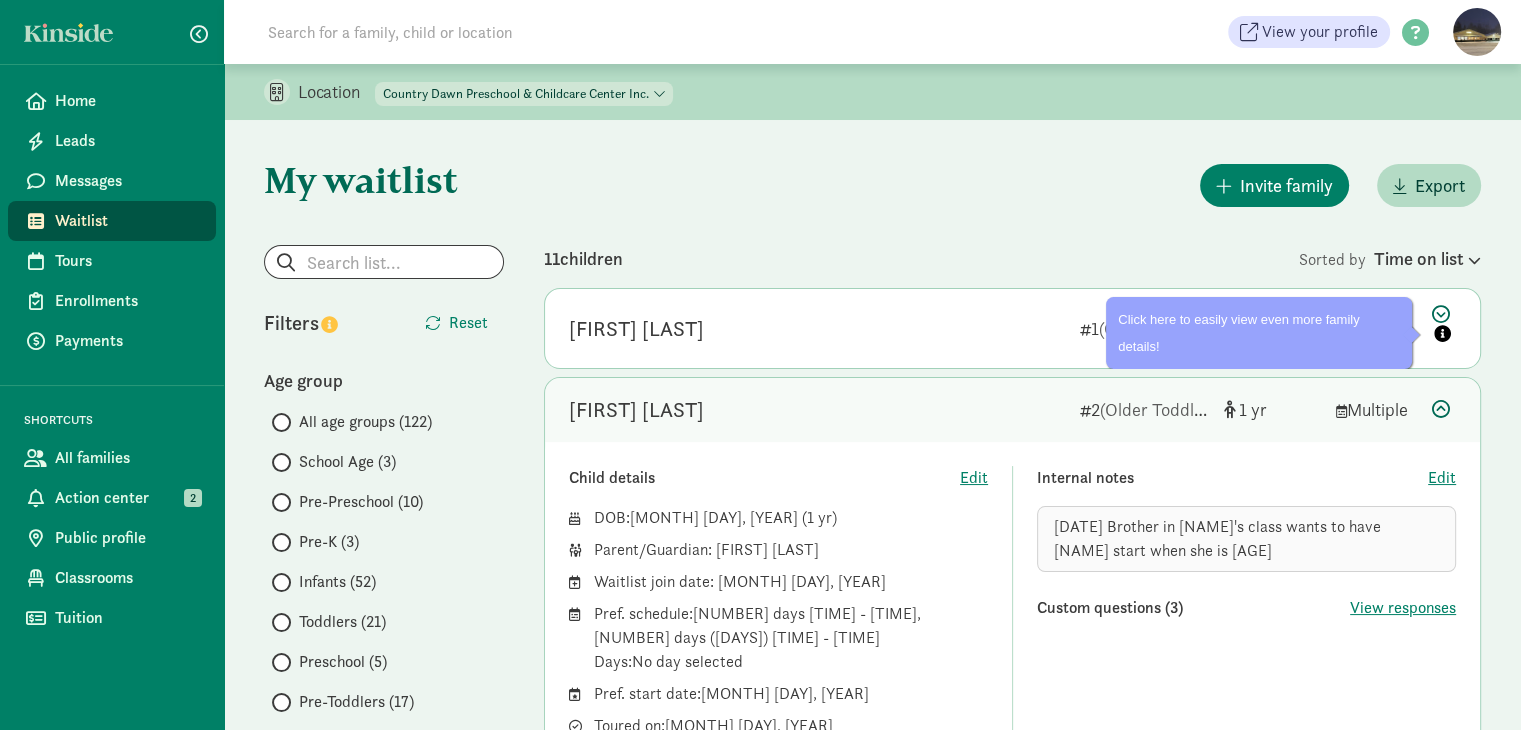 click at bounding box center (1441, 409) 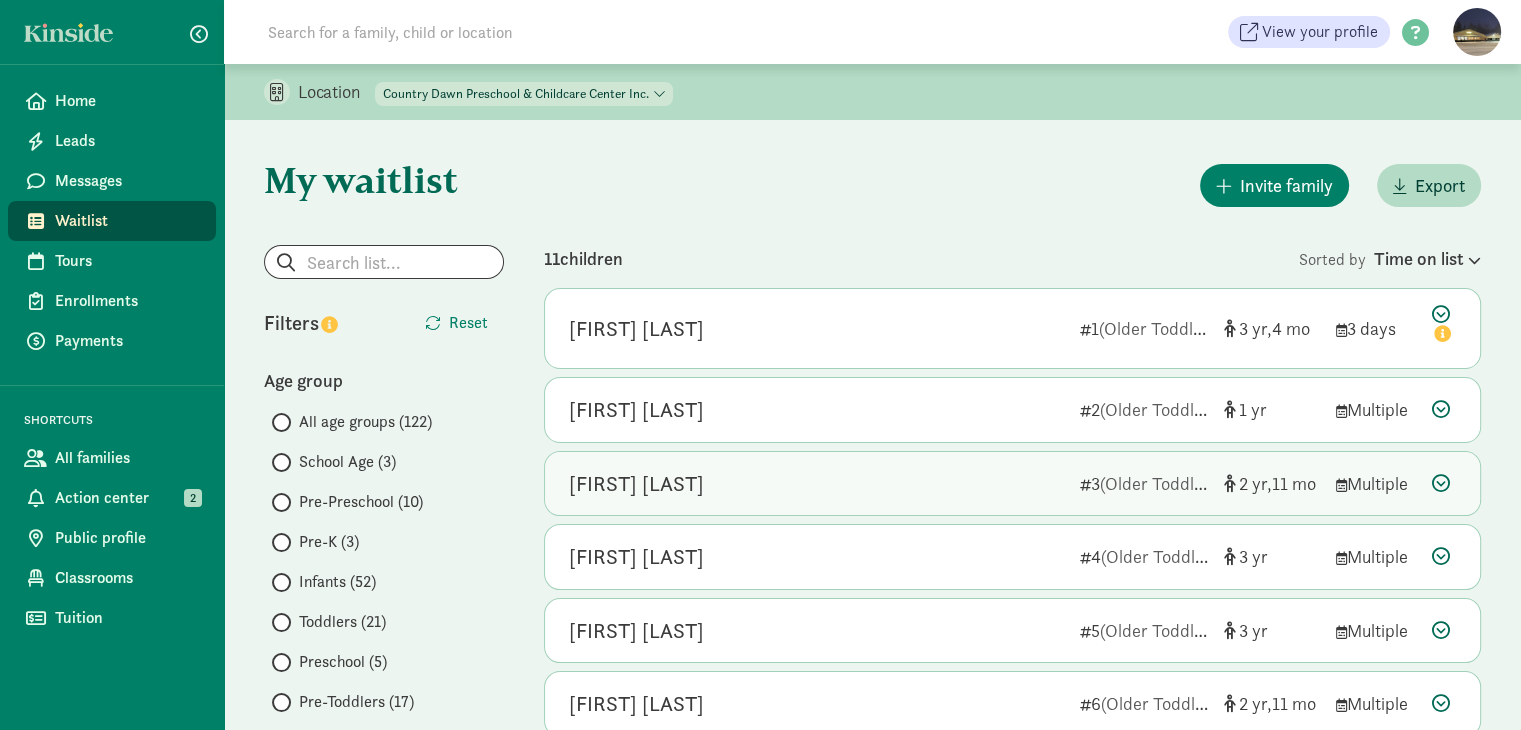 click at bounding box center [1441, 483] 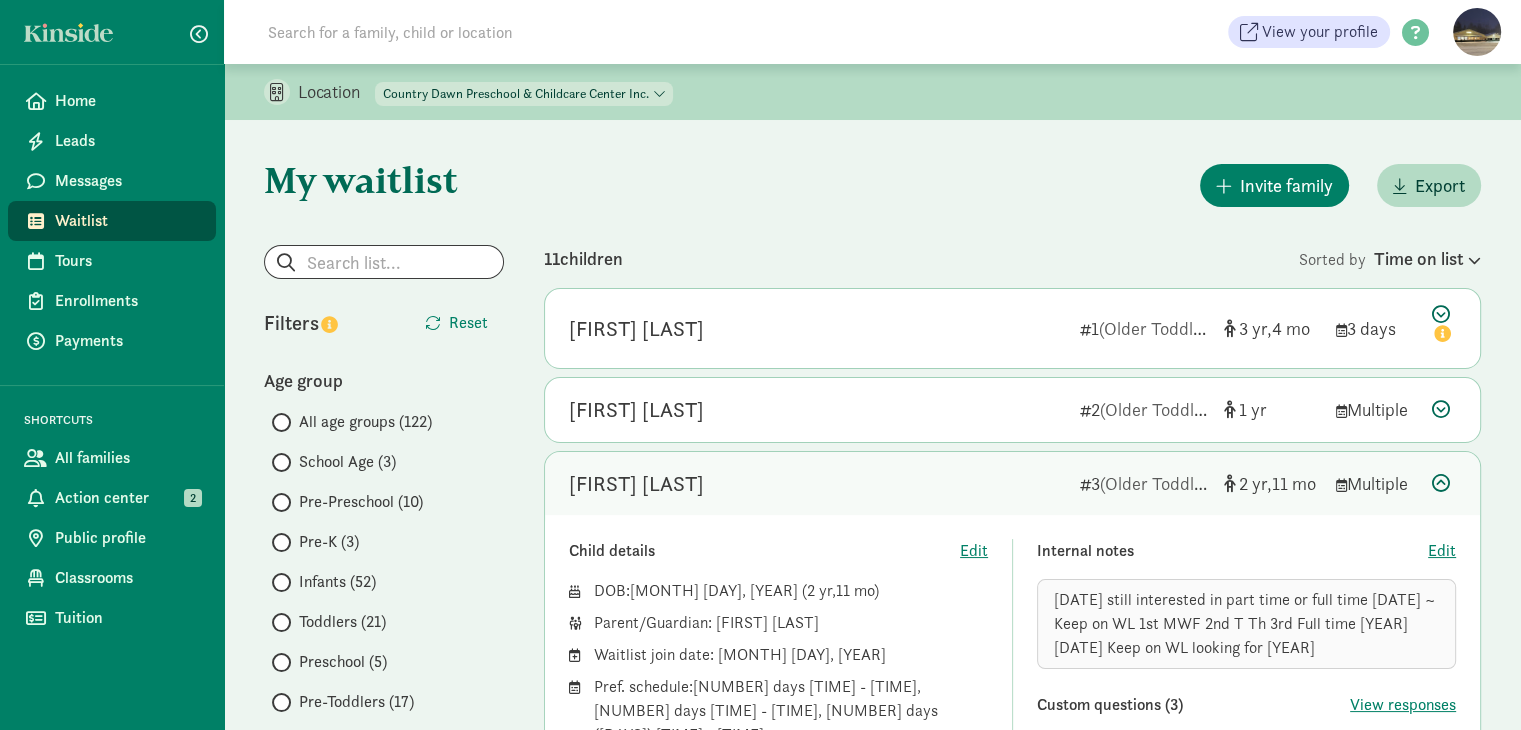 click at bounding box center [1441, 483] 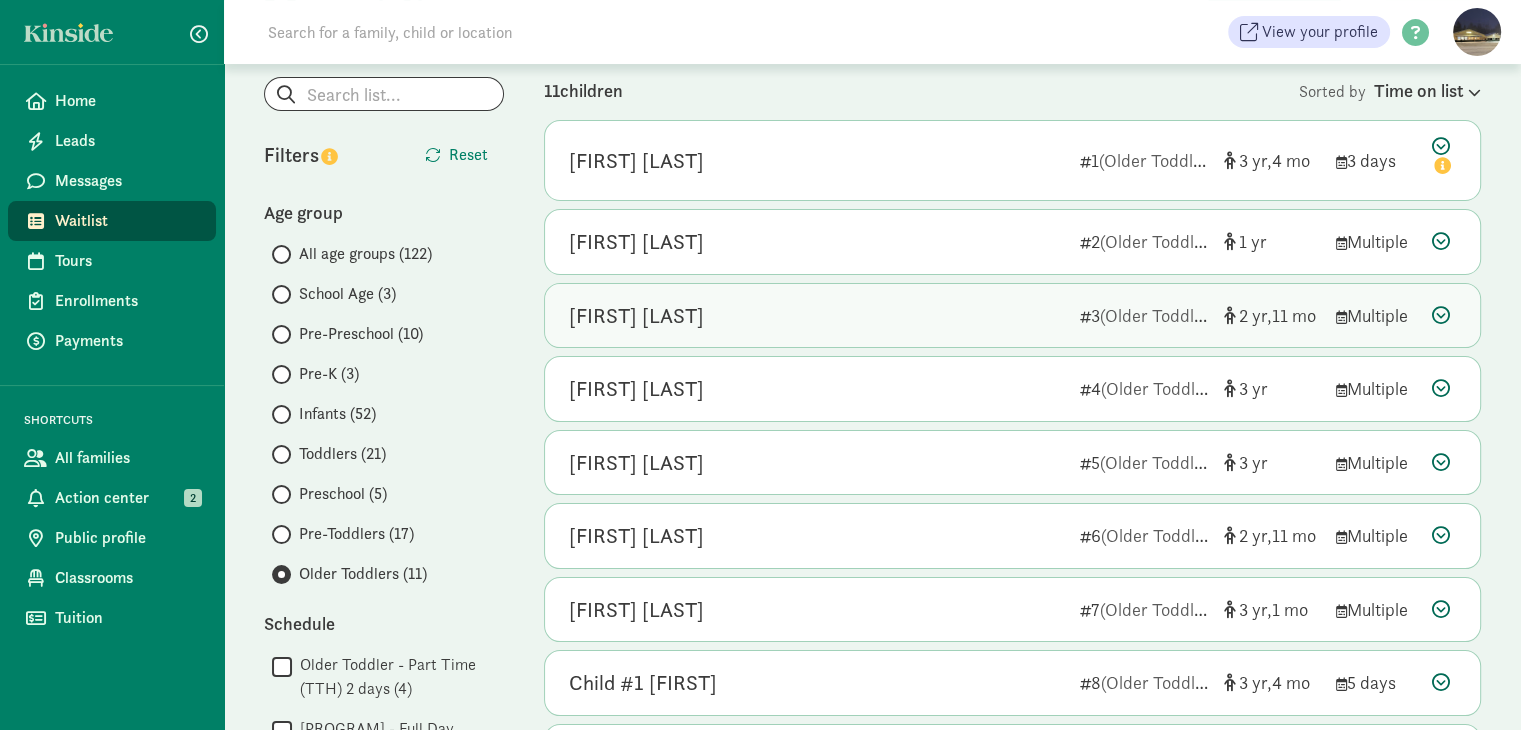 scroll, scrollTop: 200, scrollLeft: 0, axis: vertical 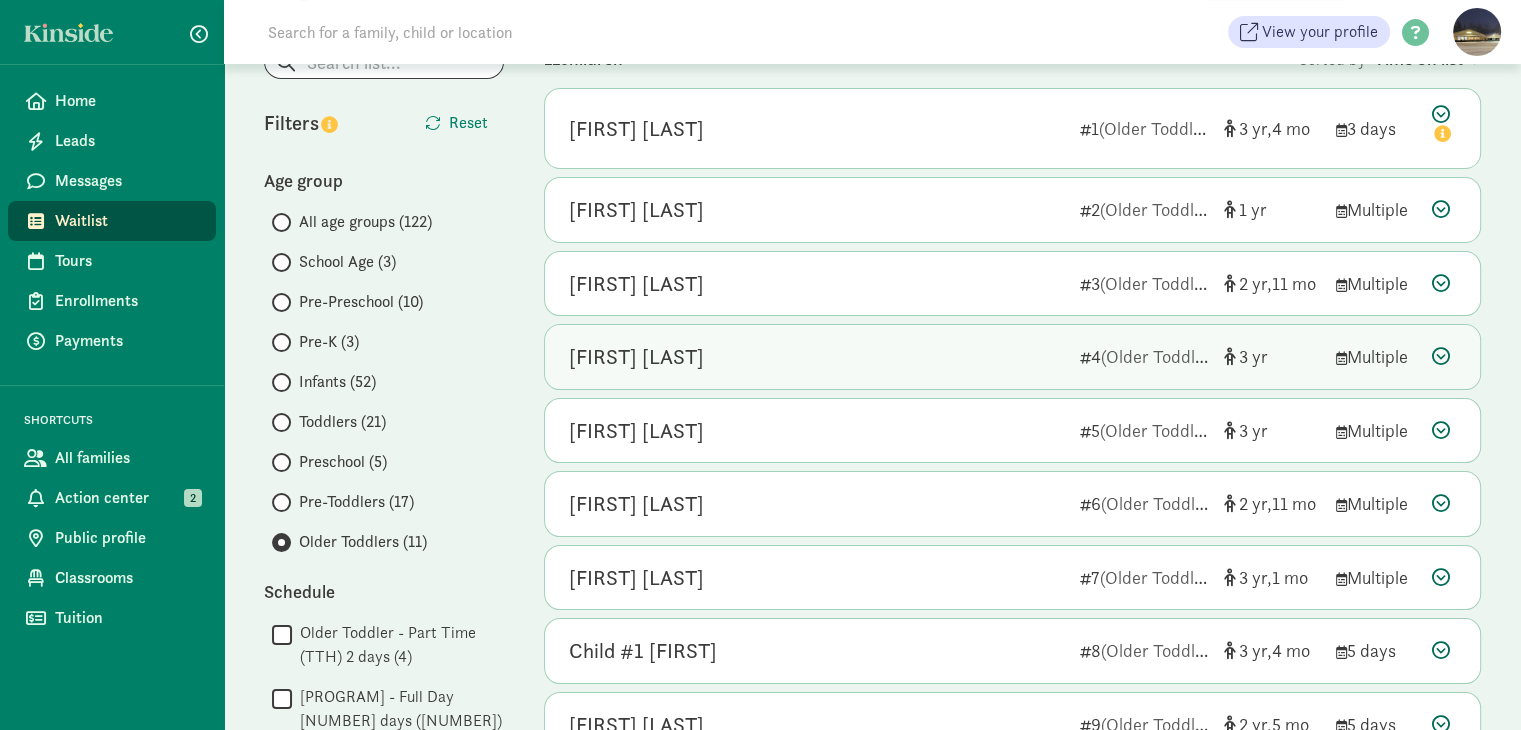 click at bounding box center (1441, 356) 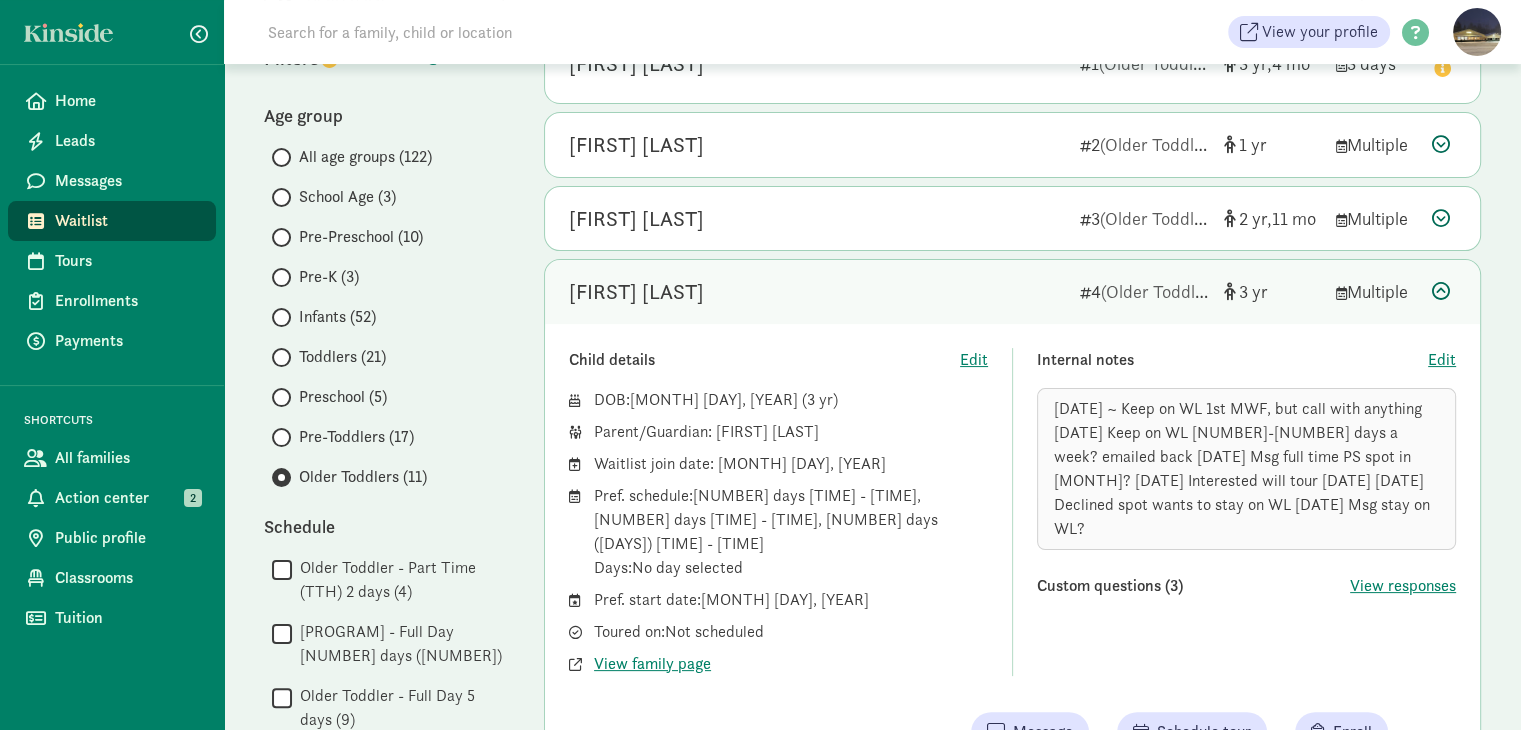 scroll, scrollTop: 300, scrollLeft: 0, axis: vertical 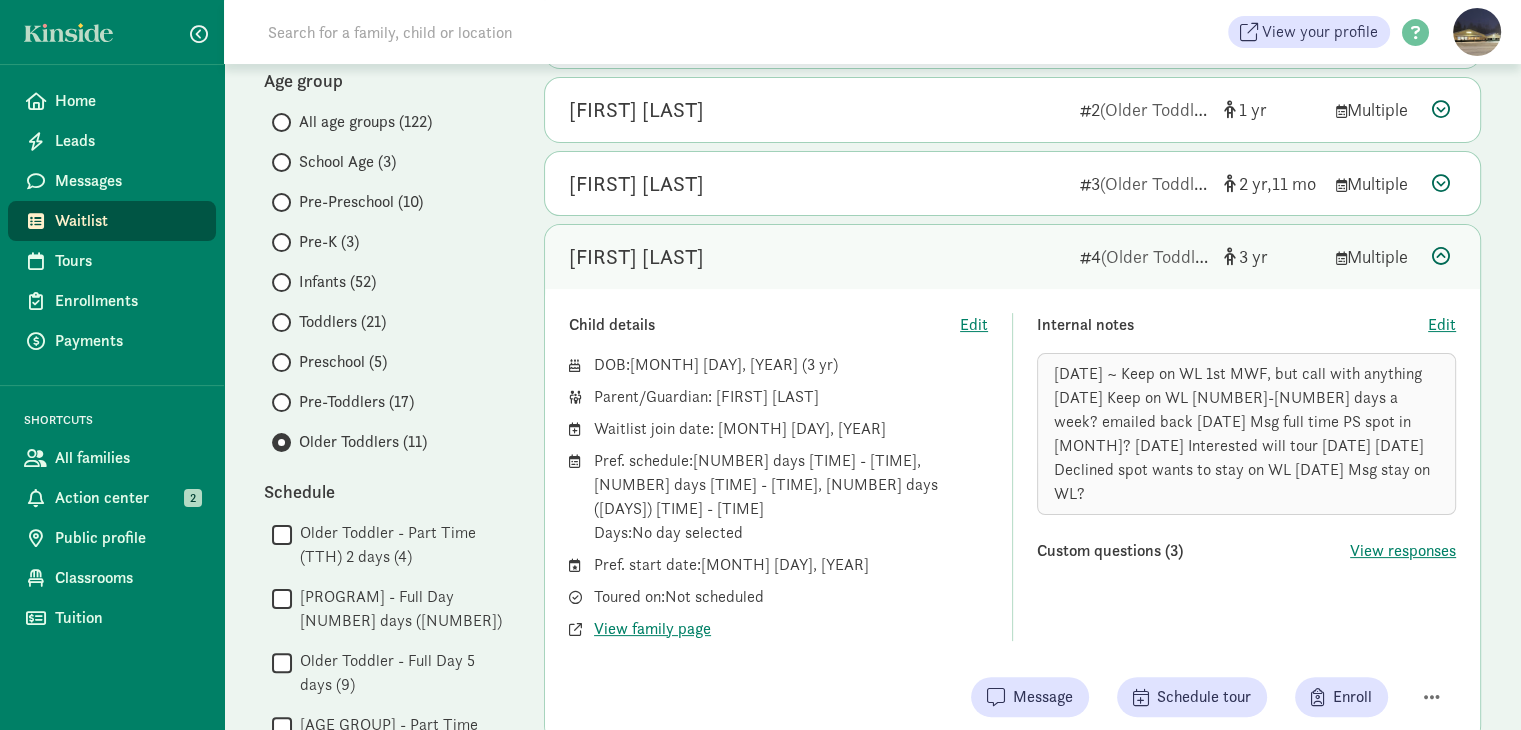 click at bounding box center (1441, 256) 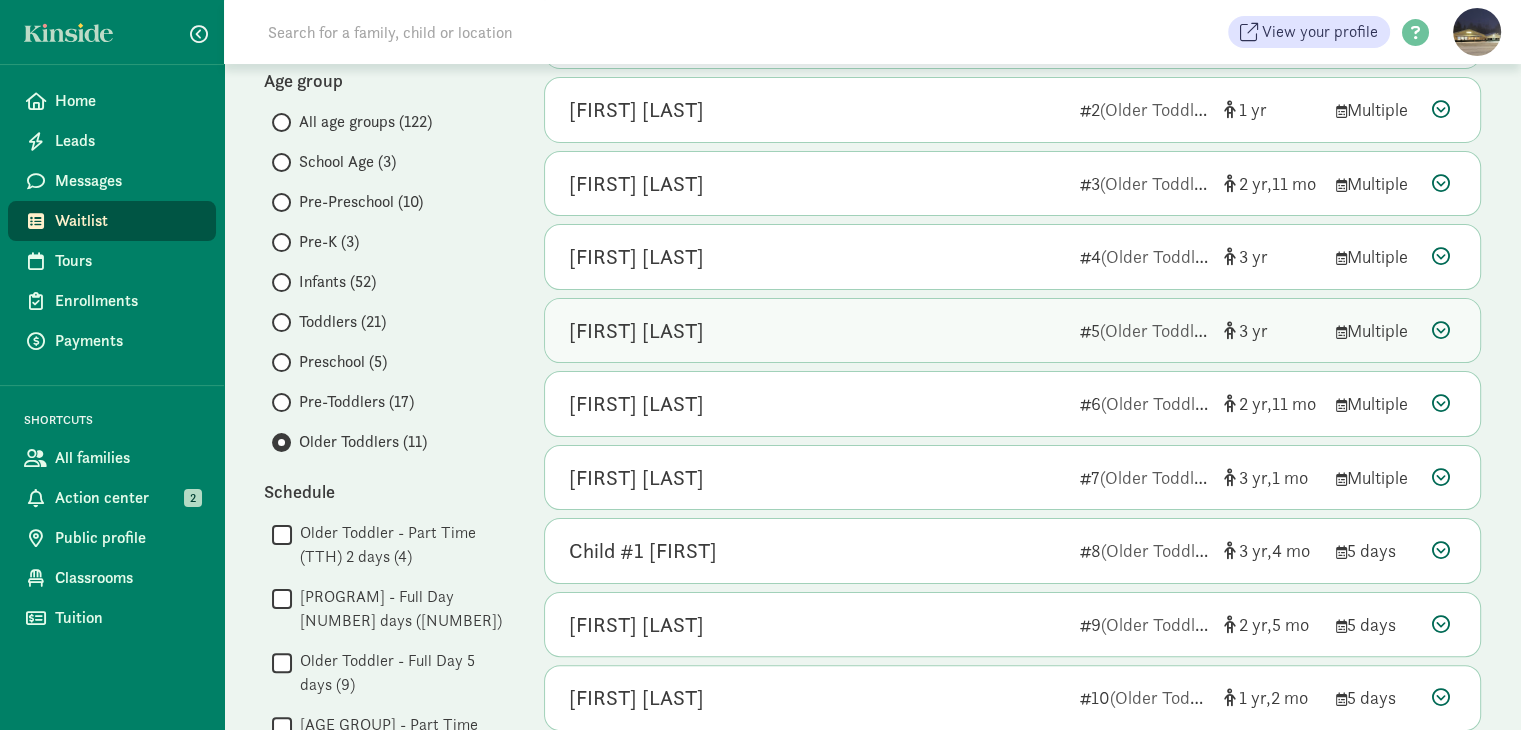 click at bounding box center [1441, 330] 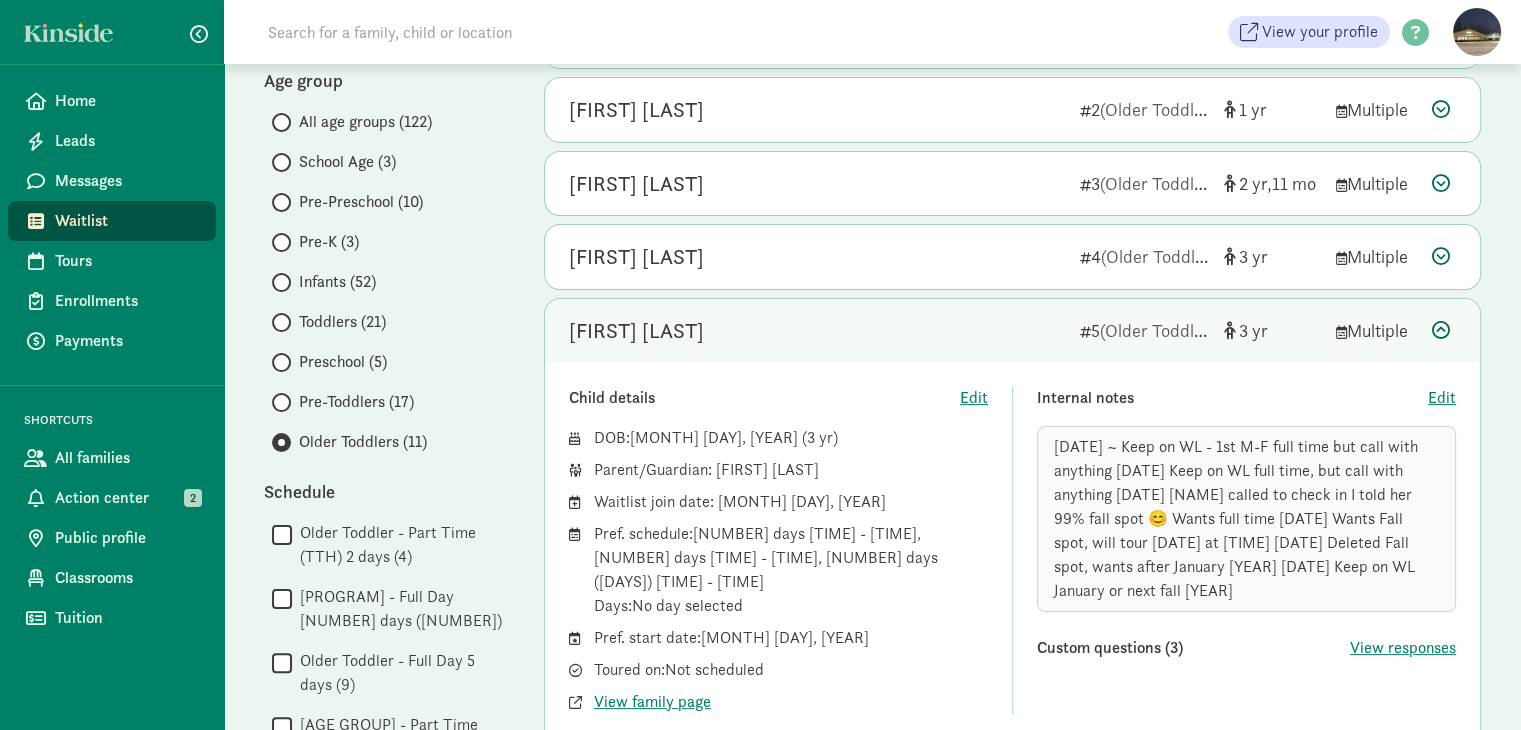 click at bounding box center (1441, 330) 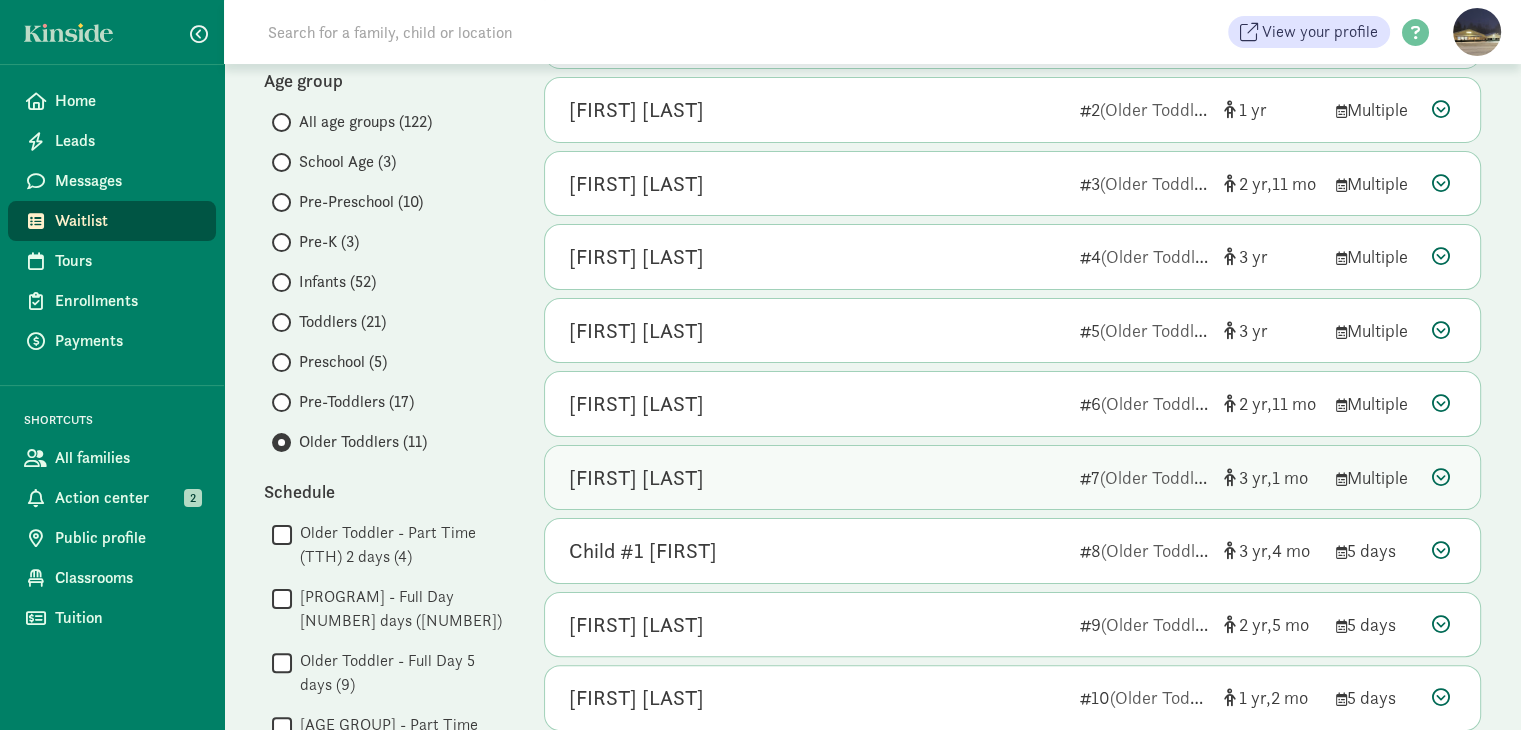 click at bounding box center (1441, 477) 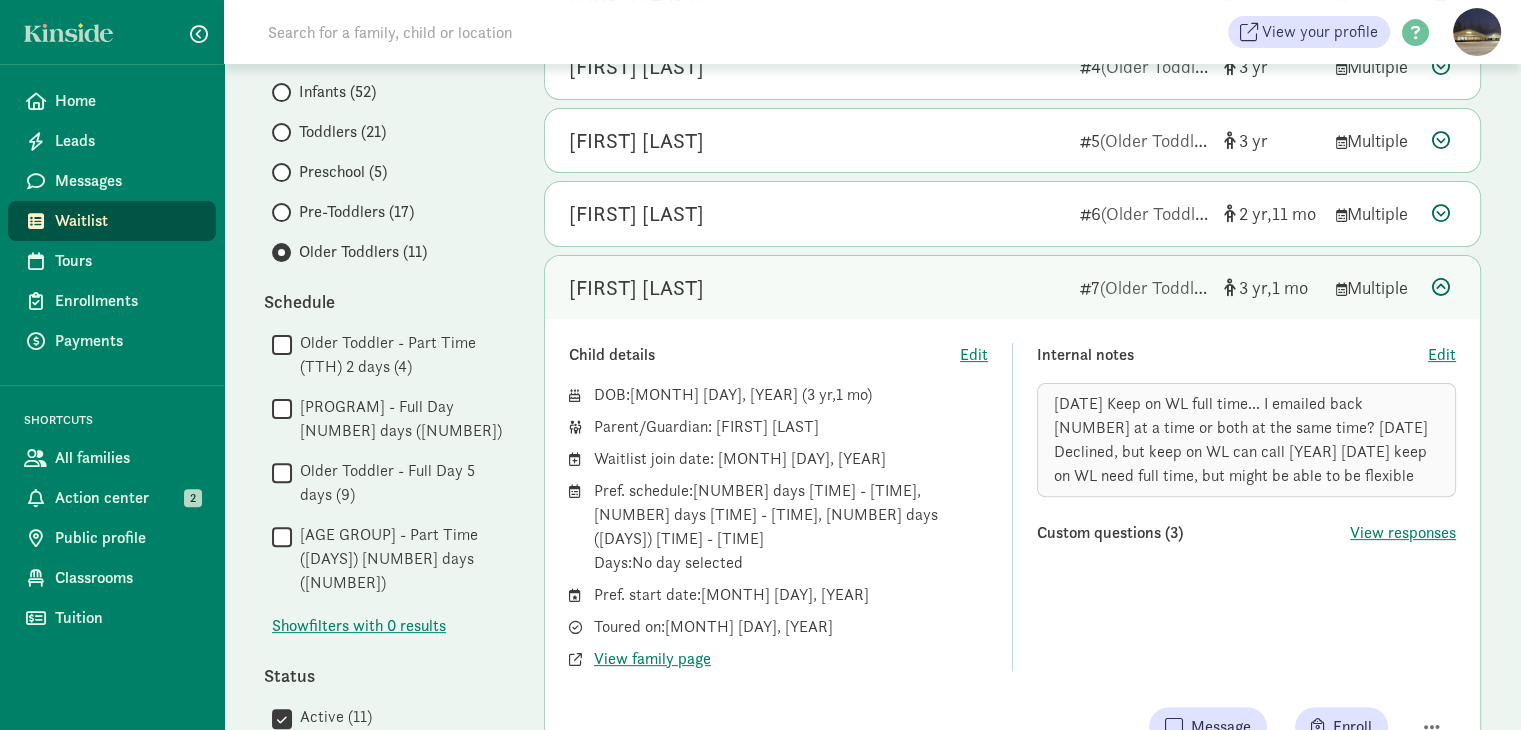 scroll, scrollTop: 500, scrollLeft: 0, axis: vertical 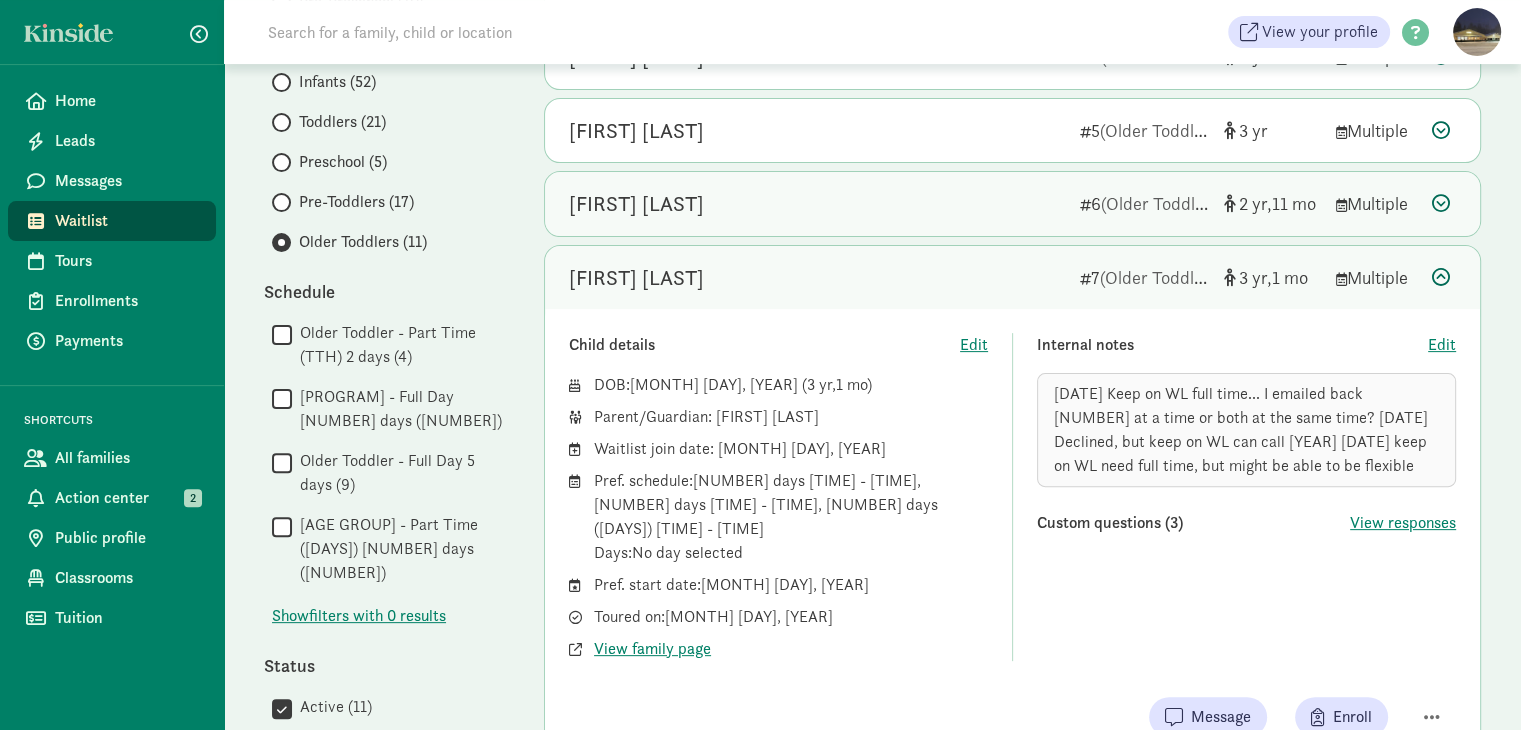 click at bounding box center (1441, 203) 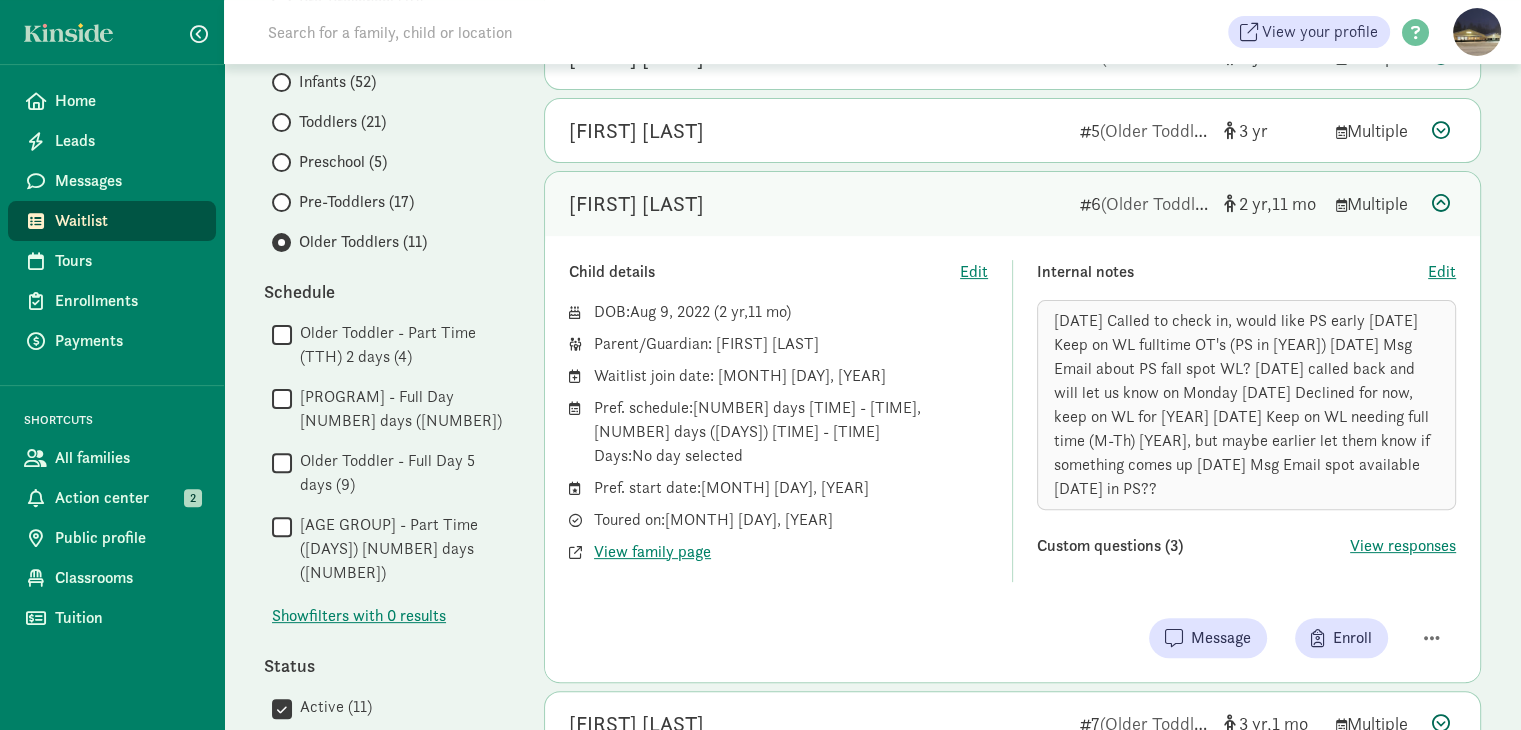 click at bounding box center [1441, 203] 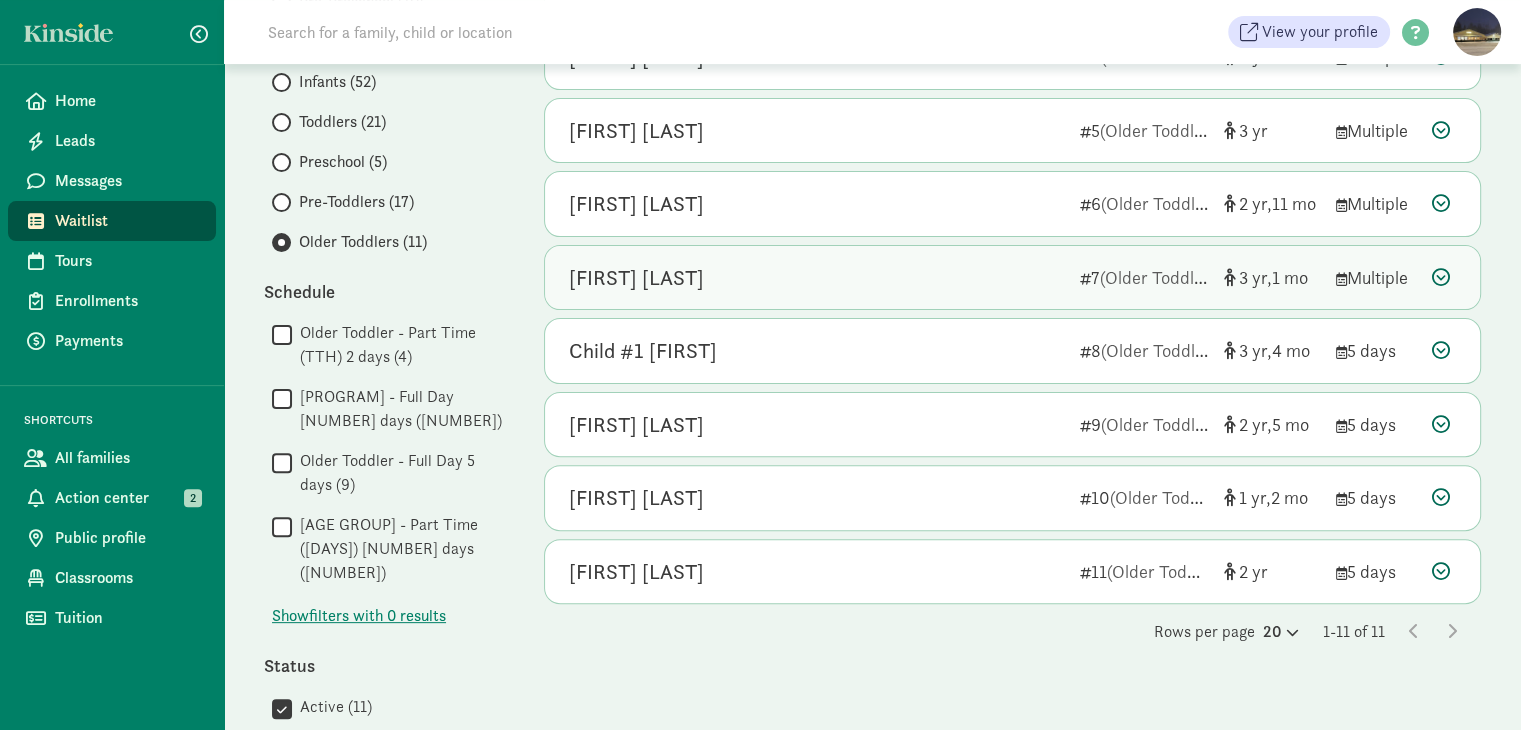 click at bounding box center [1441, 277] 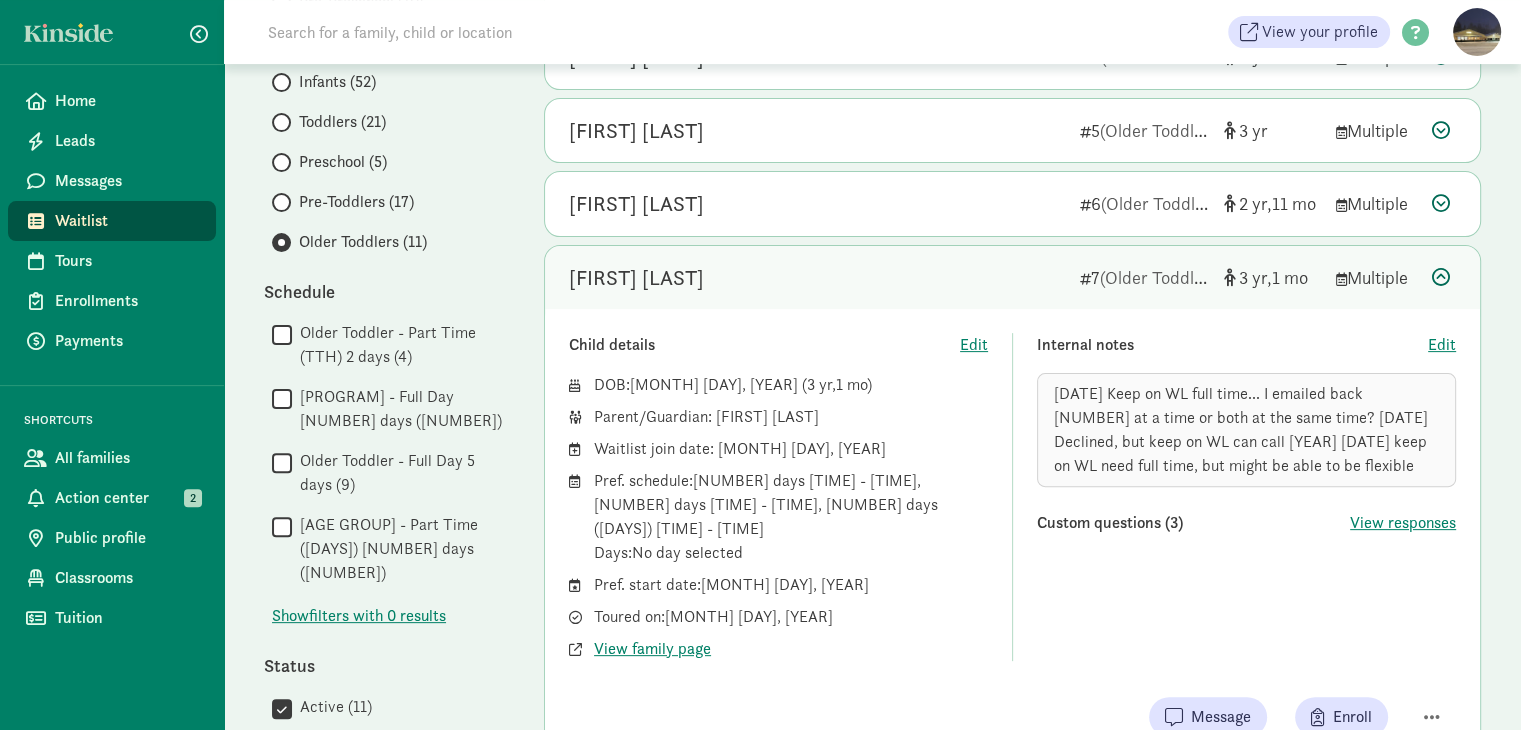 click at bounding box center [1441, 277] 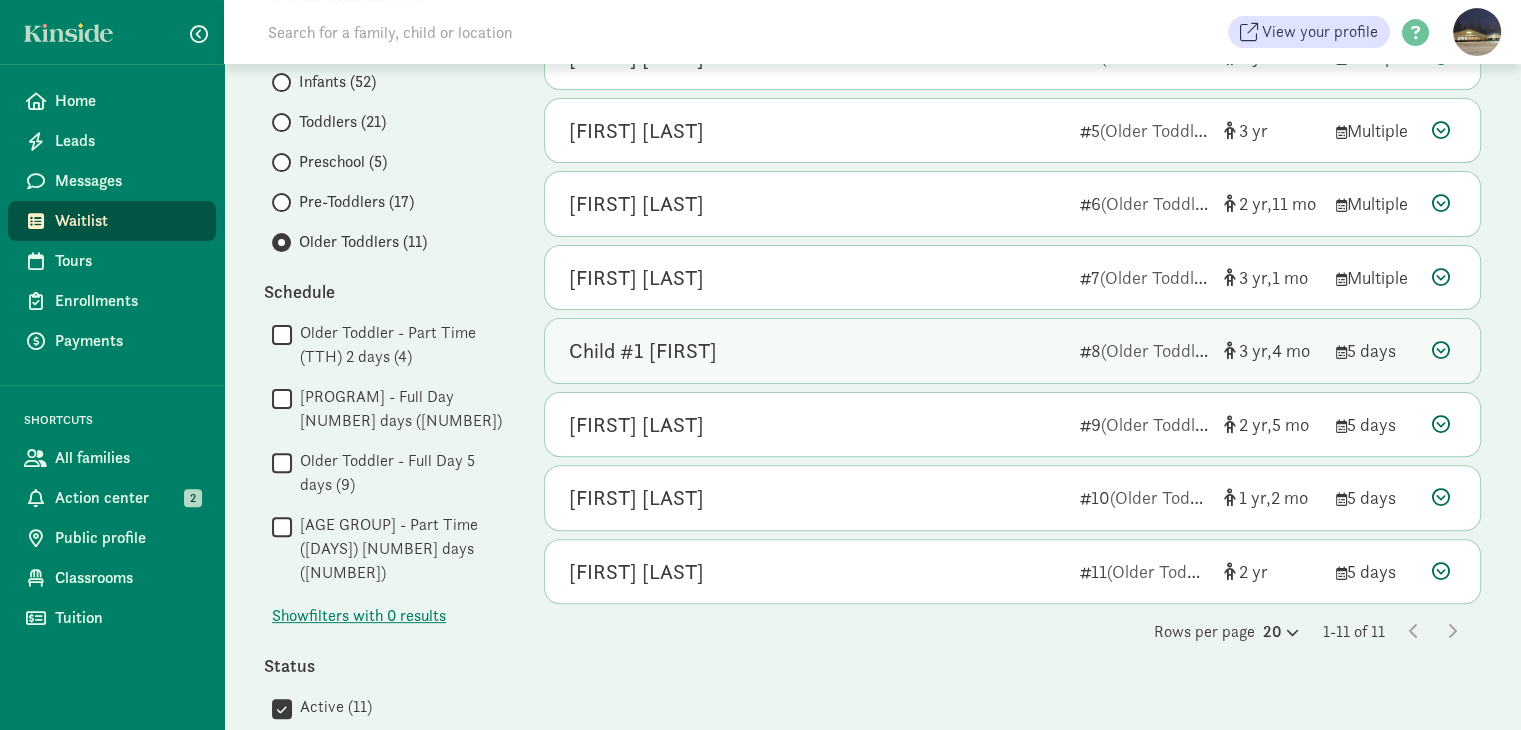 click at bounding box center (1441, 350) 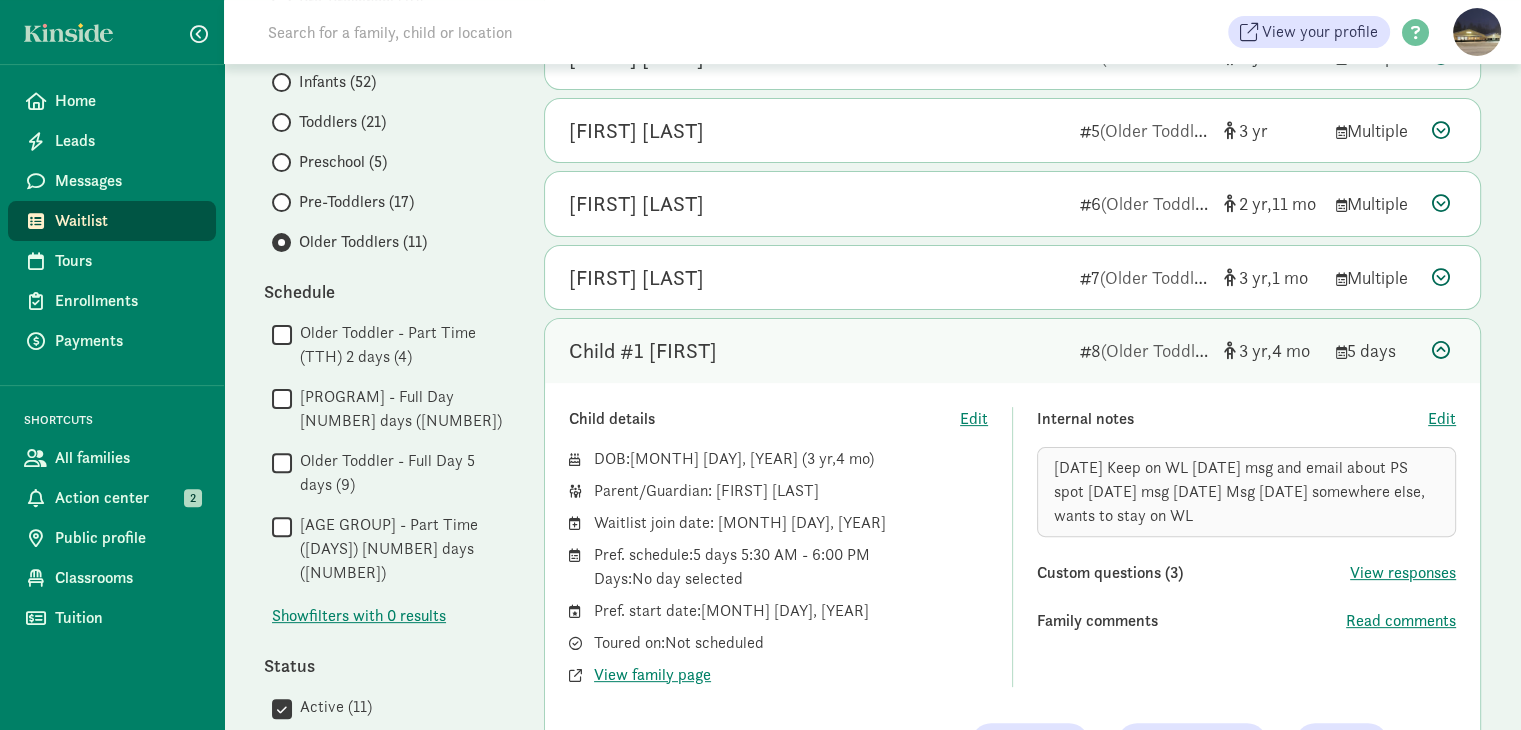 click at bounding box center (1441, 350) 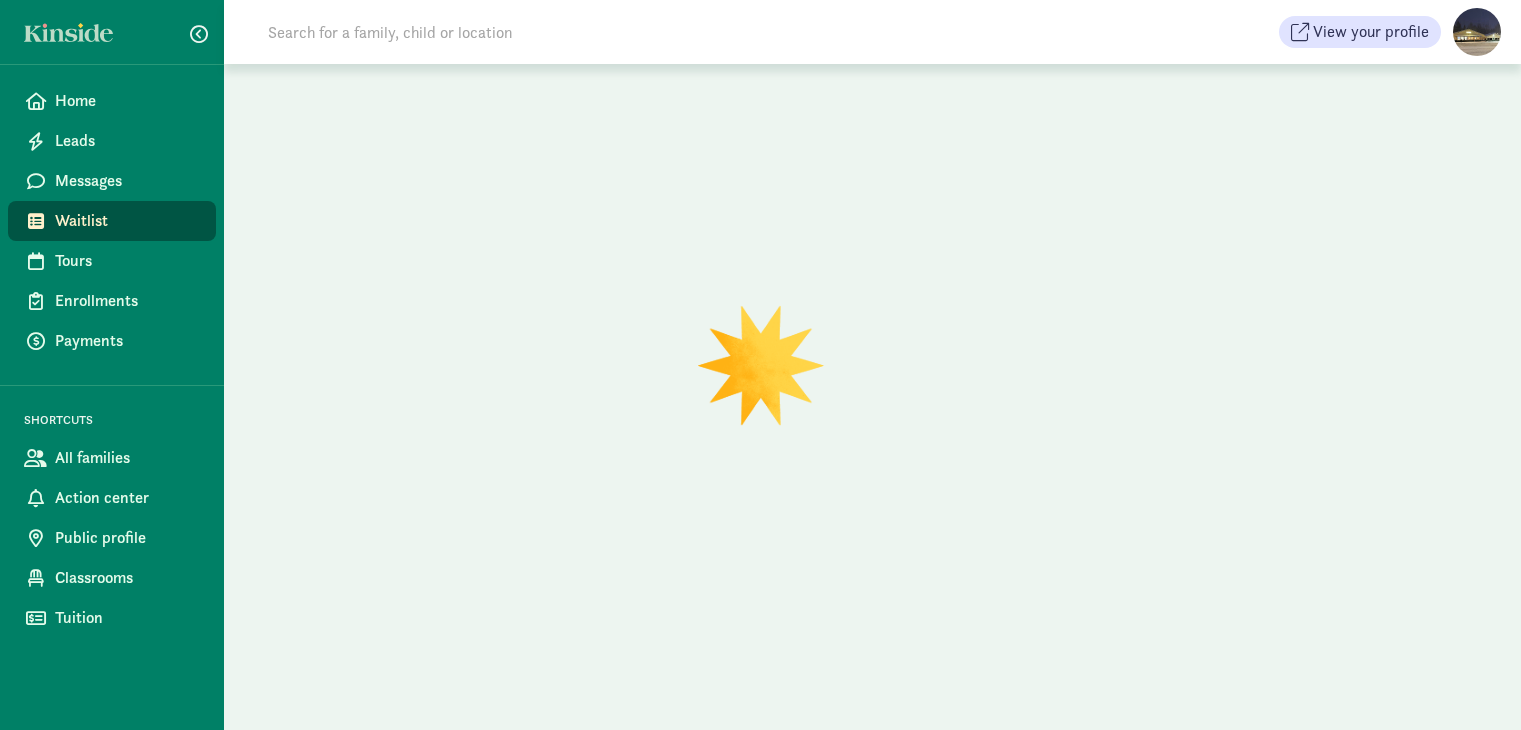 scroll, scrollTop: 0, scrollLeft: 0, axis: both 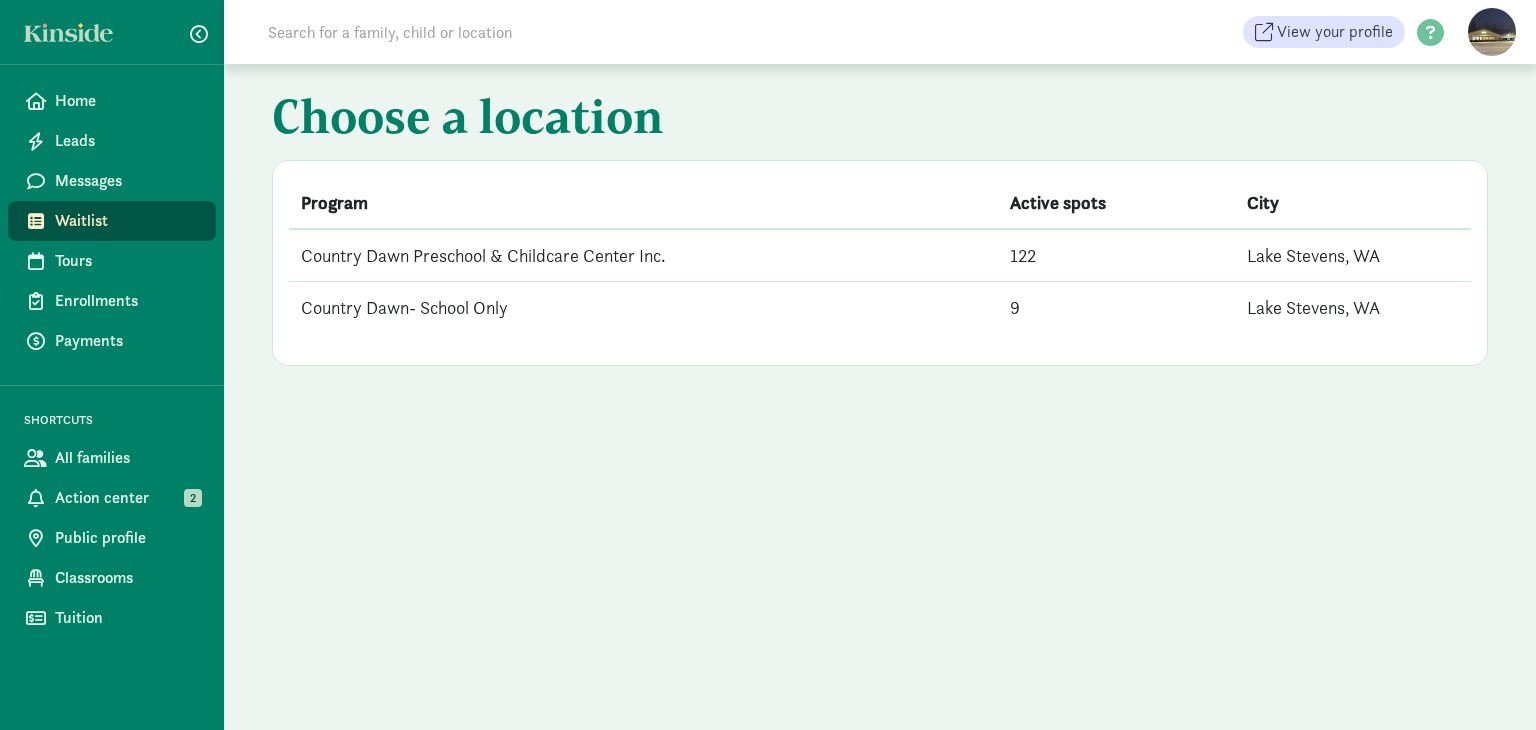 click on "Country Dawn Preschool & Childcare Center Inc." at bounding box center (643, 255) 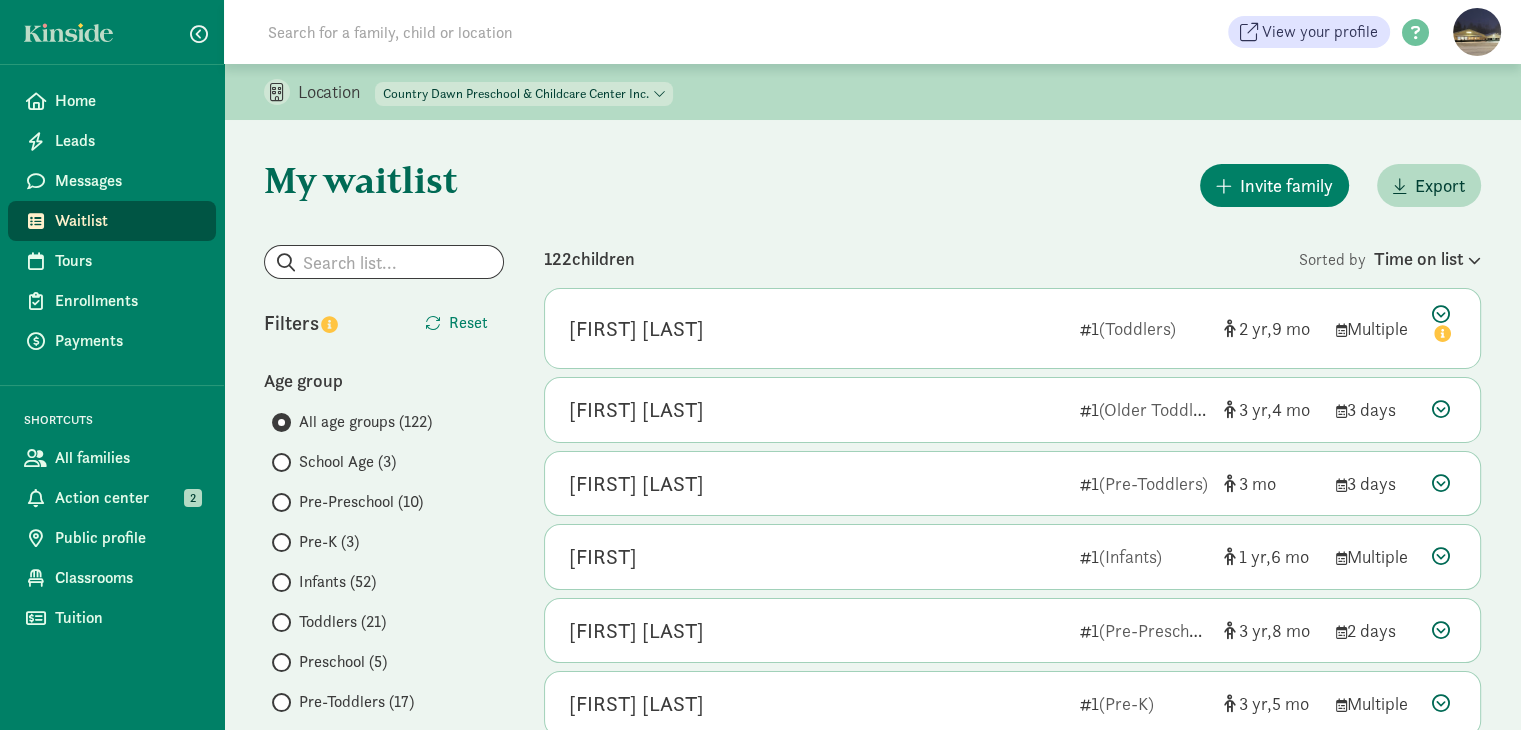 click at bounding box center (281, 502) 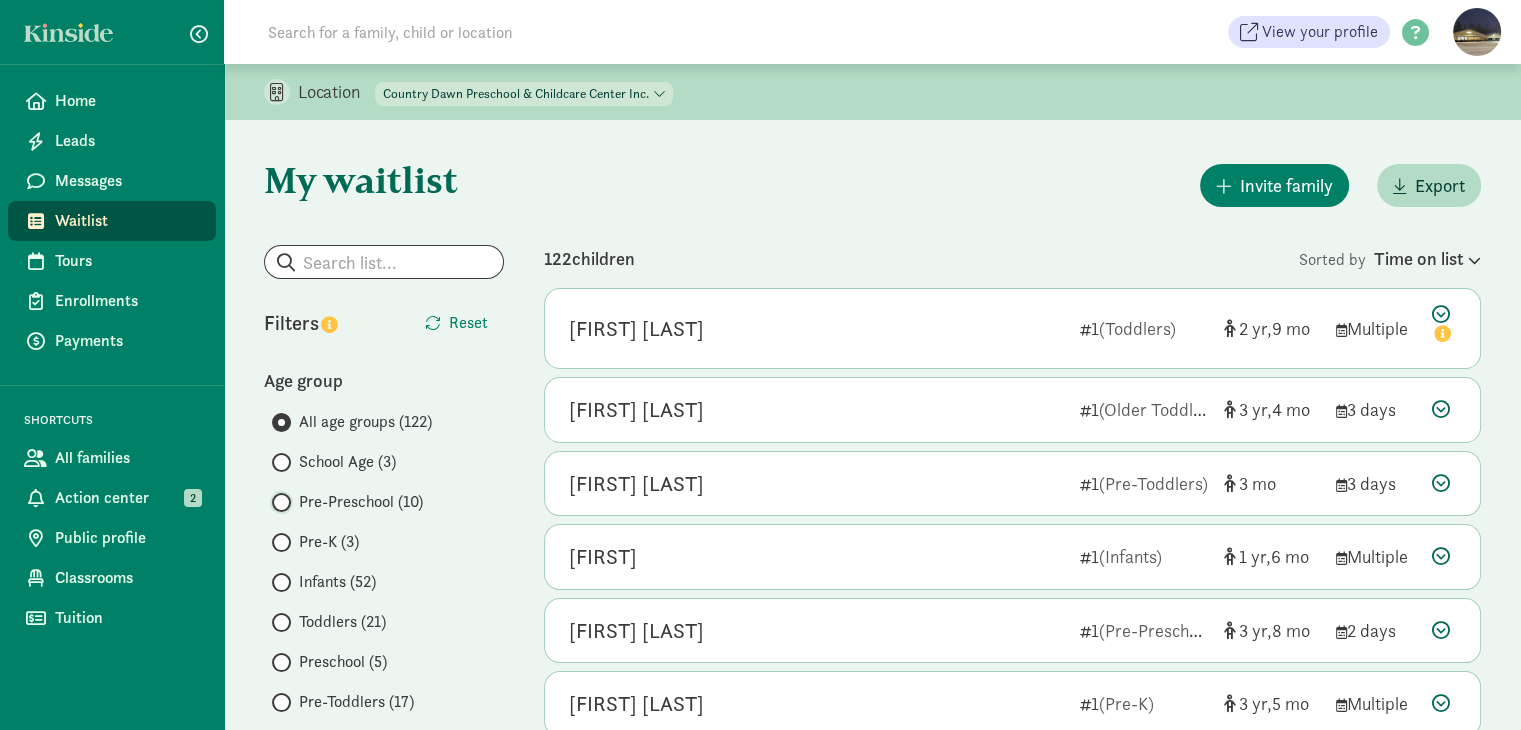 click on "Pre-Preschool (10)" at bounding box center (278, 502) 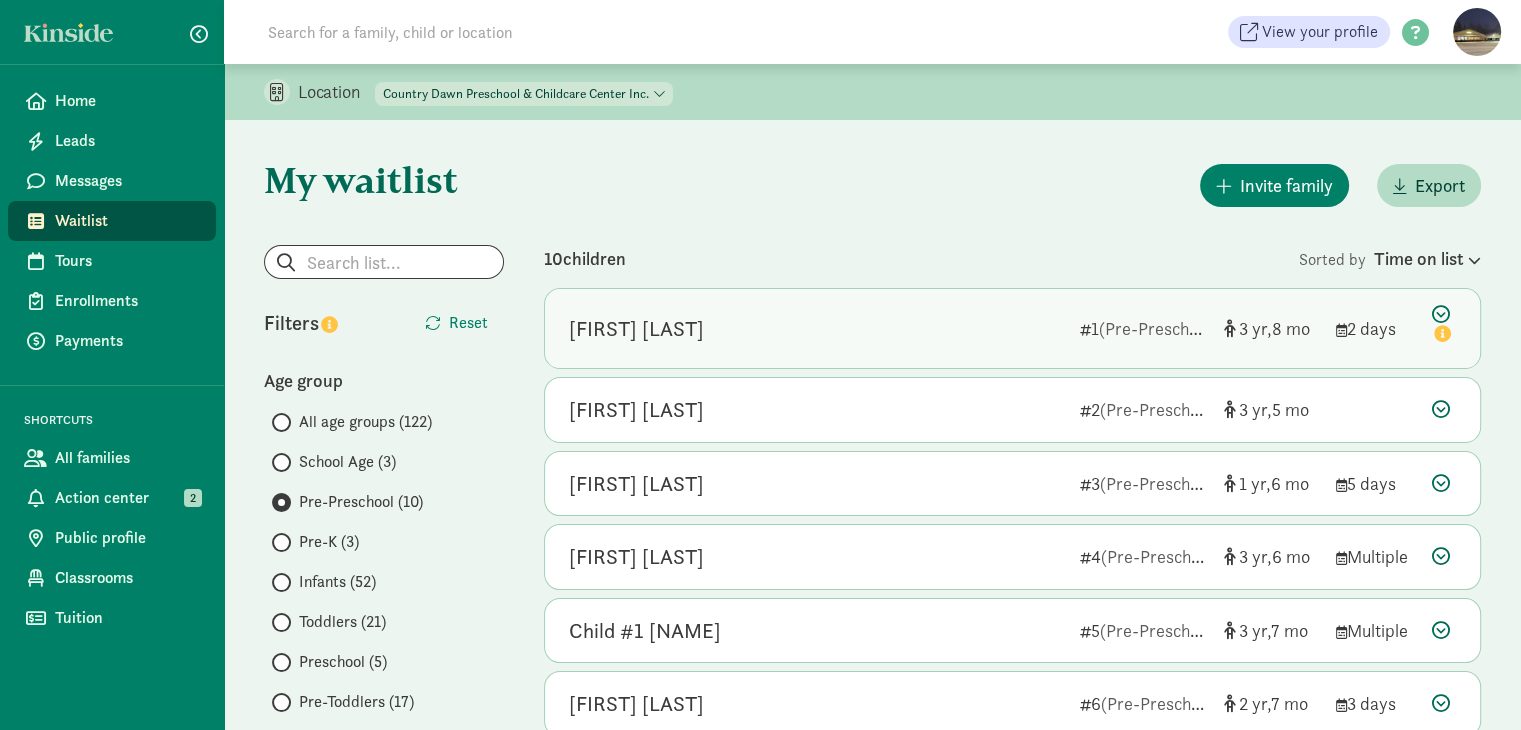 click at bounding box center (1444, 326) 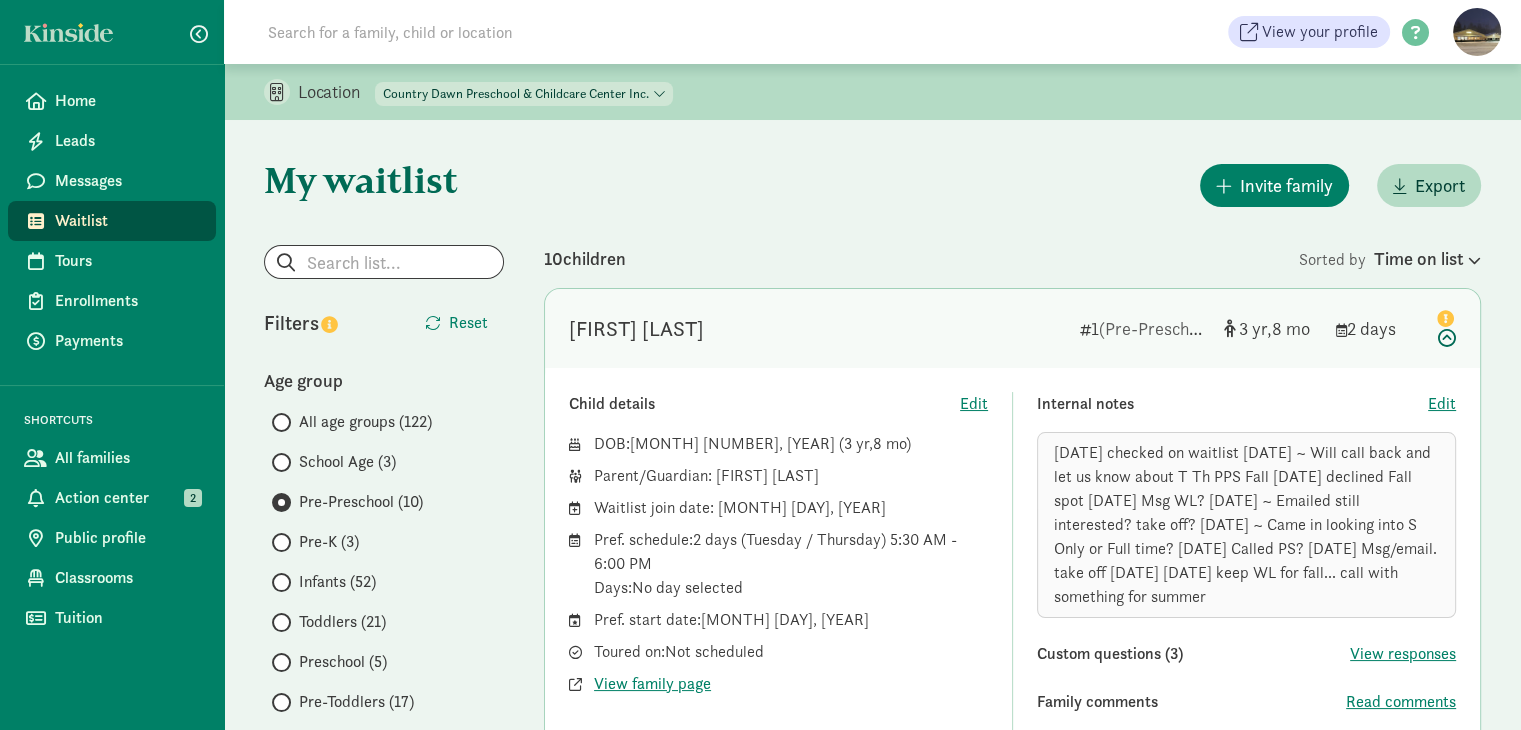 scroll, scrollTop: 100, scrollLeft: 0, axis: vertical 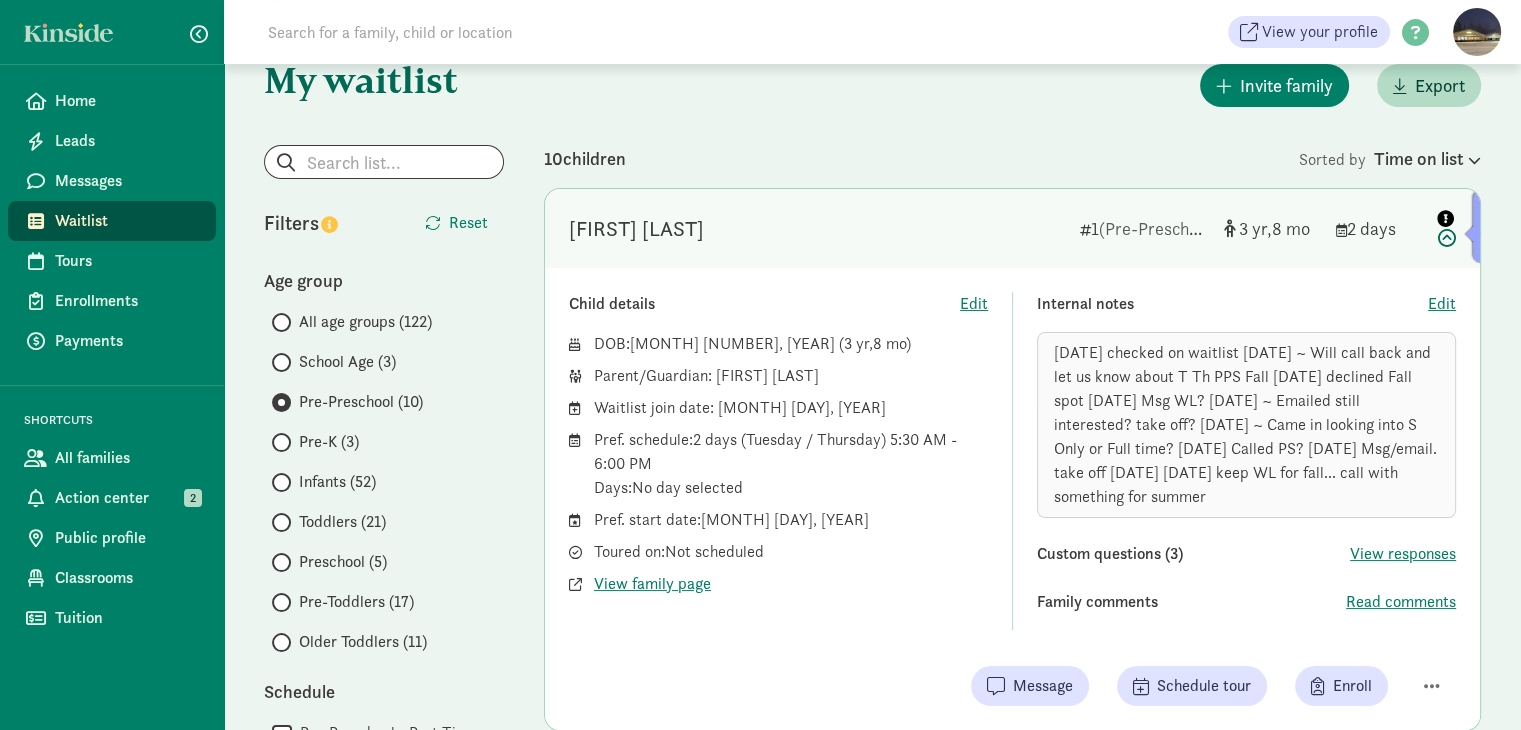 click at bounding box center [1444, 226] 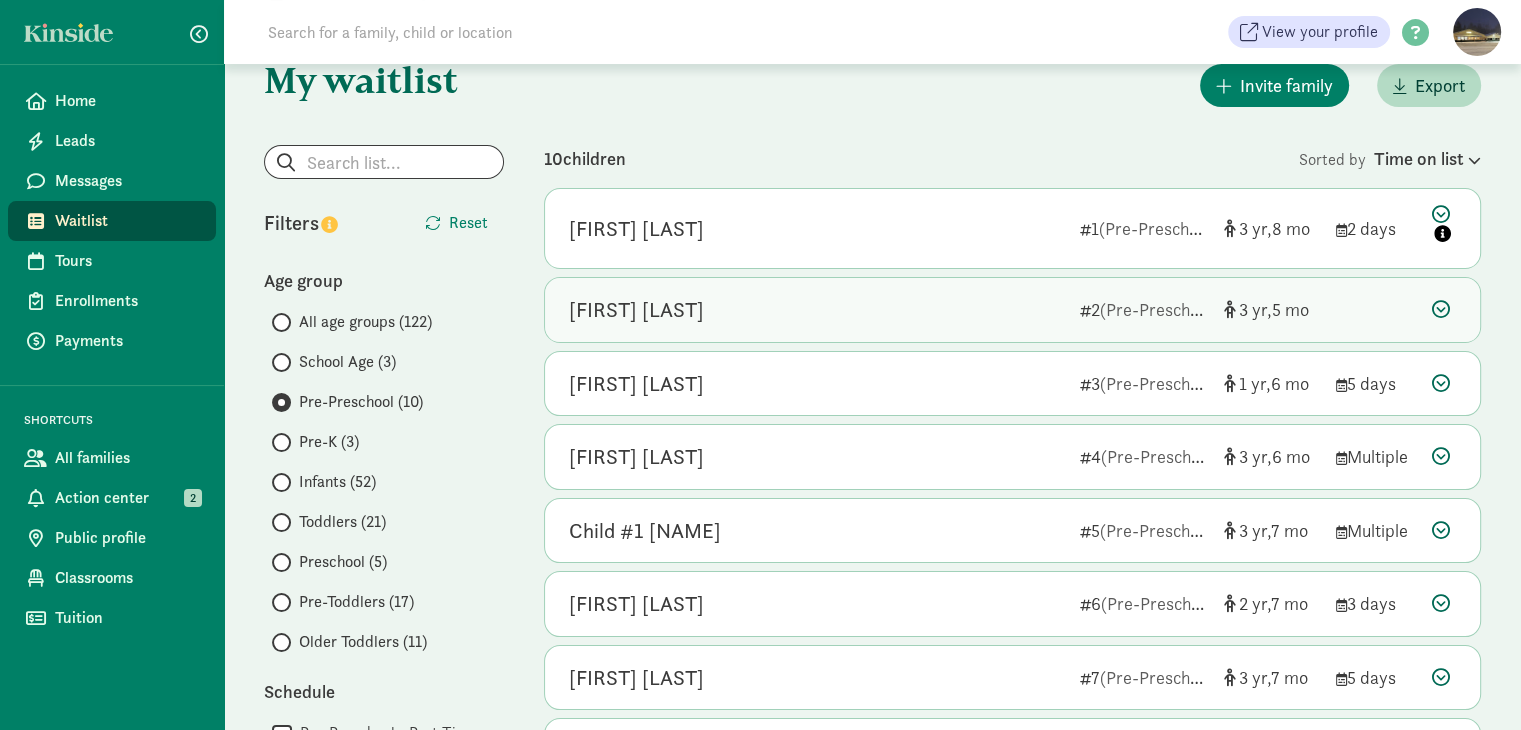 click at bounding box center [1441, 309] 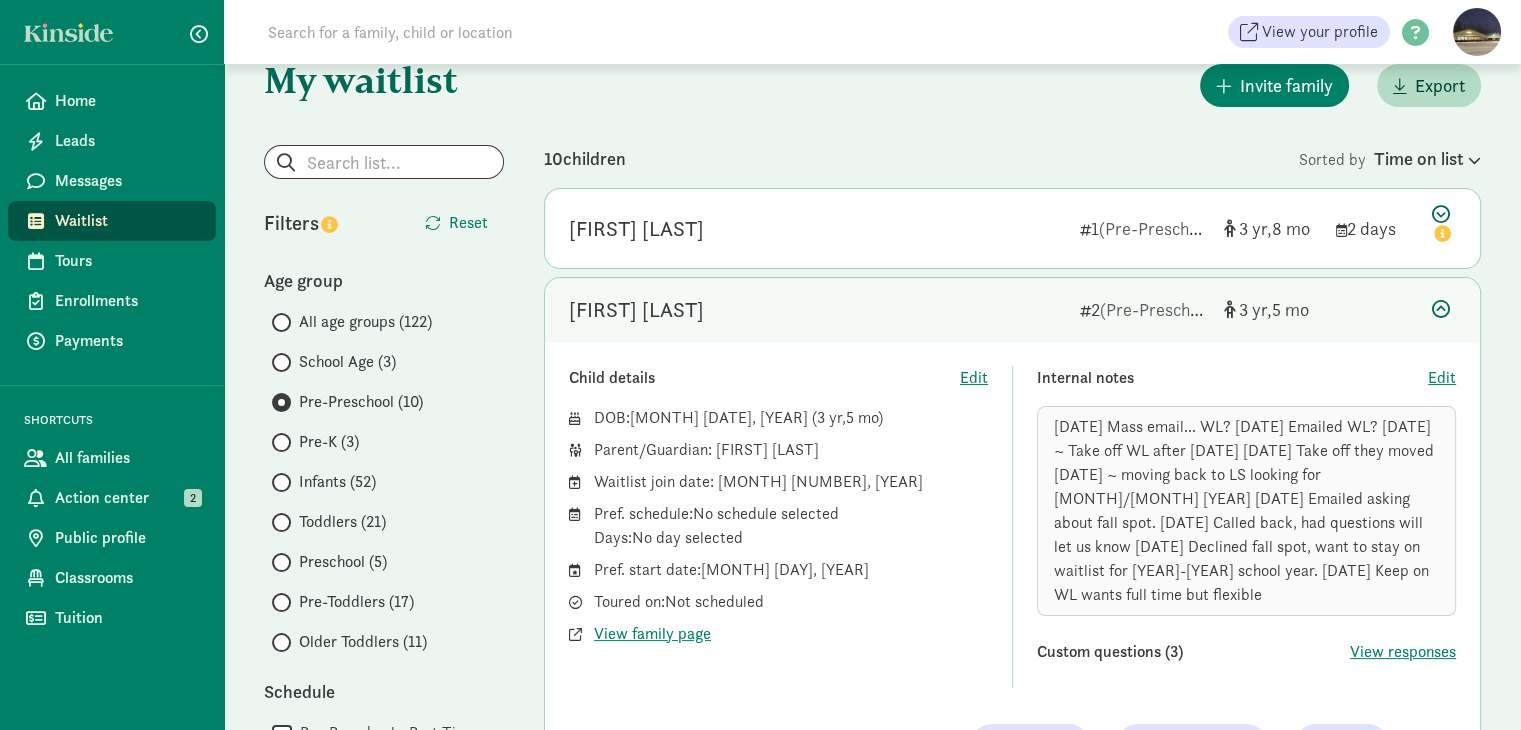click at bounding box center [1441, 309] 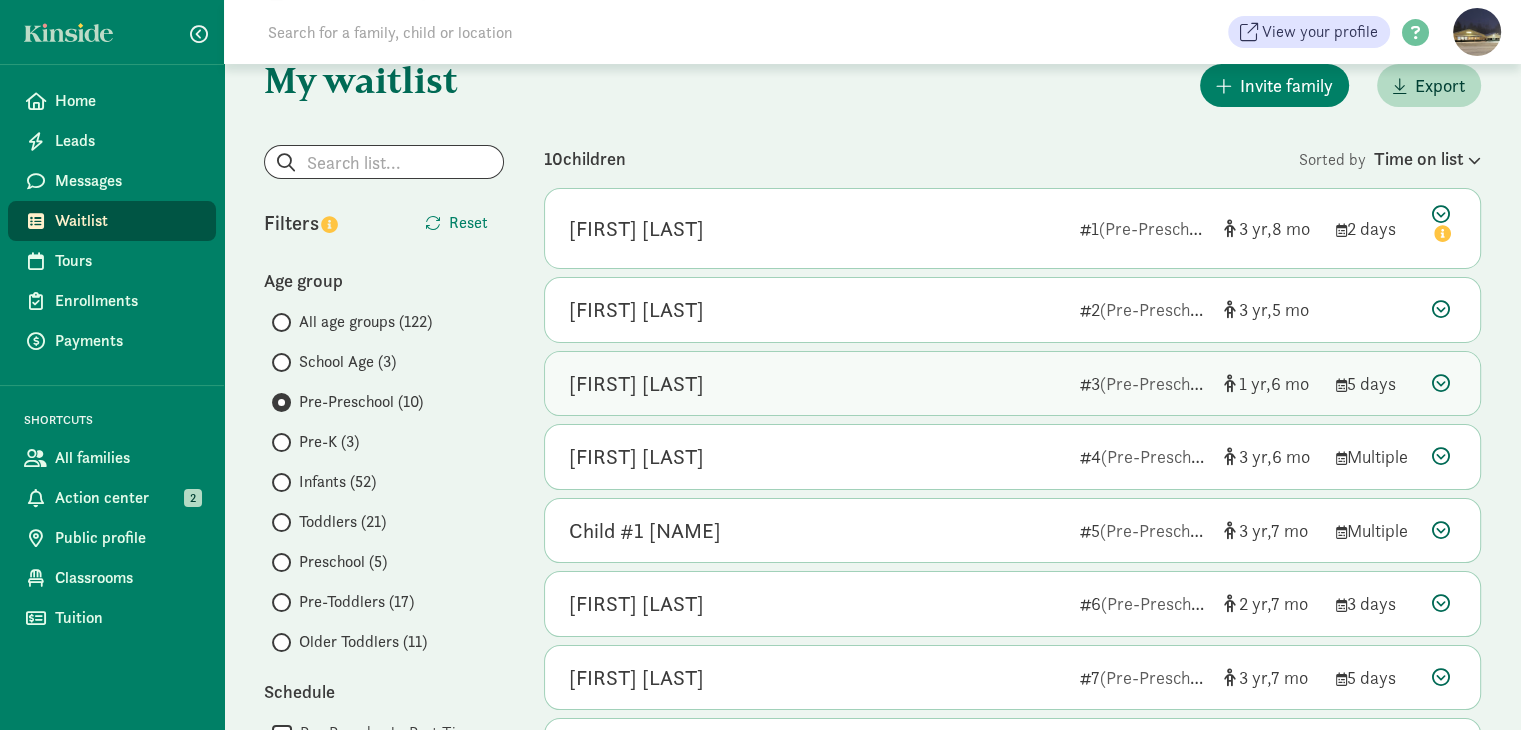 click at bounding box center [1441, 383] 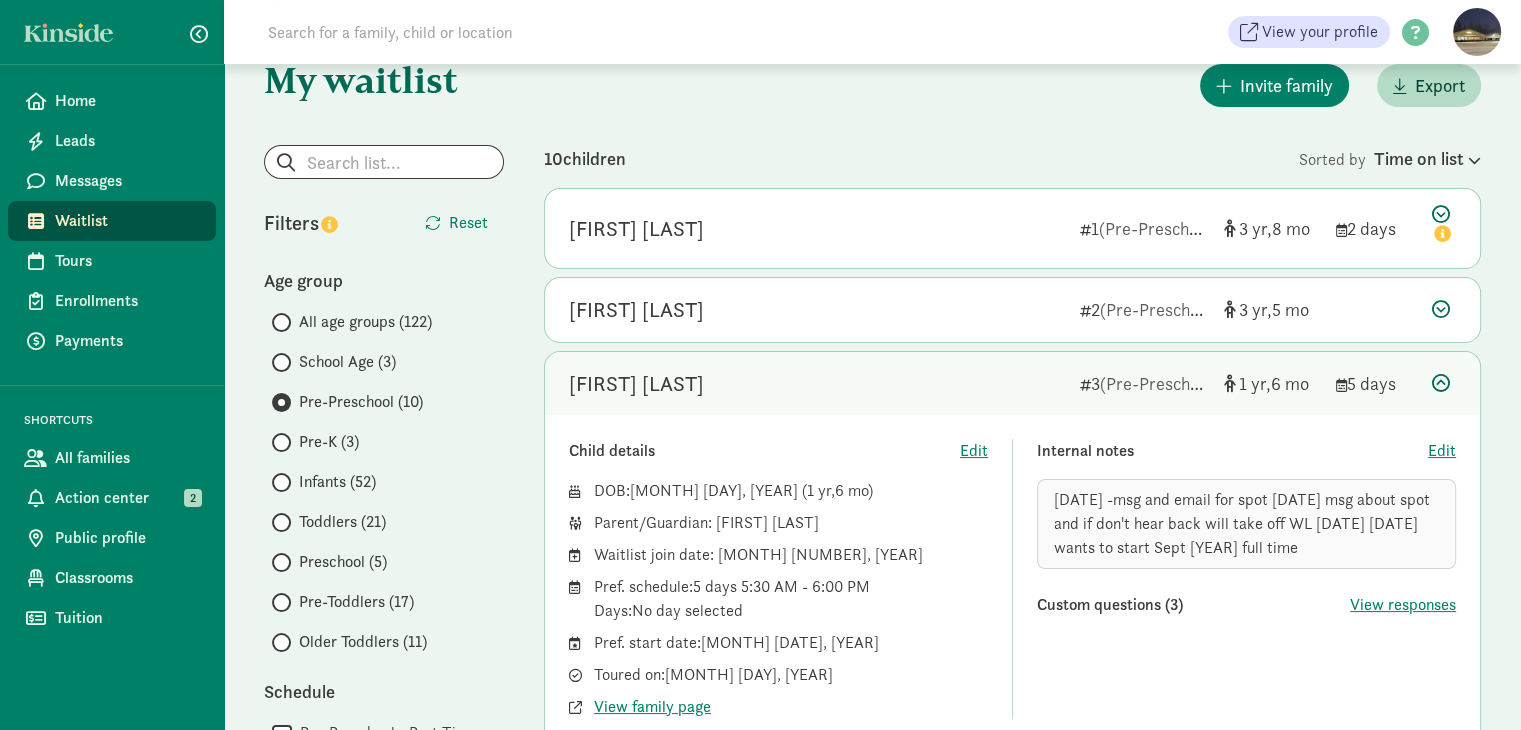 click at bounding box center [1441, 383] 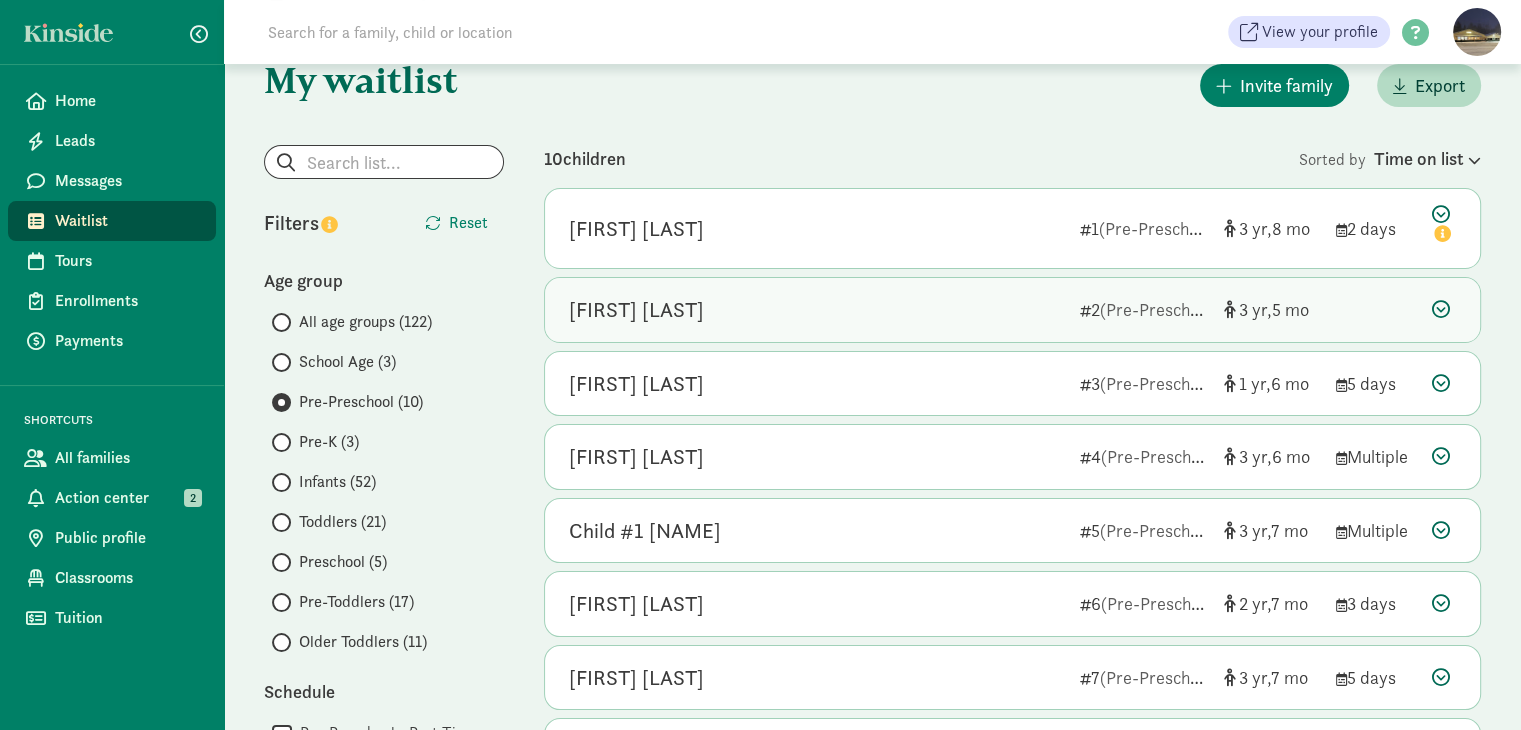 click at bounding box center [1441, 309] 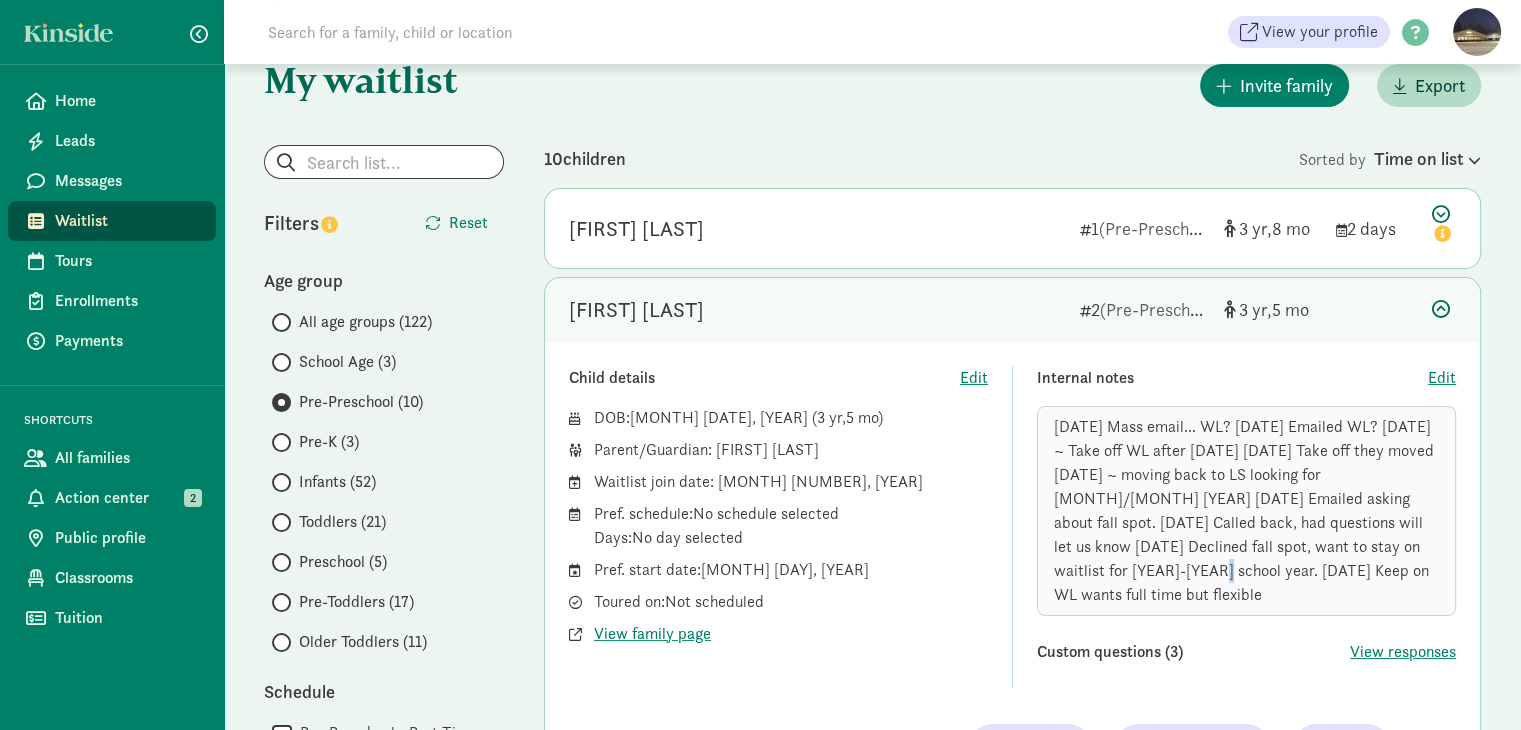 click at bounding box center [1441, 309] 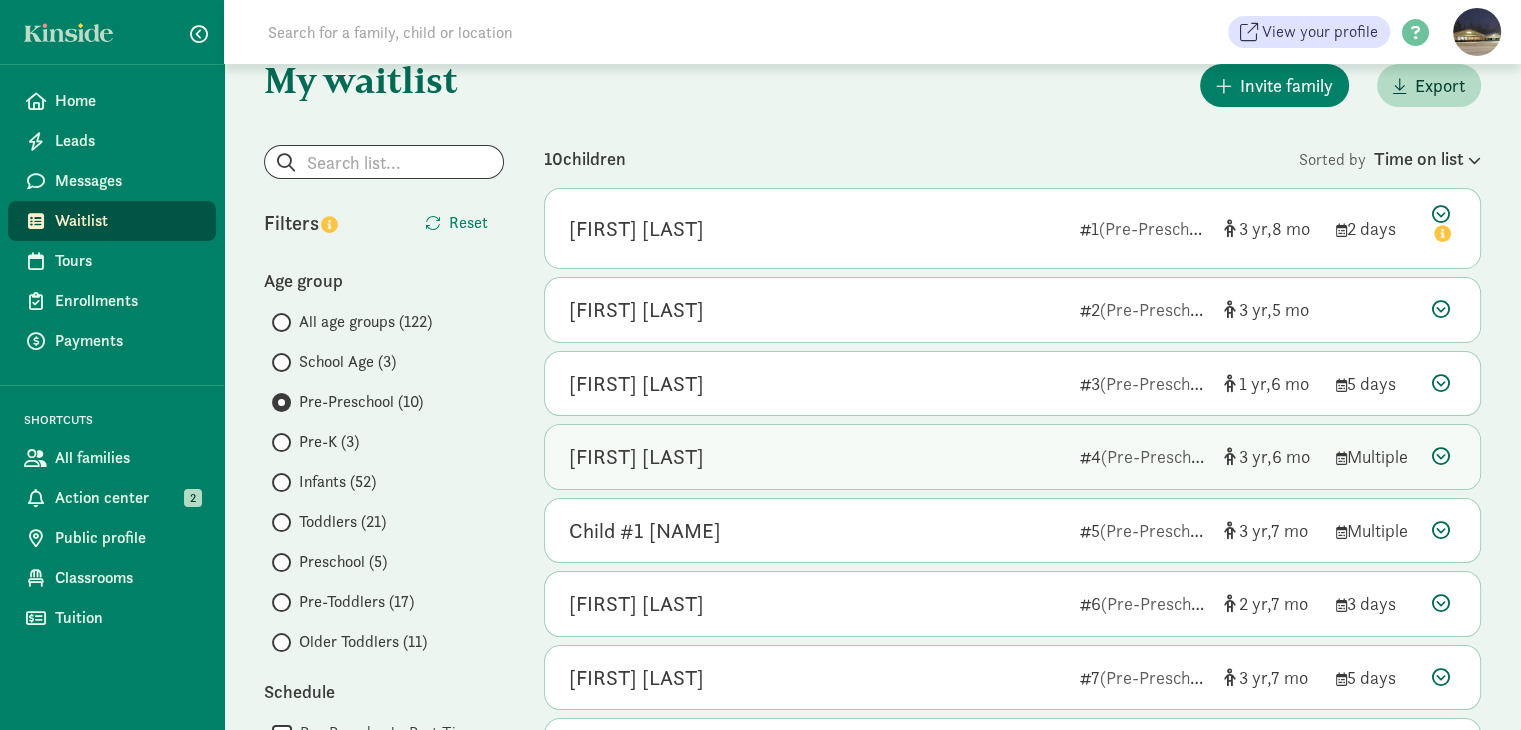 click at bounding box center (1441, 456) 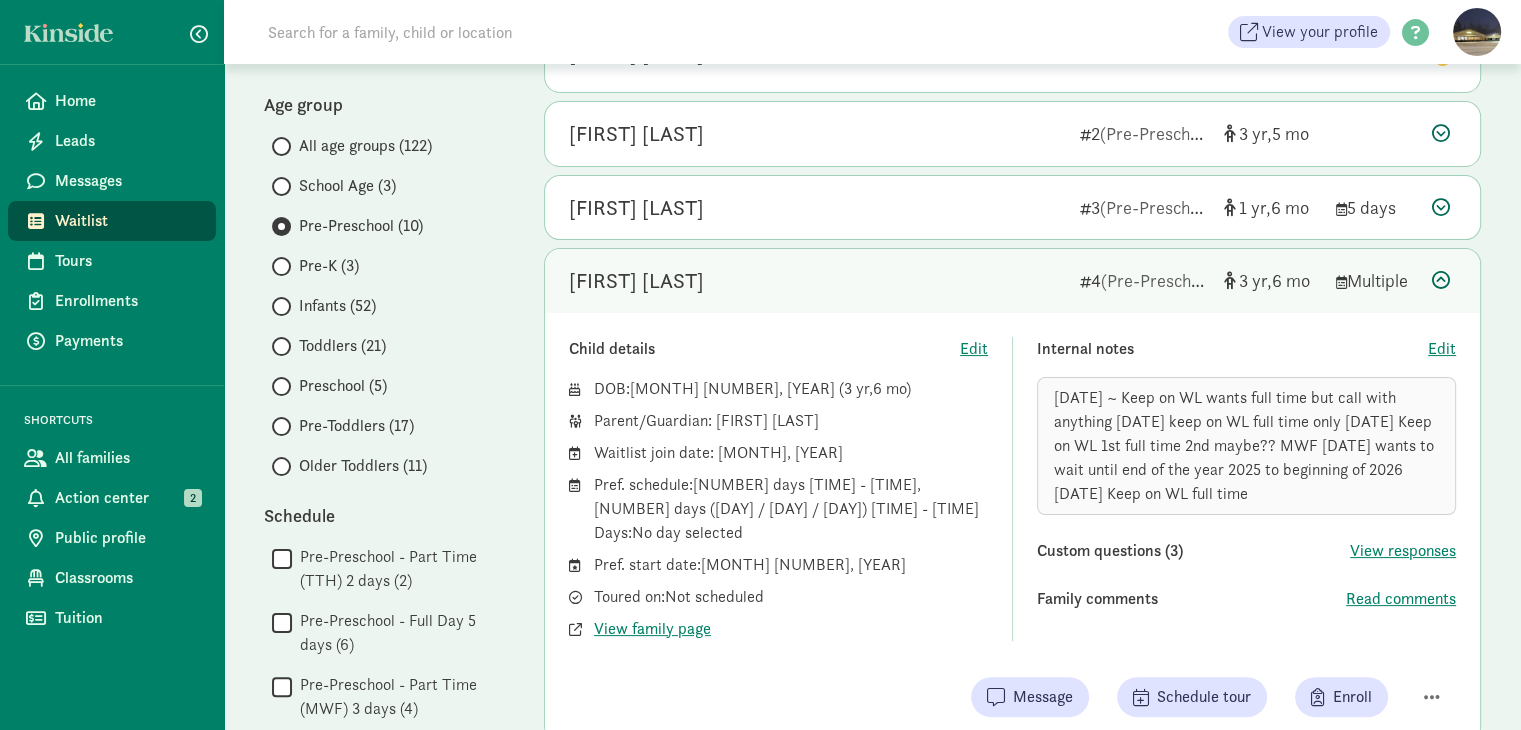 scroll, scrollTop: 300, scrollLeft: 0, axis: vertical 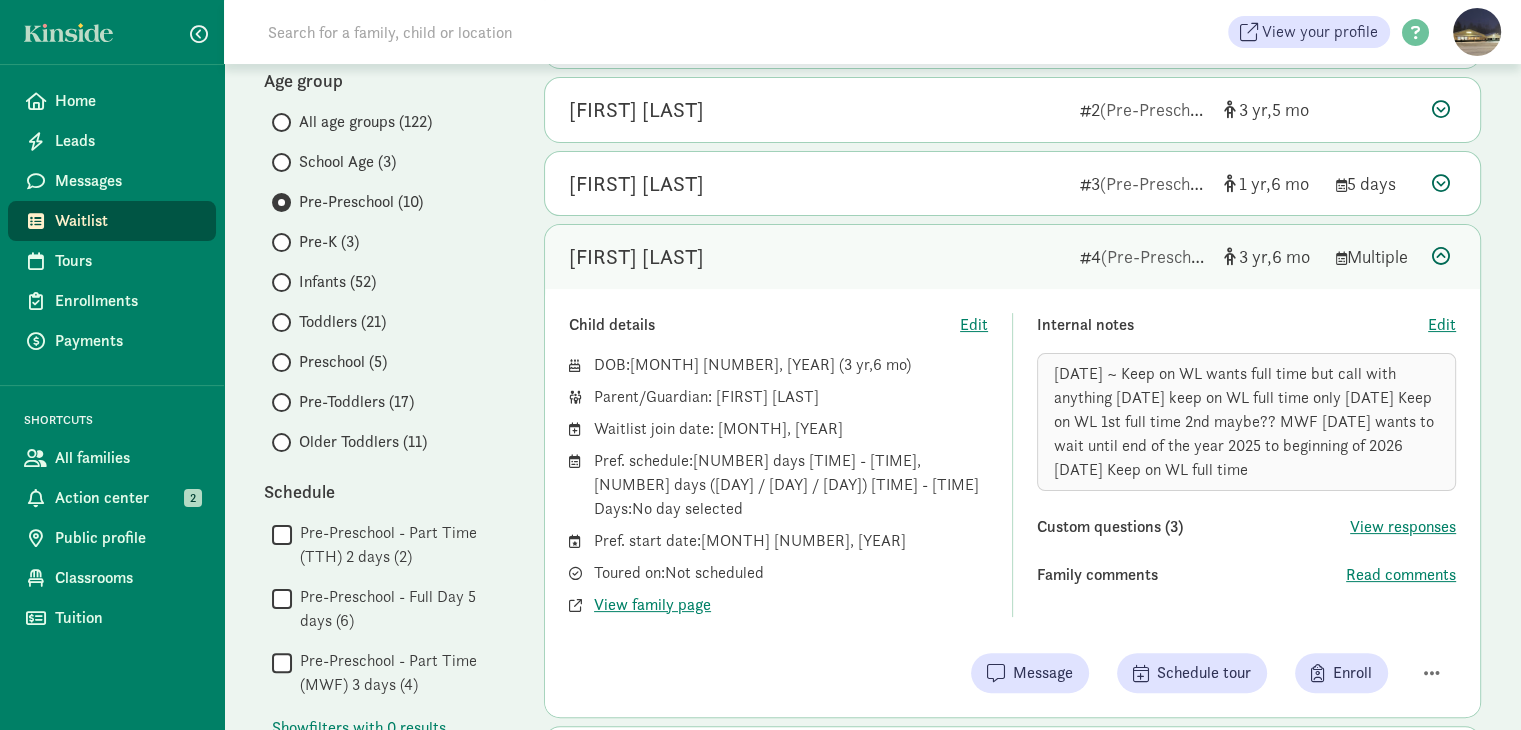 click at bounding box center [1441, 256] 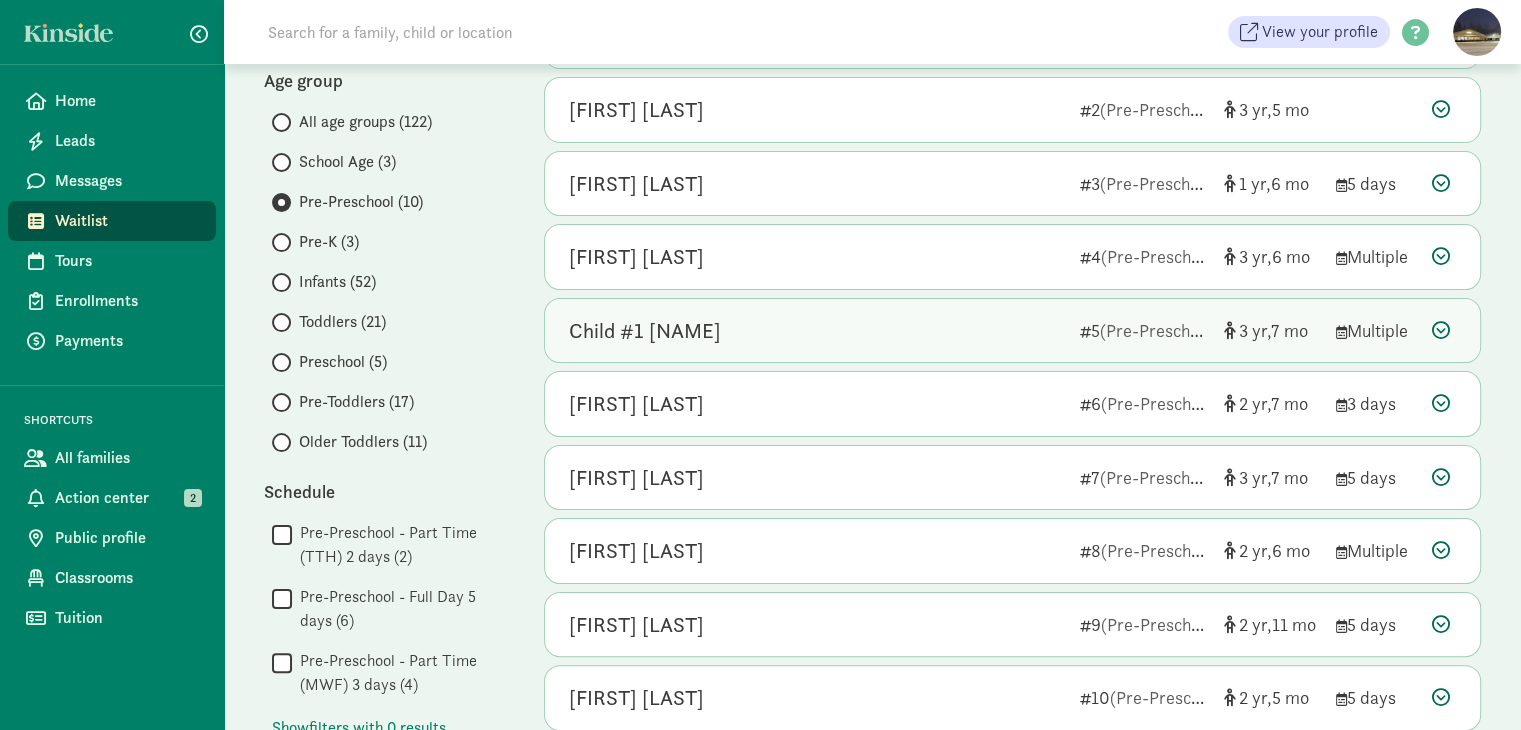 click at bounding box center [1441, 330] 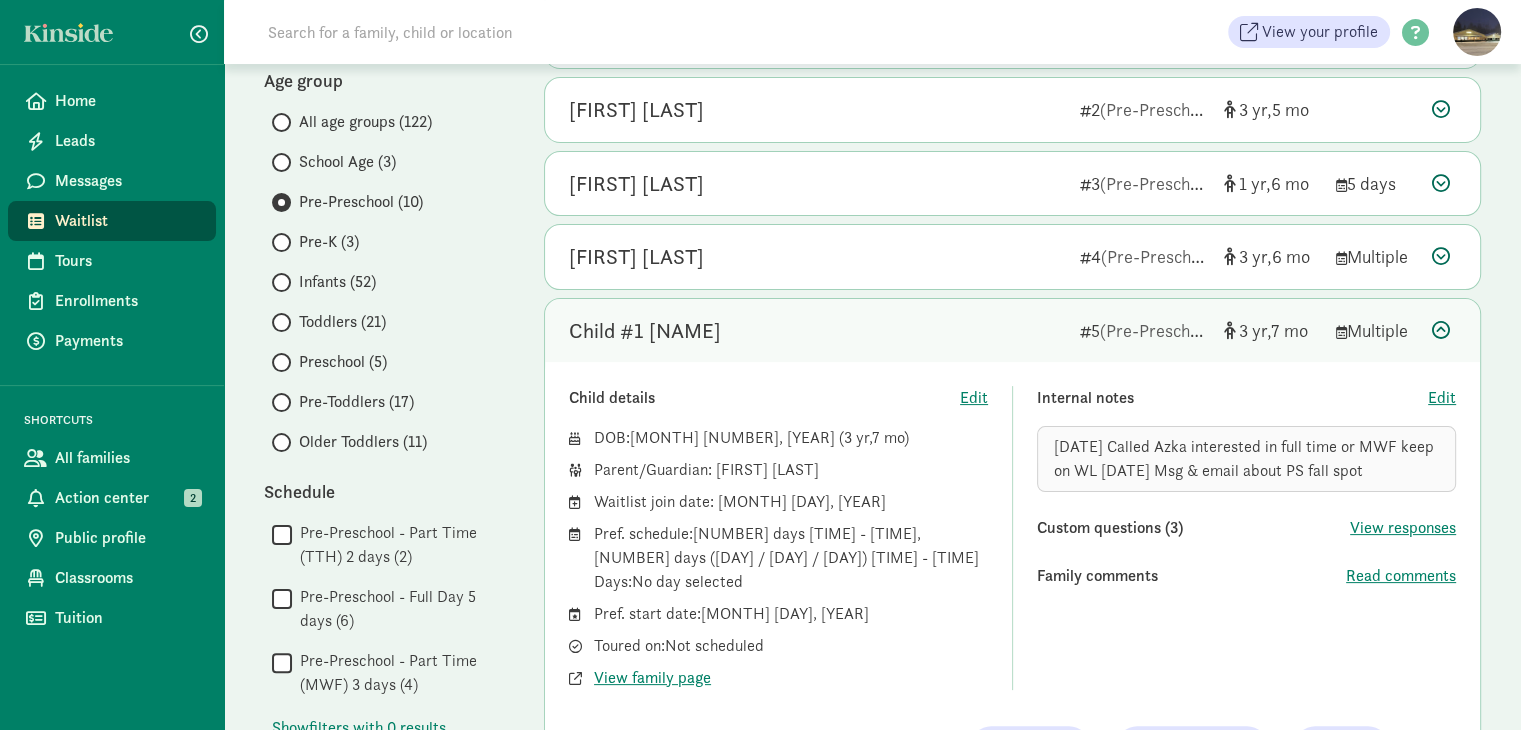 click at bounding box center [1441, 330] 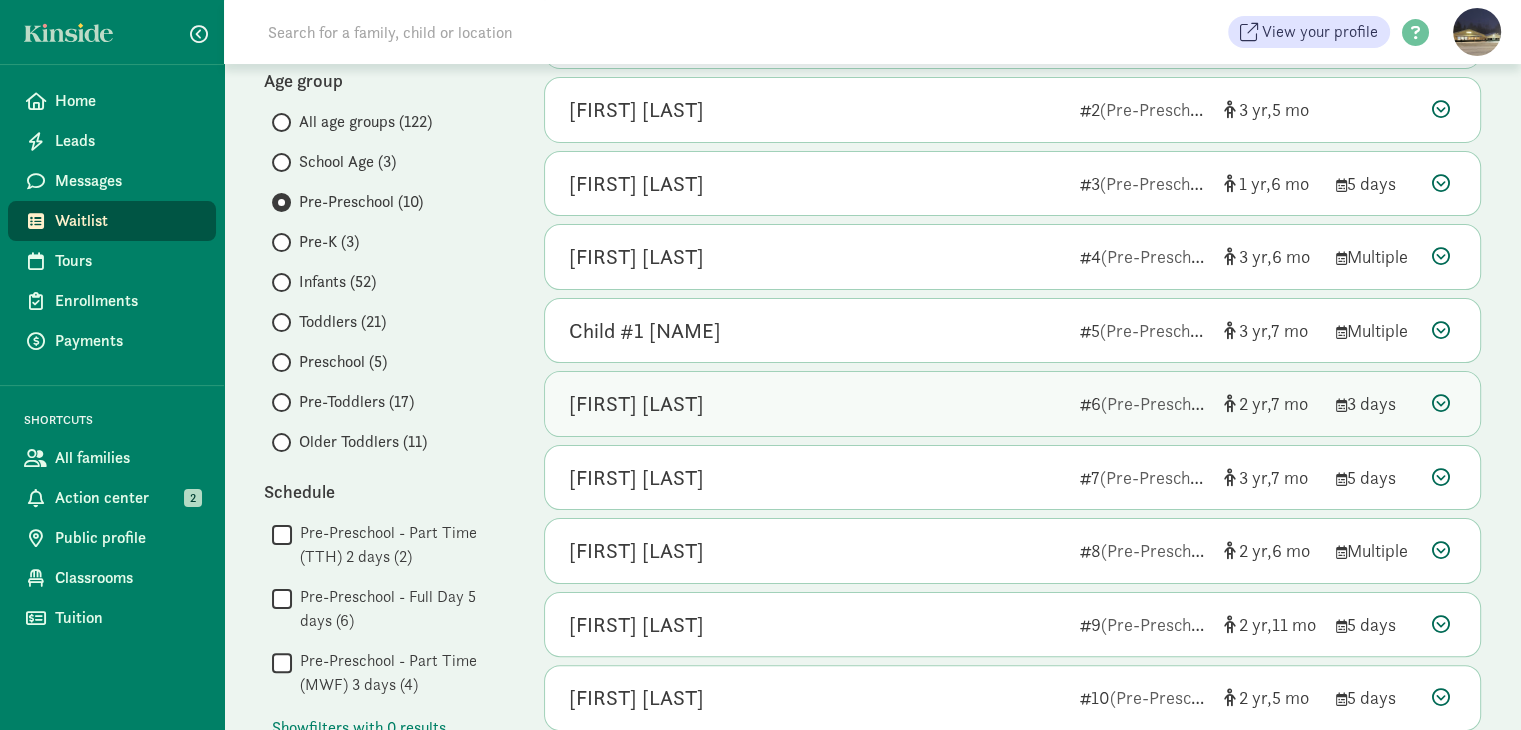 click at bounding box center [1441, 403] 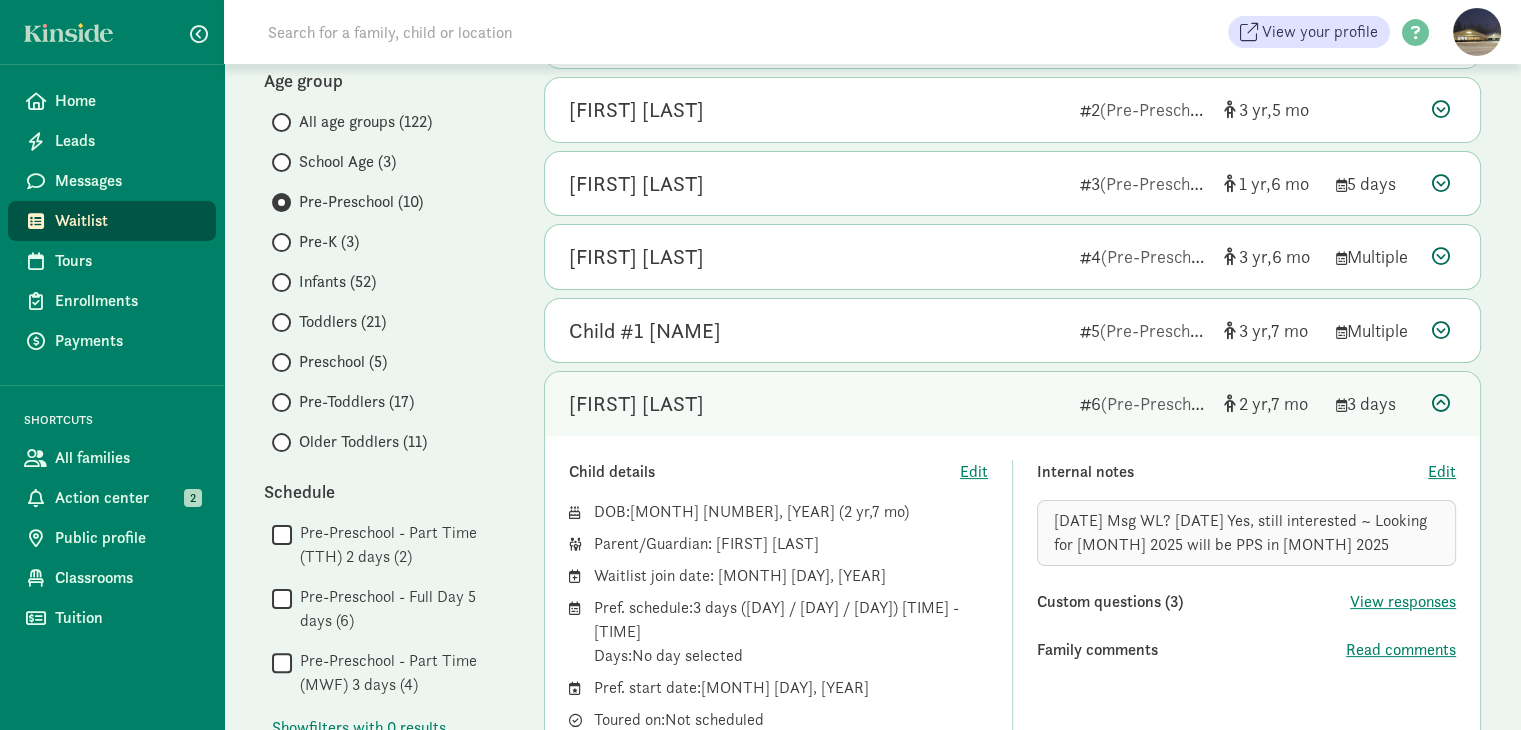 click at bounding box center (1441, 403) 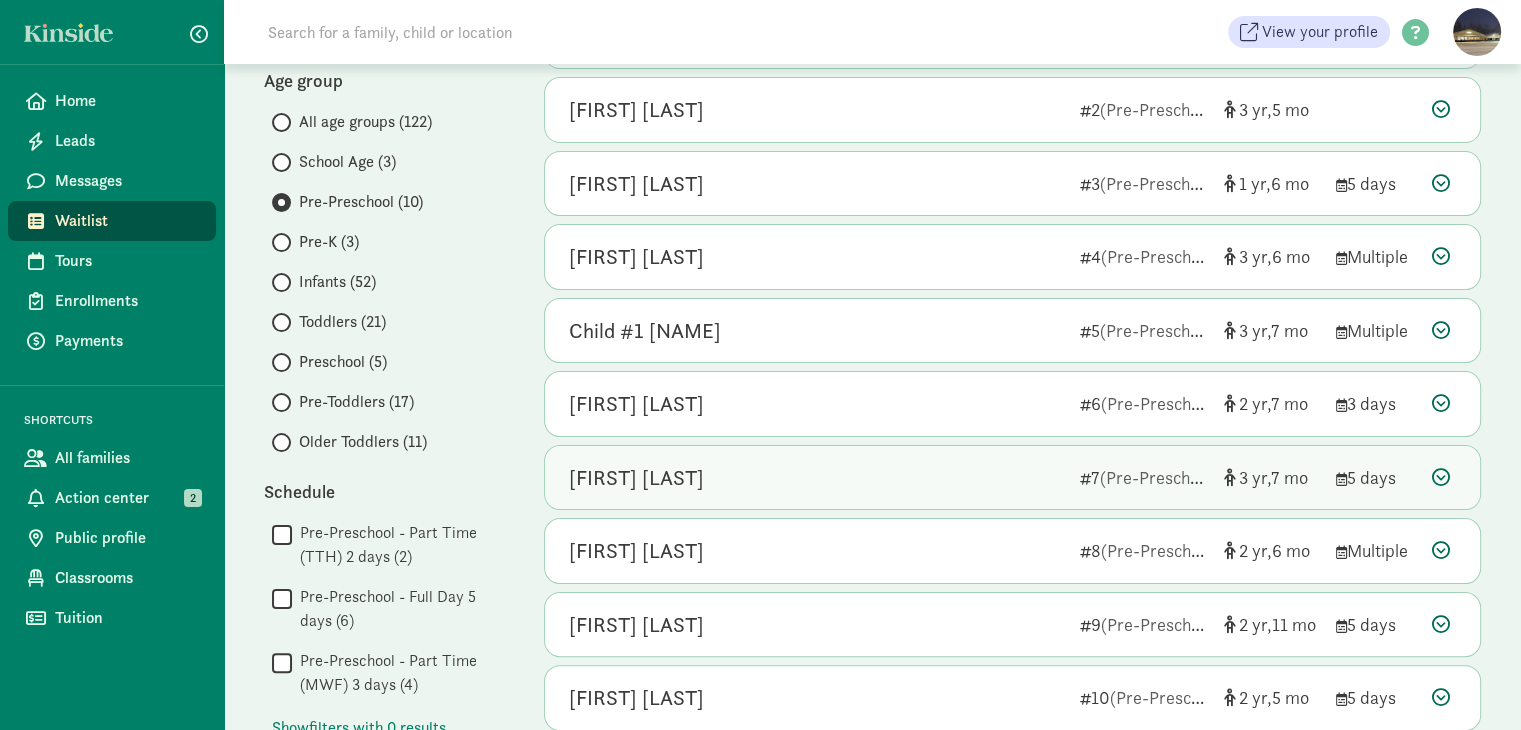 click at bounding box center [1441, 477] 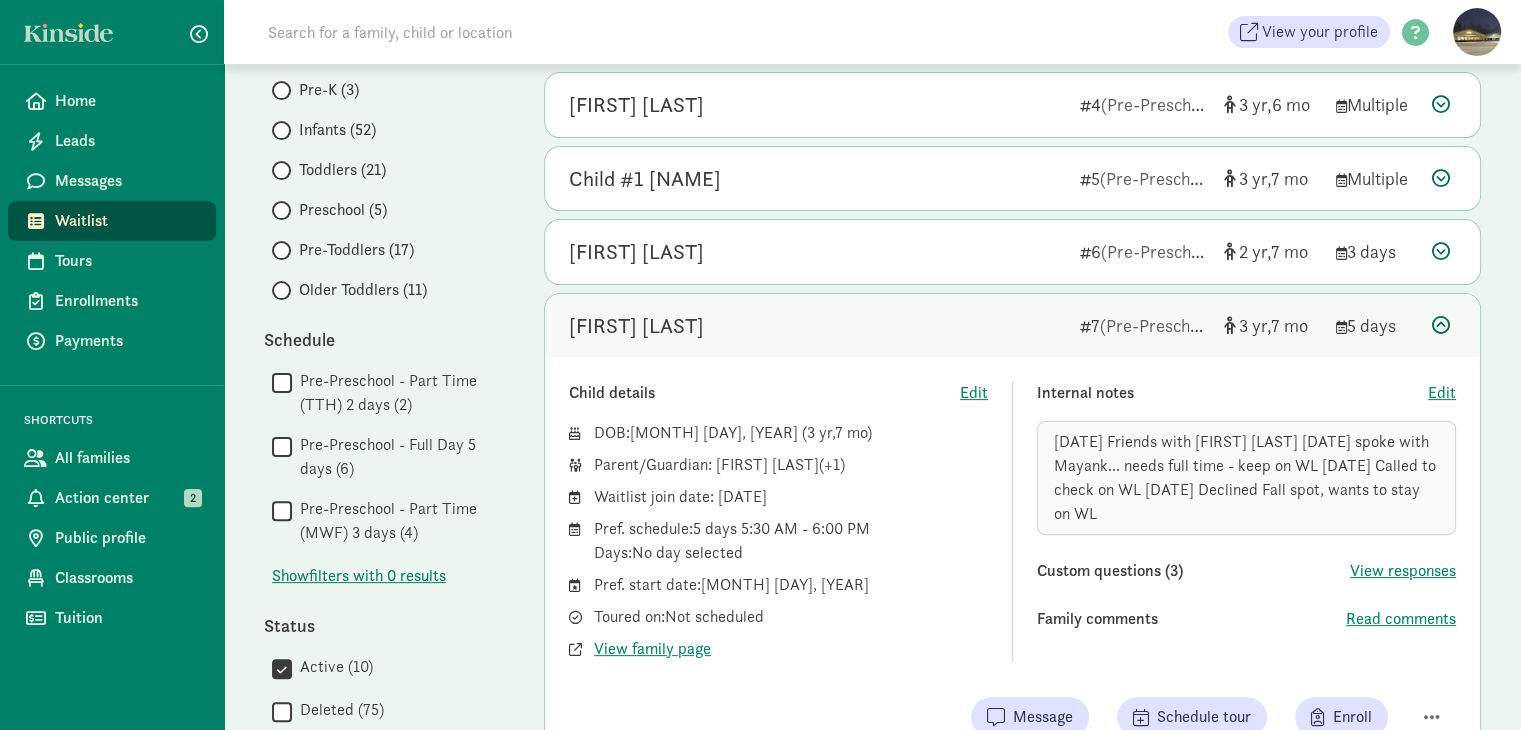 scroll, scrollTop: 500, scrollLeft: 0, axis: vertical 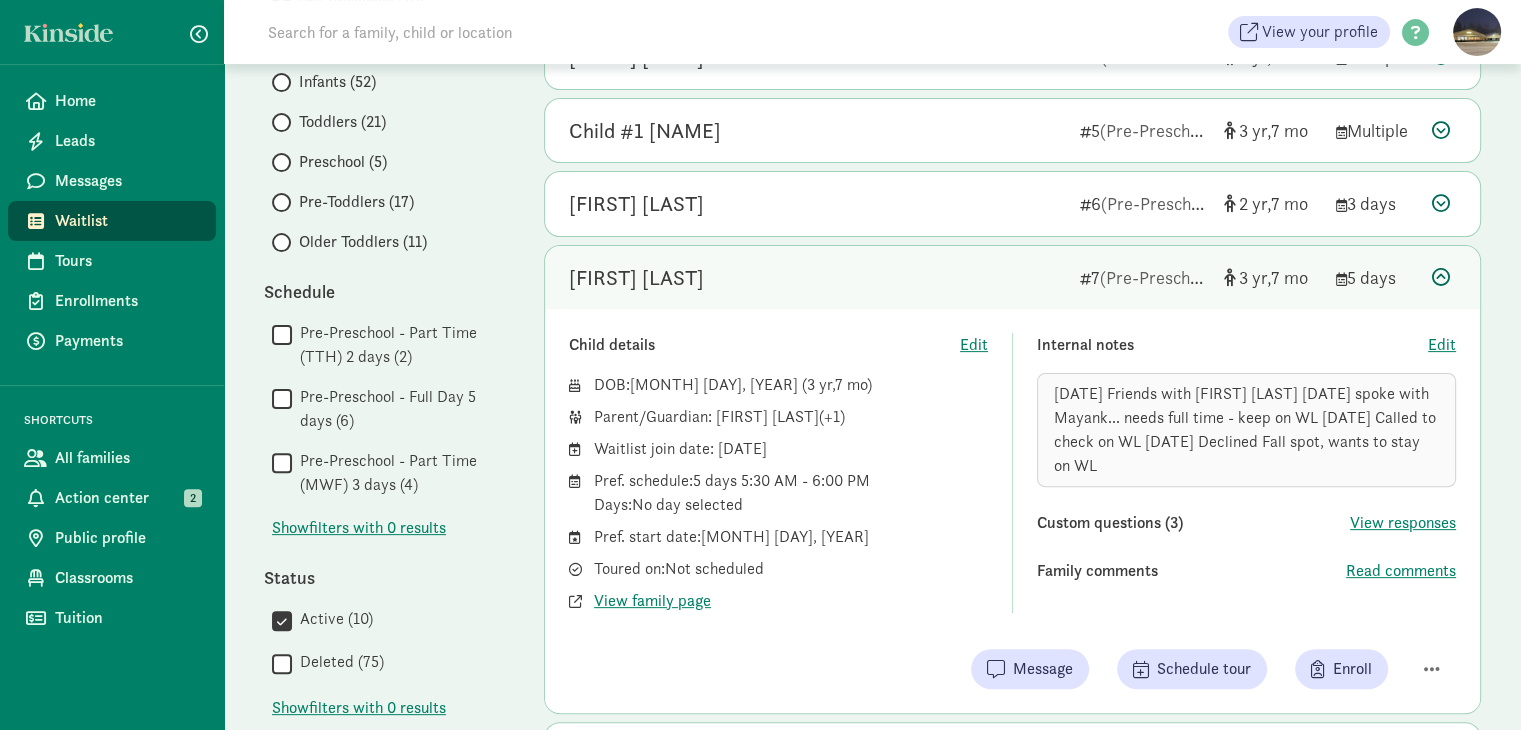 click at bounding box center (1441, 277) 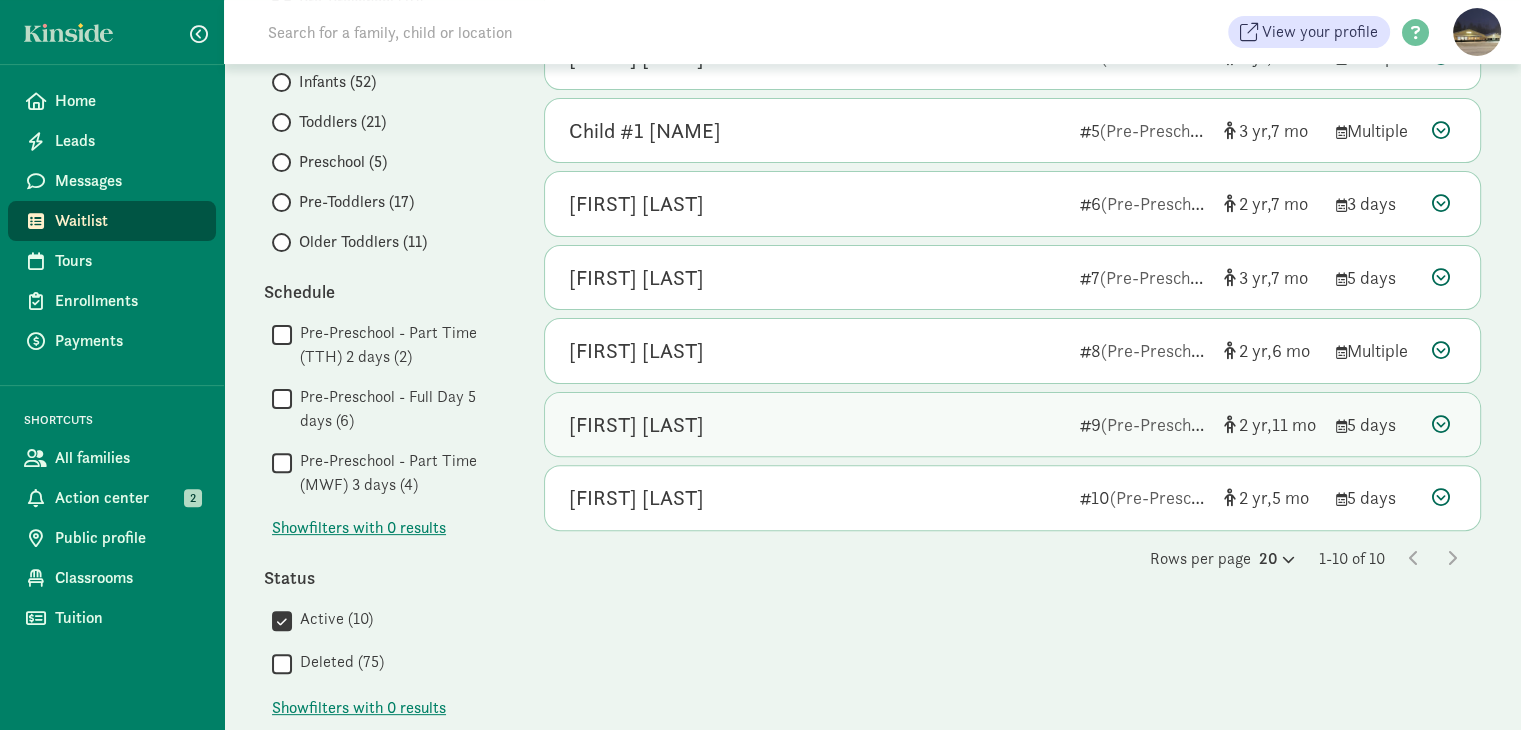 click at bounding box center [1441, 424] 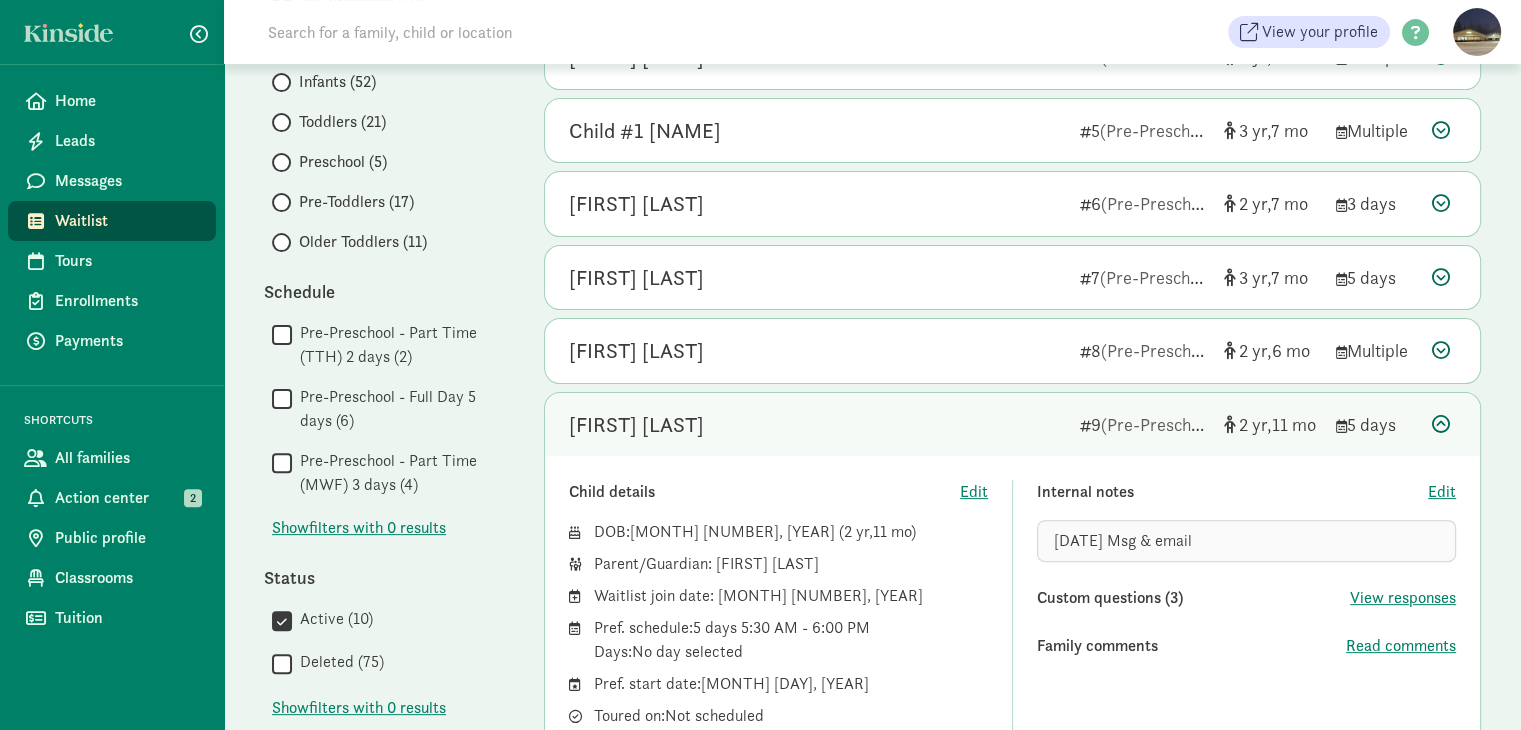 click at bounding box center [1441, 424] 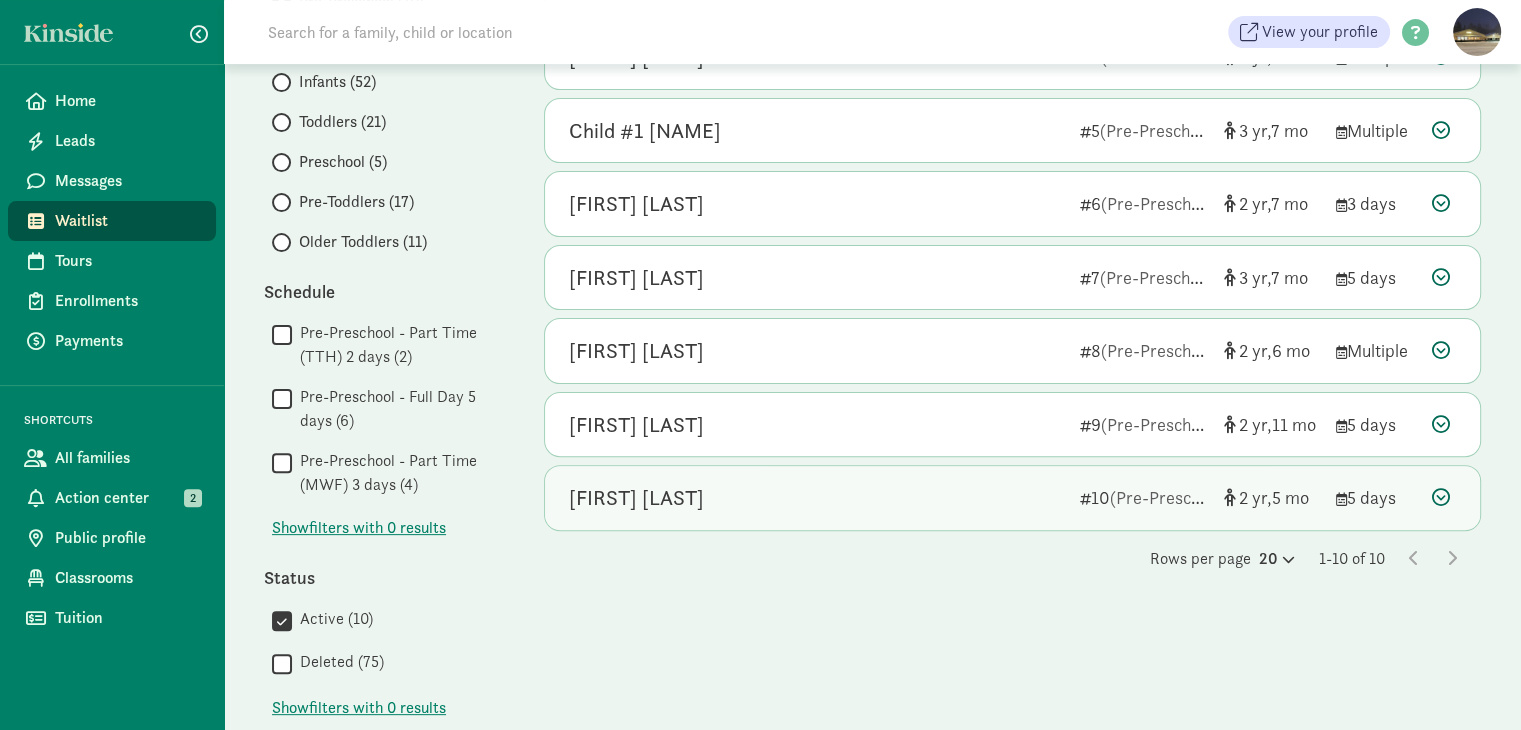 click at bounding box center (1441, 497) 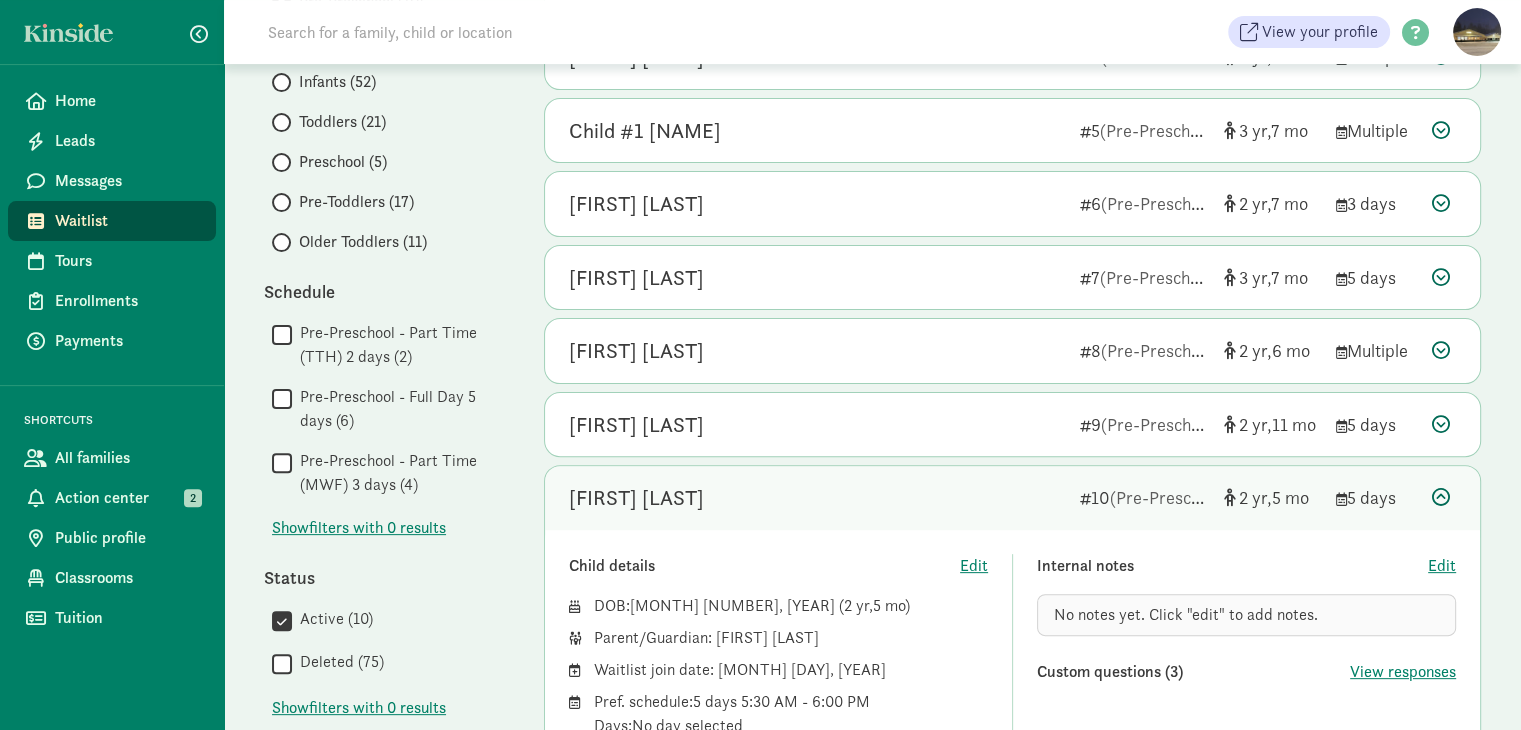 scroll, scrollTop: 600, scrollLeft: 0, axis: vertical 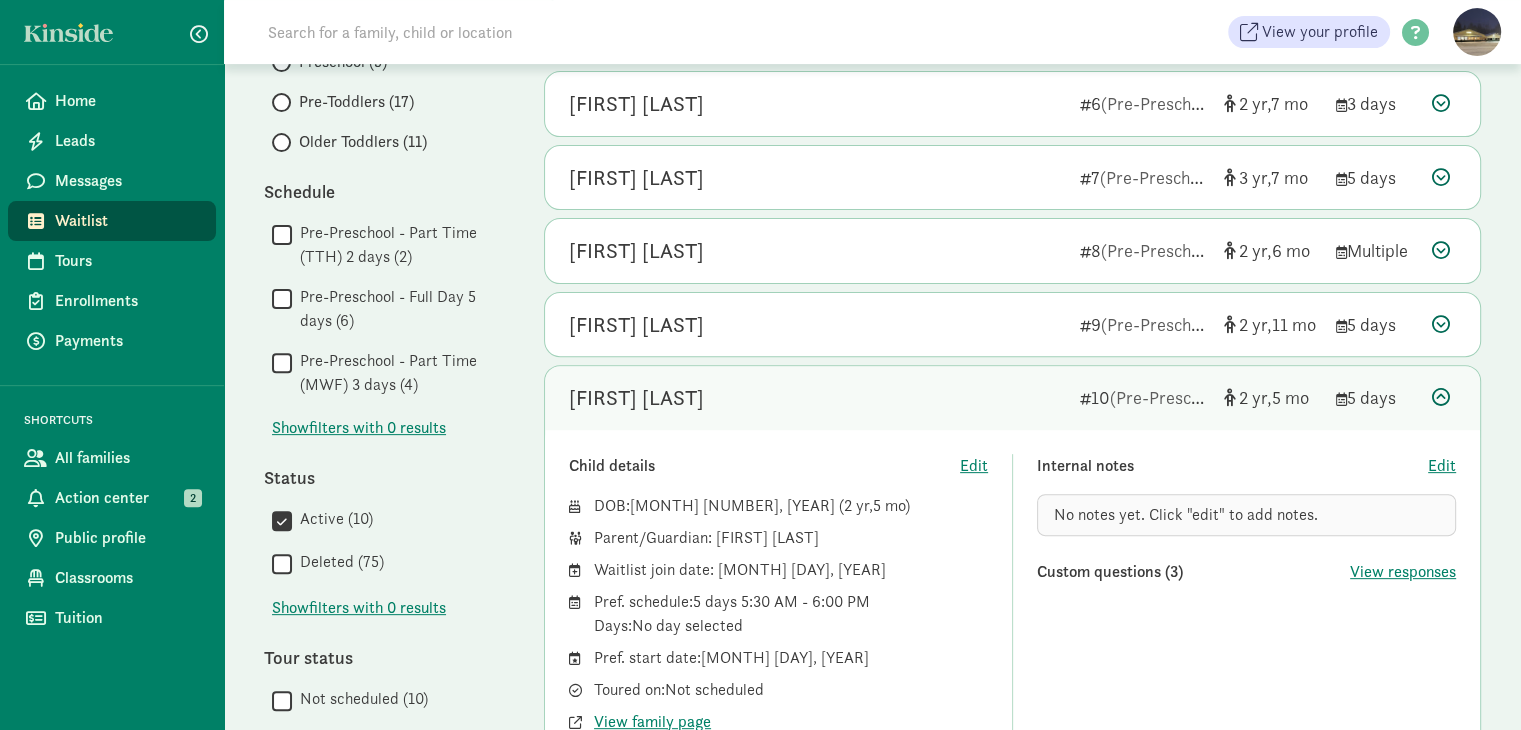 click at bounding box center (1441, 397) 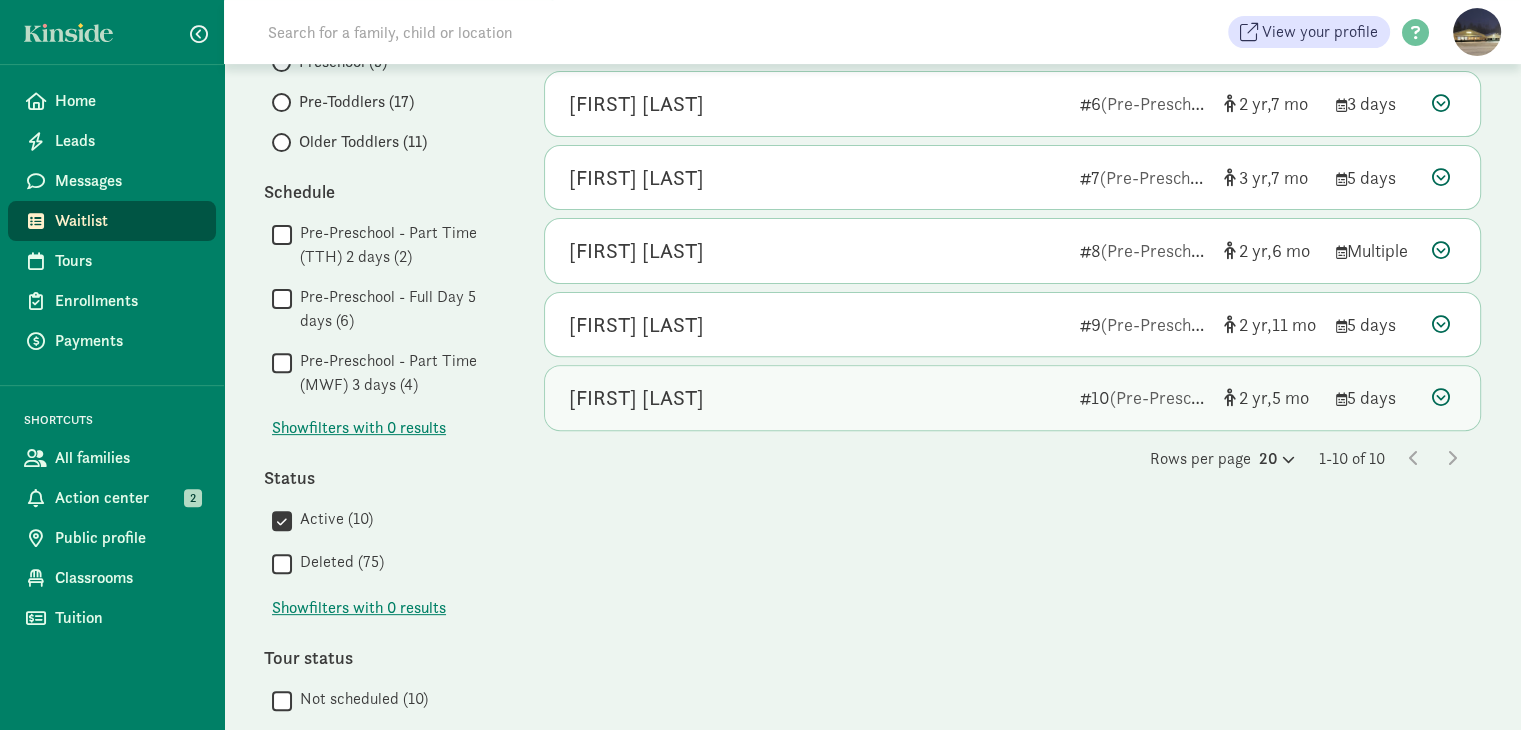 click at bounding box center (1441, 397) 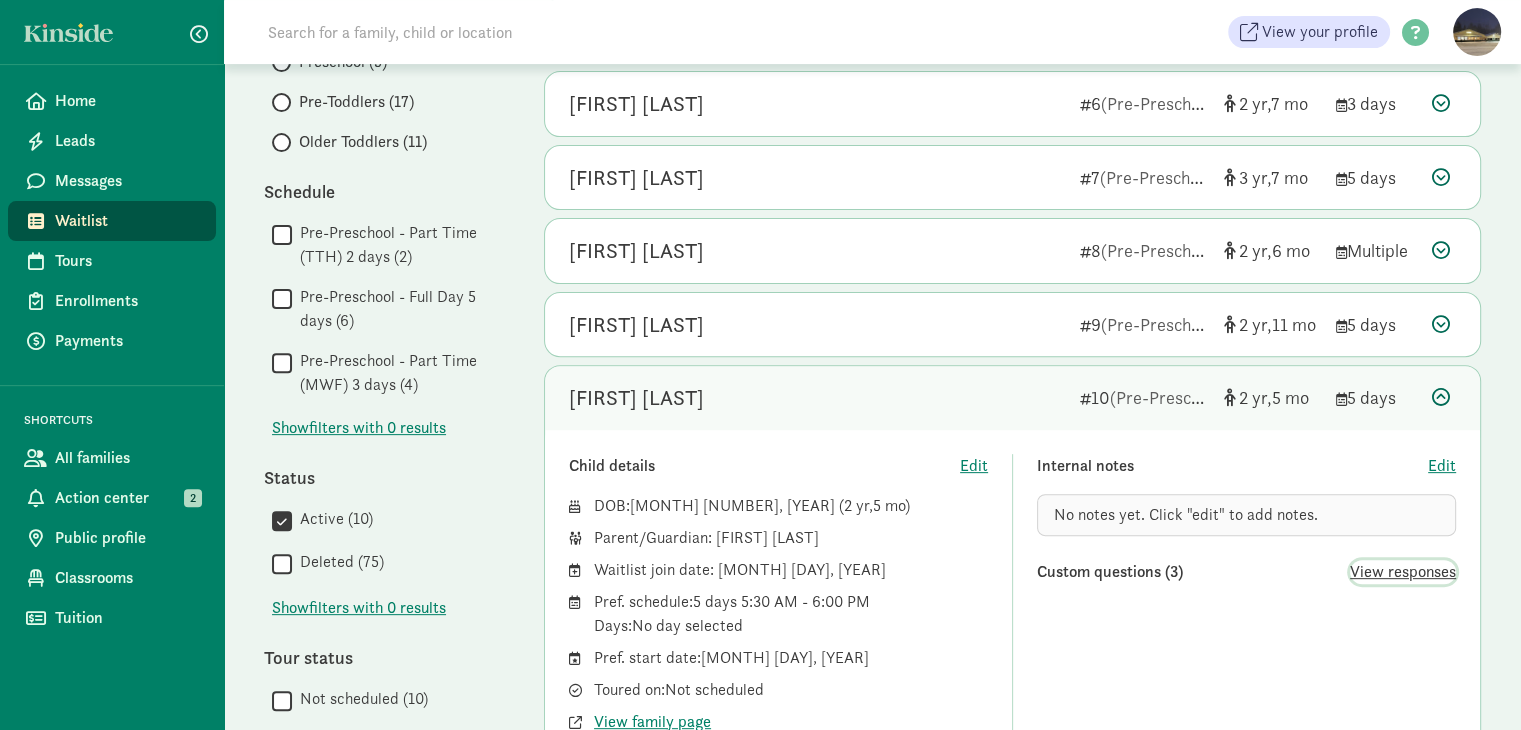 click on "View responses" at bounding box center [1403, 572] 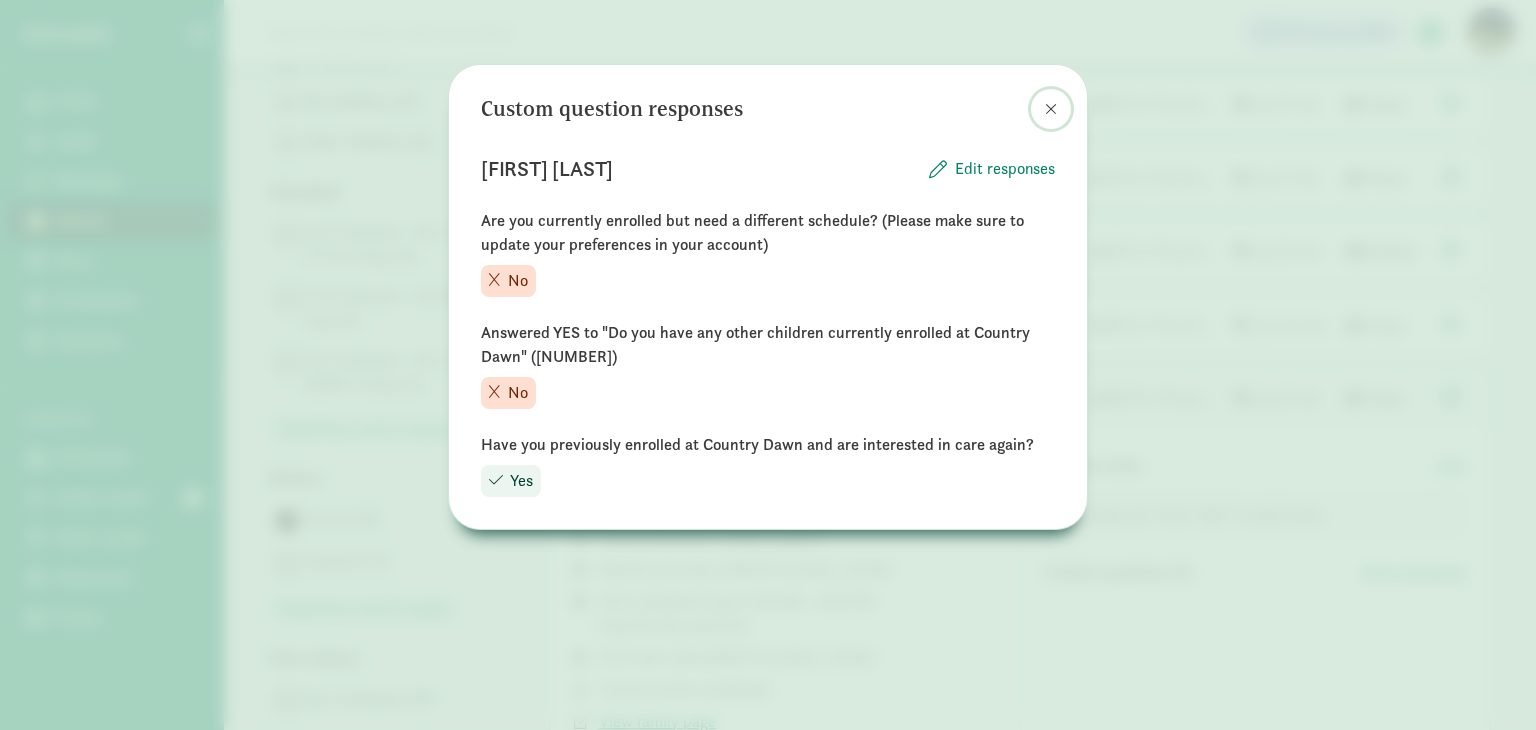 click at bounding box center (1051, 109) 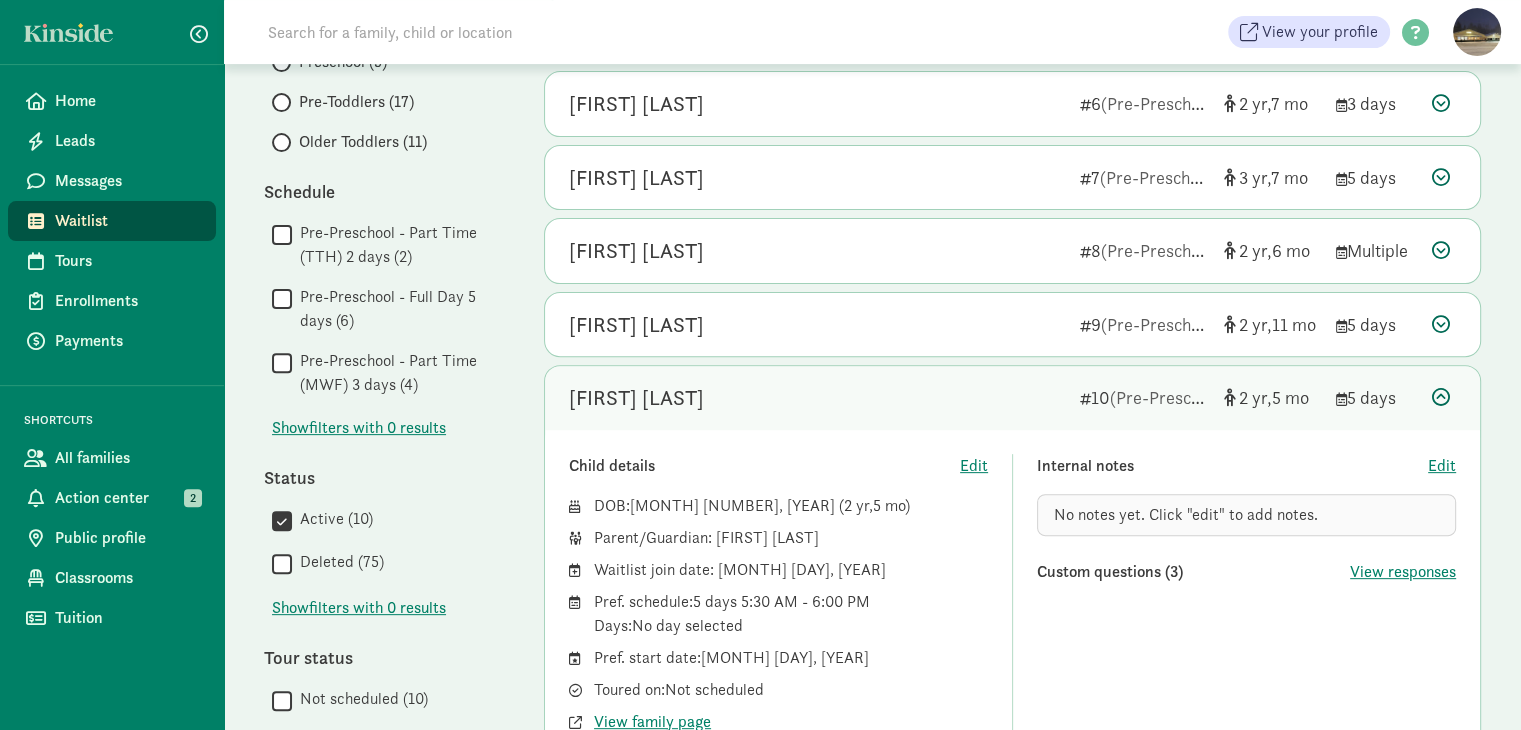 click at bounding box center (1441, 397) 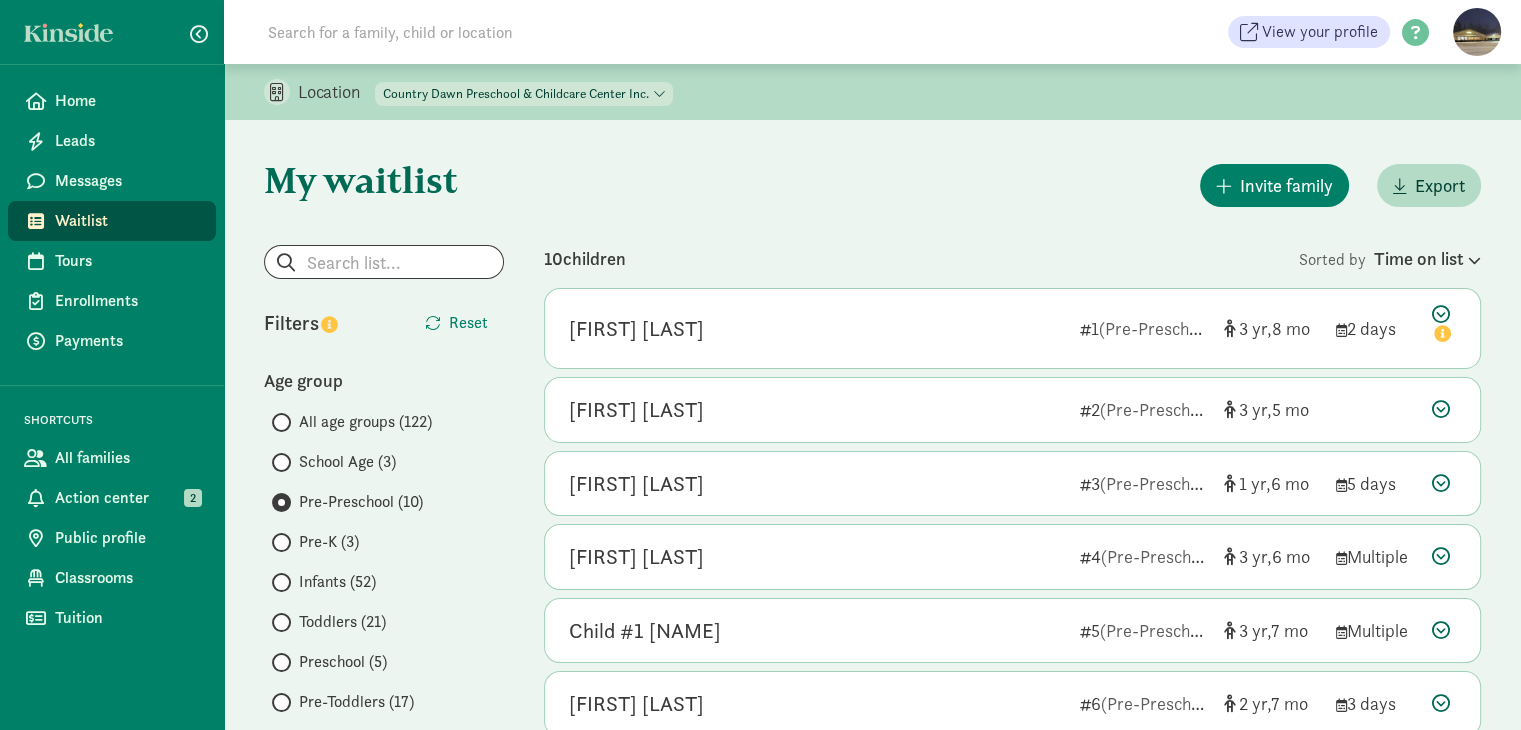 scroll, scrollTop: 100, scrollLeft: 0, axis: vertical 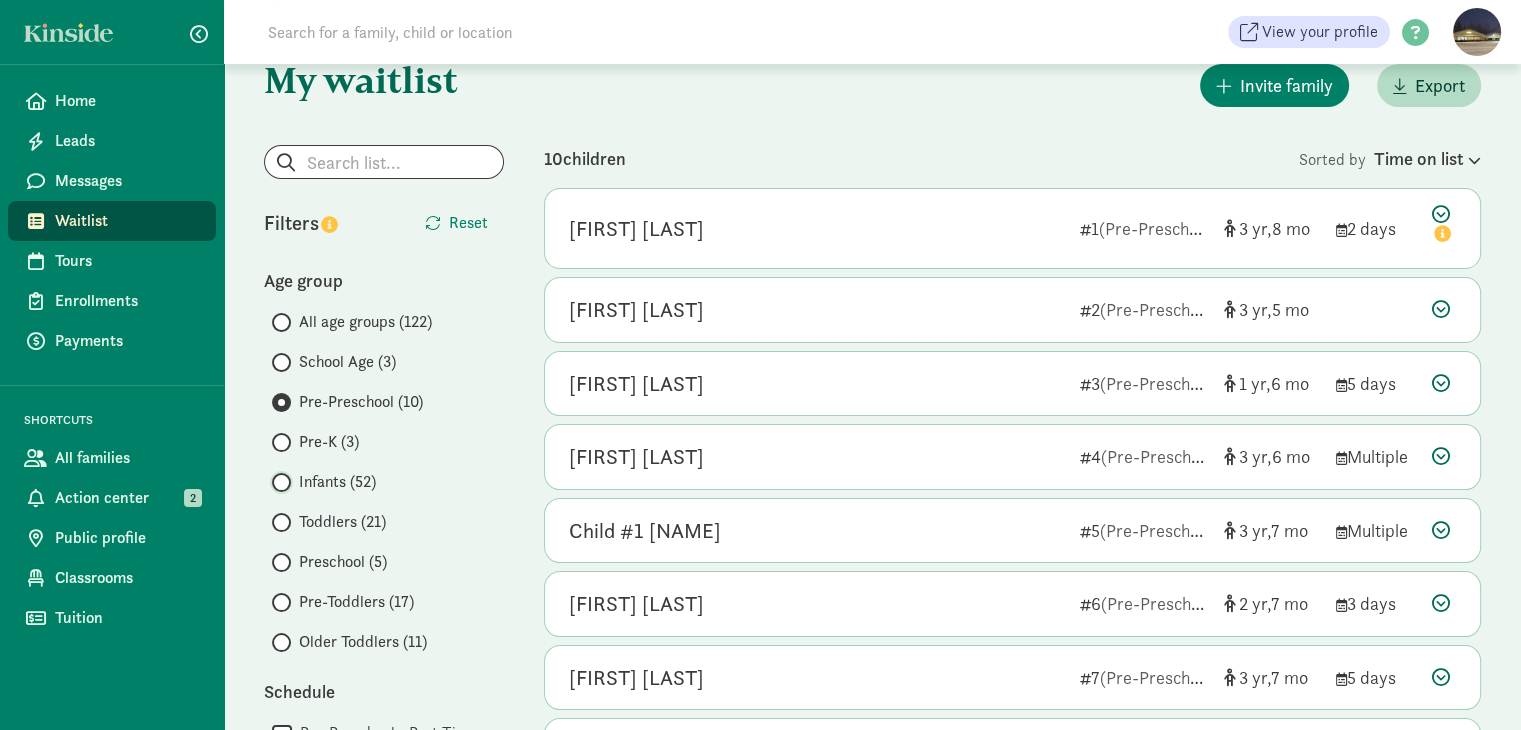 click on "Infants (52)" at bounding box center [278, 482] 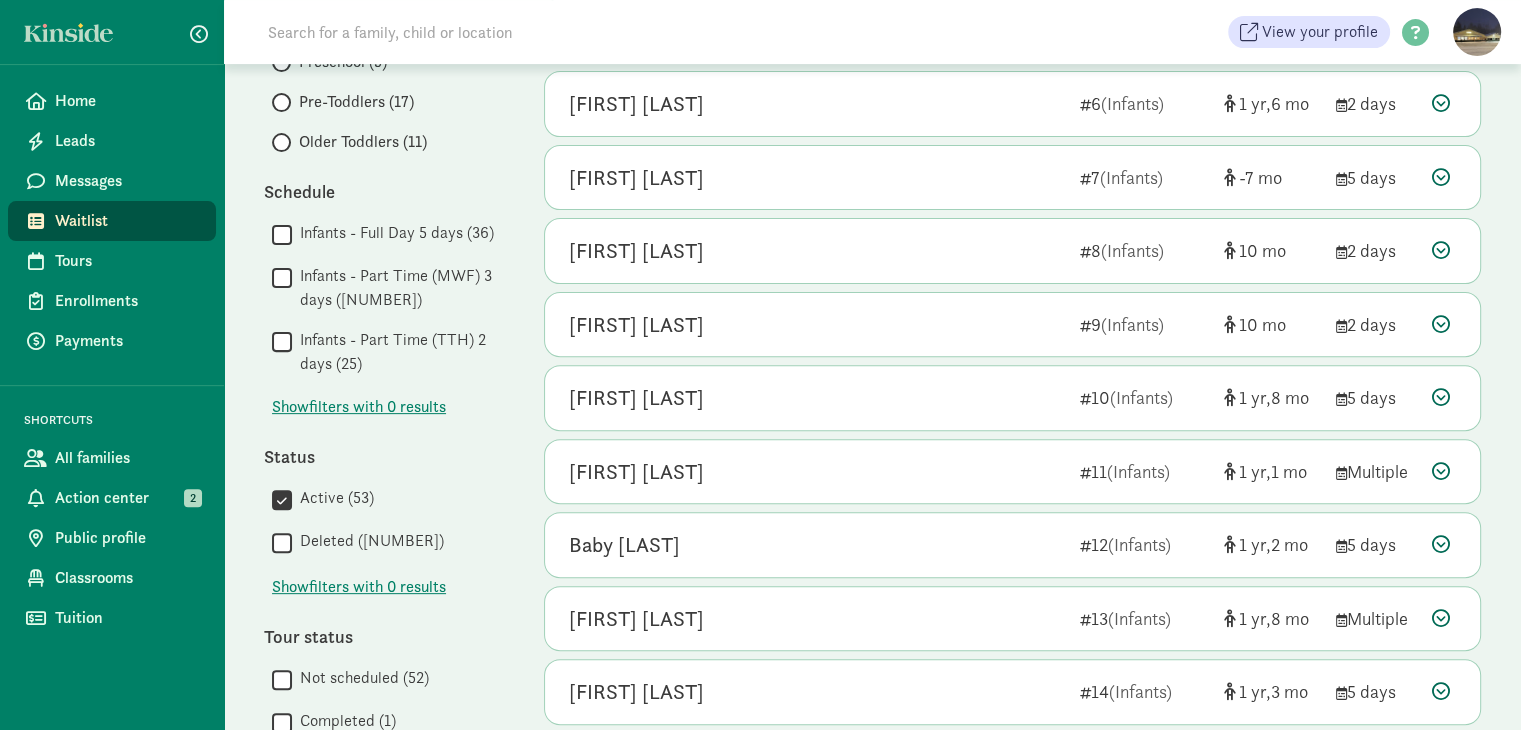 scroll, scrollTop: 700, scrollLeft: 0, axis: vertical 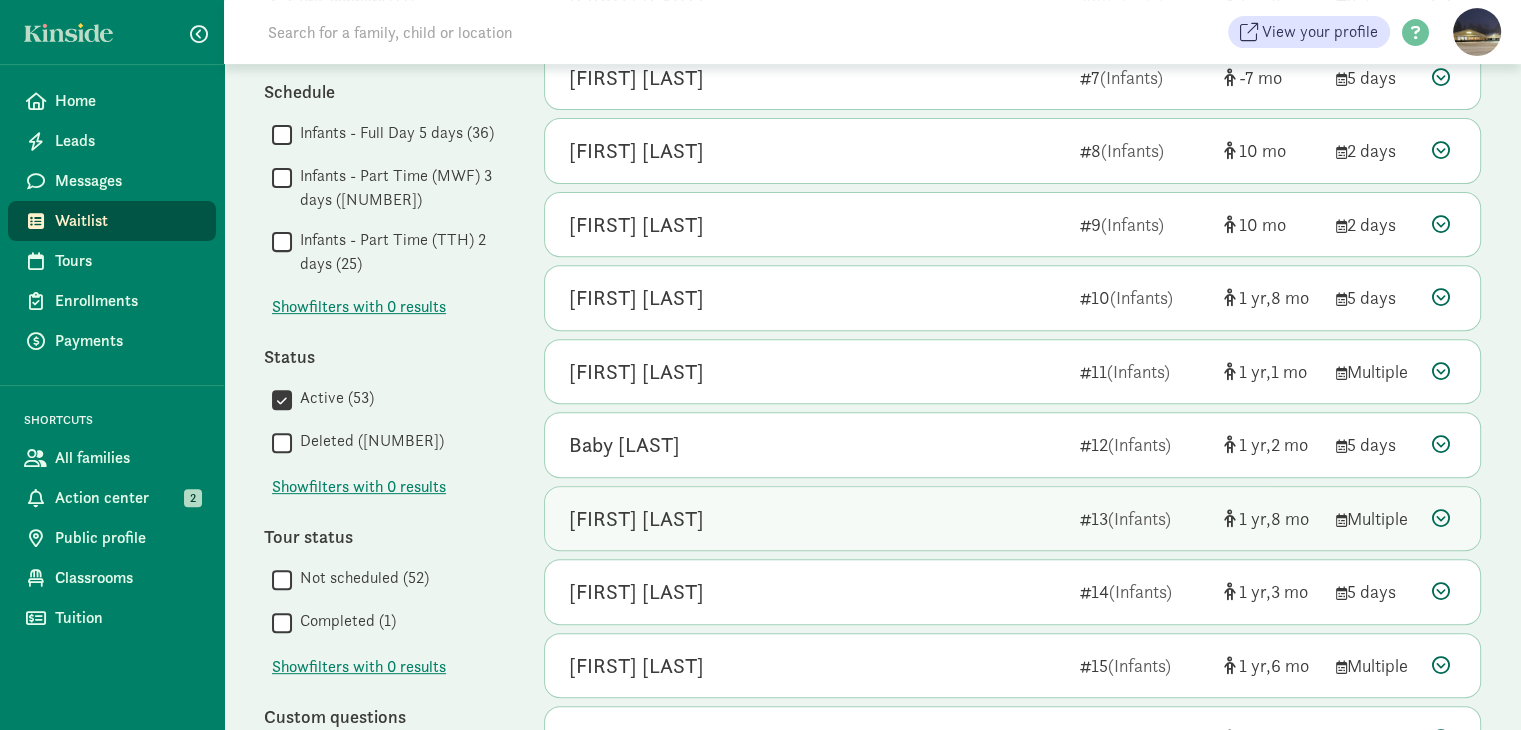click at bounding box center (1441, 518) 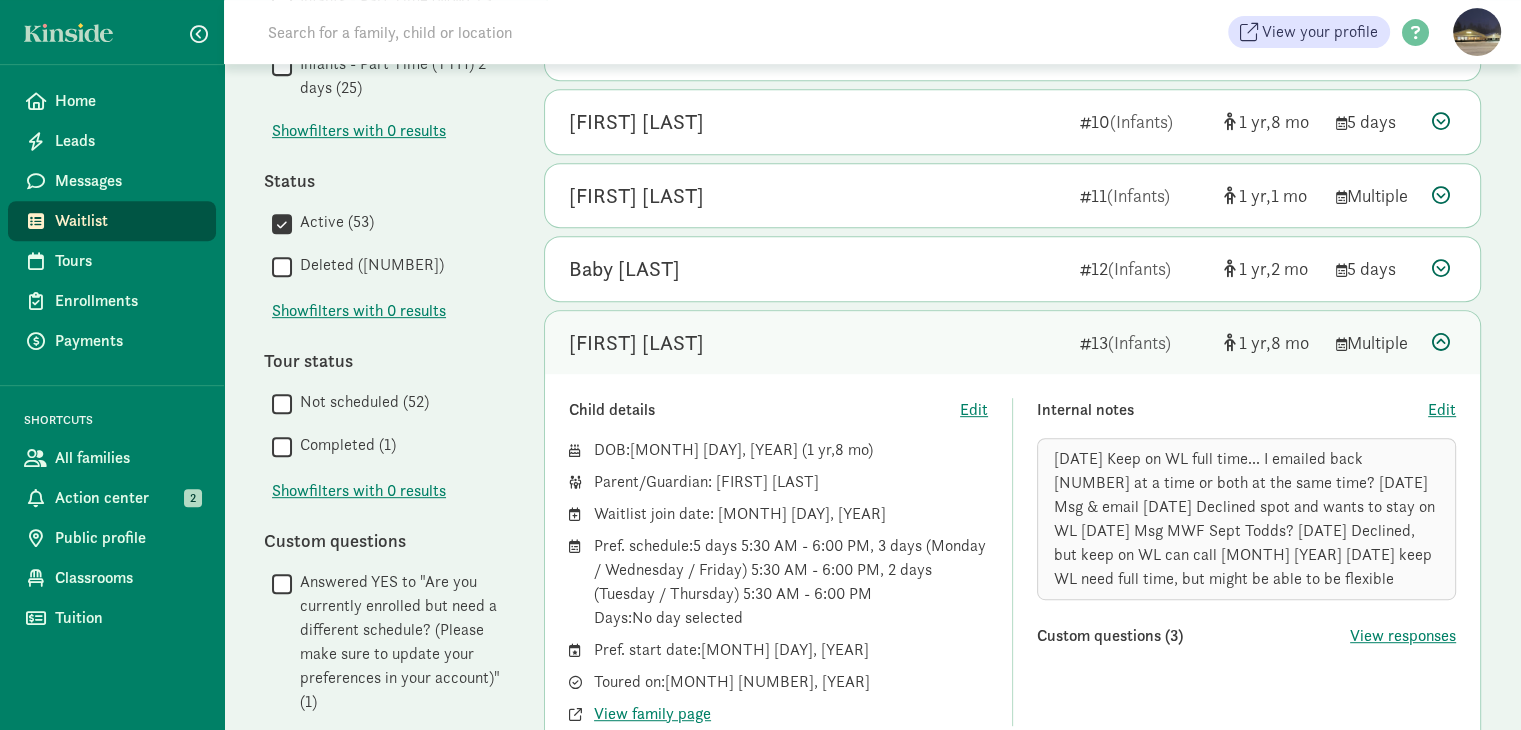 scroll, scrollTop: 953, scrollLeft: 0, axis: vertical 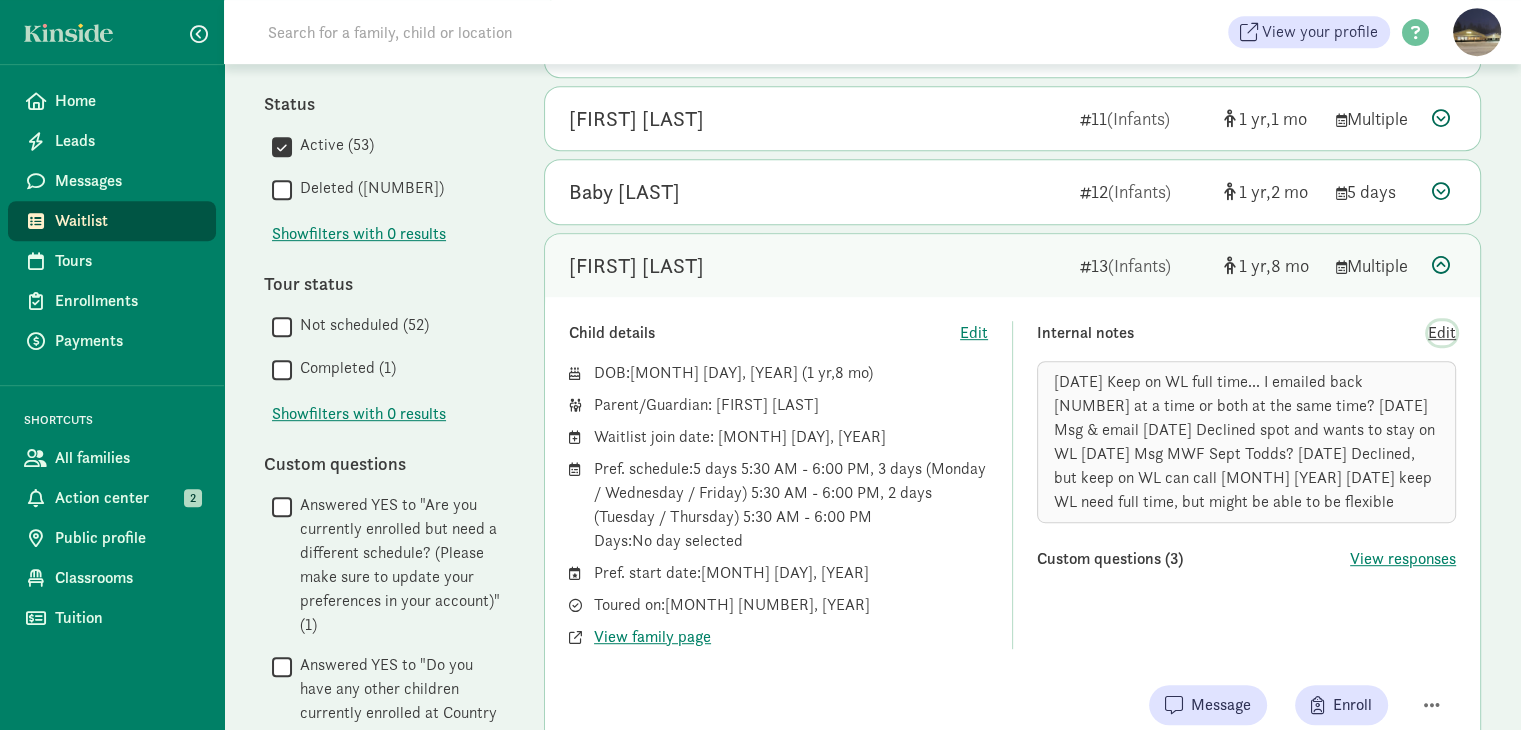 click on "Edit" at bounding box center [1442, 333] 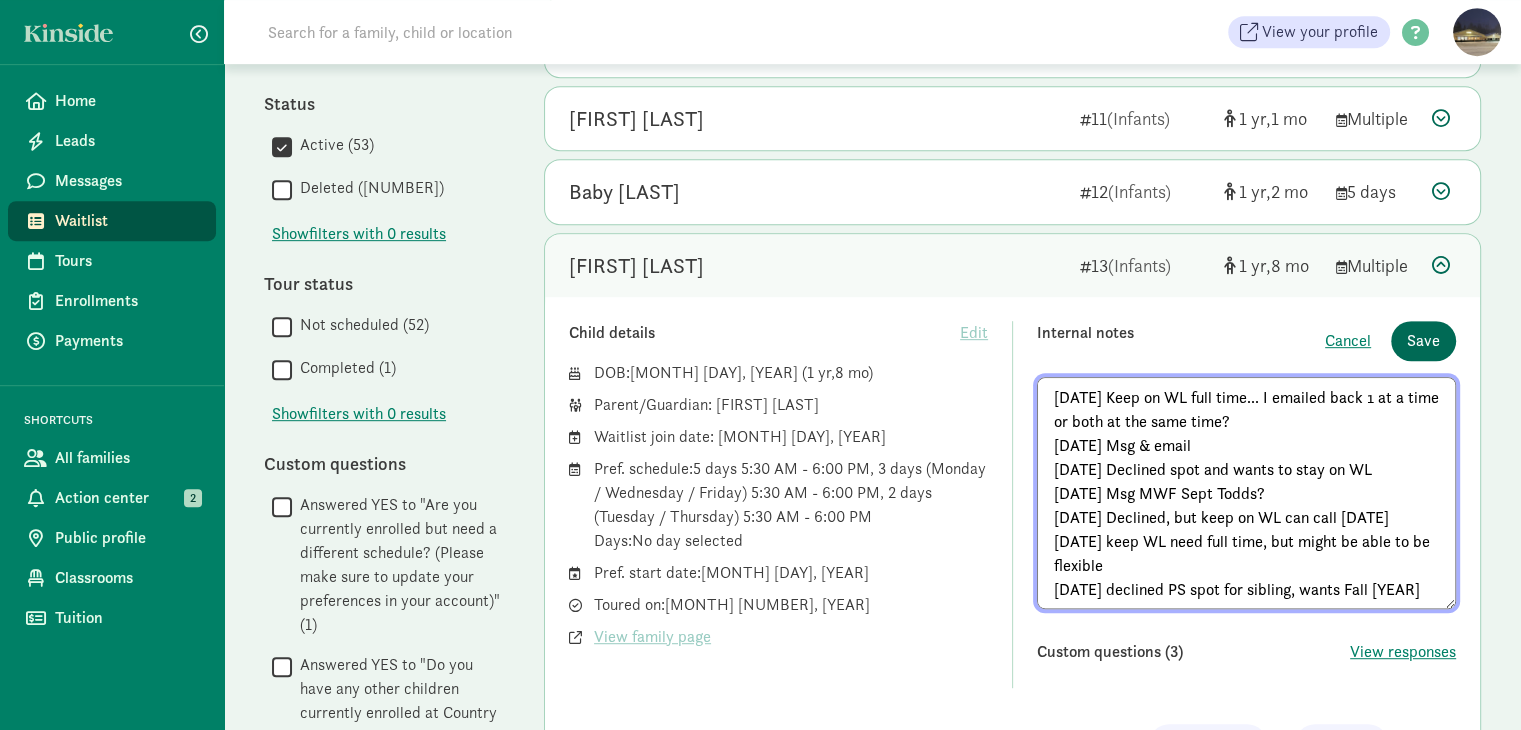 type on "10/31/24 Keep on WL full time... I emailed back 1 at a time or both at the same time?
12/26/24 Msg & email
1/8/24 Declined spot and wants to stay on WL
4/2/25 Msg MWF Sept Todds?
4/8 Declined, but keep on WL can call Jan 2026
7/24/25 keep WL need full time, but might be able to be flexible
8/6/25 declined PS spot for sibling, wants Fall 2026" 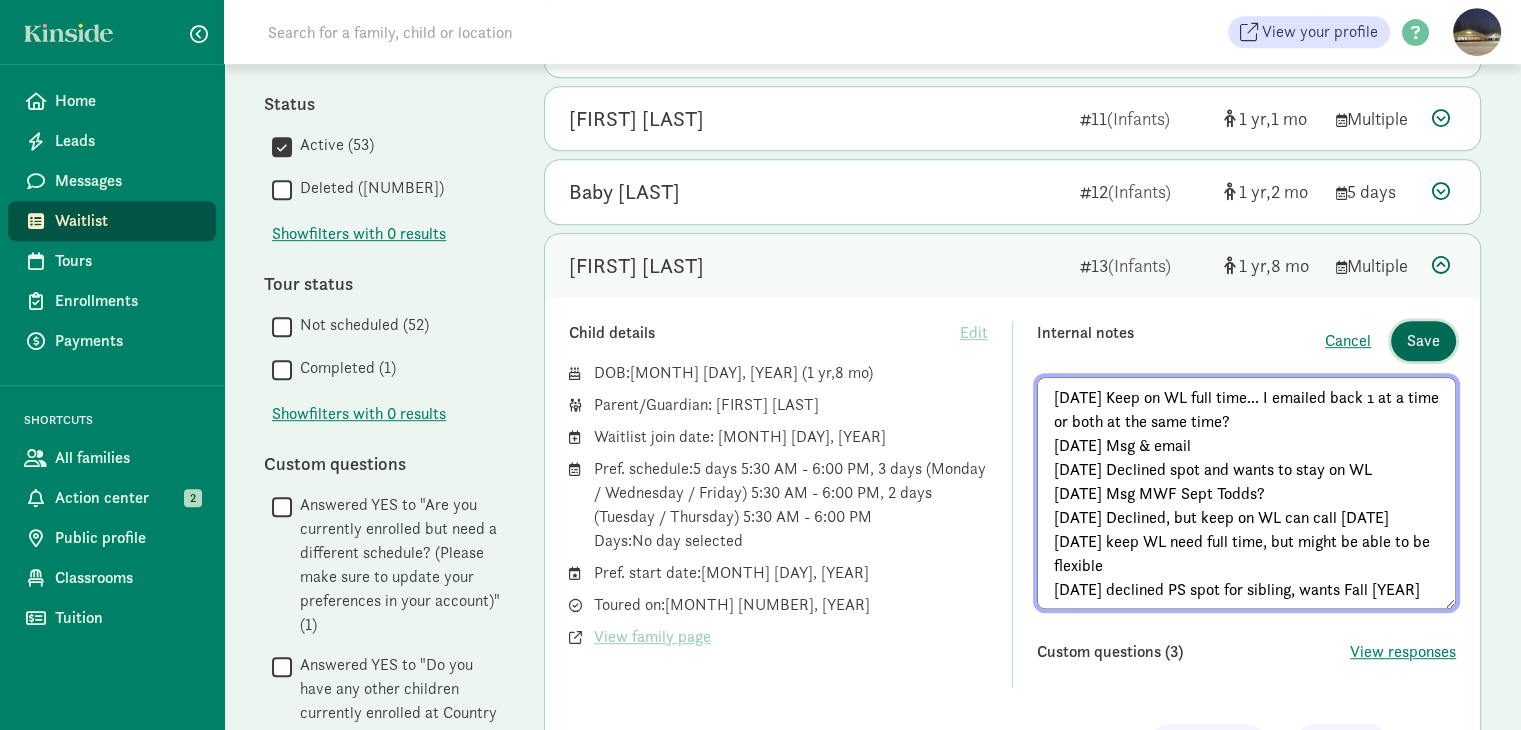 click on "Save" at bounding box center (1423, 341) 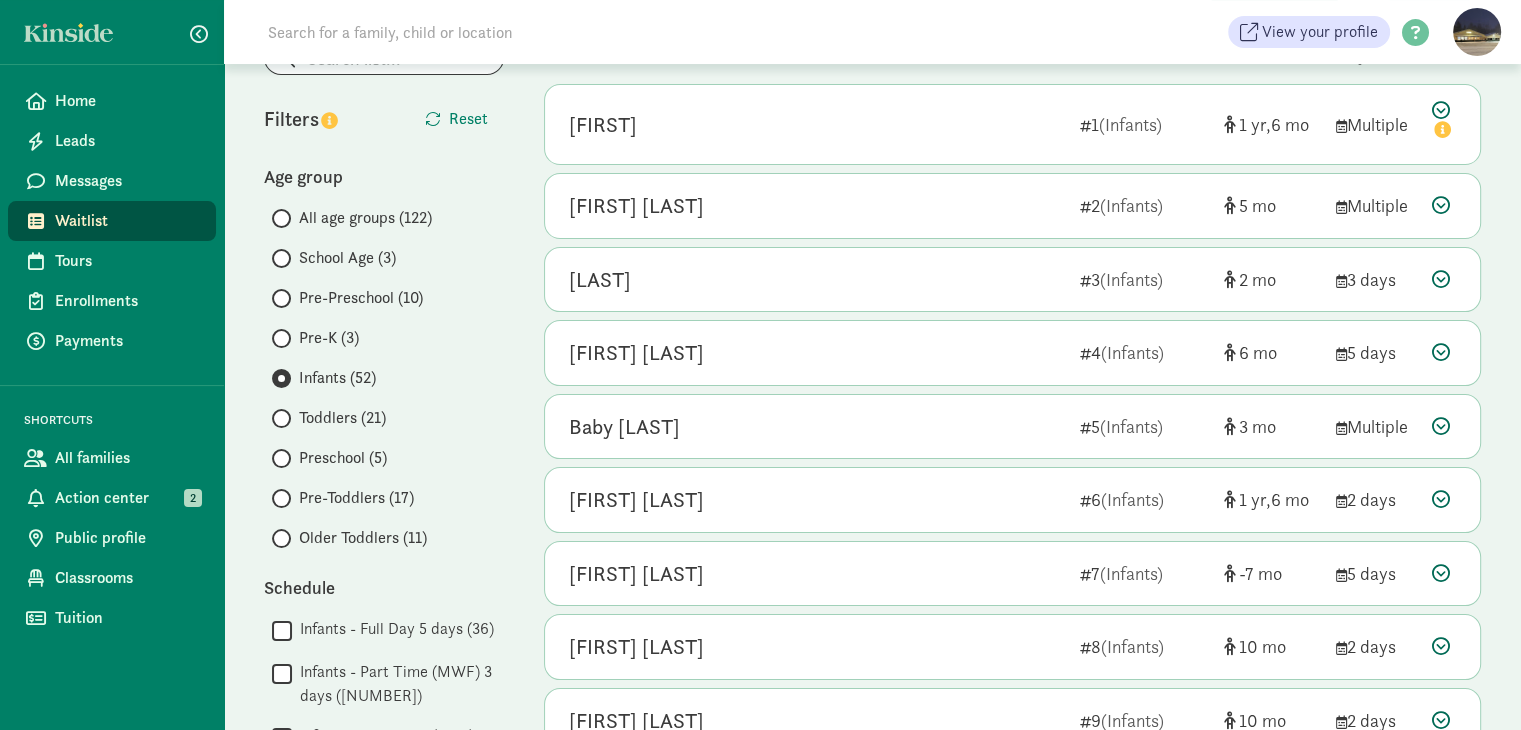 scroll, scrollTop: 153, scrollLeft: 0, axis: vertical 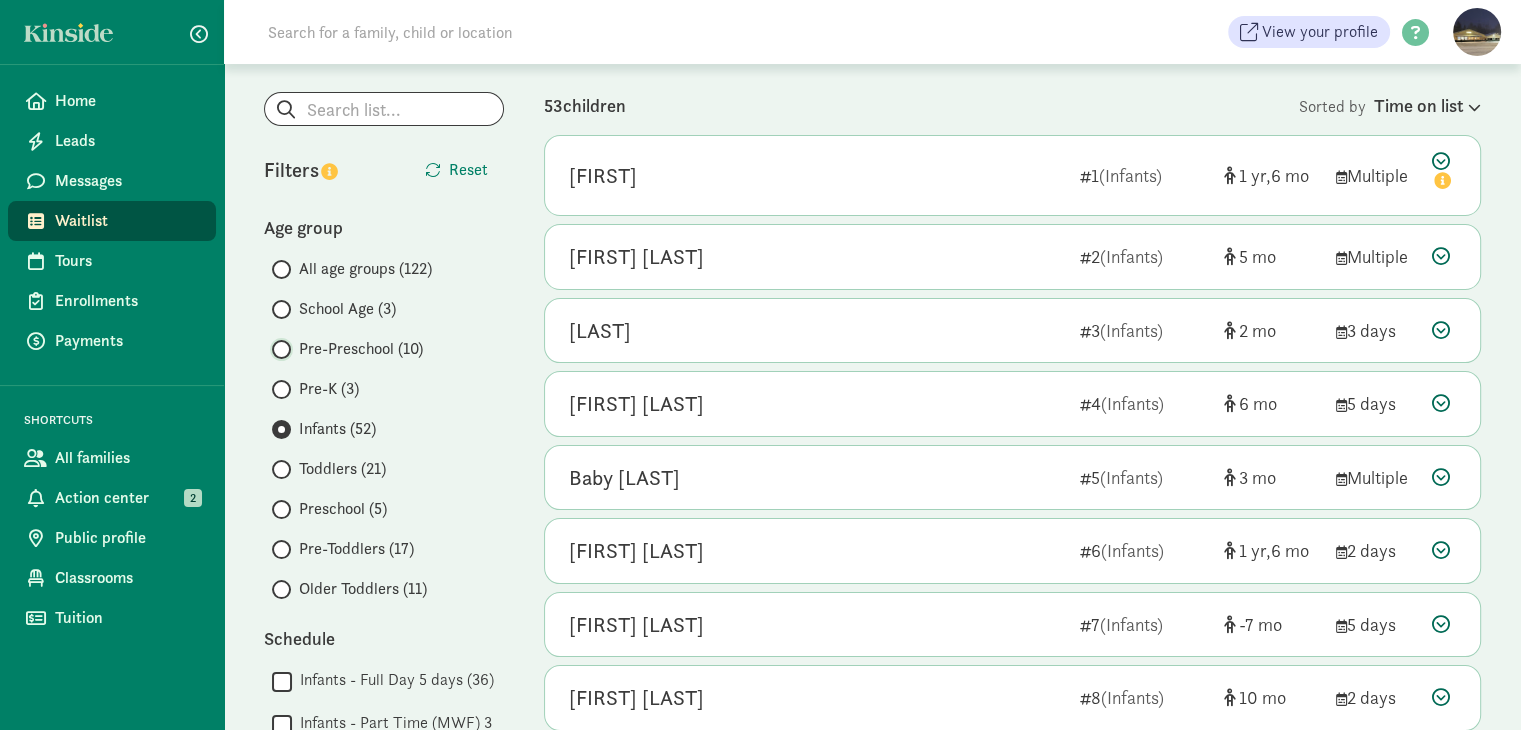click on "Pre-Preschool (10)" at bounding box center (278, 349) 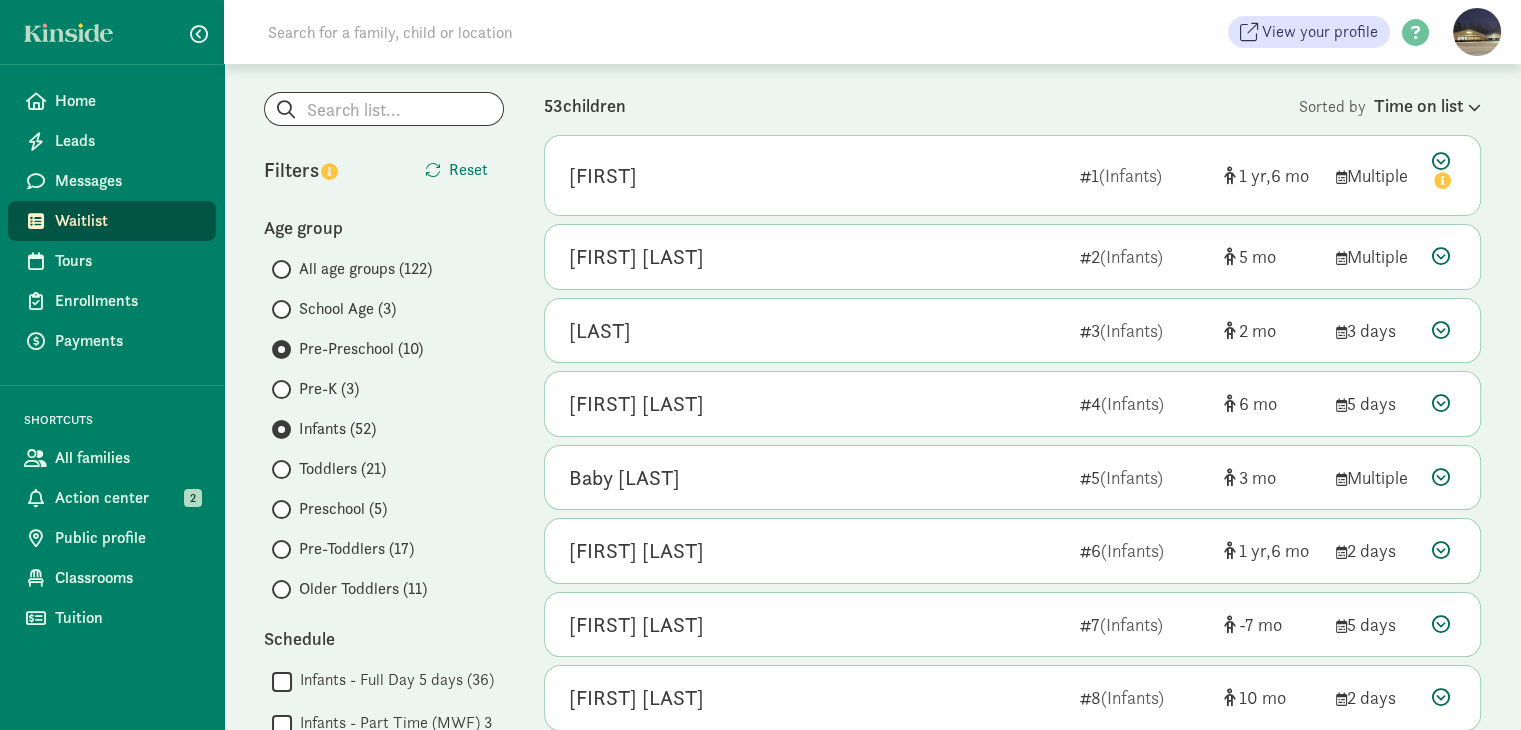 scroll, scrollTop: 0, scrollLeft: 0, axis: both 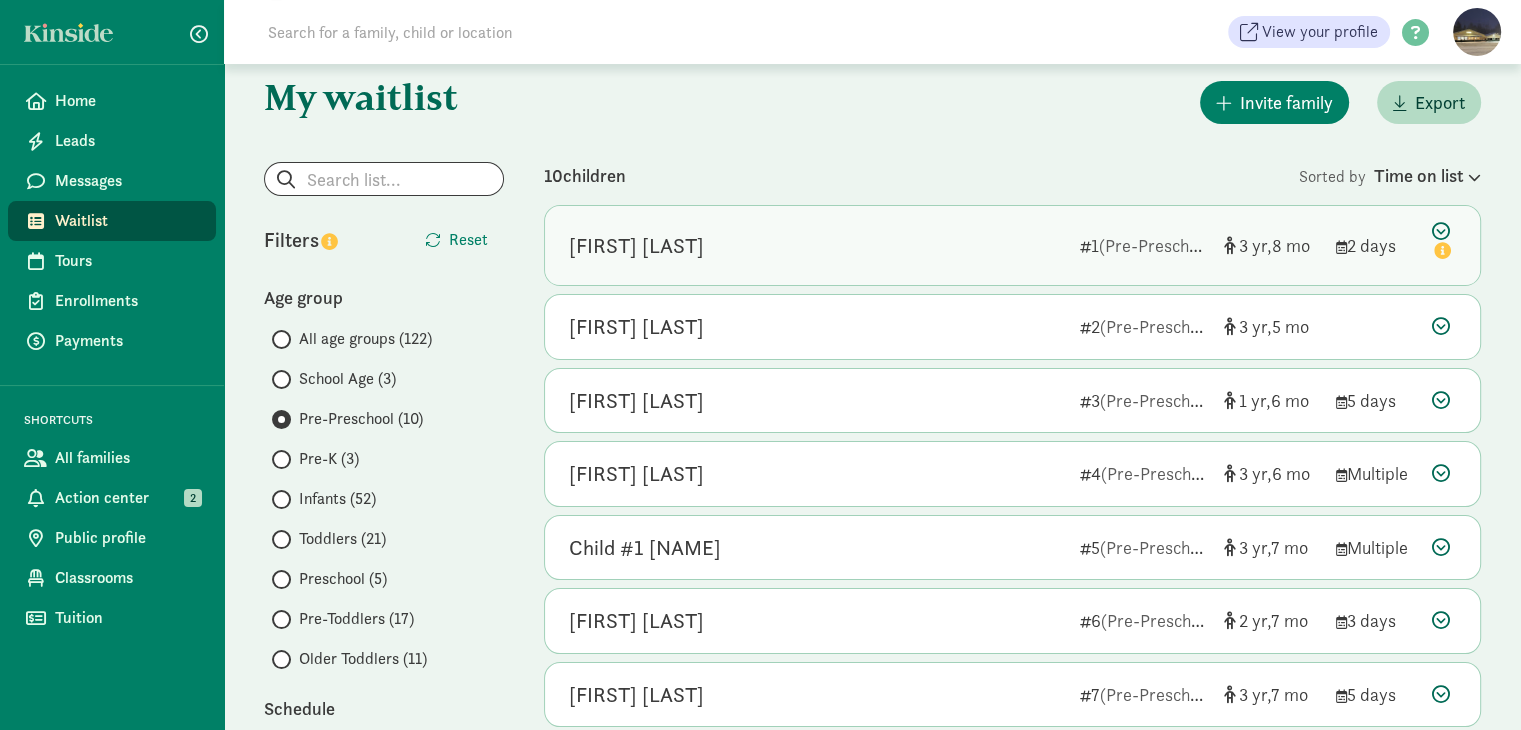 click at bounding box center (1444, 243) 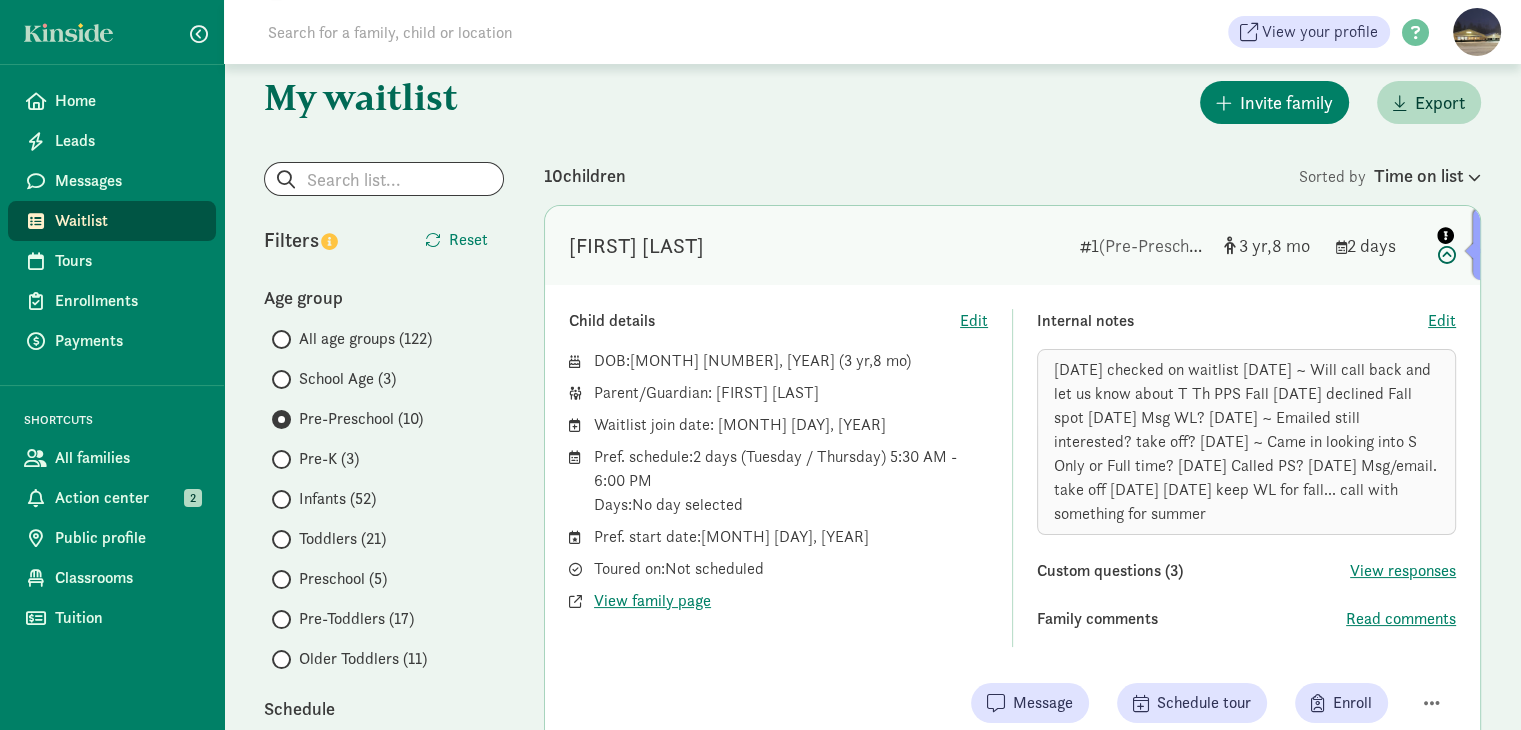 click at bounding box center (1444, 243) 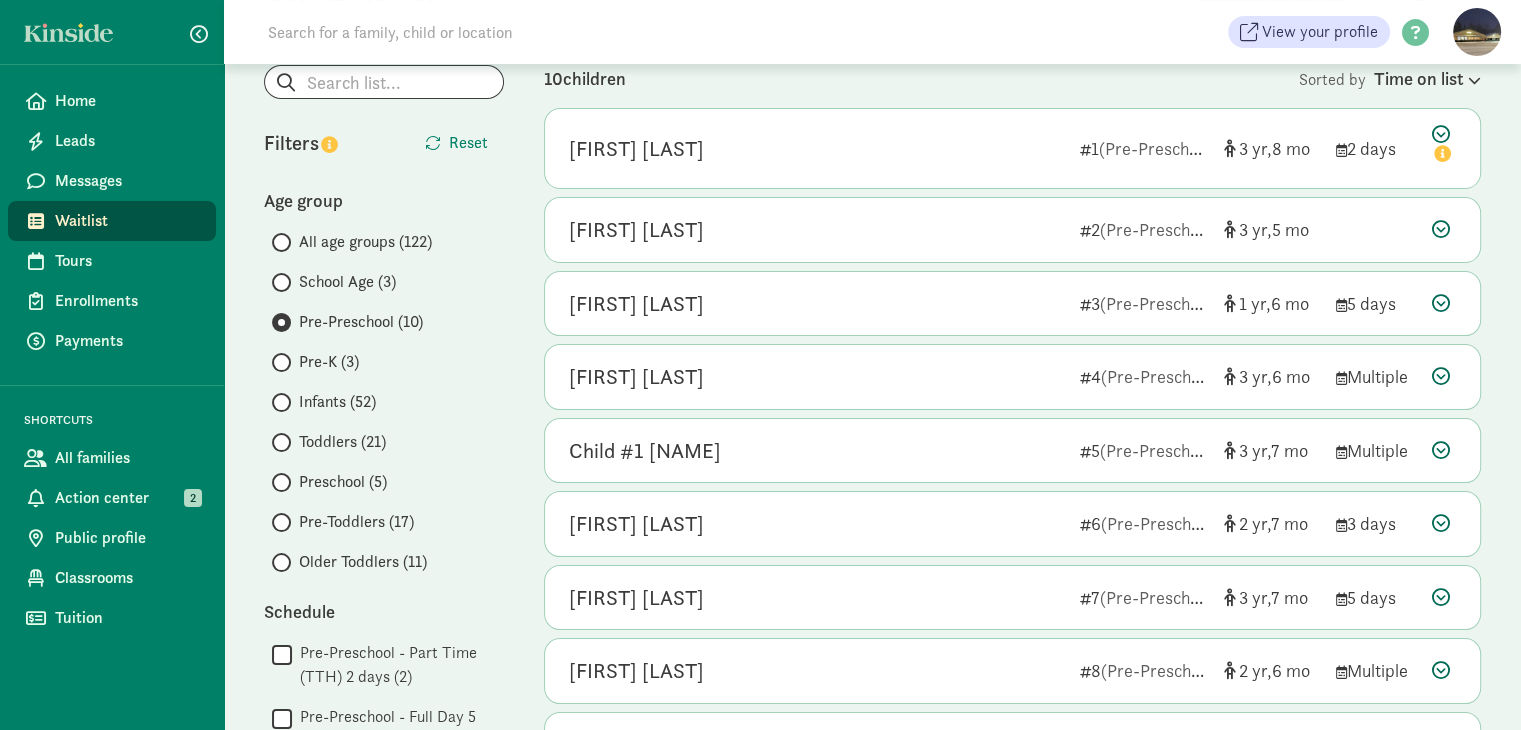 scroll, scrollTop: 188, scrollLeft: 0, axis: vertical 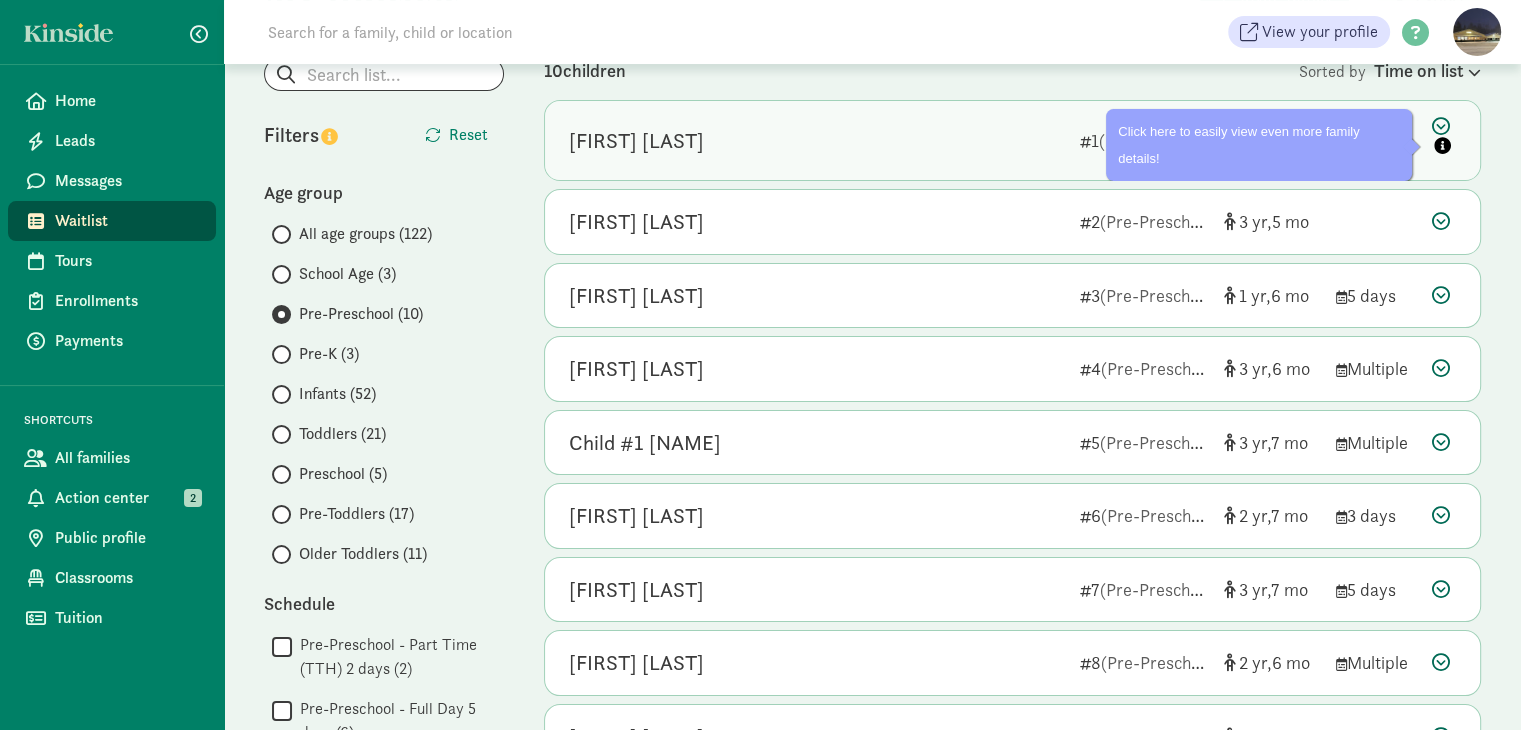 click at bounding box center [1444, 138] 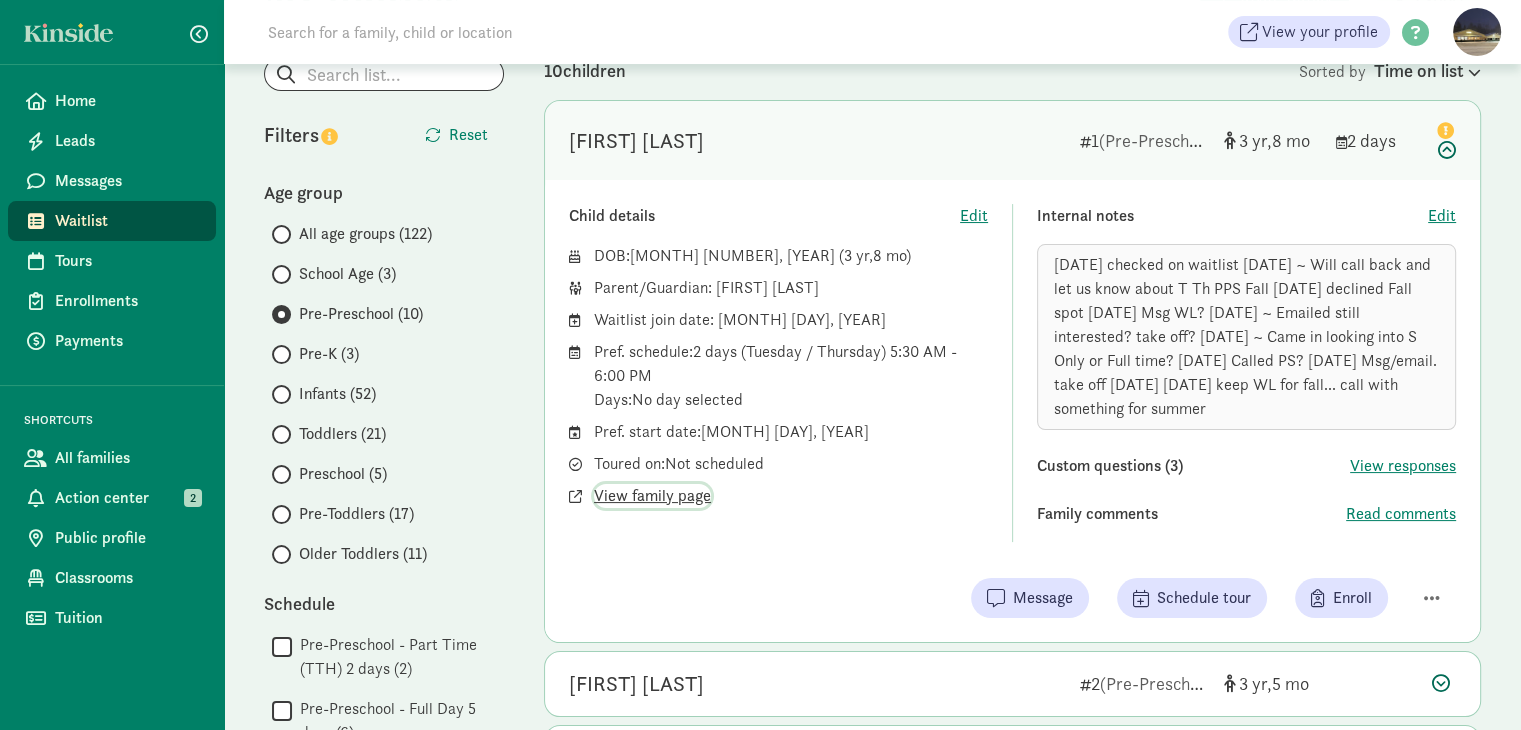 click on "View family page" at bounding box center (652, 496) 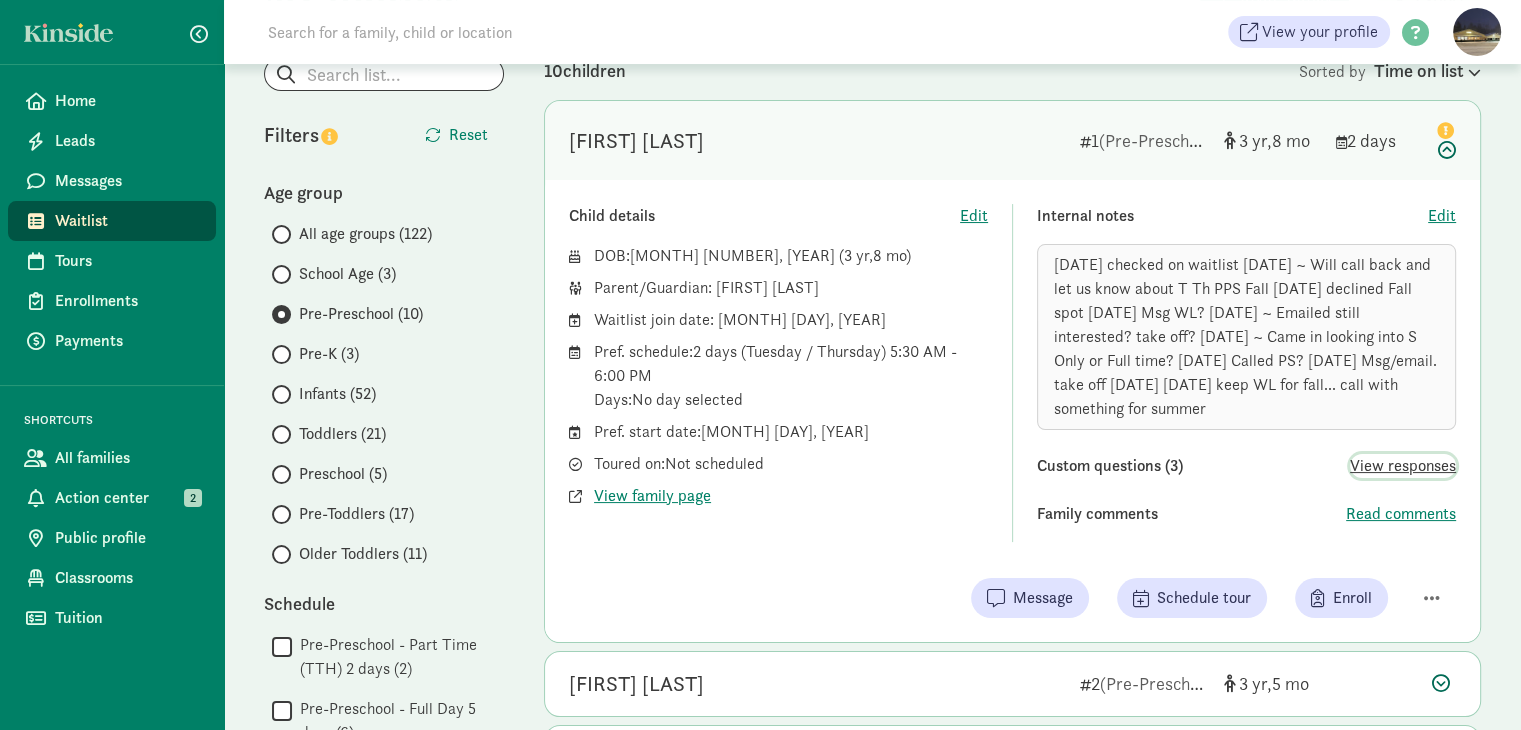click on "View responses" at bounding box center [1403, 466] 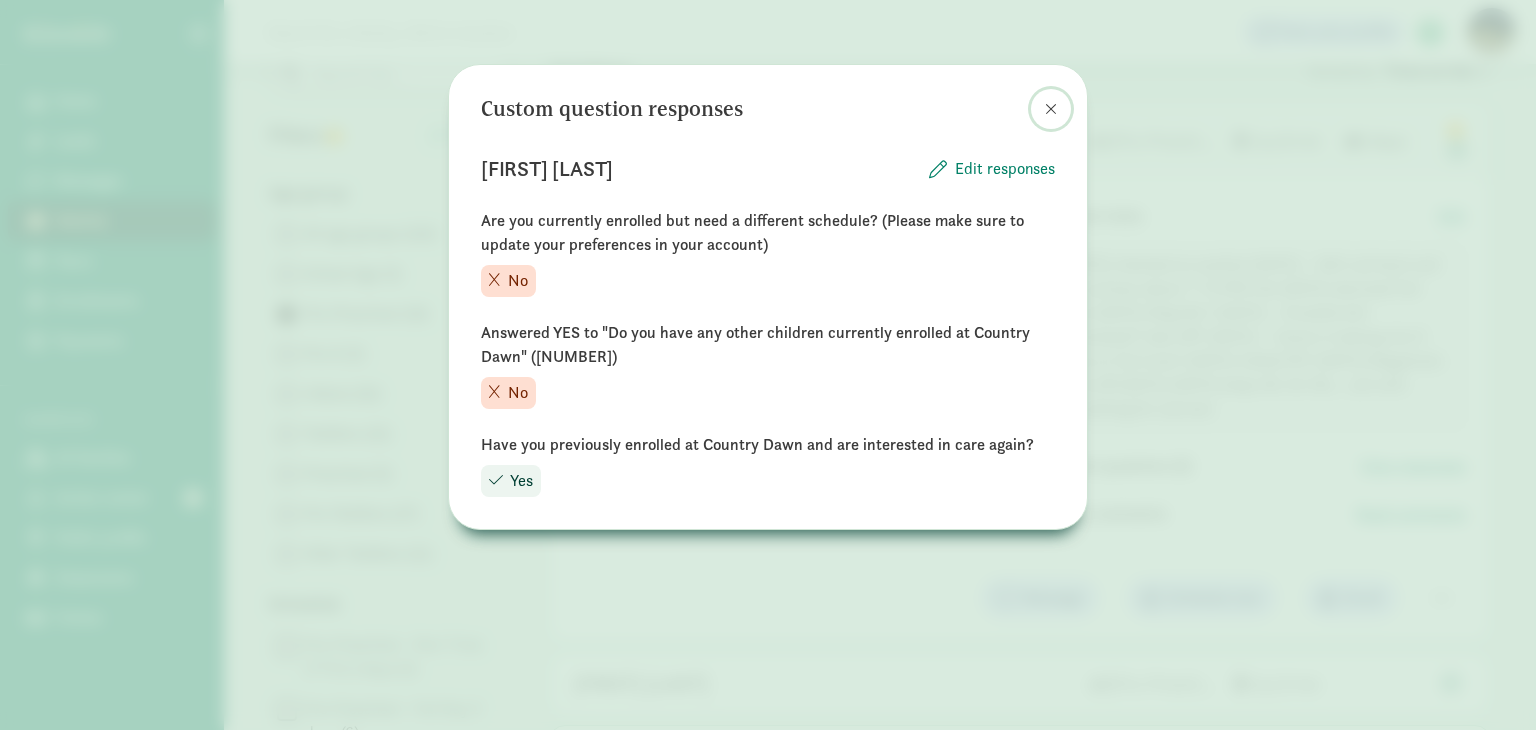 click at bounding box center (1051, 109) 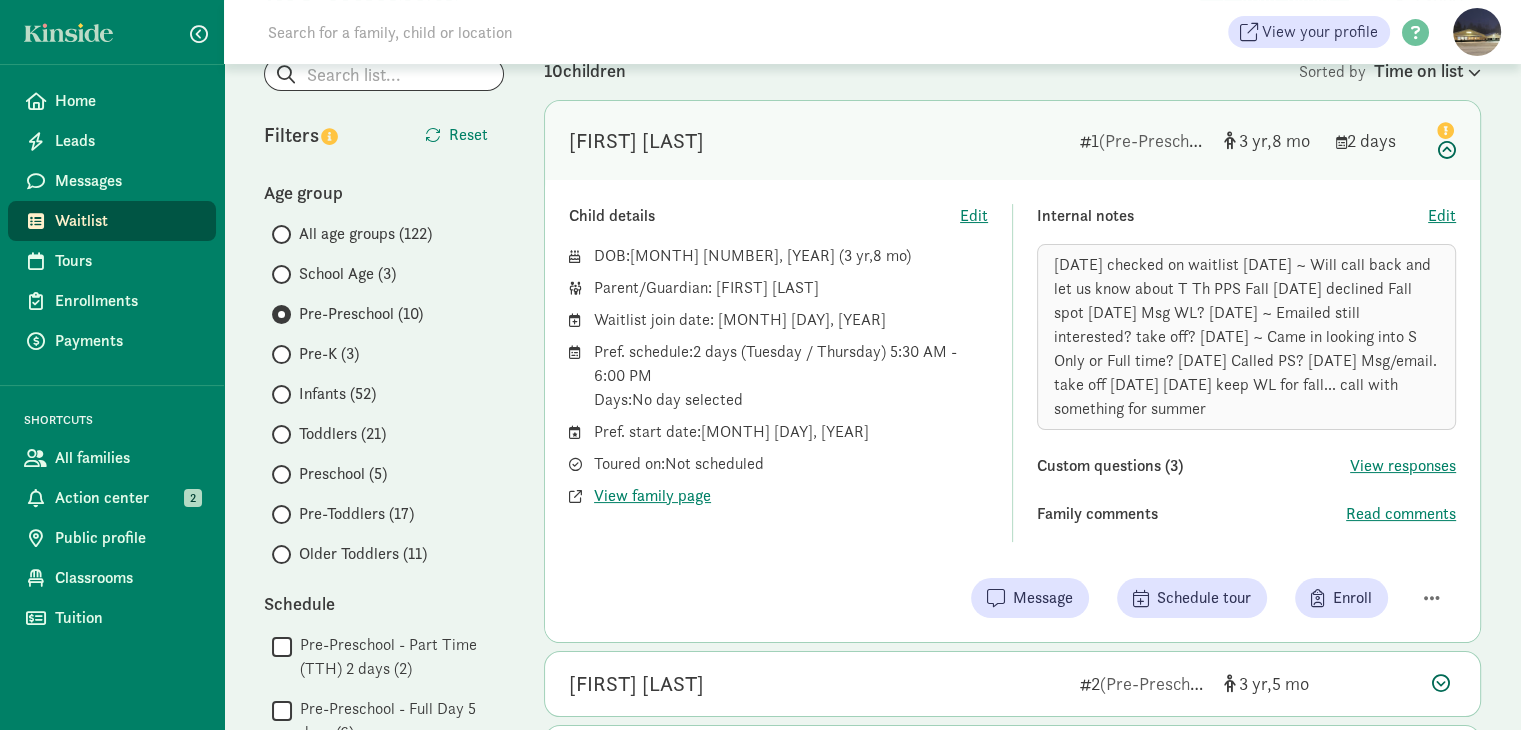 click at bounding box center (1444, 138) 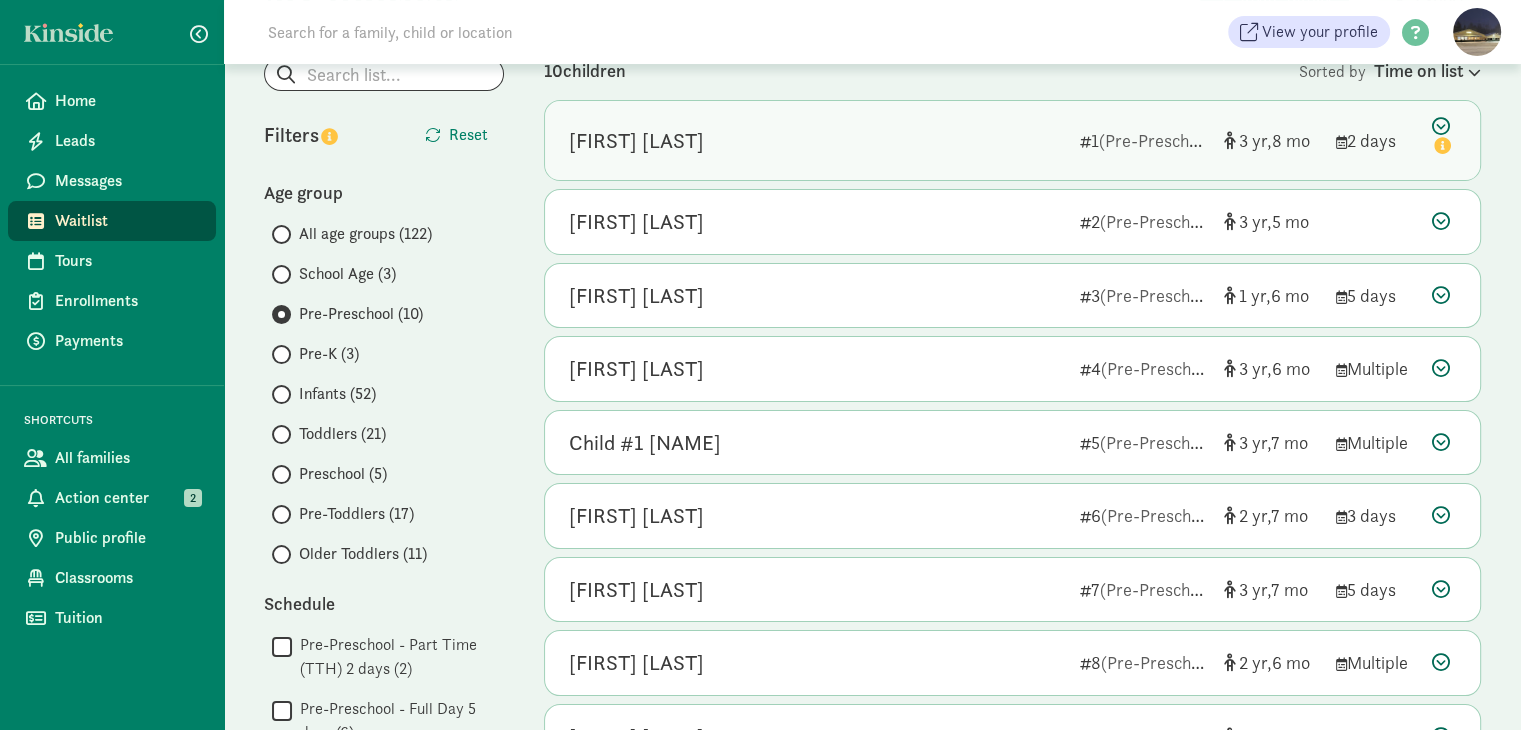 click on "Advi Ramesh" at bounding box center [816, 141] 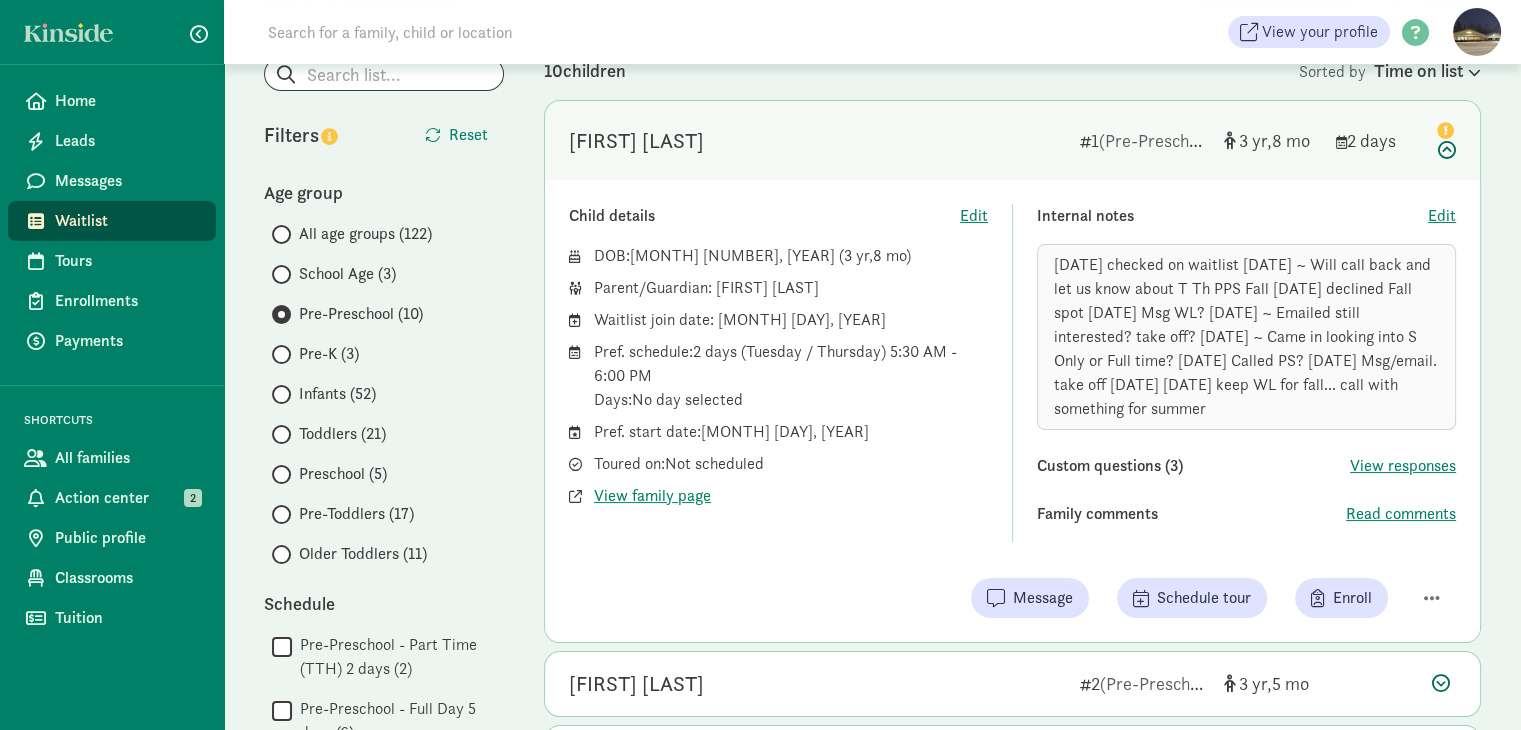 click at bounding box center [1444, 138] 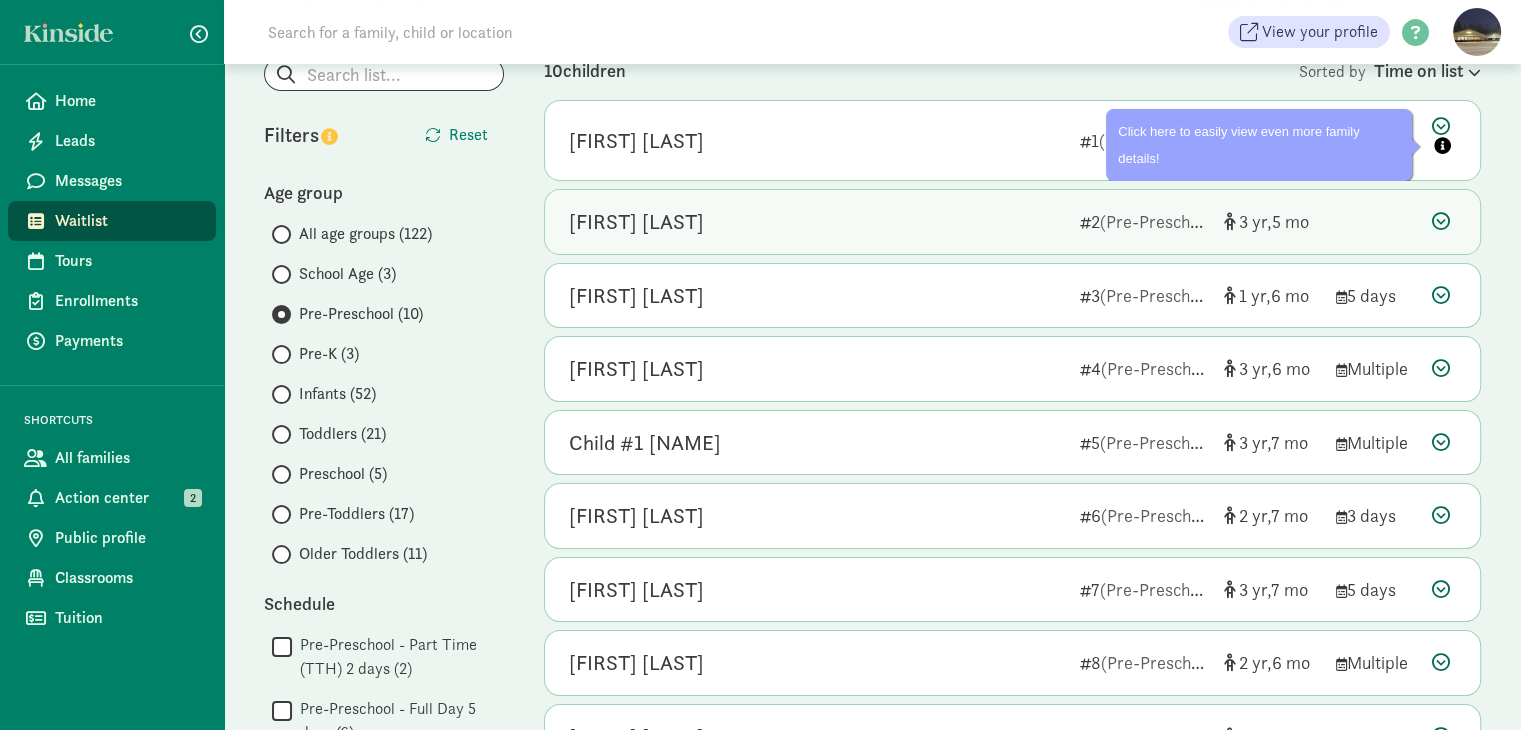 click at bounding box center [1441, 221] 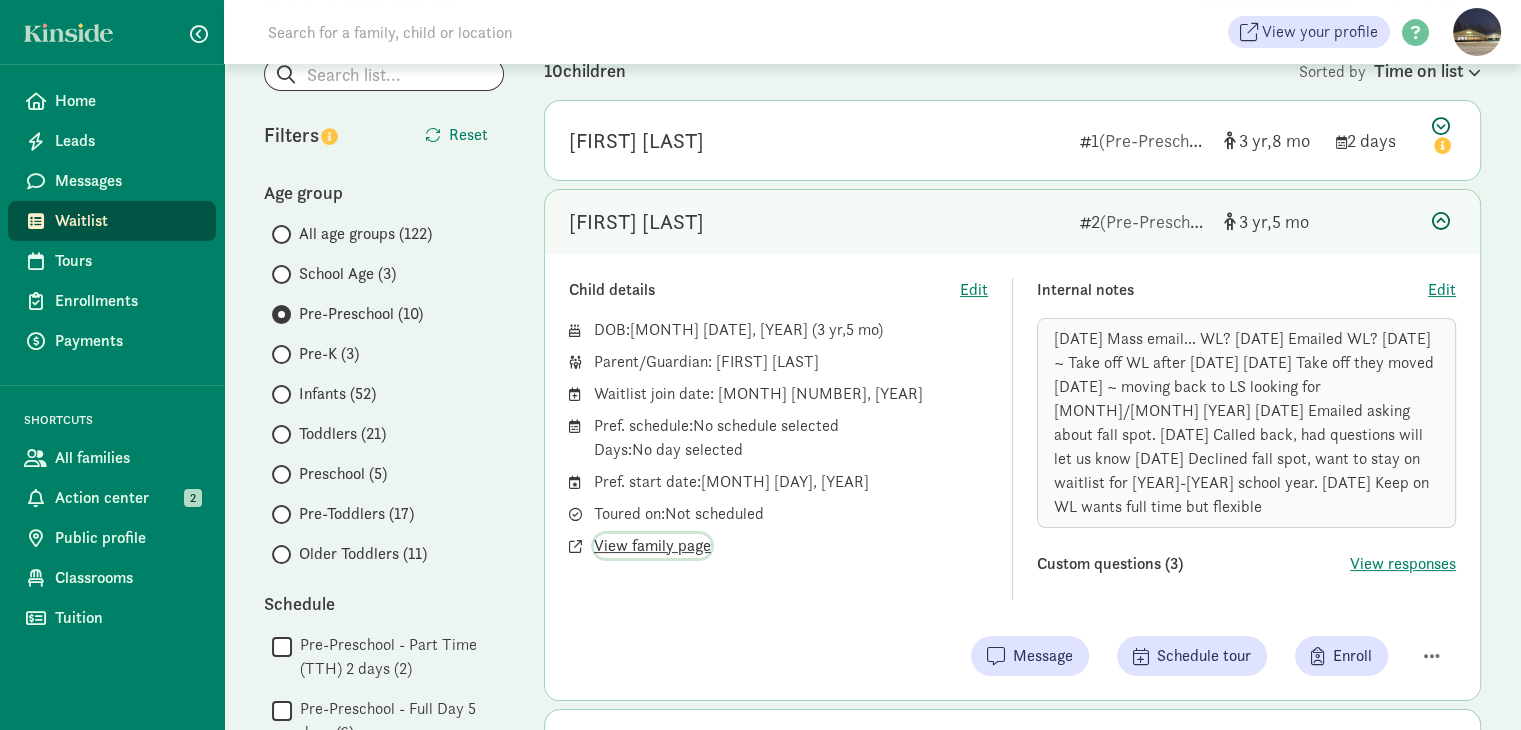 click on "View family page" at bounding box center [652, 546] 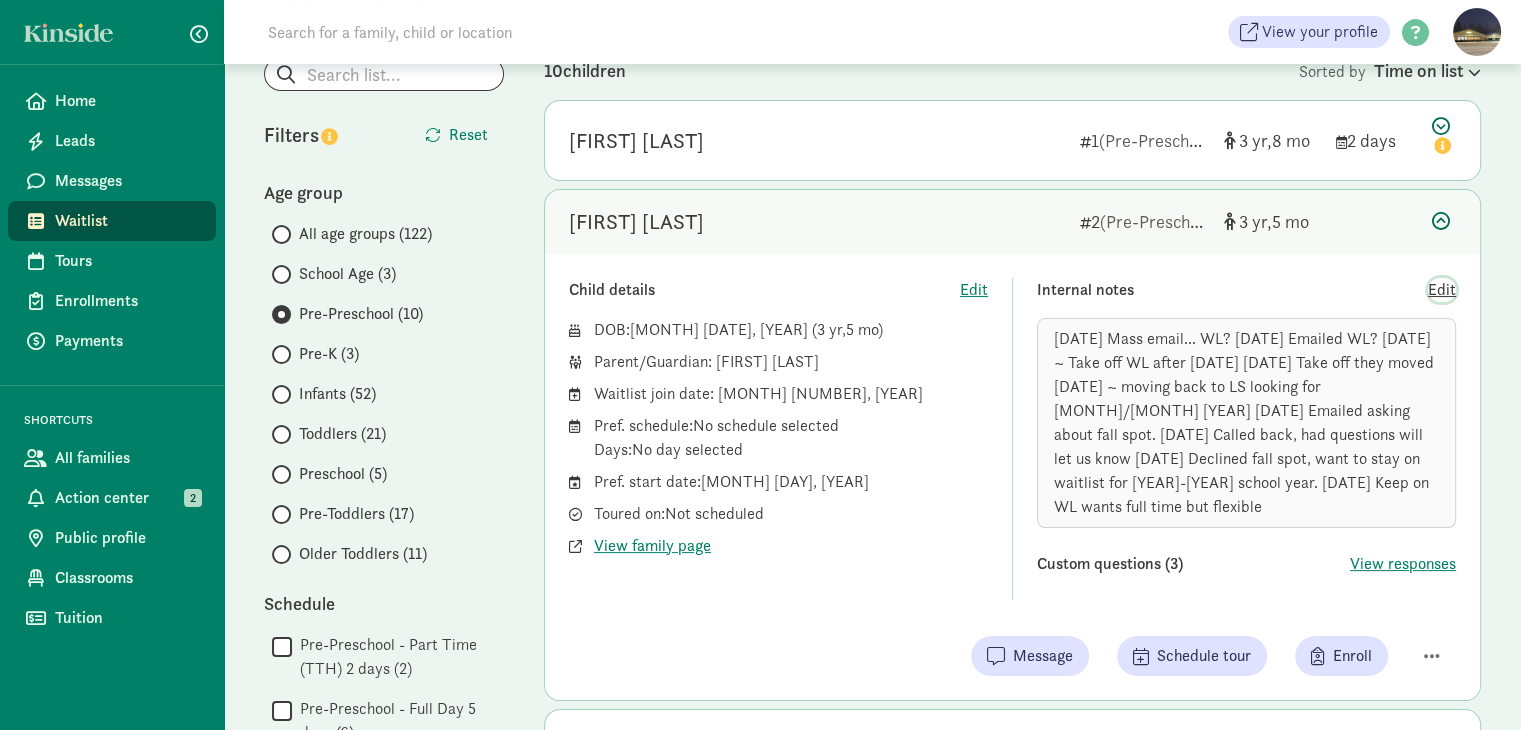 click on "Edit" at bounding box center [1442, 290] 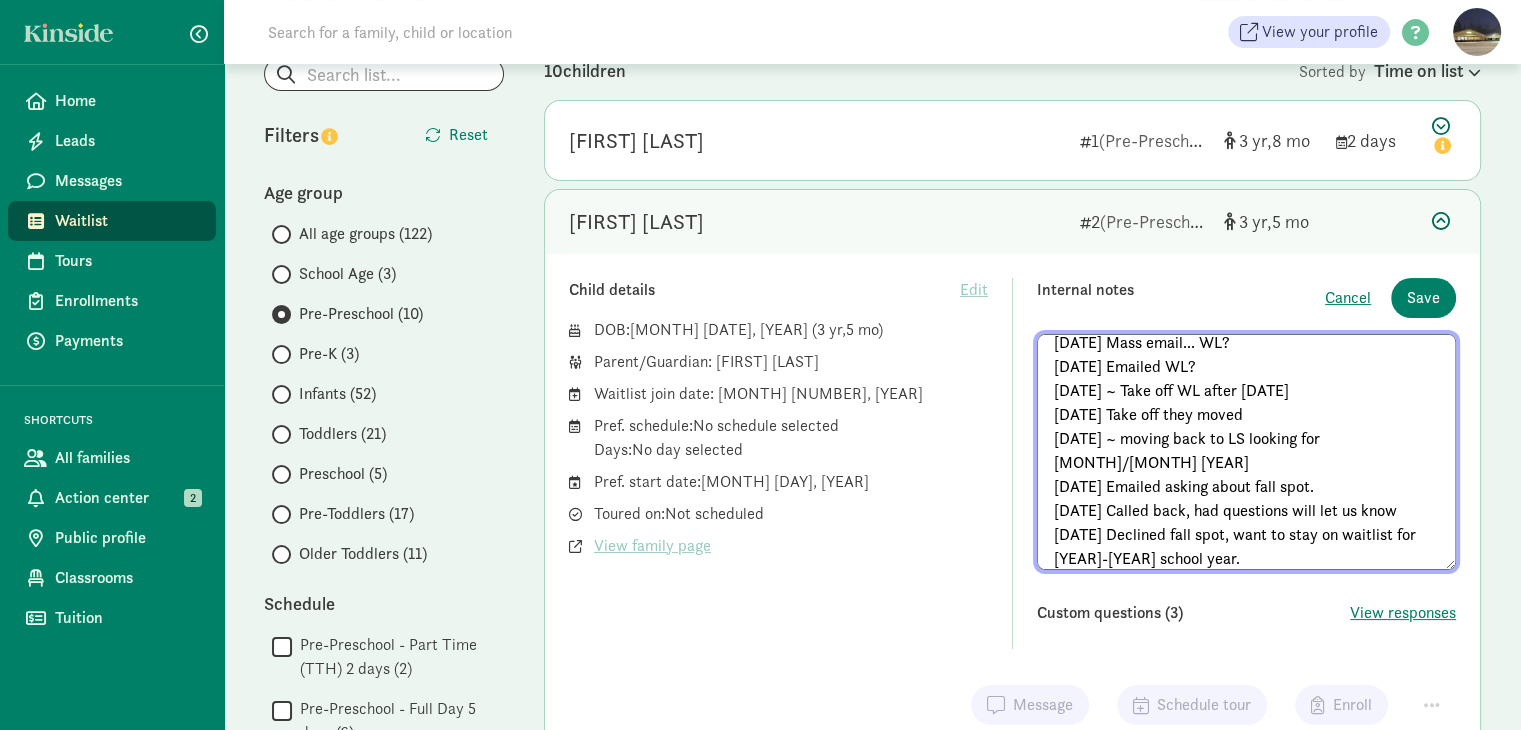 scroll, scrollTop: 36, scrollLeft: 0, axis: vertical 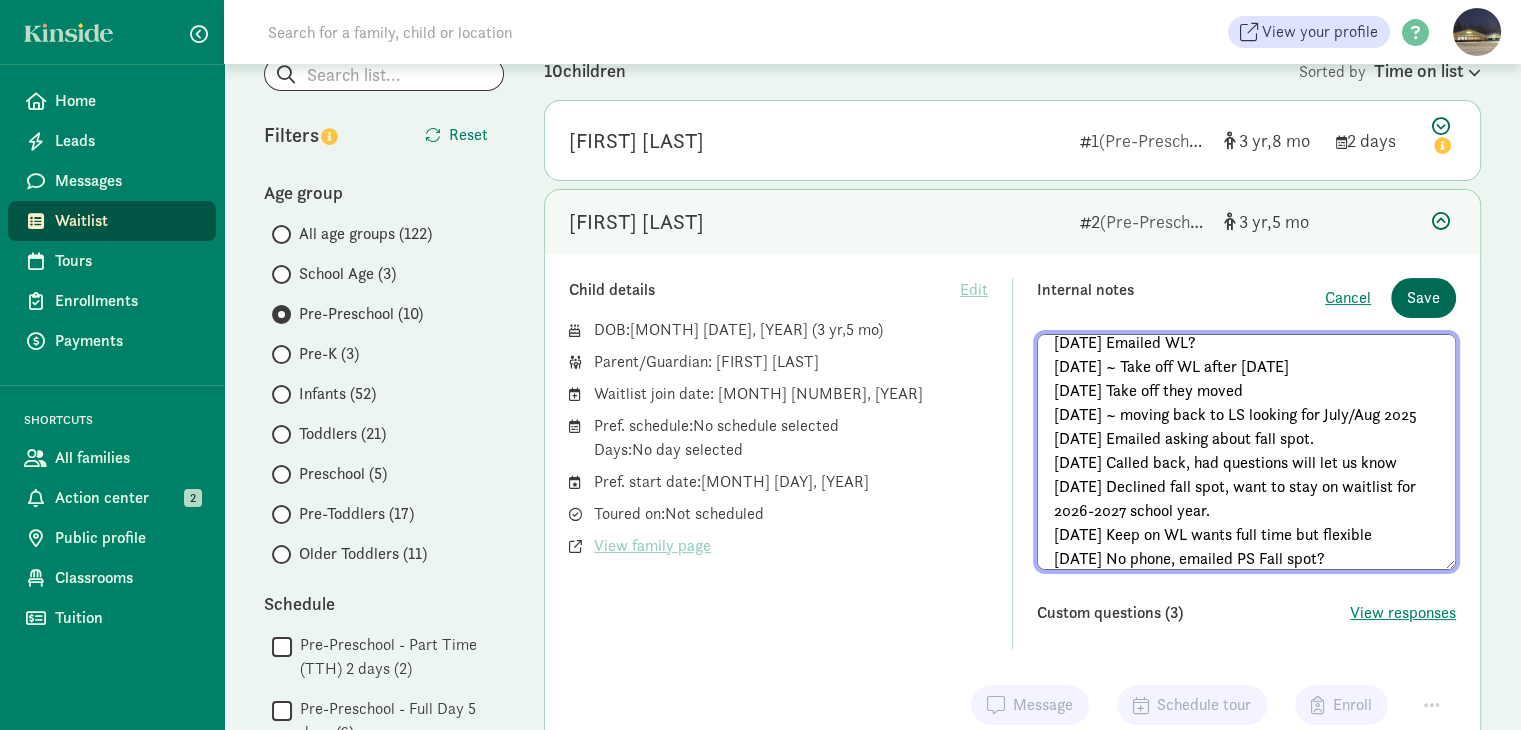 type on "10/23/24 Mass email... WL?
10/30/24 Emailed WL?
11/6 ~ Take off WL after 11/10
11/8 Take off they moved
11/14 ~ moving back to LS looking for July/Aug 2025
4/9/25 Emailed asking about fall spot.
4/11/25 Called back, had questions will let us know
4/22/25 Declined fall spot, want to stay on waitlist for 2026-2027 school year.
7/24/25 Keep on WL wants full time but flexible
8/6/25 No phone, emailed PS Fall spot?" 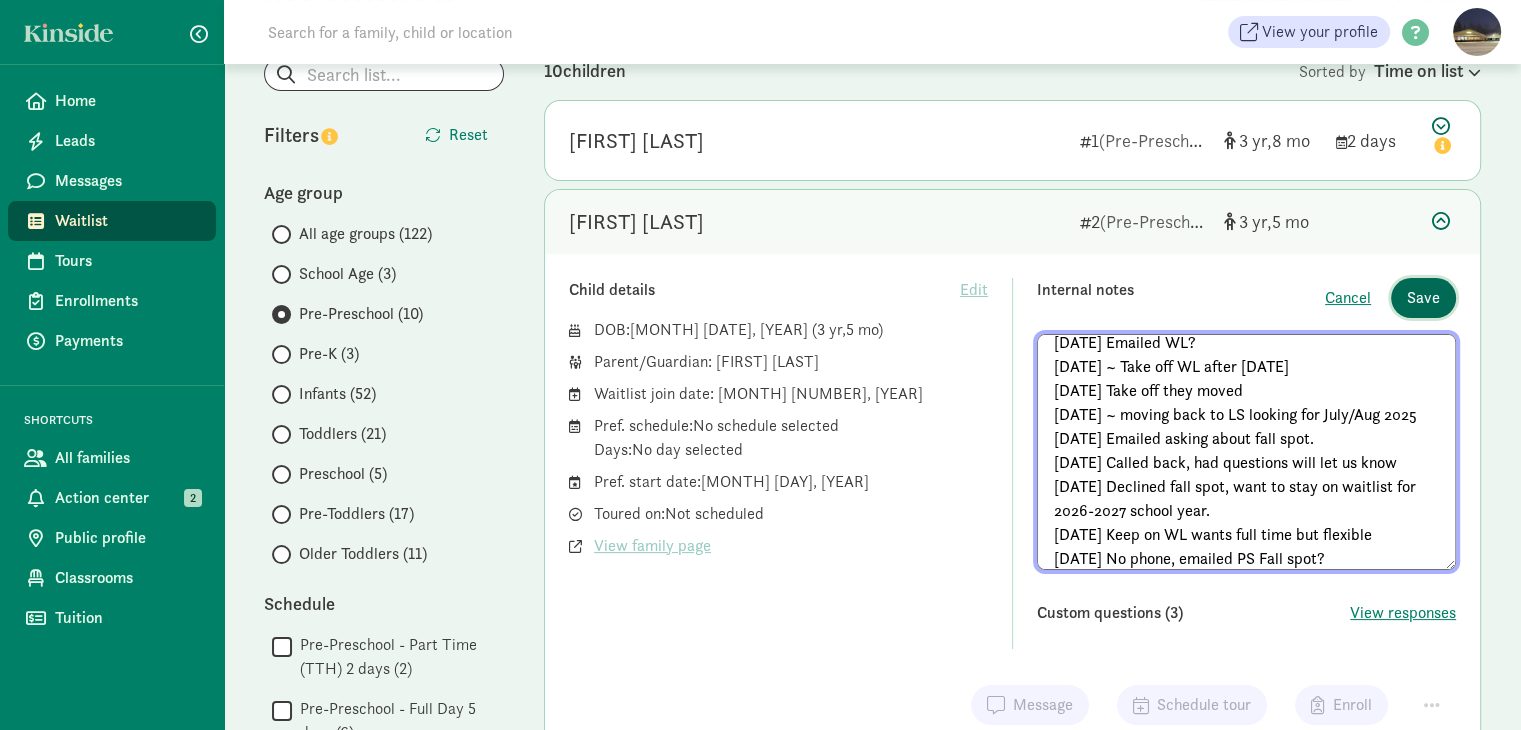 click on "Save" at bounding box center (1423, 298) 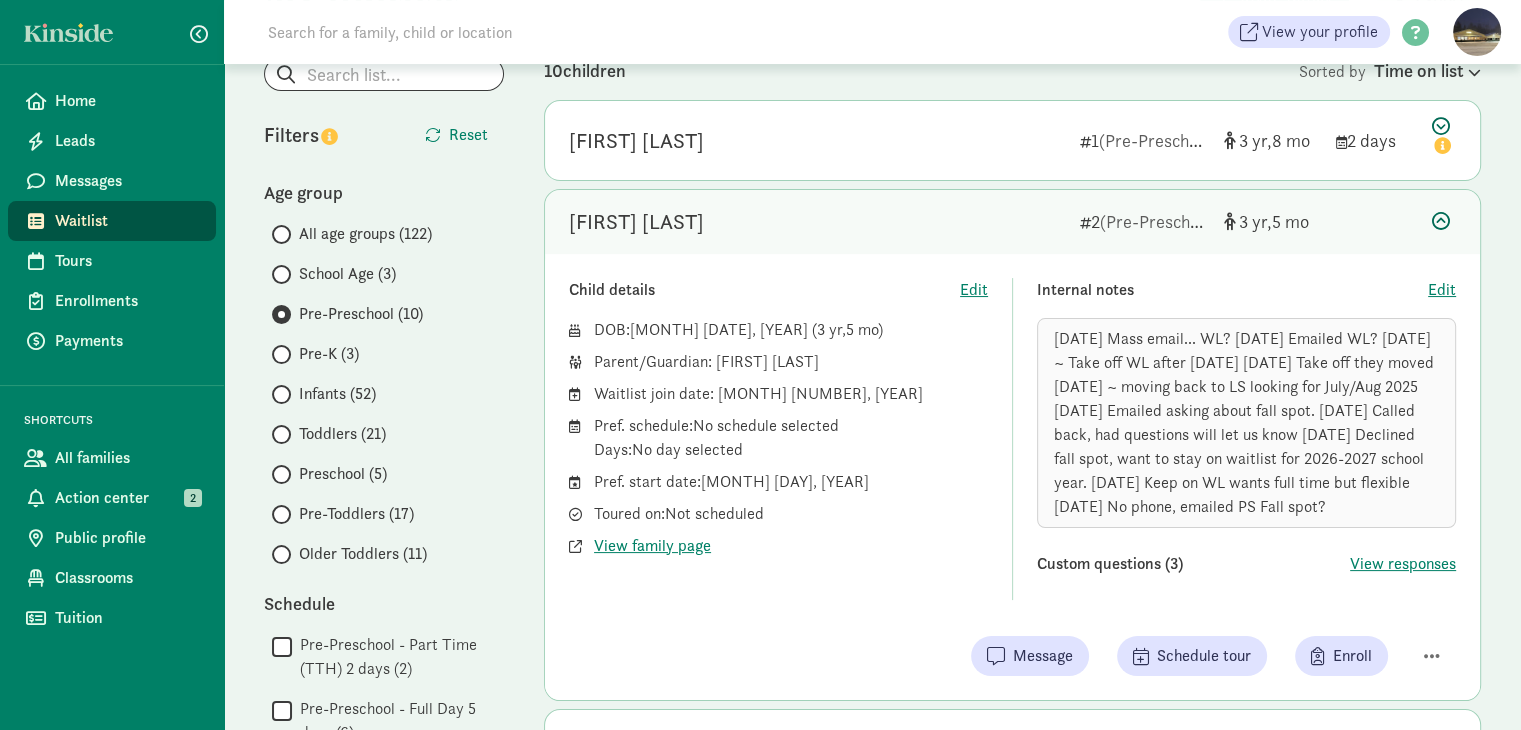 click at bounding box center [1441, 221] 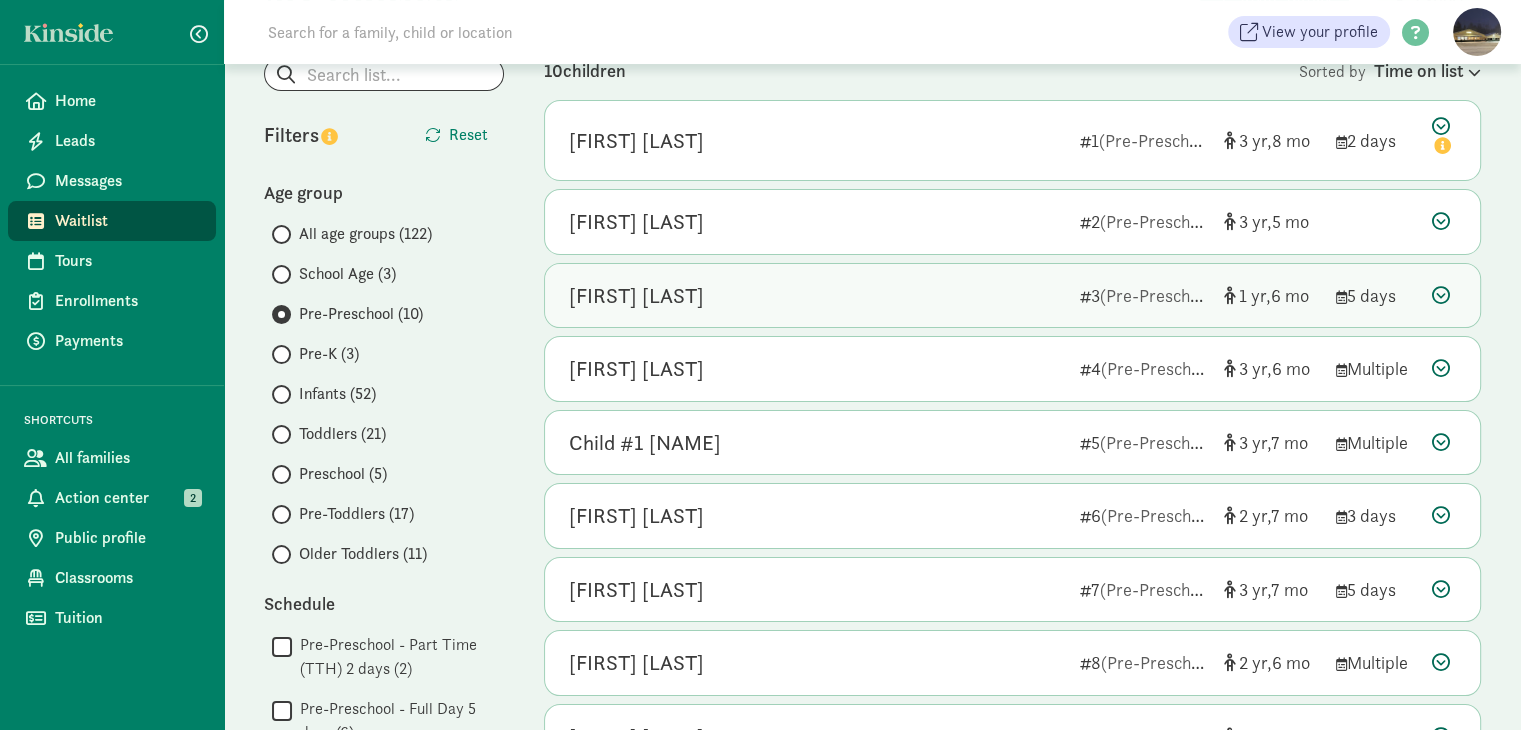 click at bounding box center (1441, 295) 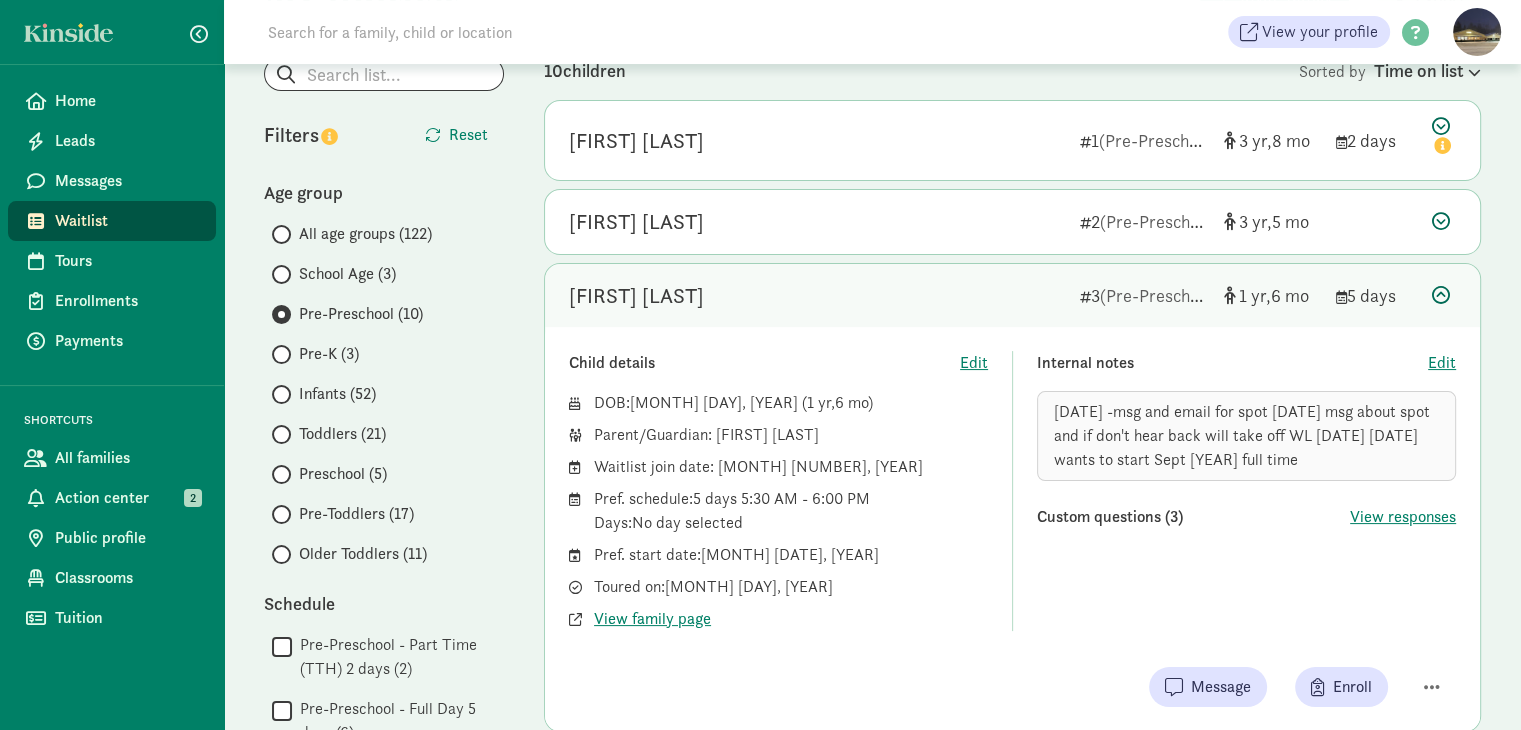 click at bounding box center (1441, 295) 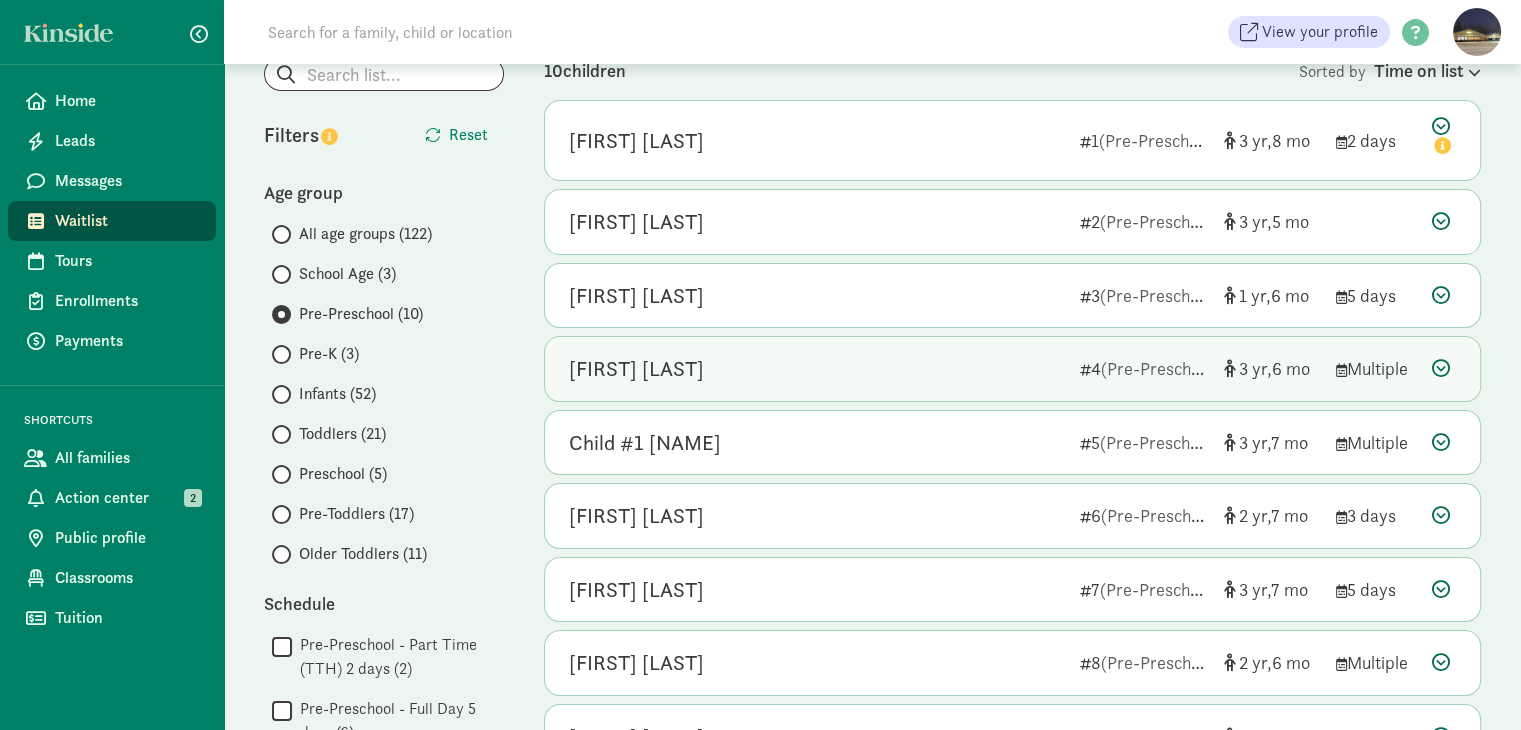 click at bounding box center (1441, 368) 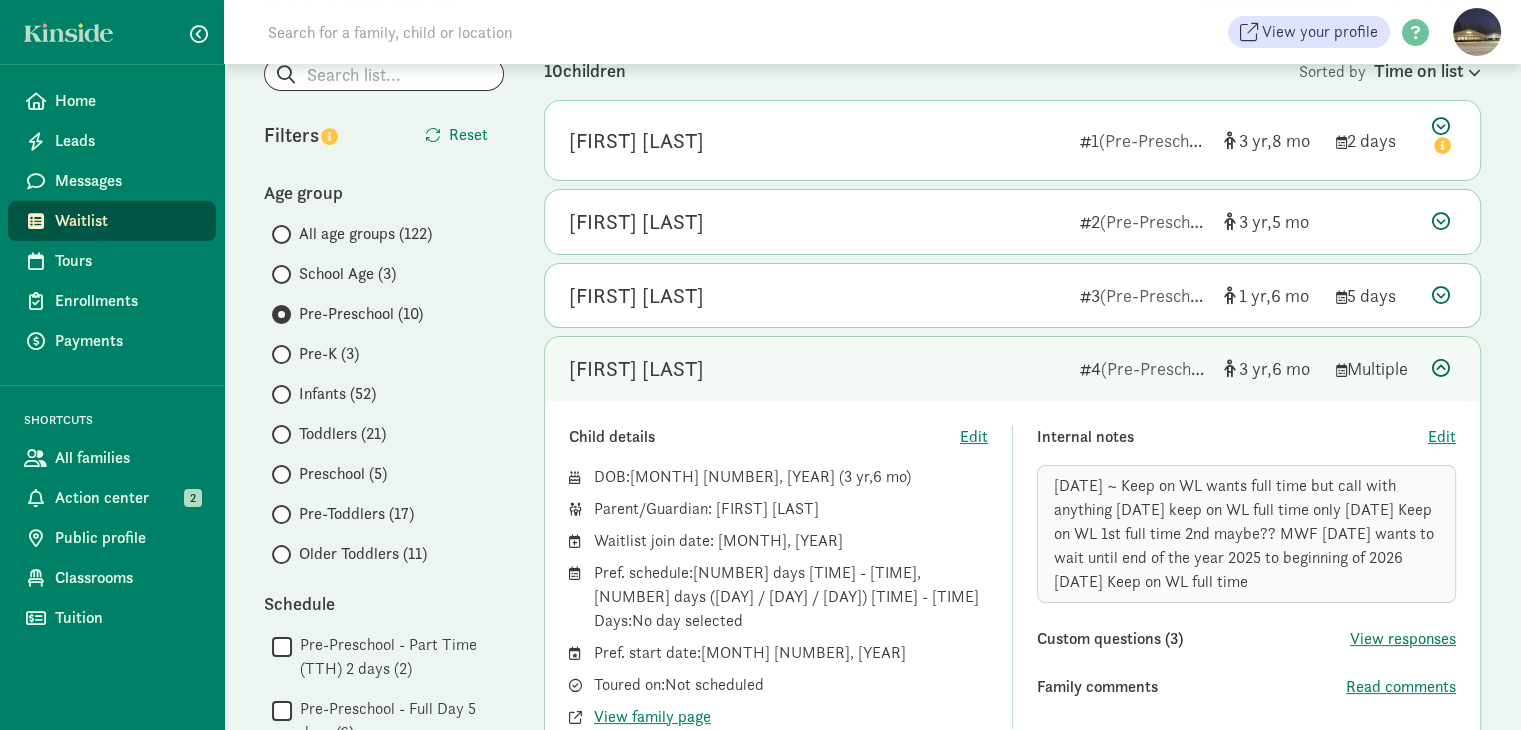 scroll, scrollTop: 288, scrollLeft: 0, axis: vertical 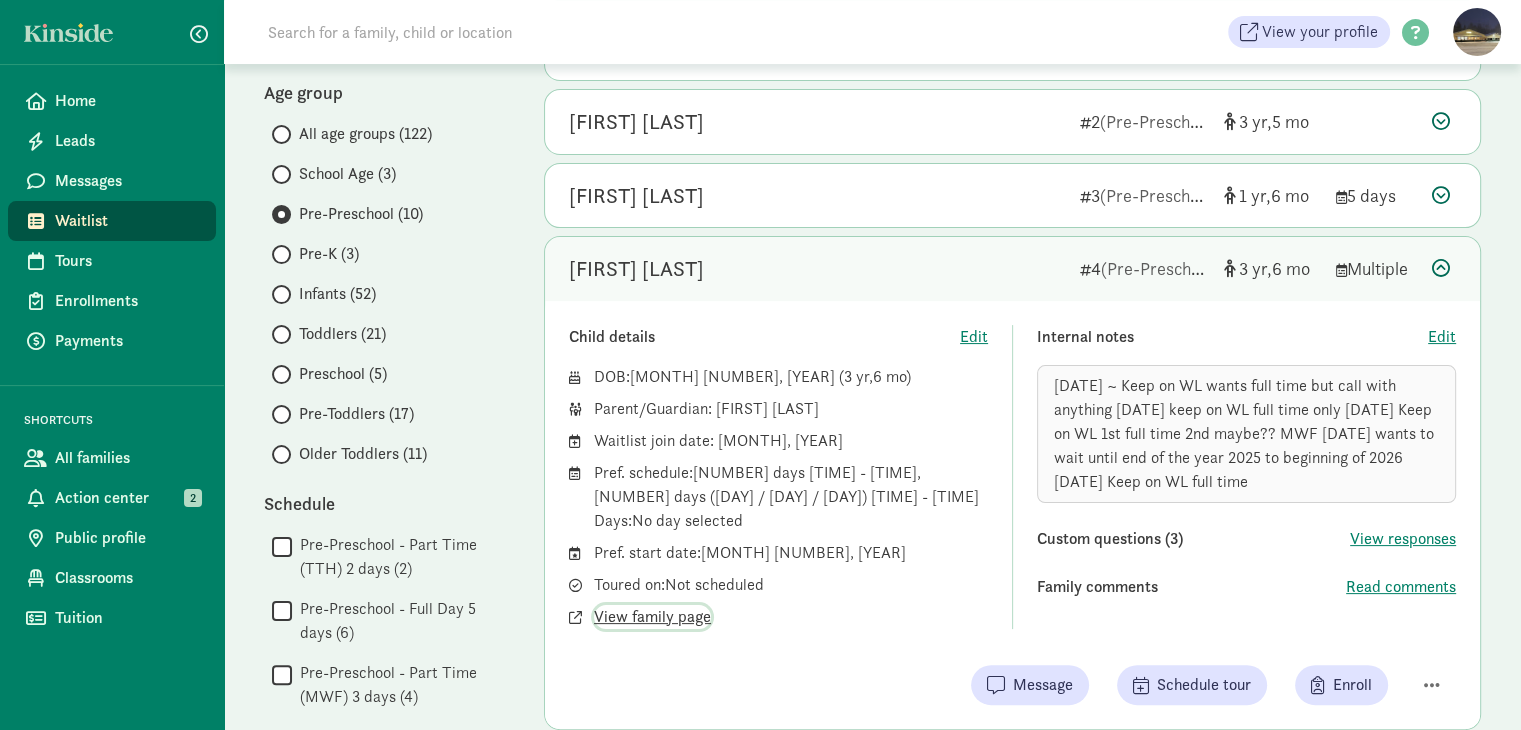 click on "View family page" at bounding box center (652, 617) 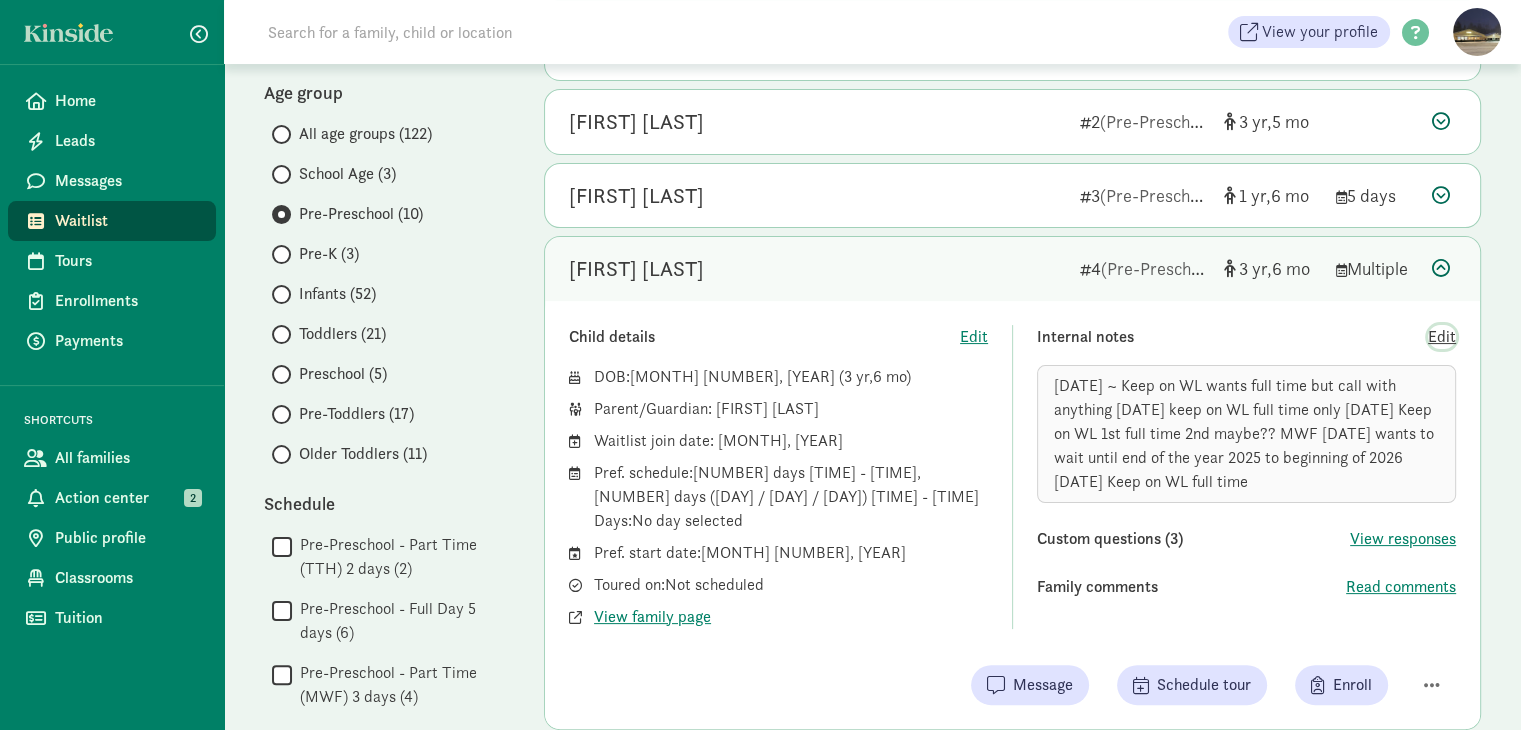 click on "Edit" at bounding box center [1442, 337] 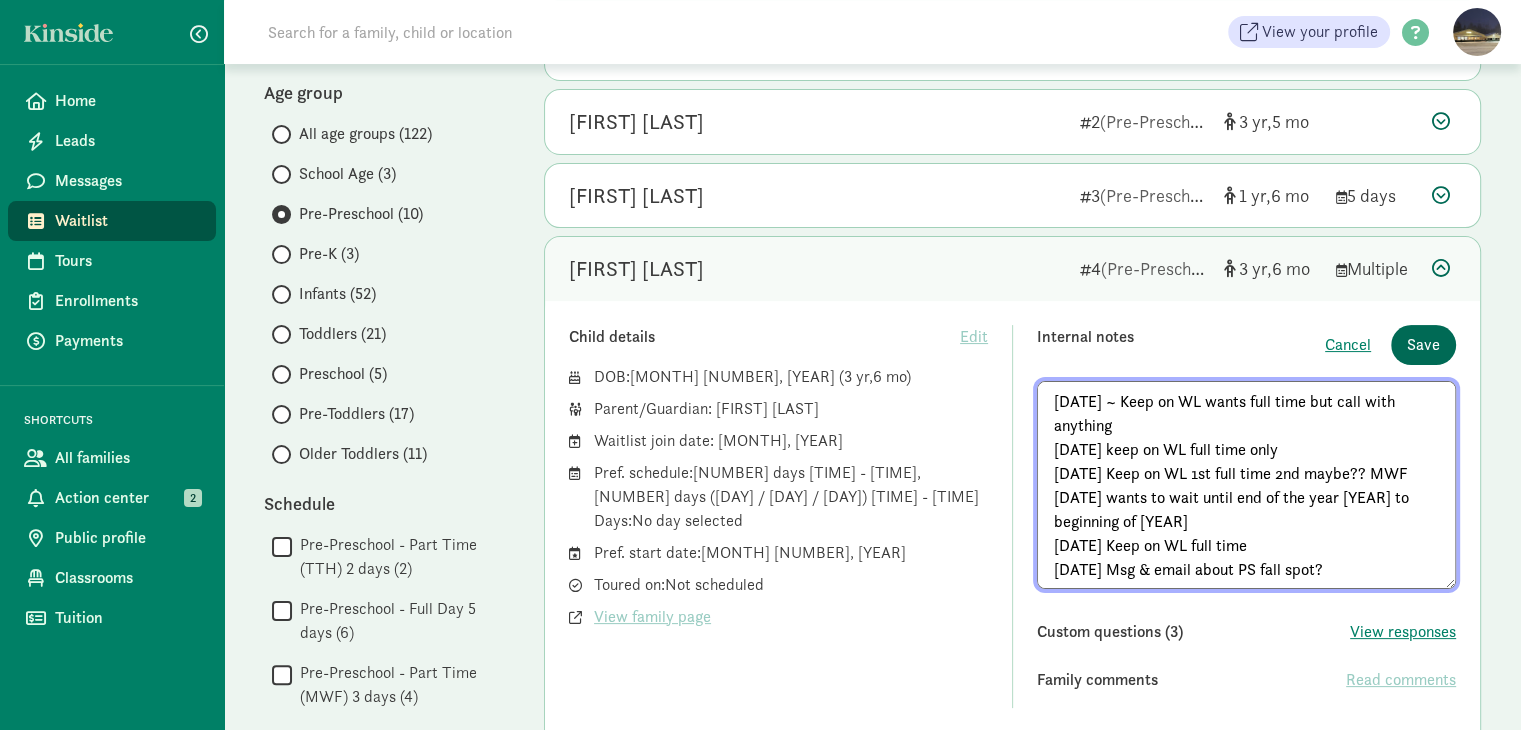 type on "10/23/24 ~ Keep on WL wants full time but call with anything
4/16/25 keep on WL full time only
7/1 Keep on WL 1st full time 2nd maybe?? MWF
7/9 wants to wait until end of the year 2025 to beginning of 2026
7/25/25 Keep on WL full time
8/6/25 Msg & email about PS fall spot?" 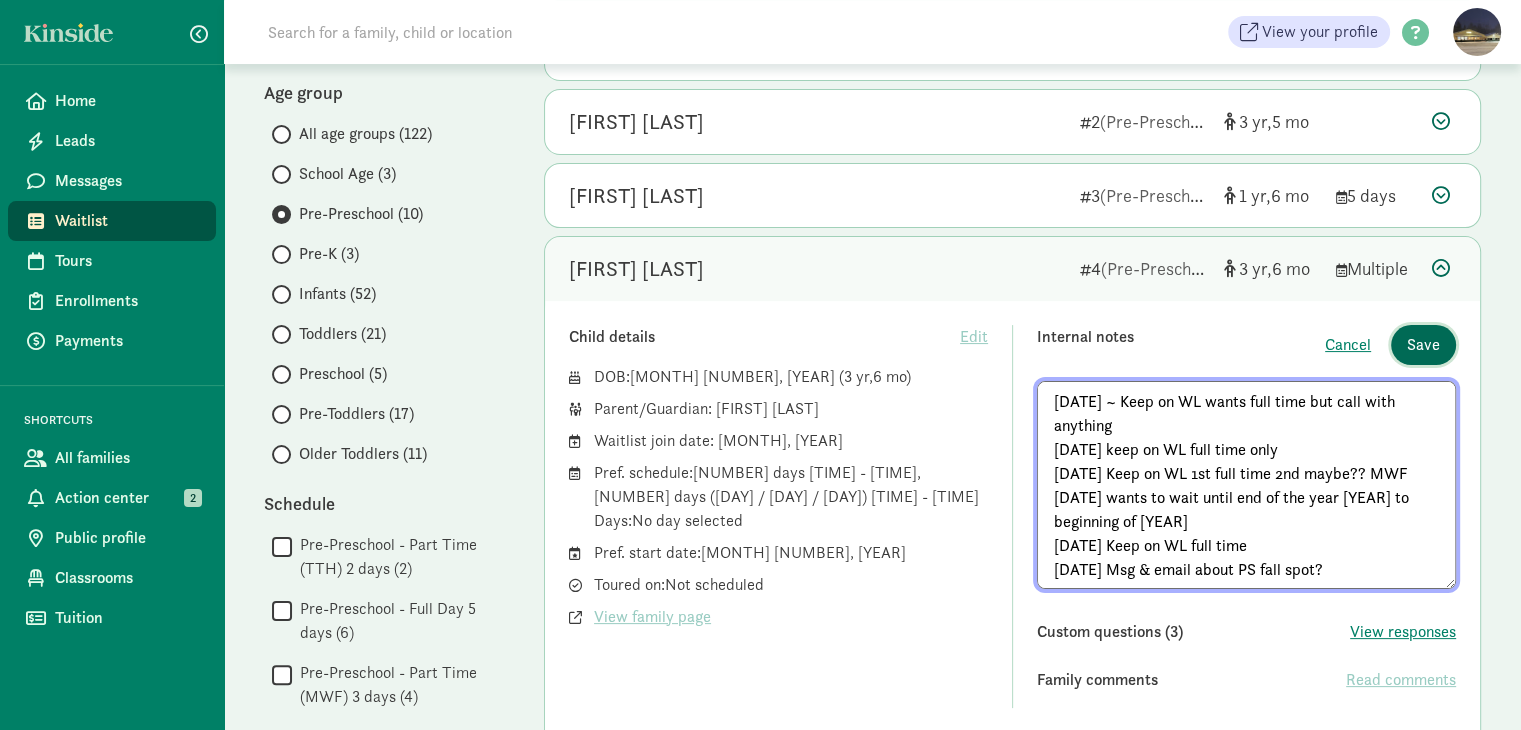 click on "Save" at bounding box center [1423, 345] 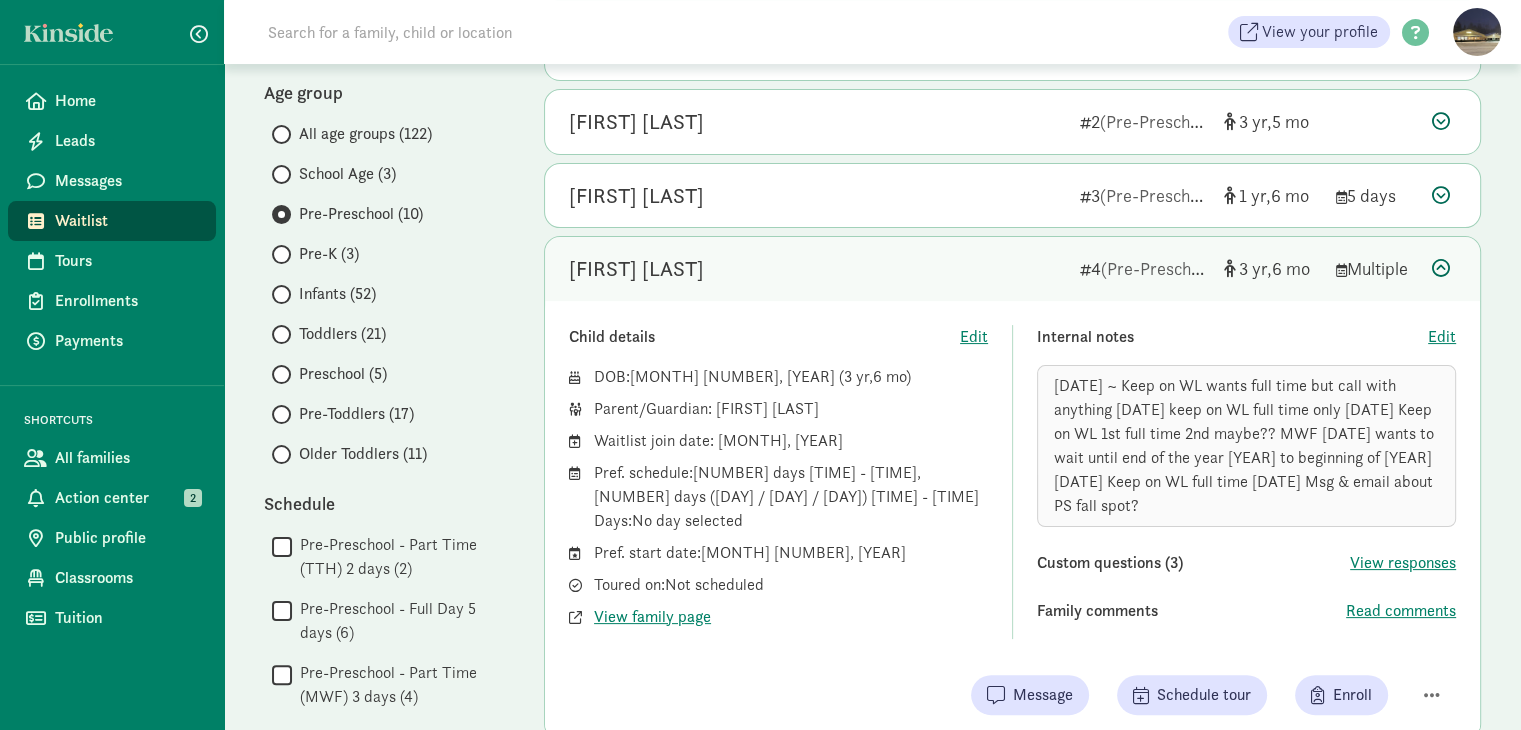 click at bounding box center (1441, 268) 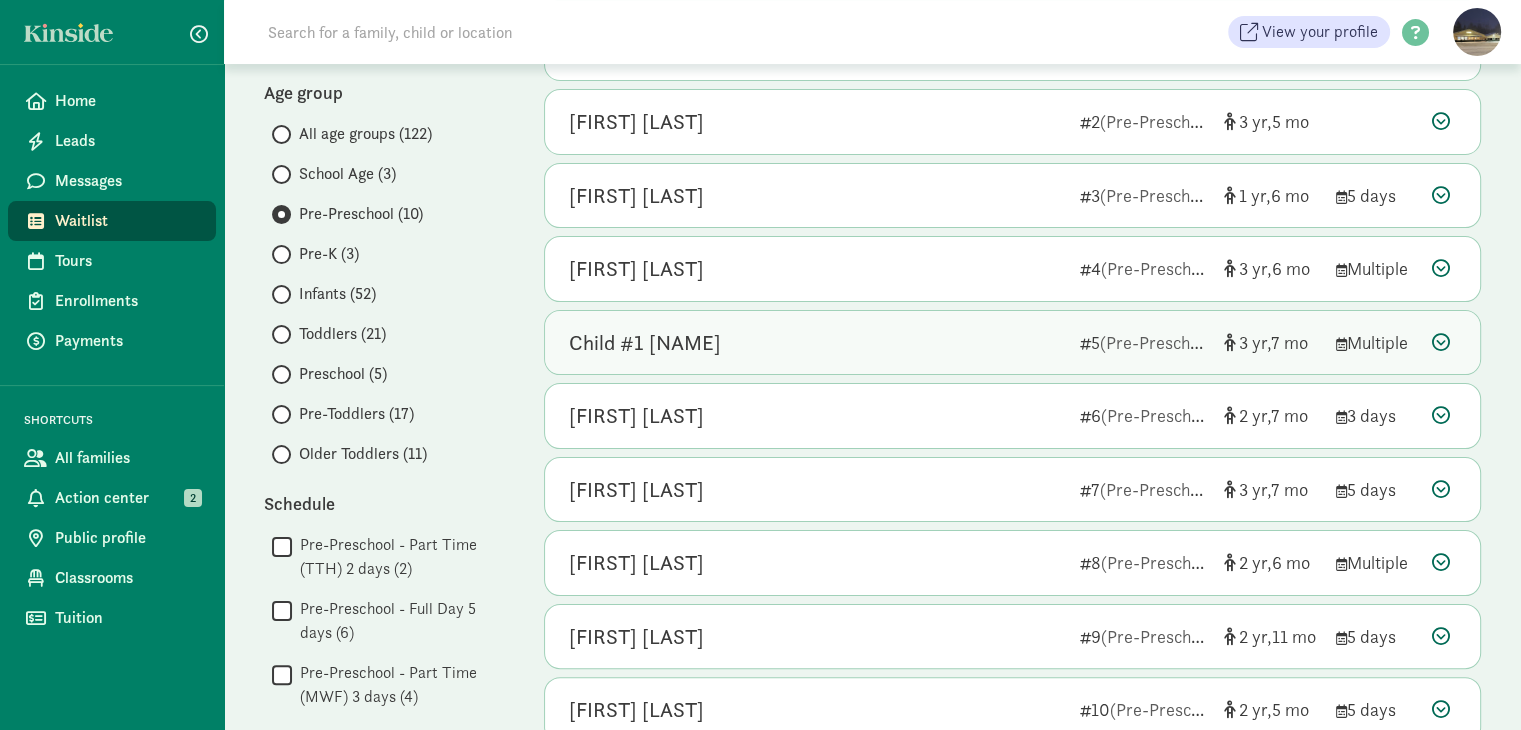 click at bounding box center [1441, 342] 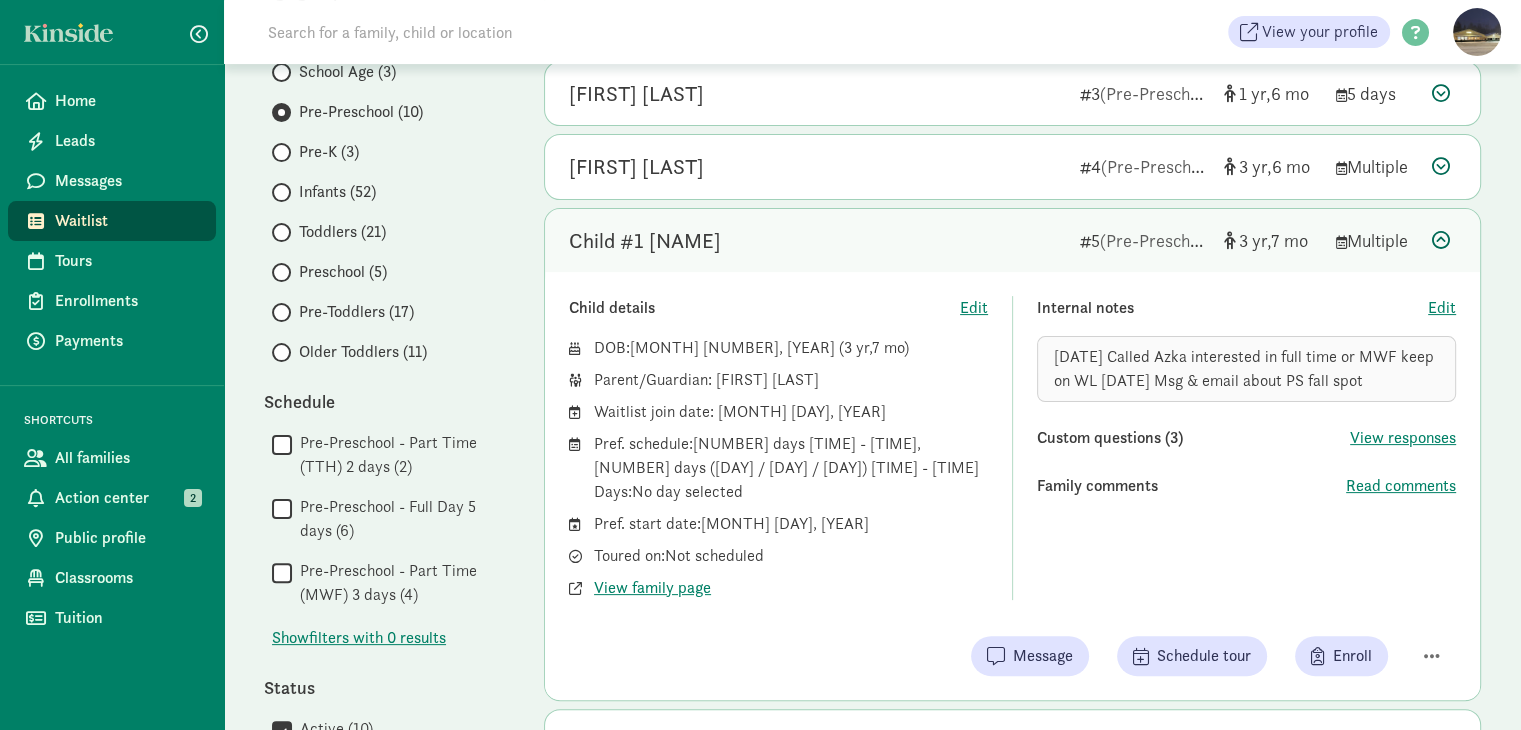 scroll, scrollTop: 395, scrollLeft: 0, axis: vertical 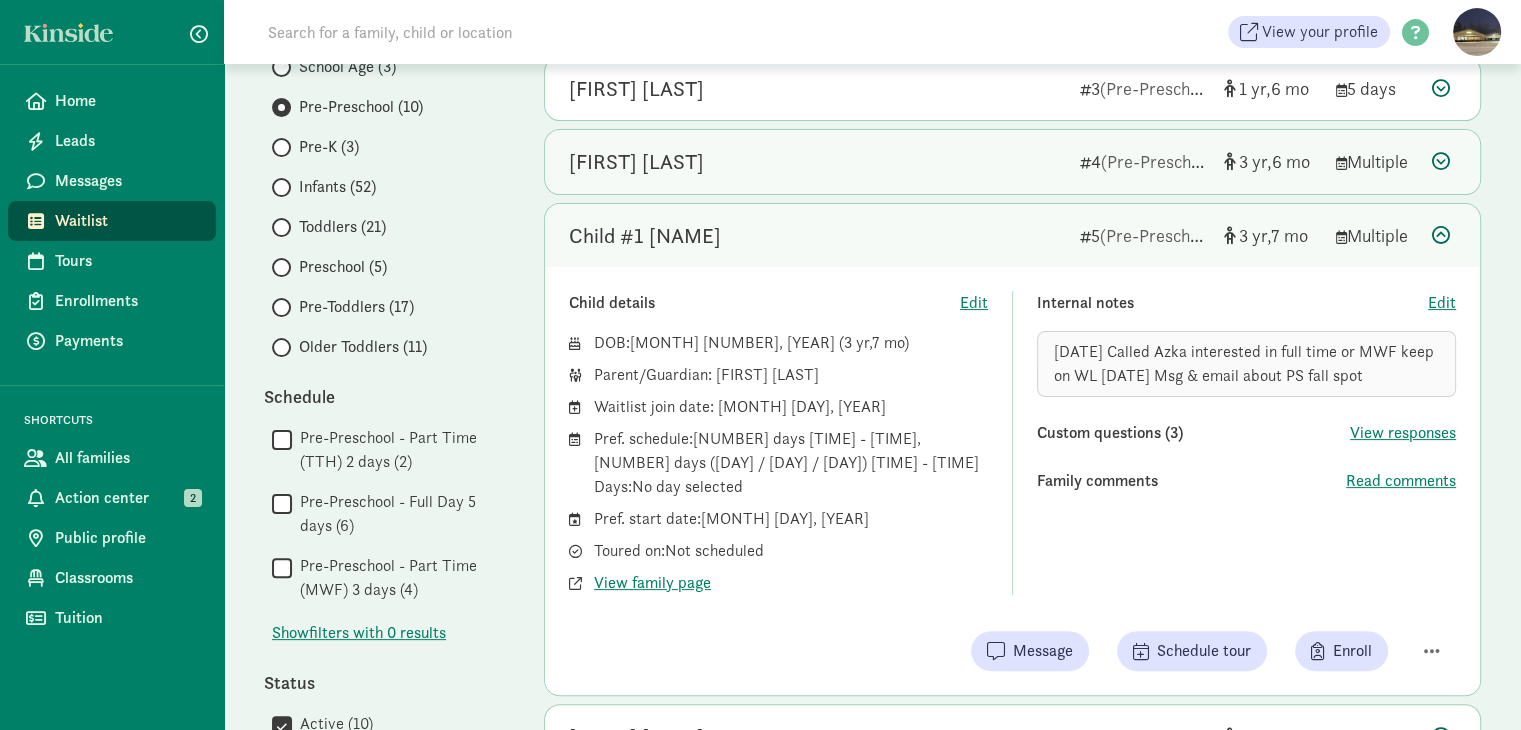 click at bounding box center (1441, 161) 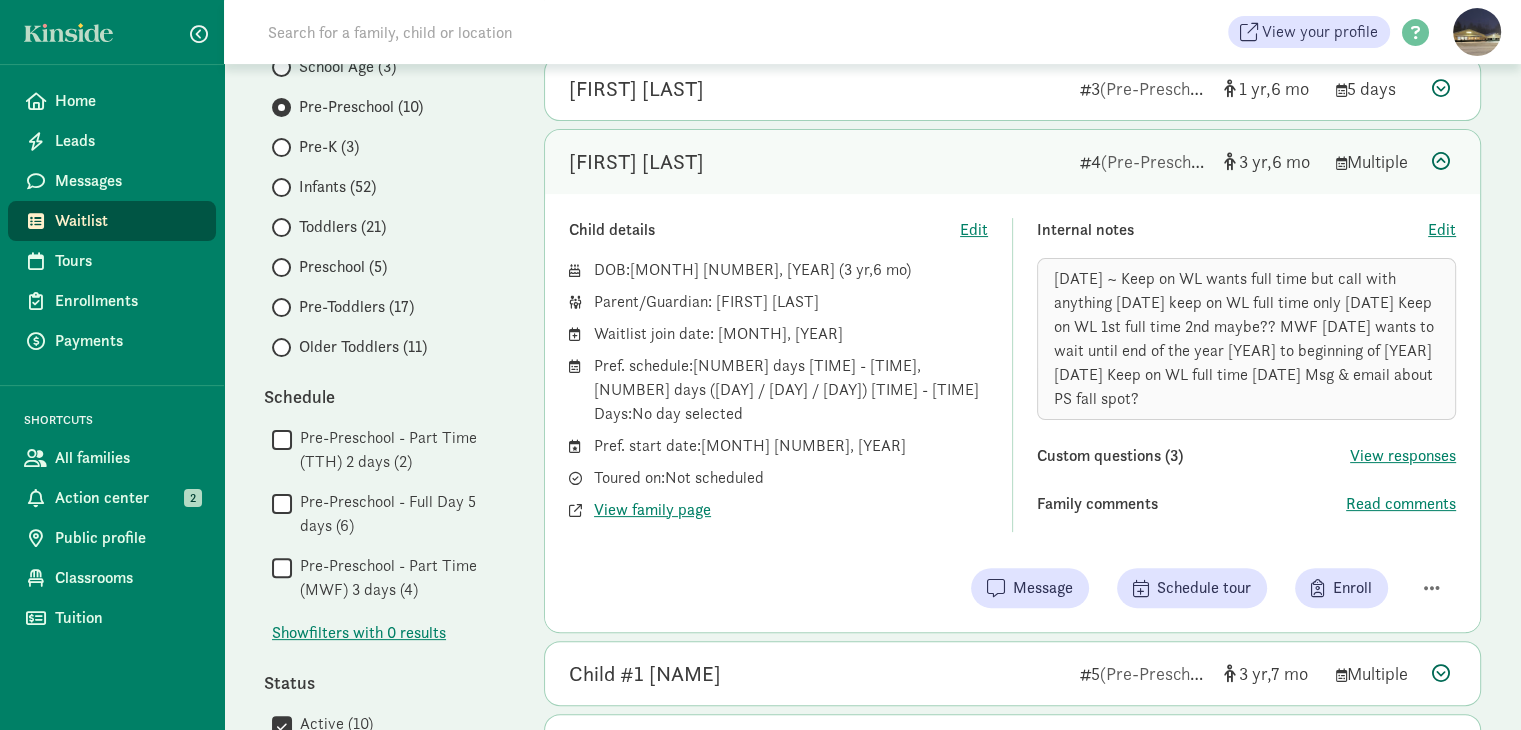 click at bounding box center (1441, 161) 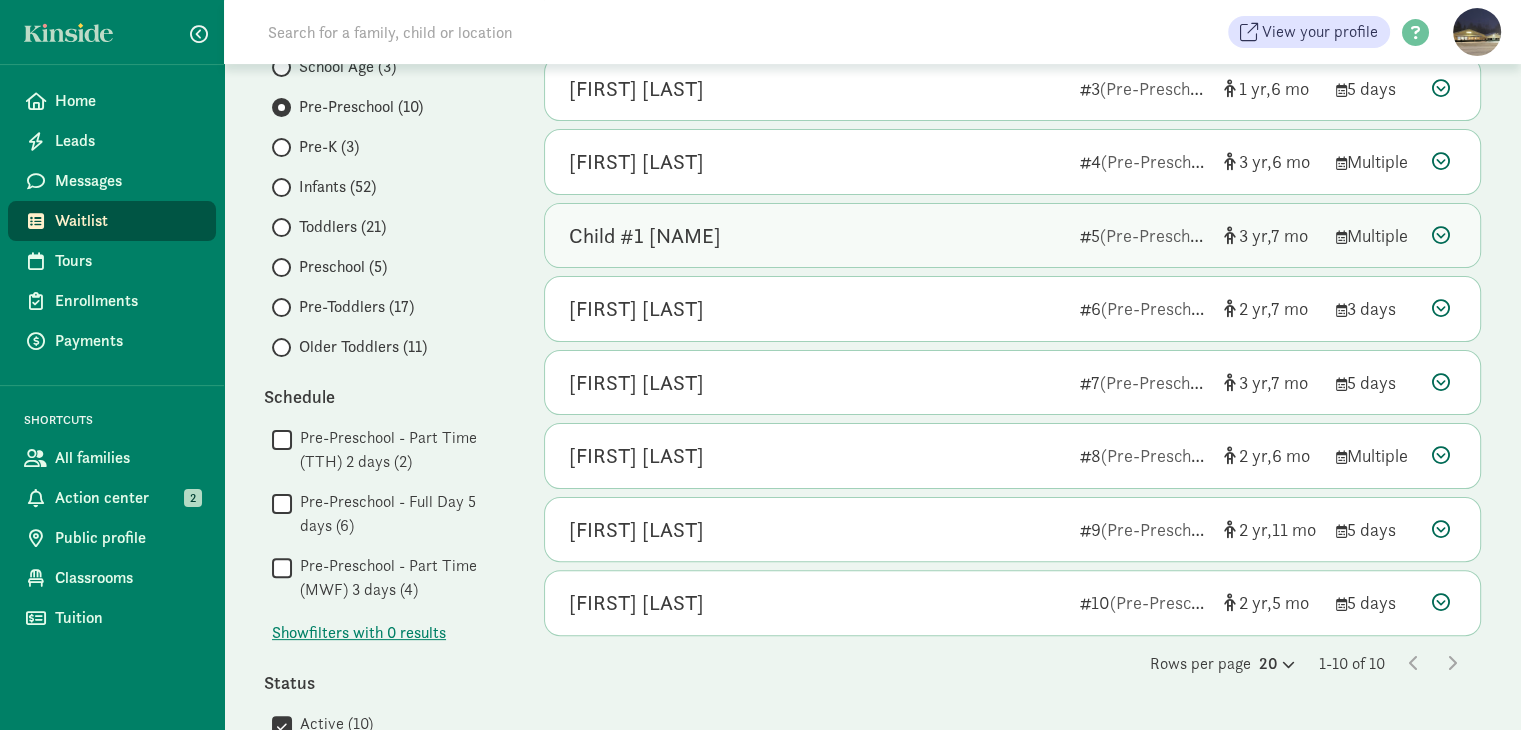 click at bounding box center (1441, 235) 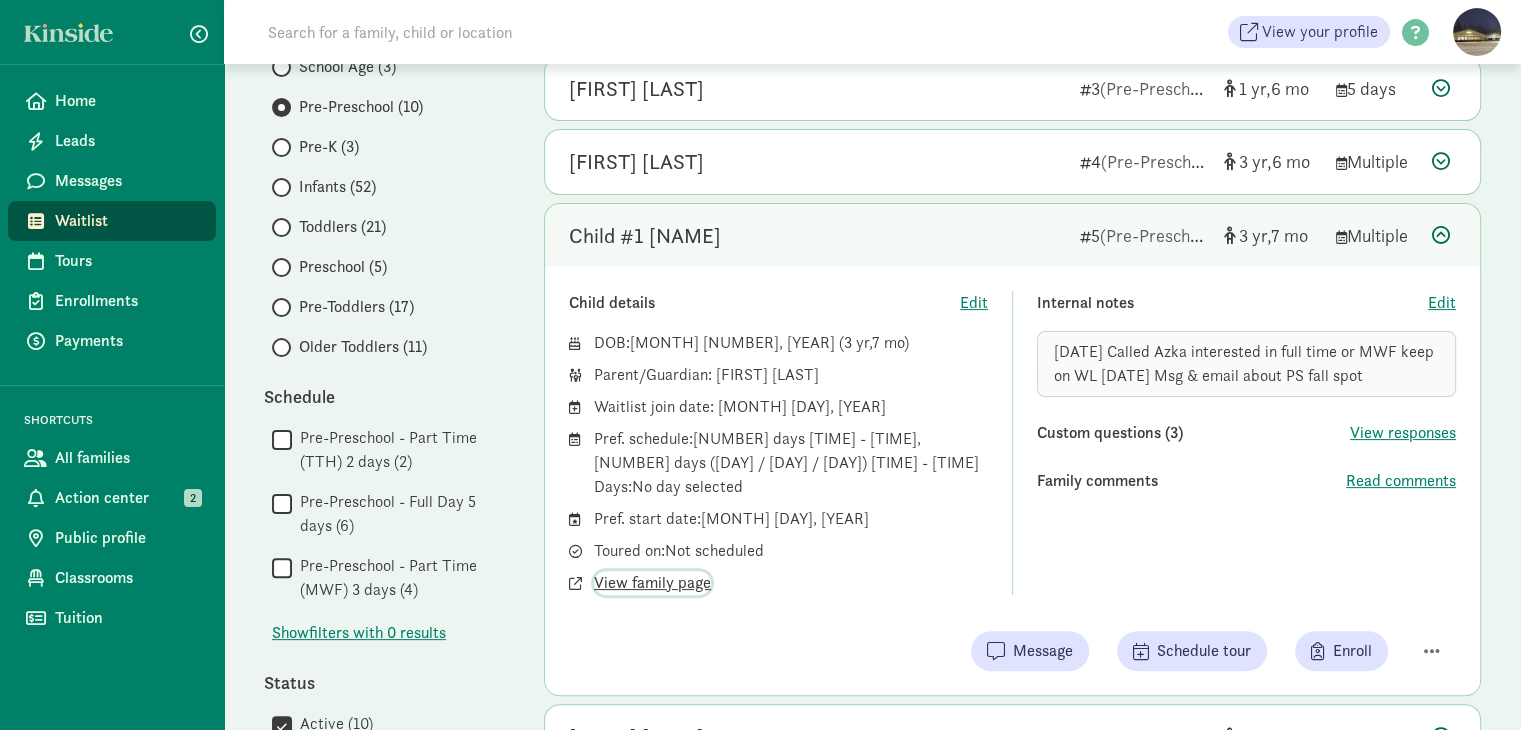 click on "View family page" at bounding box center (652, 583) 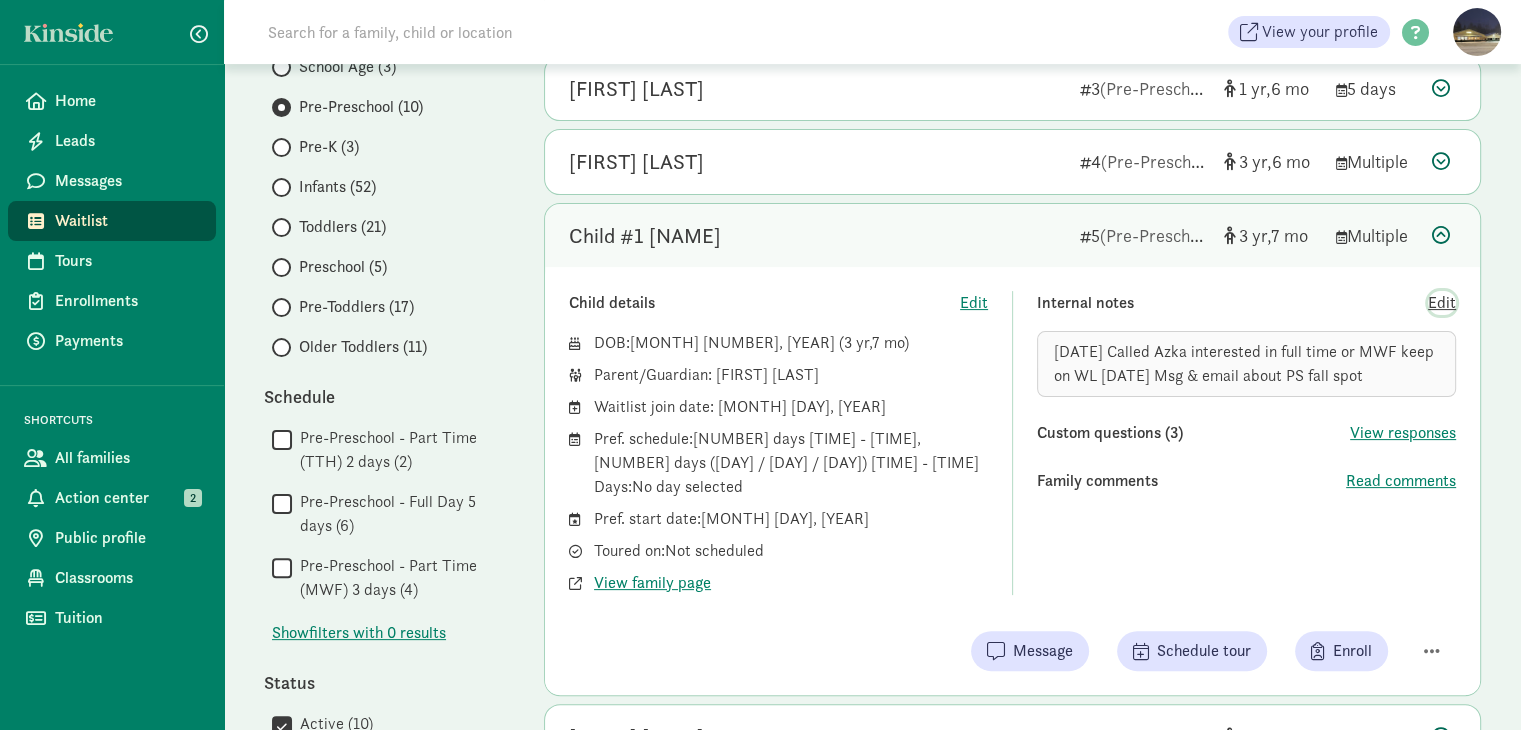 click on "Edit" at bounding box center (1442, 303) 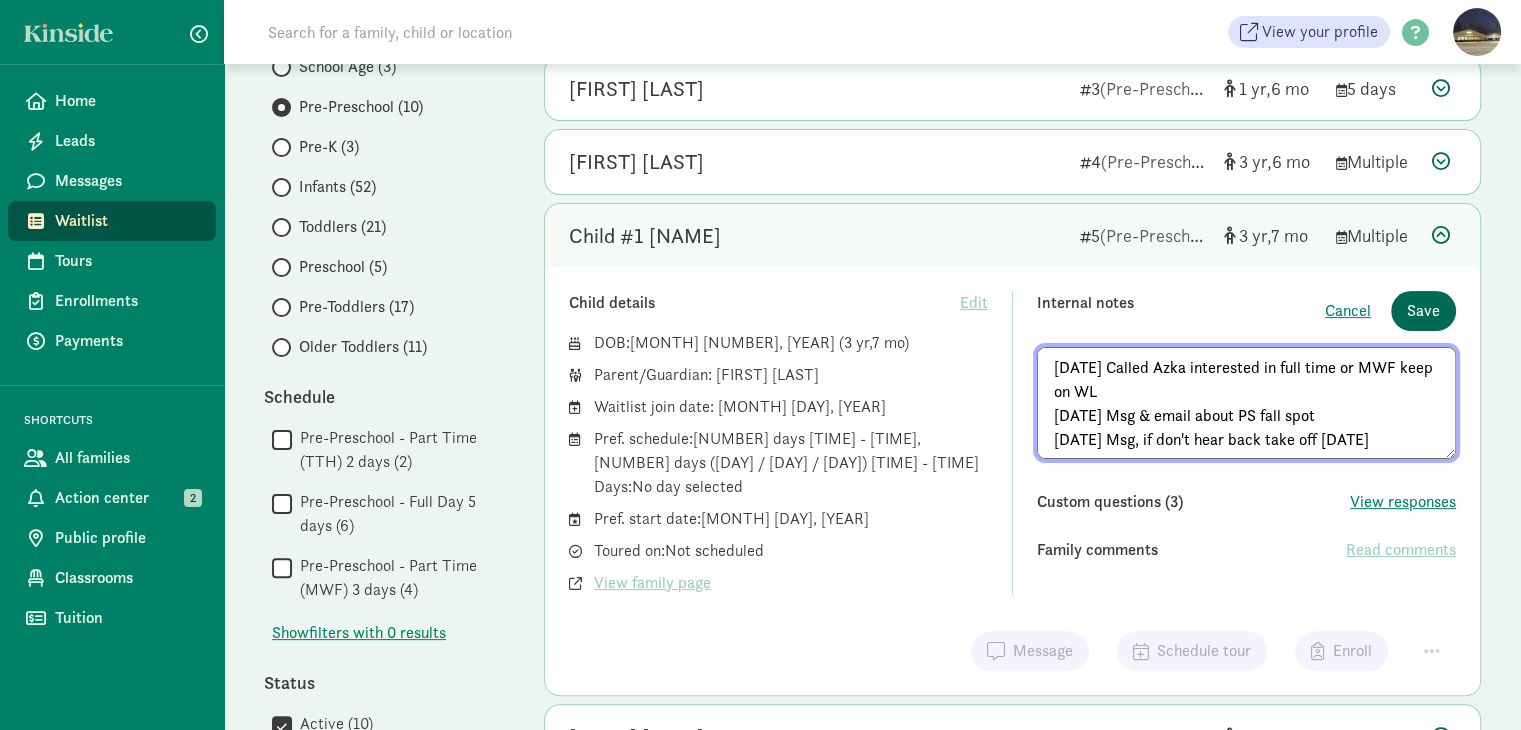 type on "4/24/25 Called Azka interested in full time or MWF keep on WL
8/4/25 Msg & email about PS fall spot
8/6/25 Msg, if don't hear back take off 8/15/25" 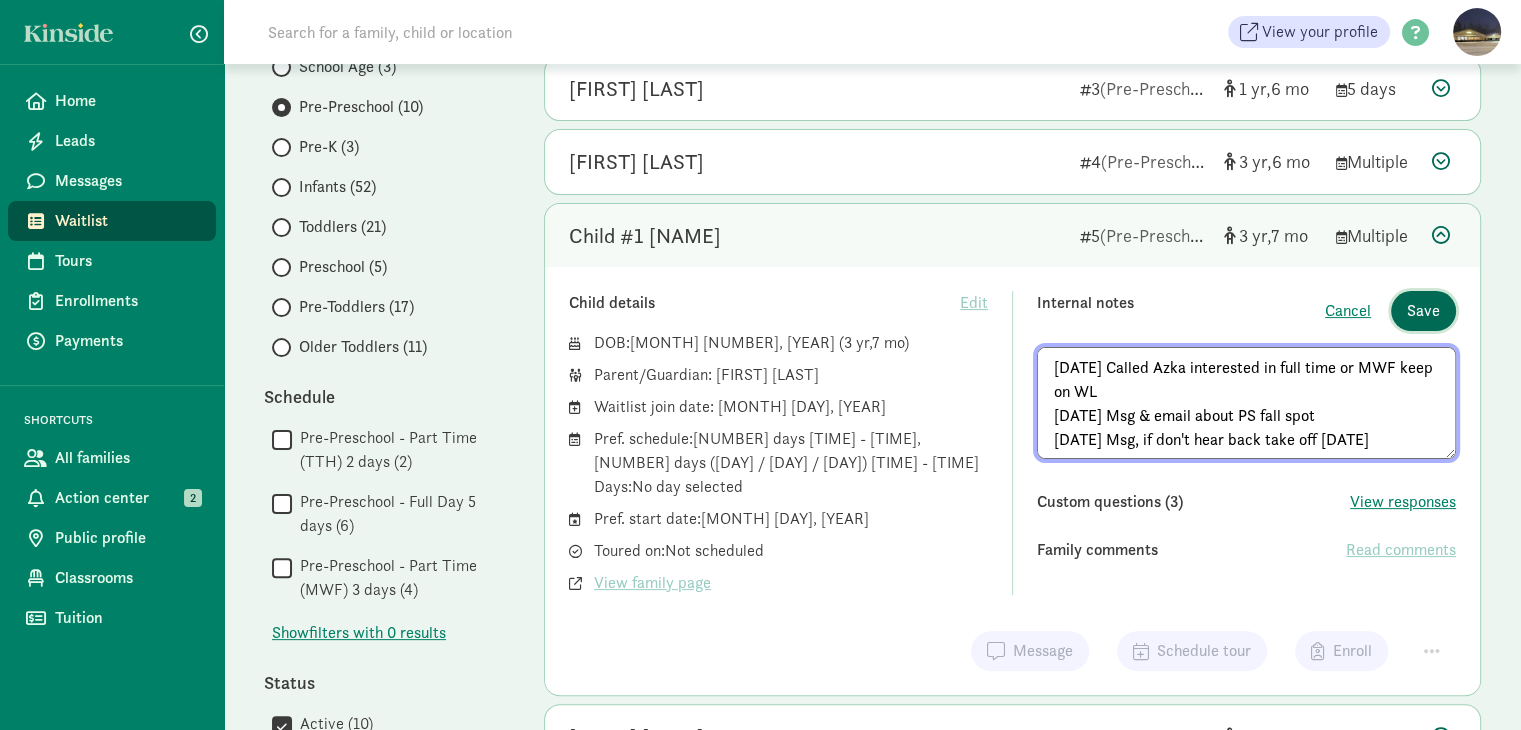 click on "Save" at bounding box center [1423, 311] 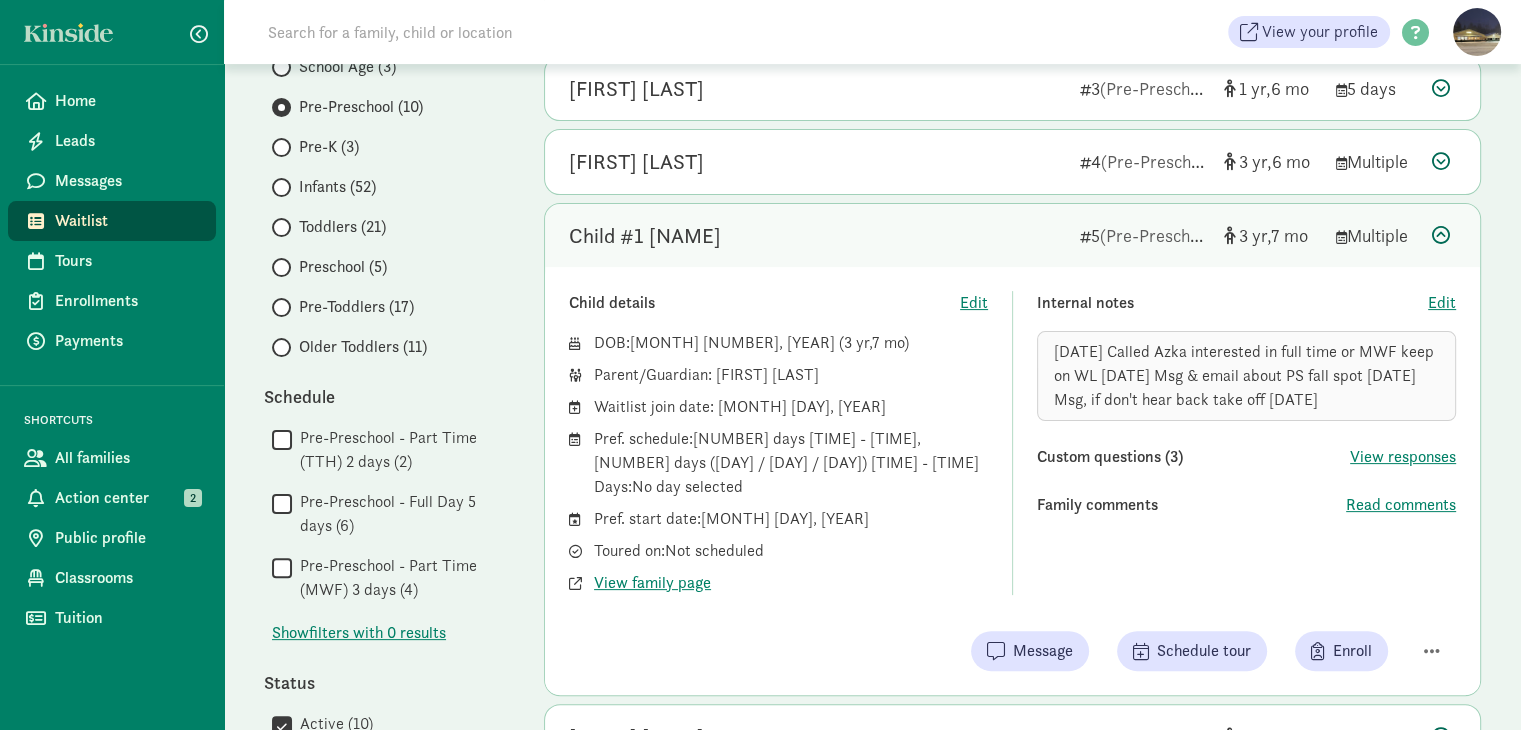 click at bounding box center (1441, 235) 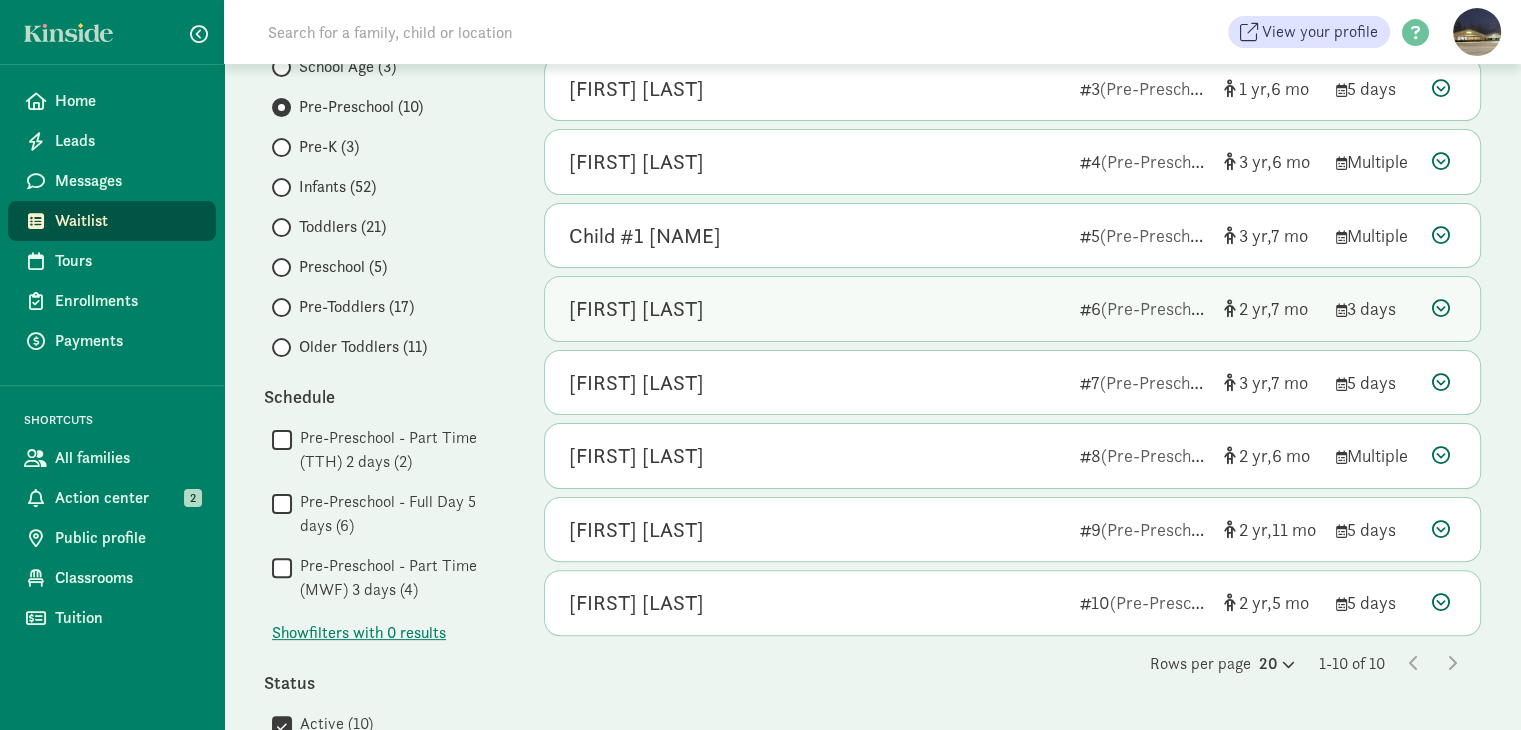click at bounding box center (1441, 308) 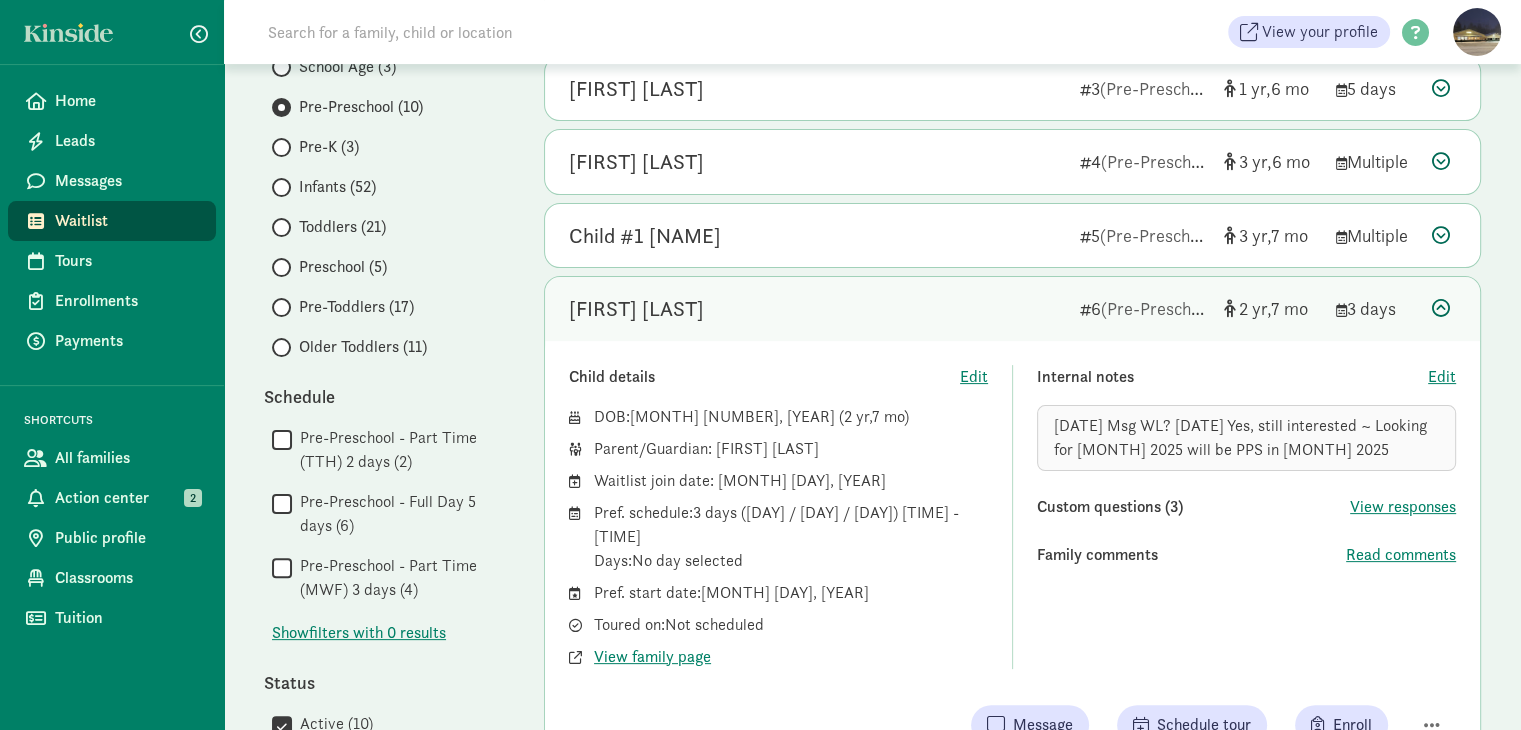 click at bounding box center [1441, 308] 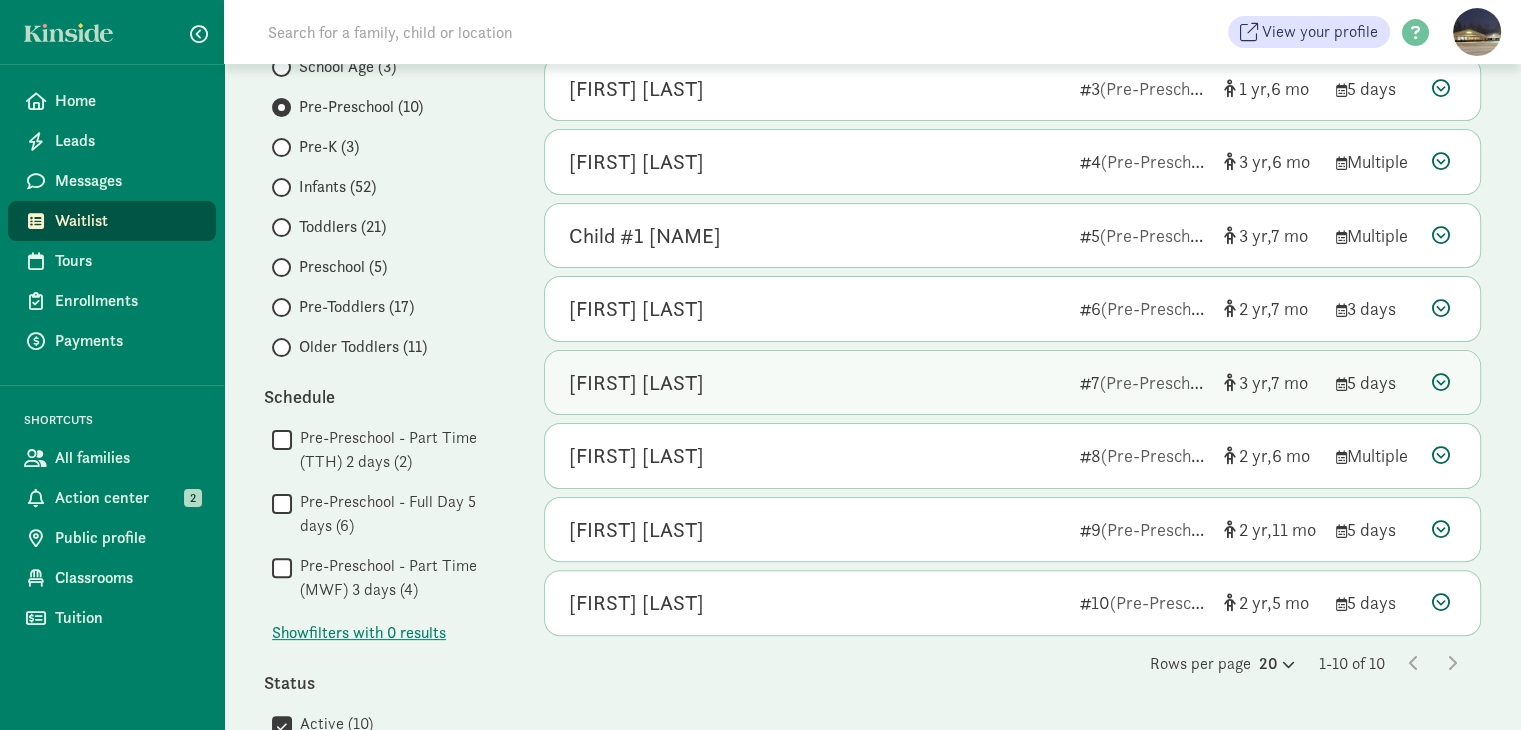 click at bounding box center [1441, 382] 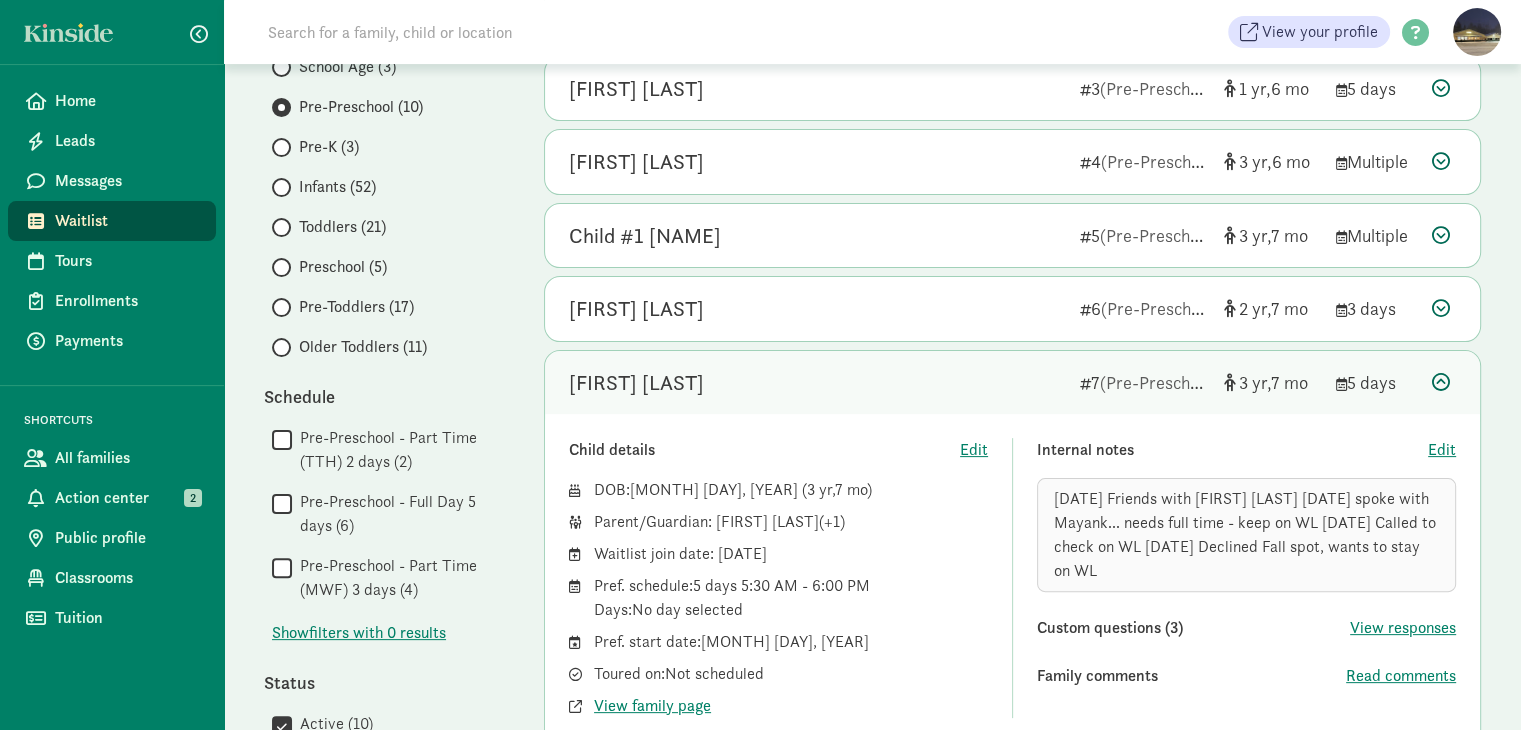click at bounding box center (1441, 382) 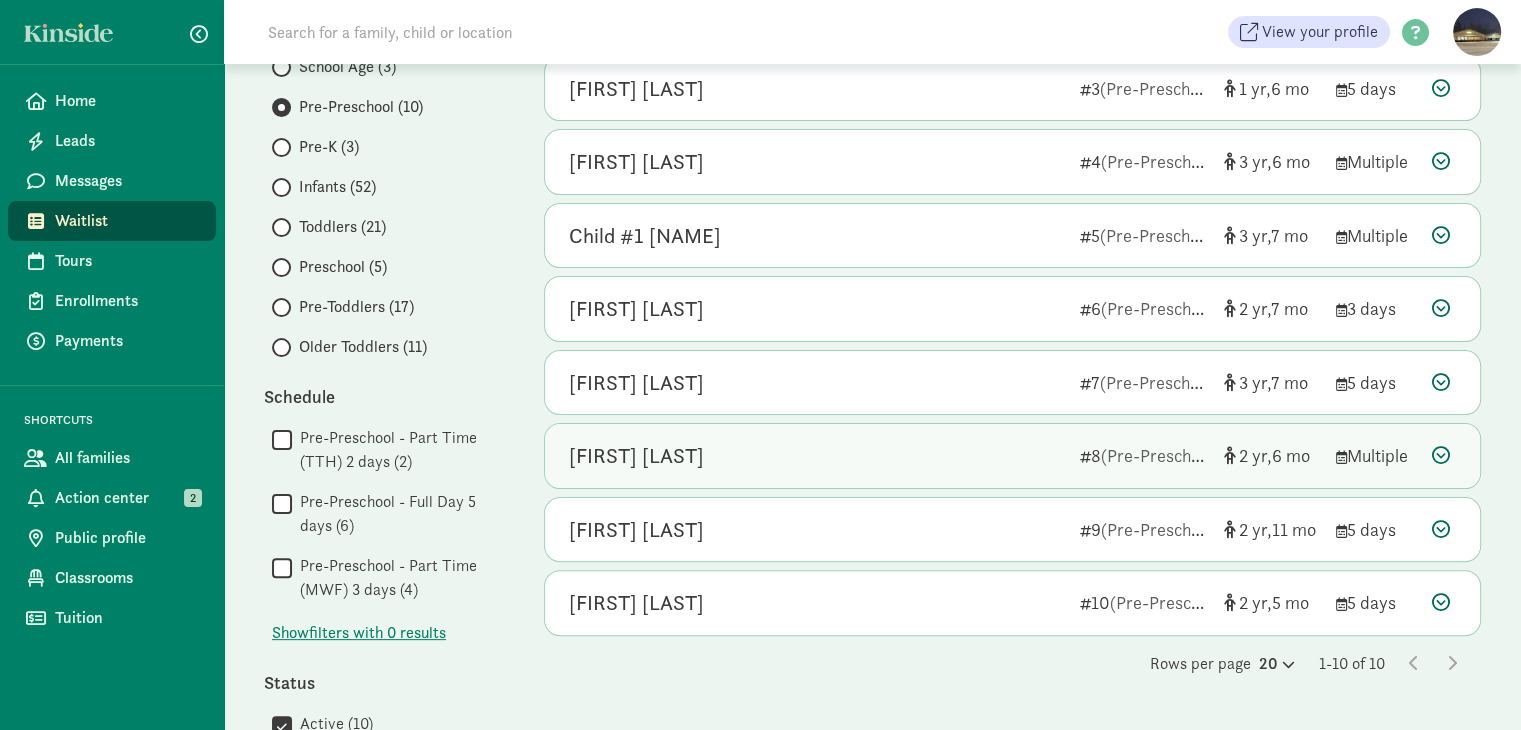 click at bounding box center (1441, 455) 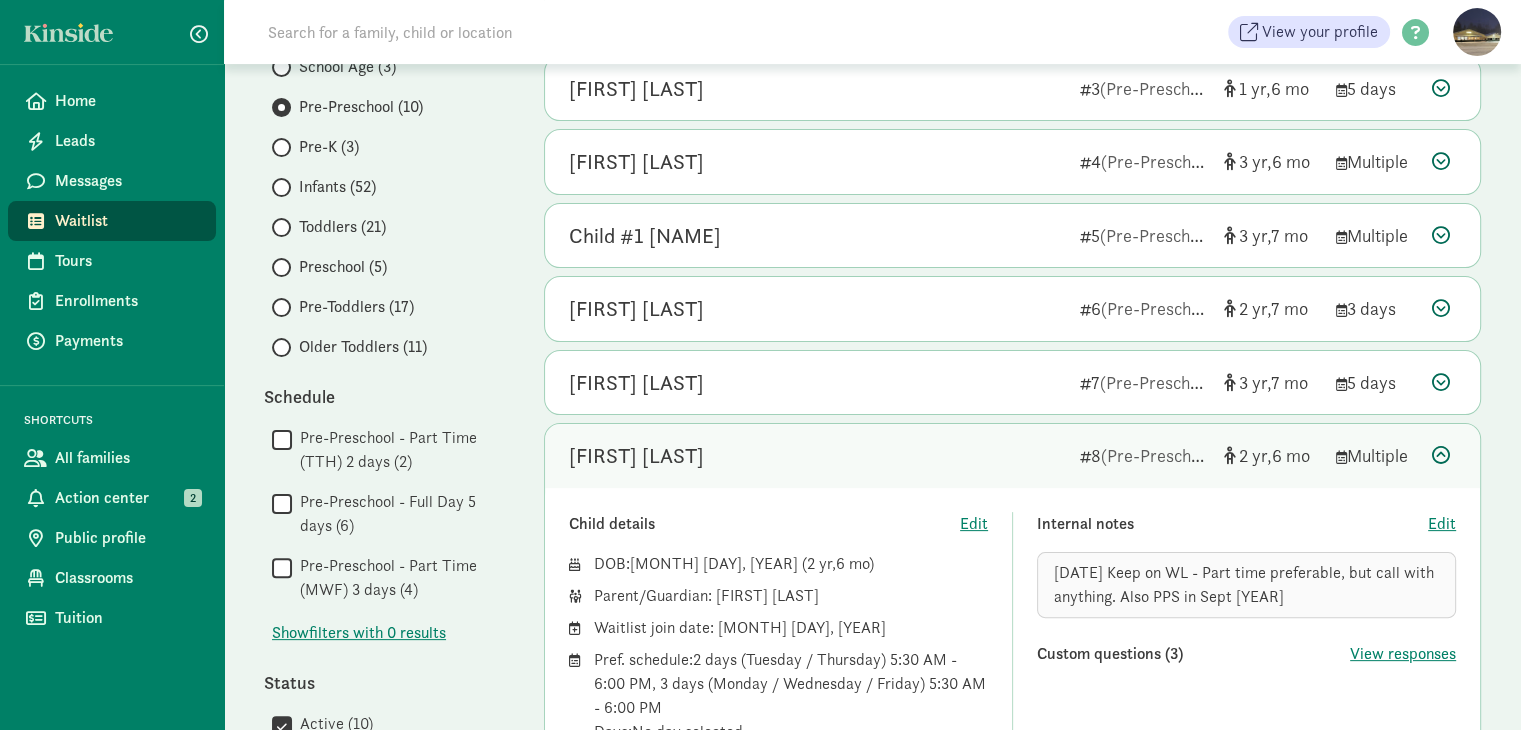 click at bounding box center [1441, 455] 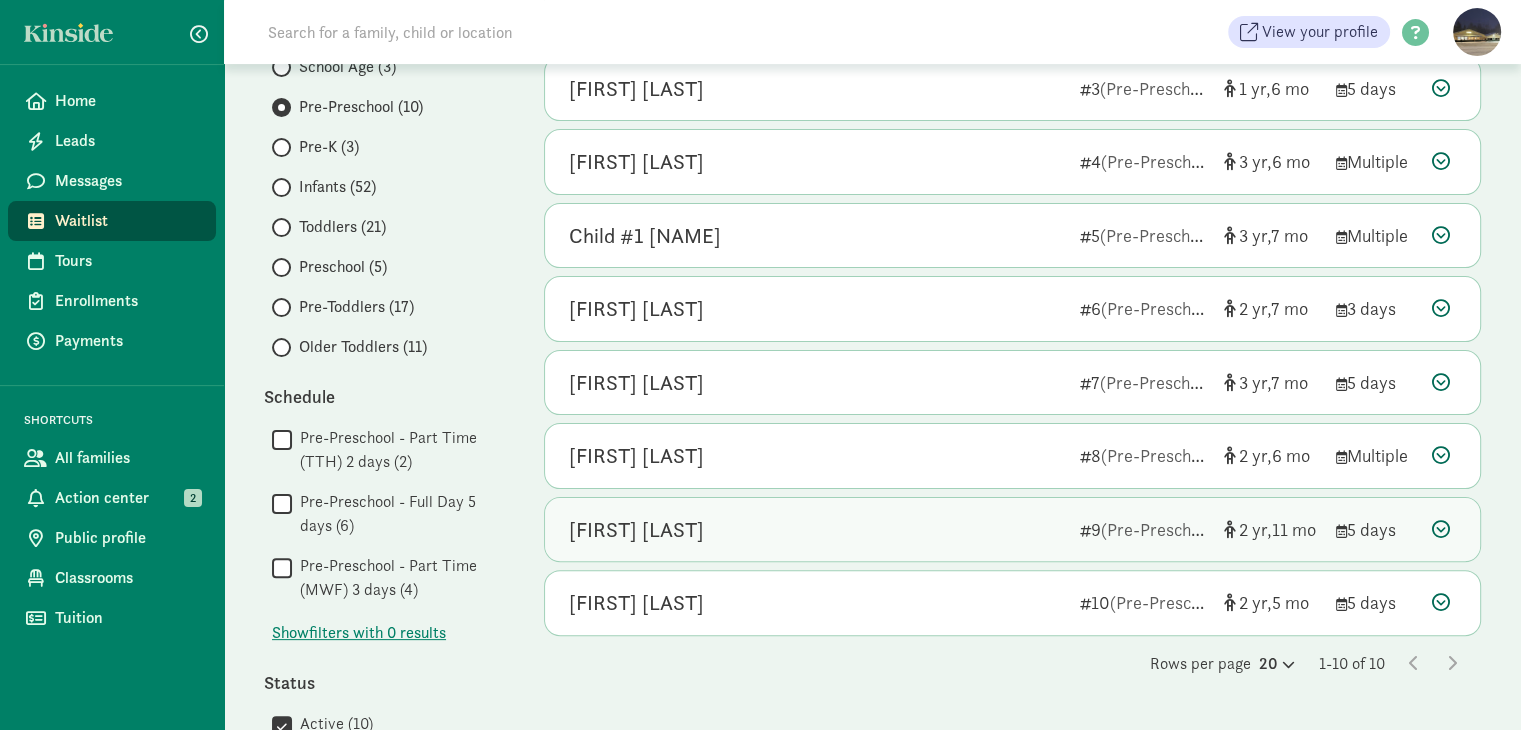 click at bounding box center [1441, 529] 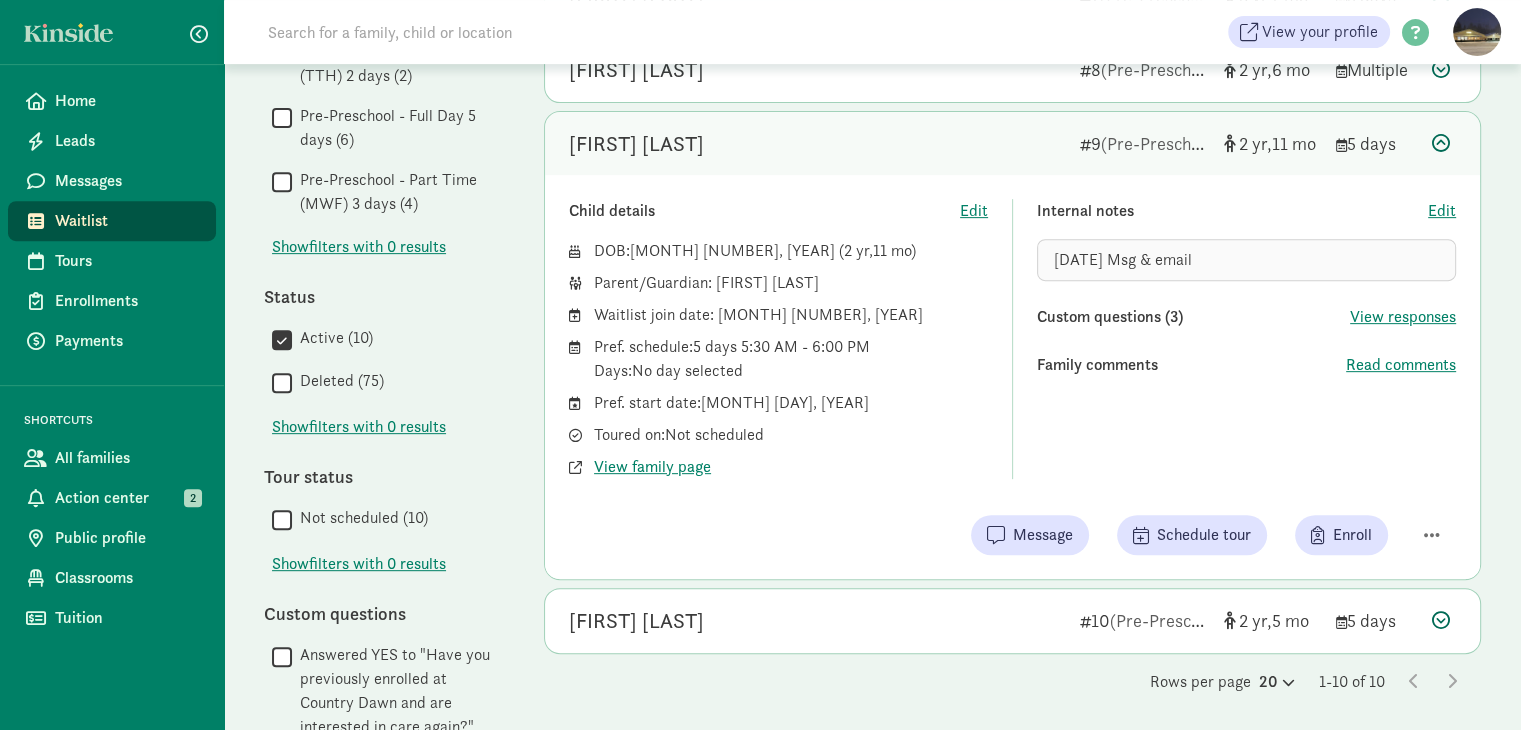 scroll, scrollTop: 795, scrollLeft: 0, axis: vertical 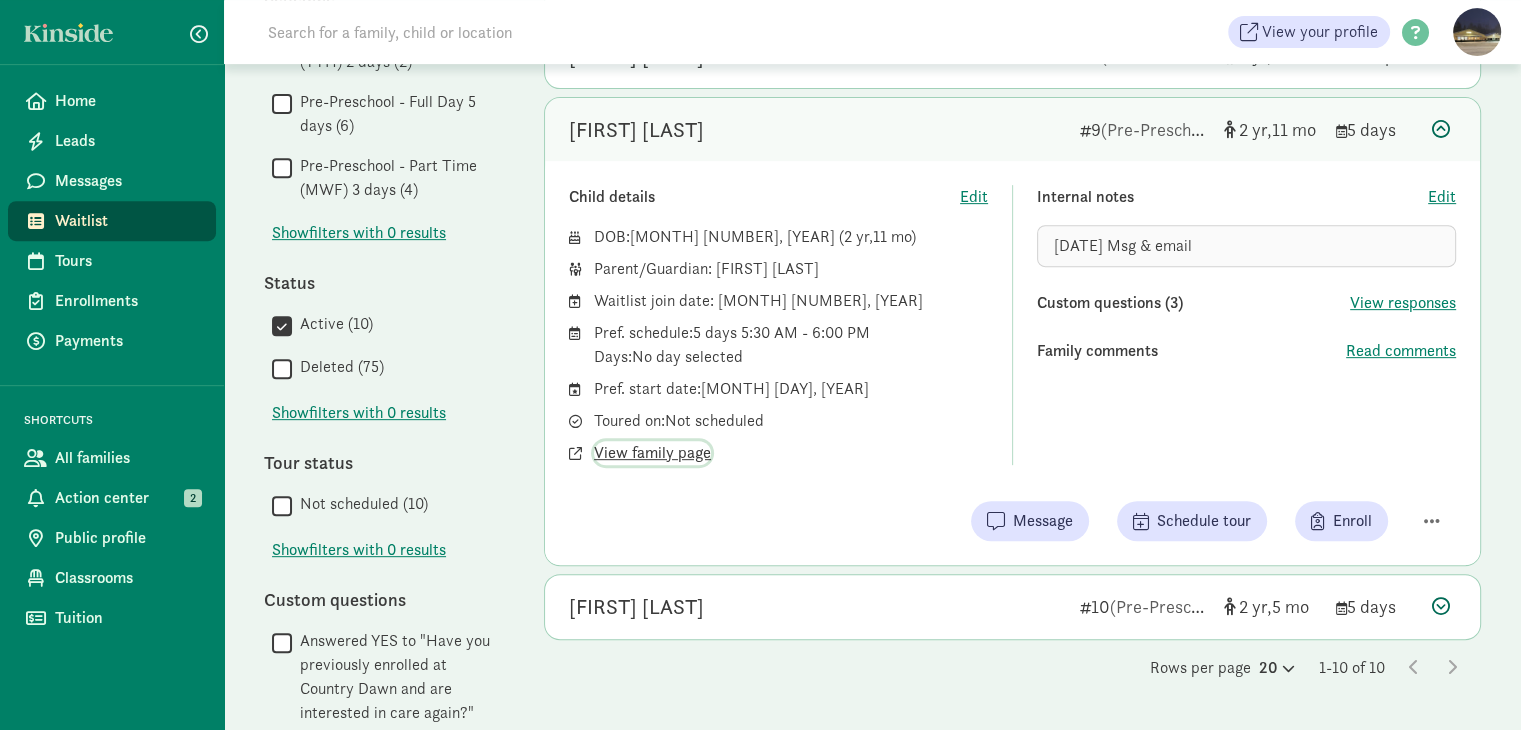 click on "View family page" at bounding box center [652, 453] 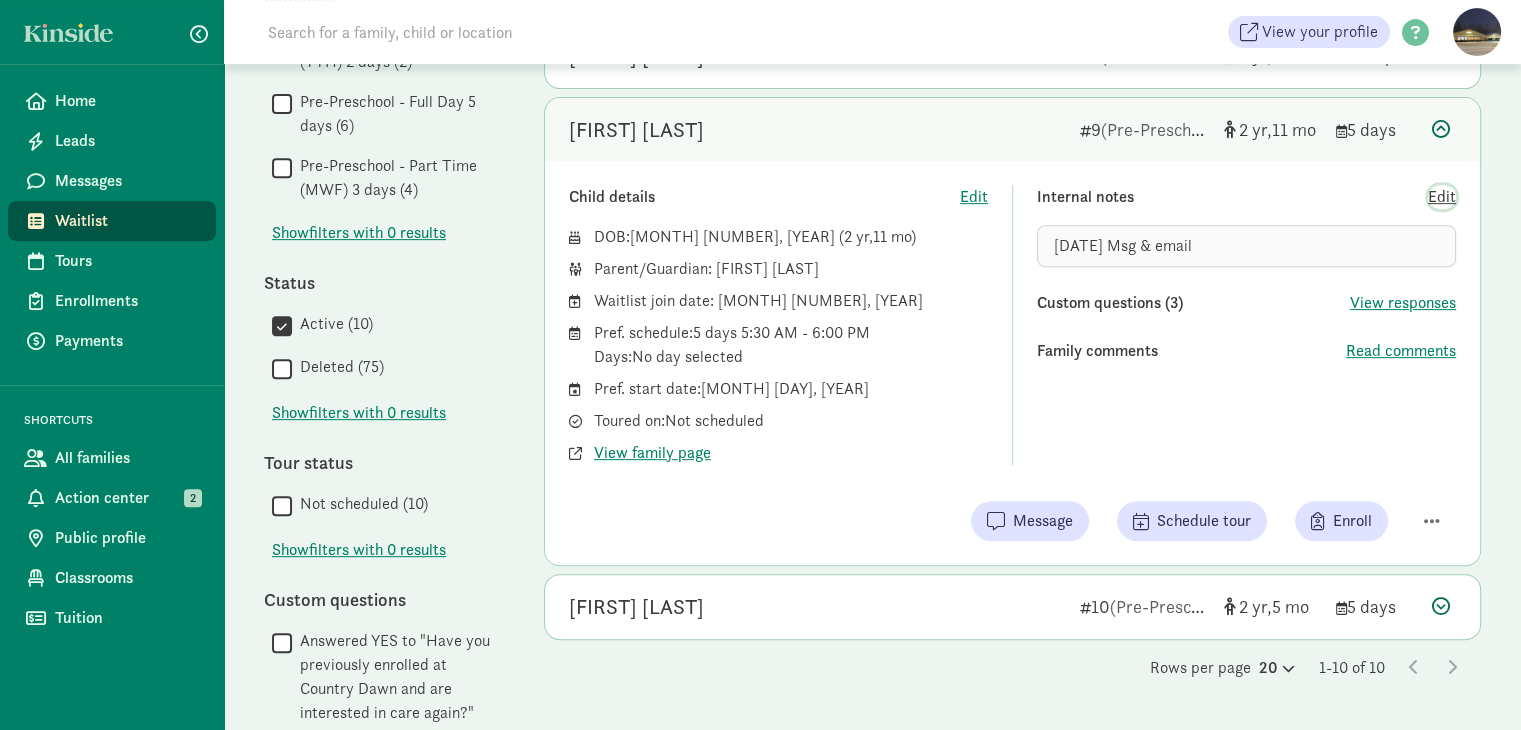 click on "Edit" at bounding box center (1442, 197) 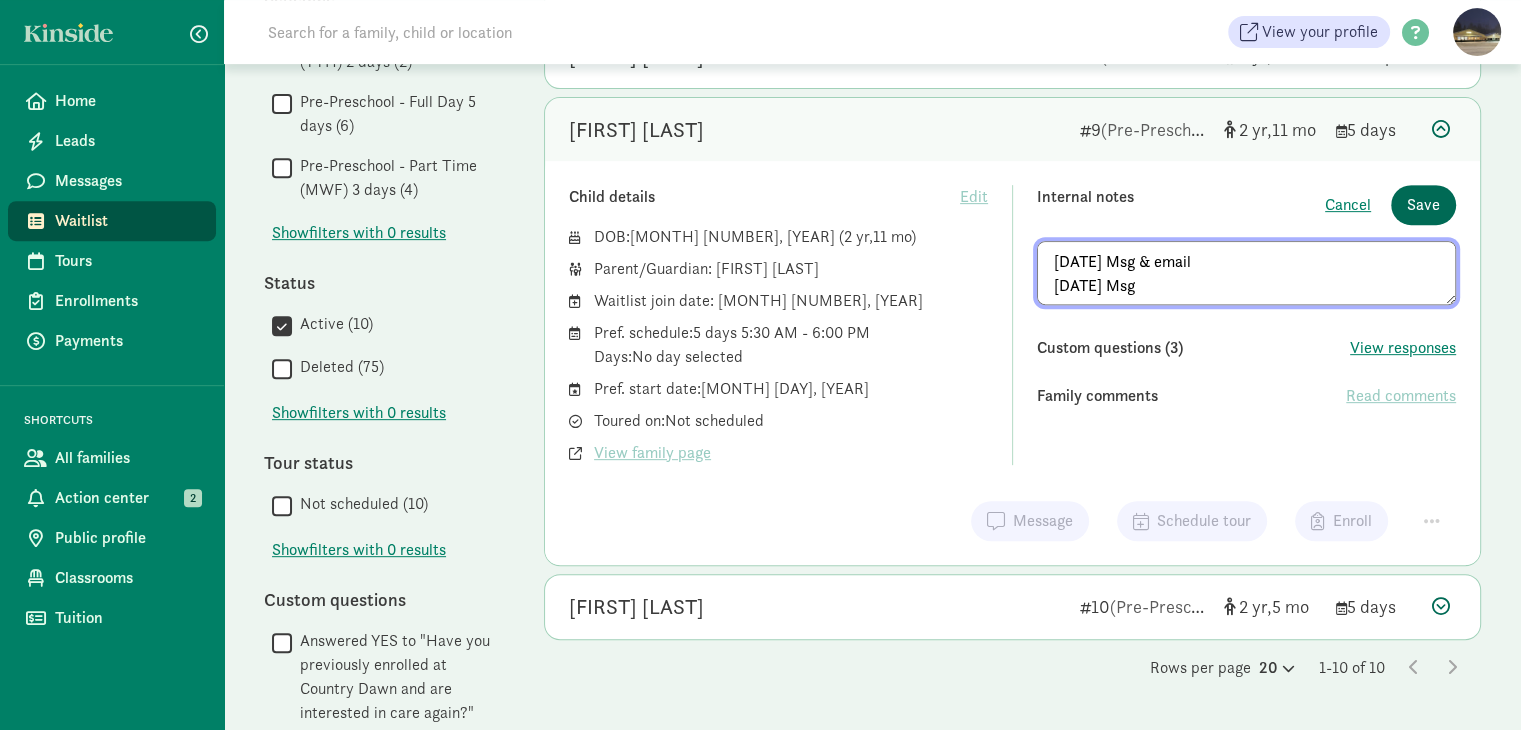 type on "8/4/25 Msg & email
8/6/25 Msg" 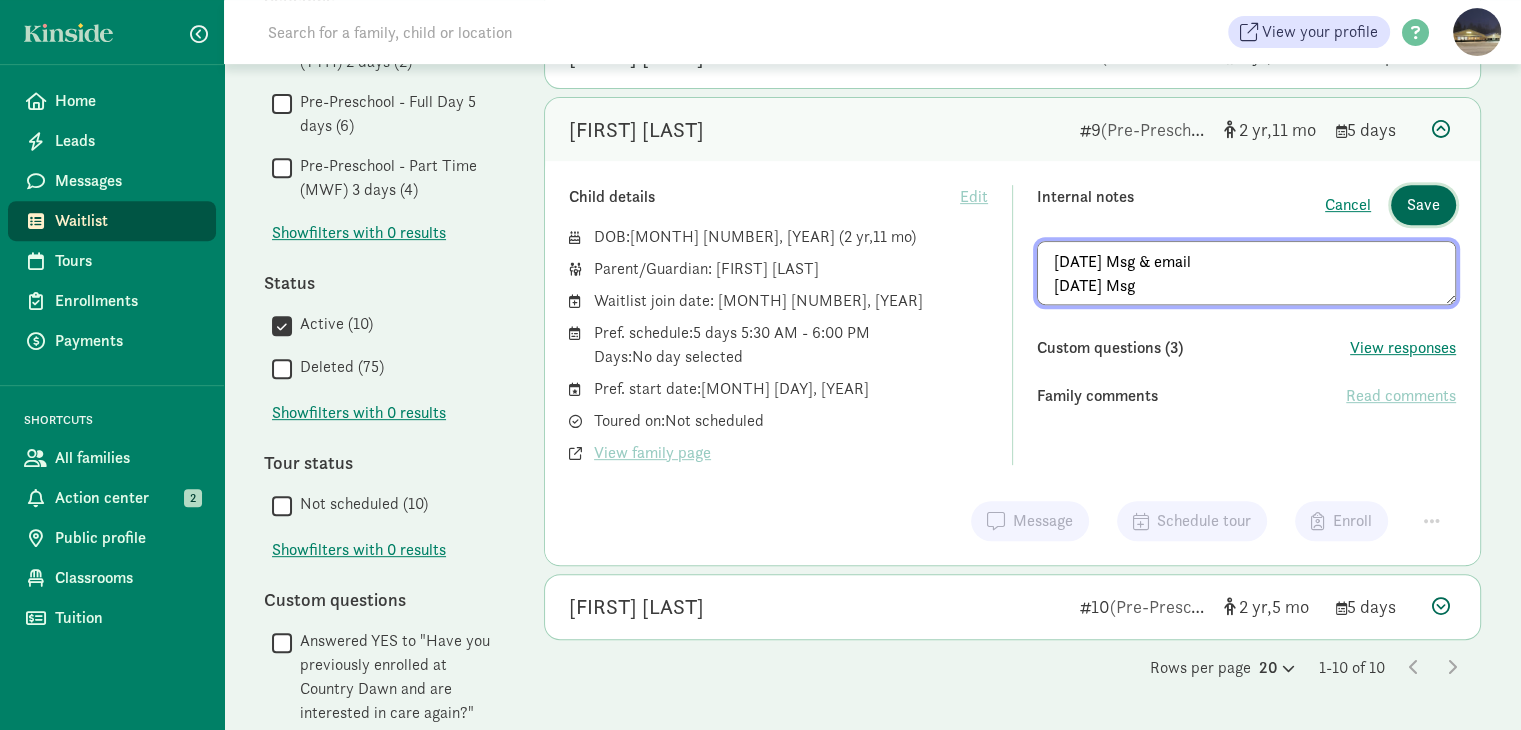 click on "Save" at bounding box center [1423, 205] 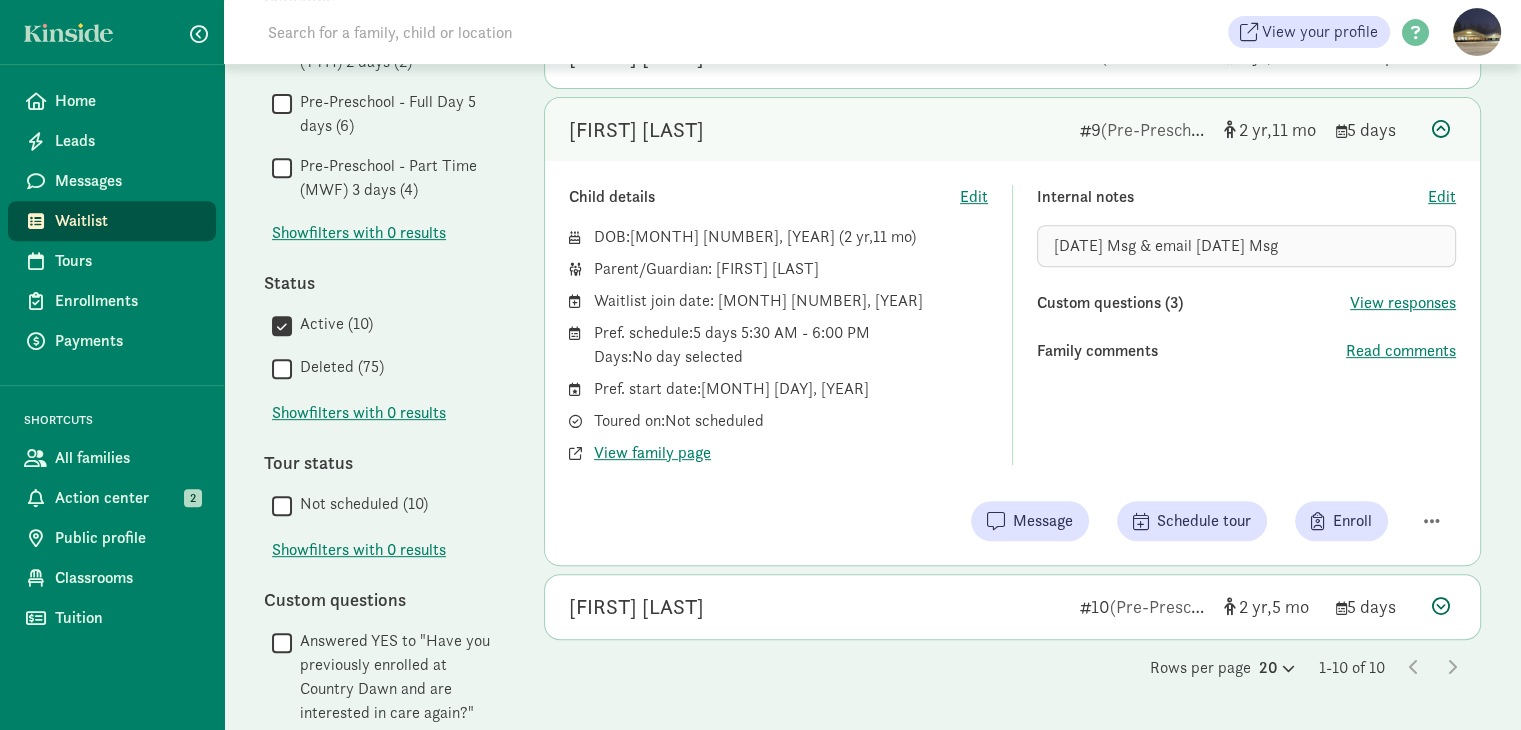 click on "Internal notes" at bounding box center (1232, 197) 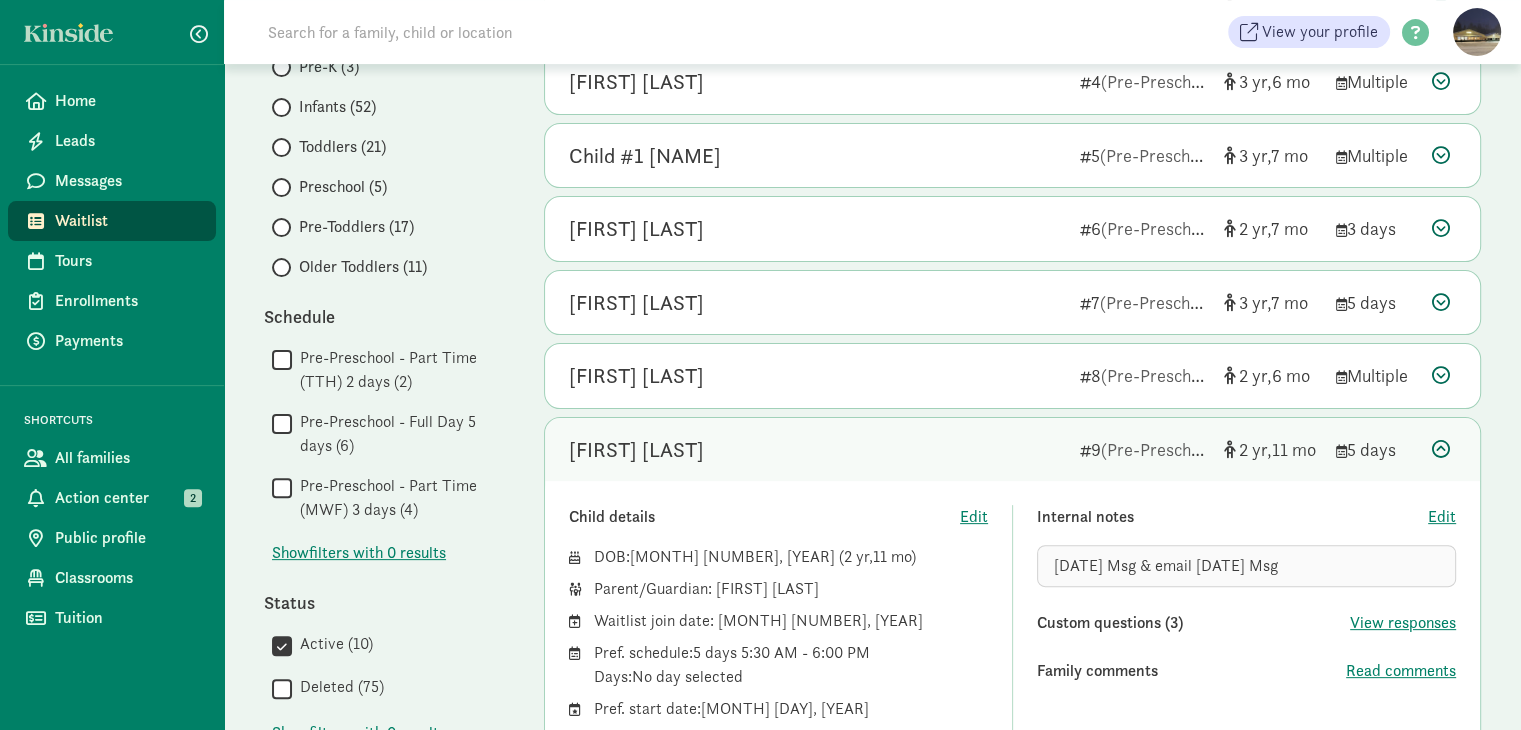 scroll, scrollTop: 460, scrollLeft: 0, axis: vertical 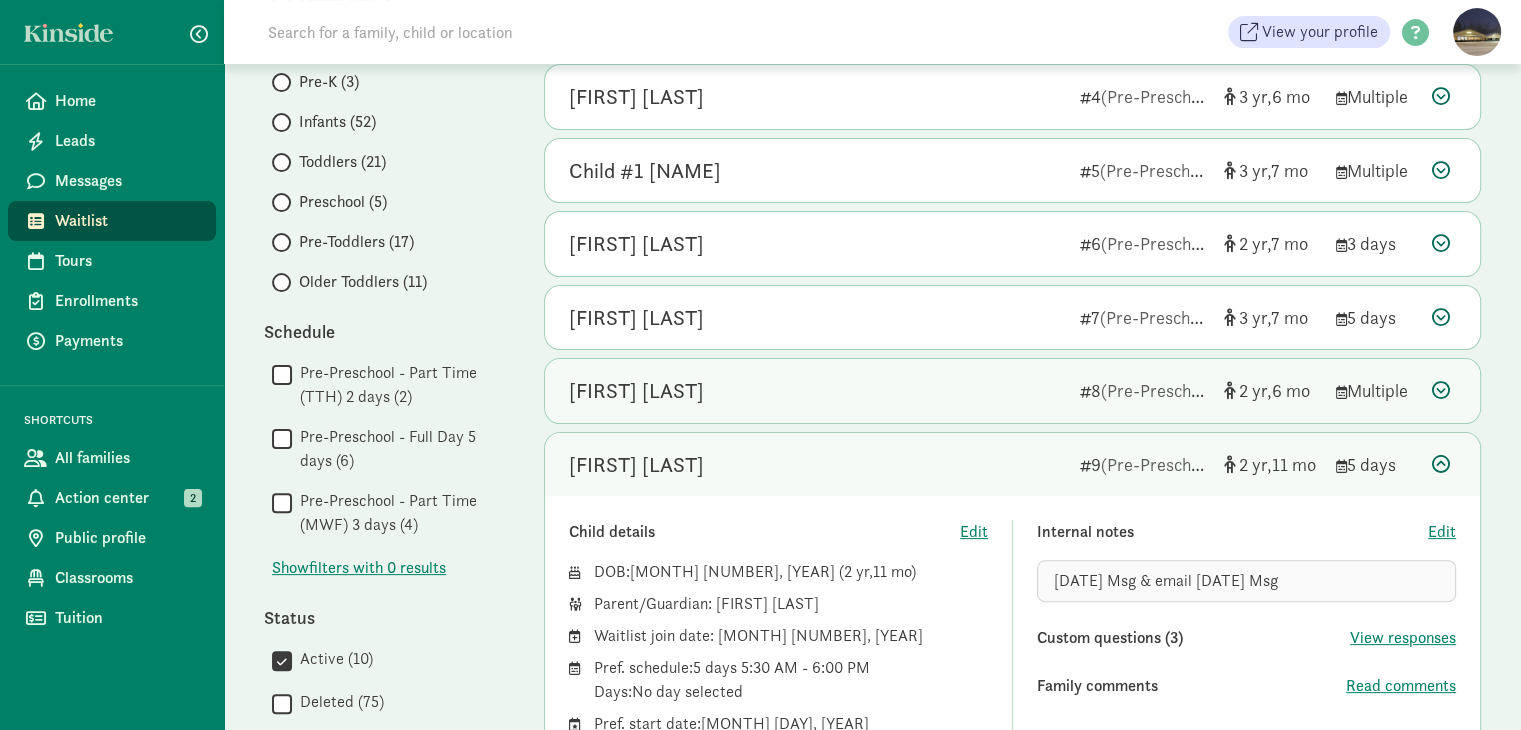 click at bounding box center [1441, 390] 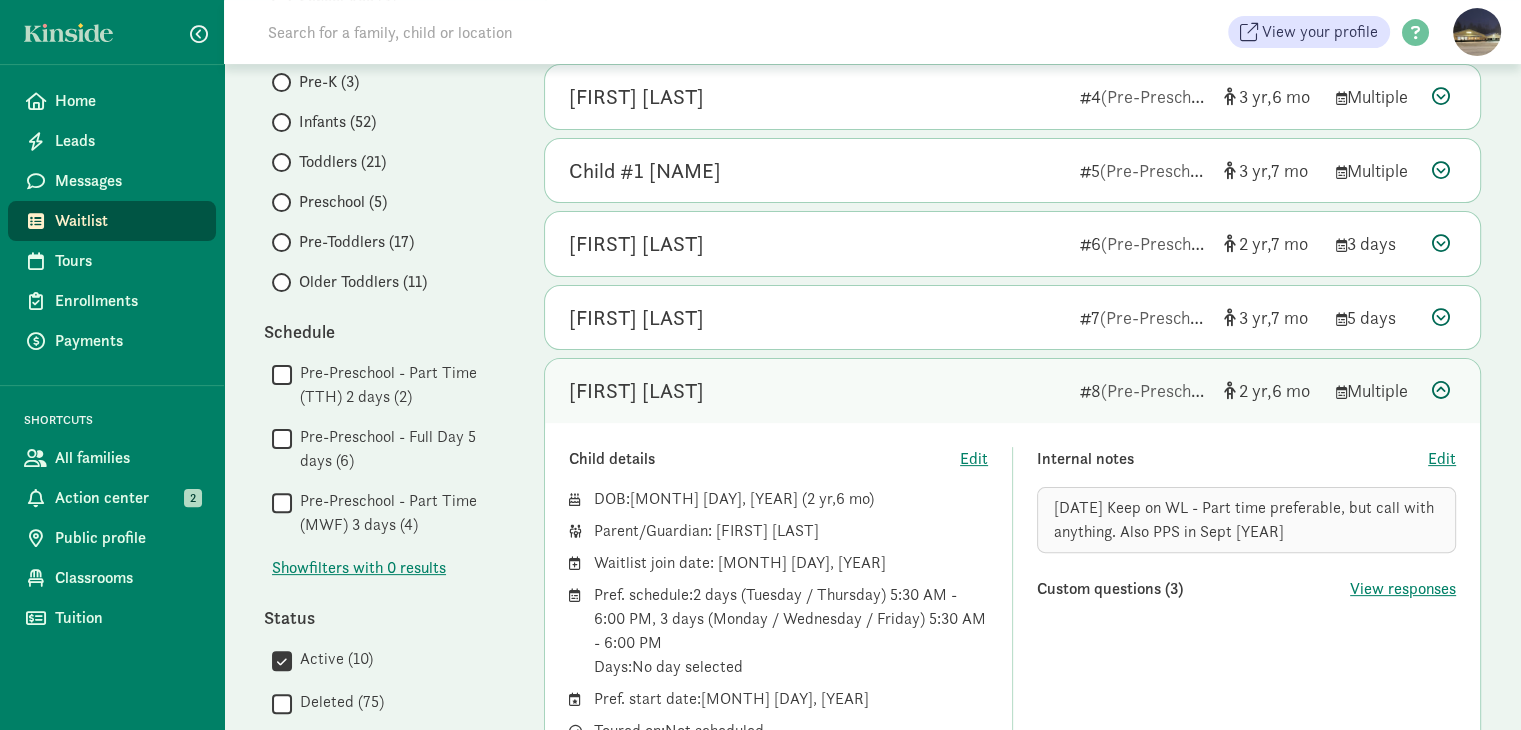click at bounding box center (1441, 390) 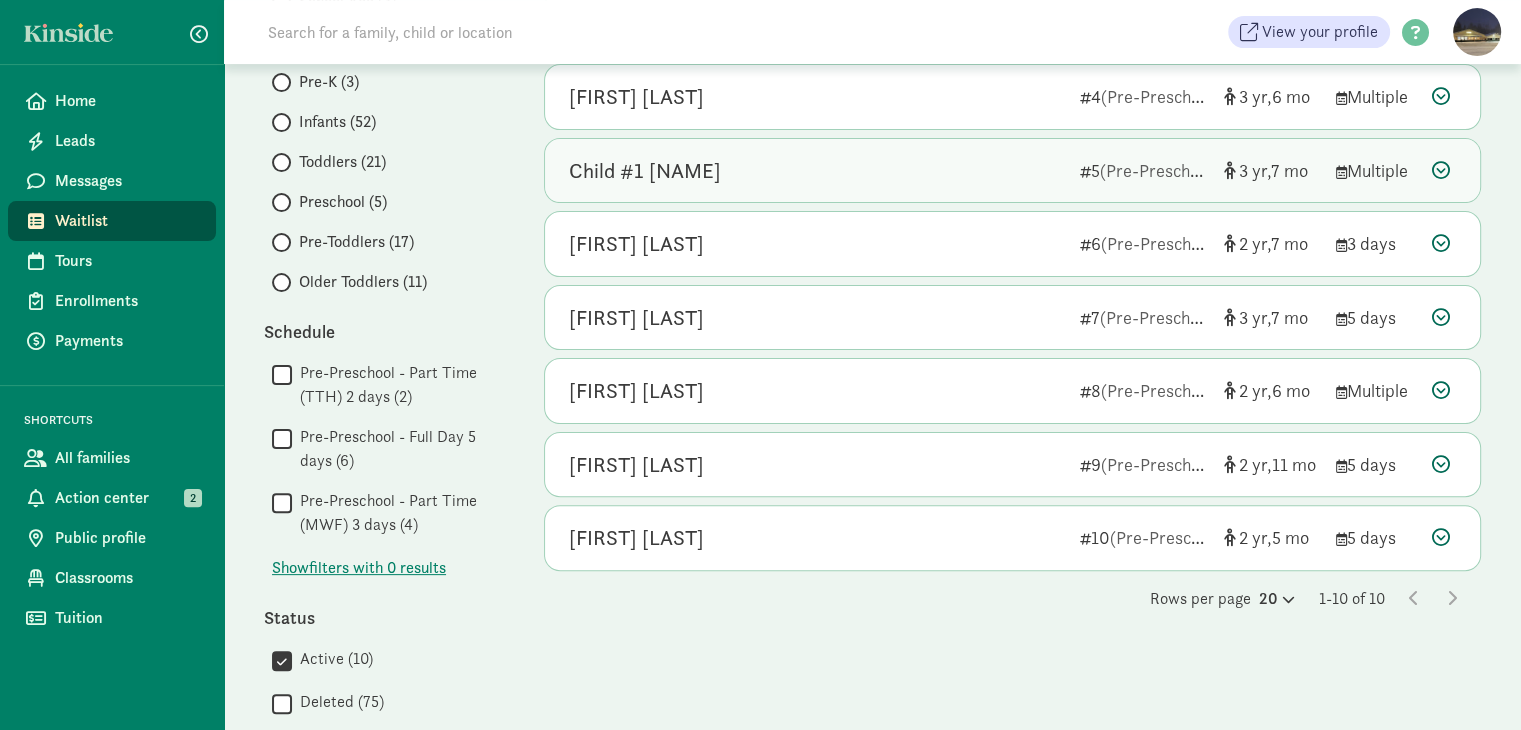 click at bounding box center [1441, 170] 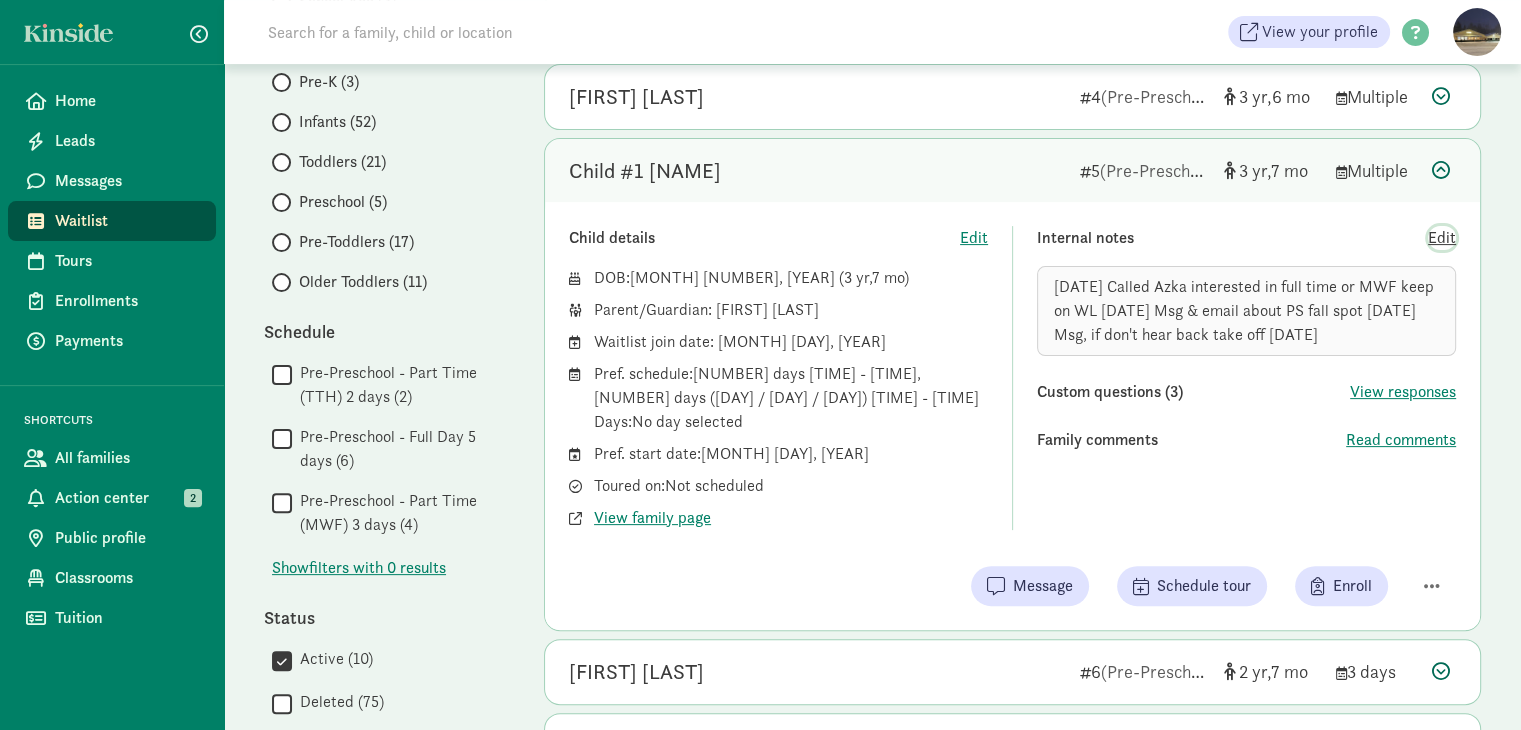 click on "Edit" at bounding box center (1442, 238) 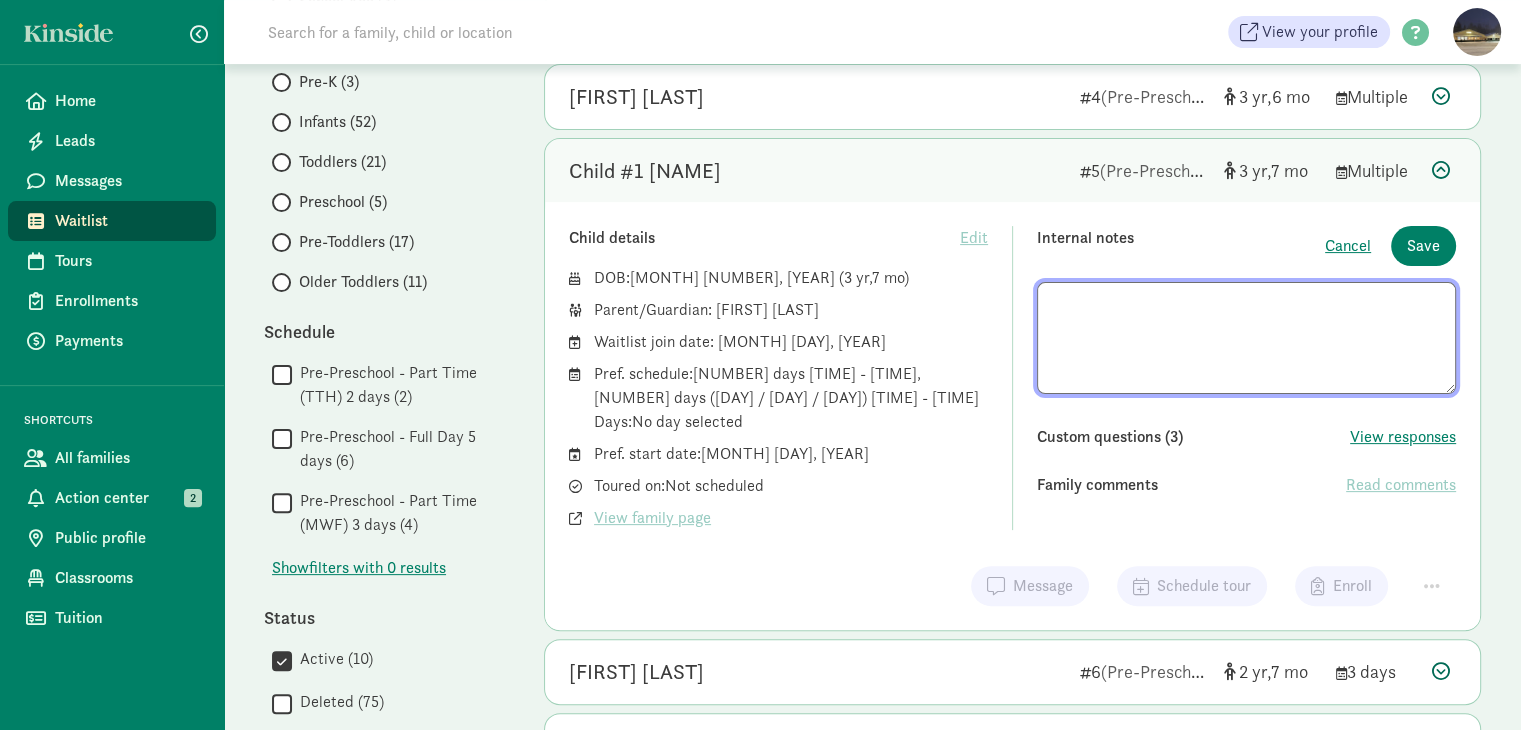 scroll, scrollTop: 1, scrollLeft: 0, axis: vertical 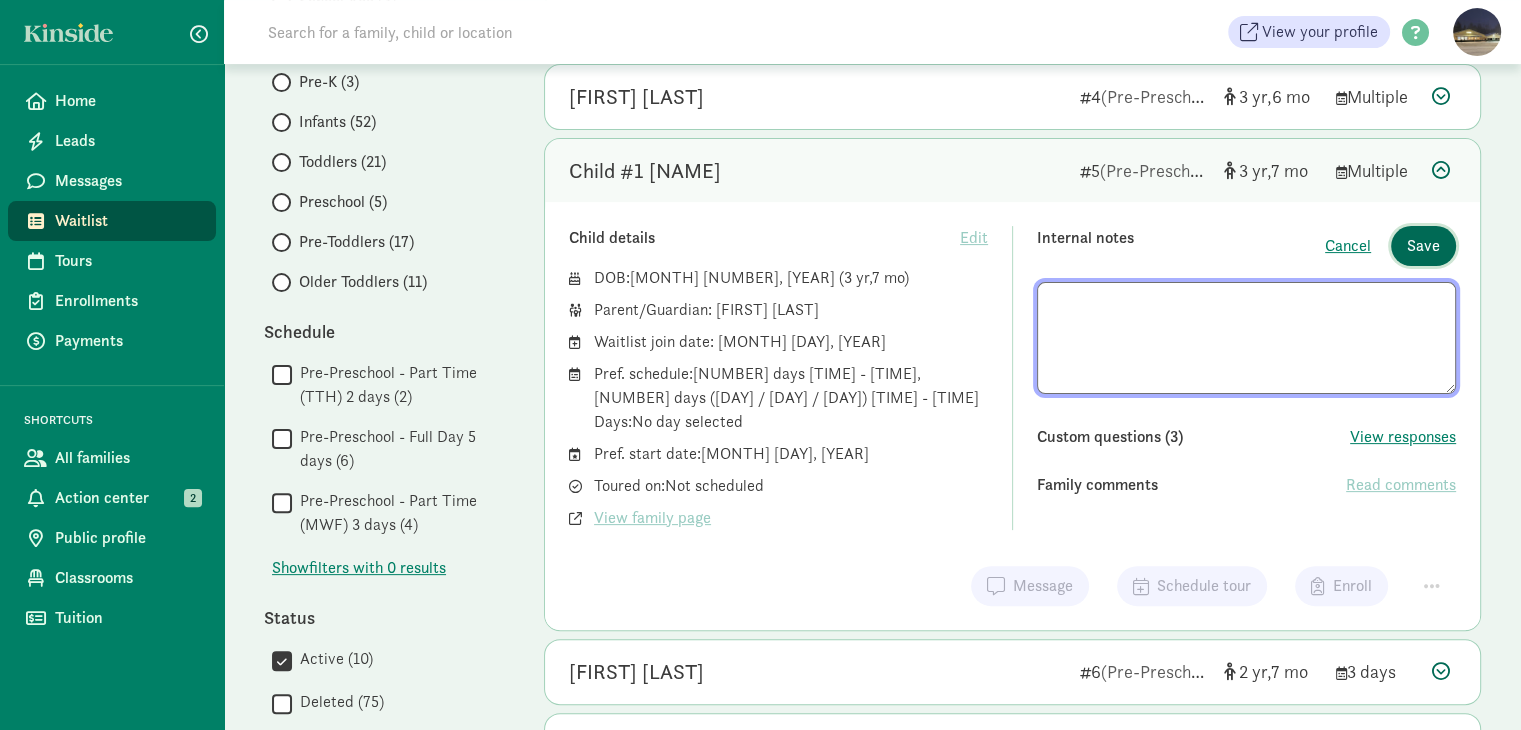 click on "Save" at bounding box center [1423, 246] 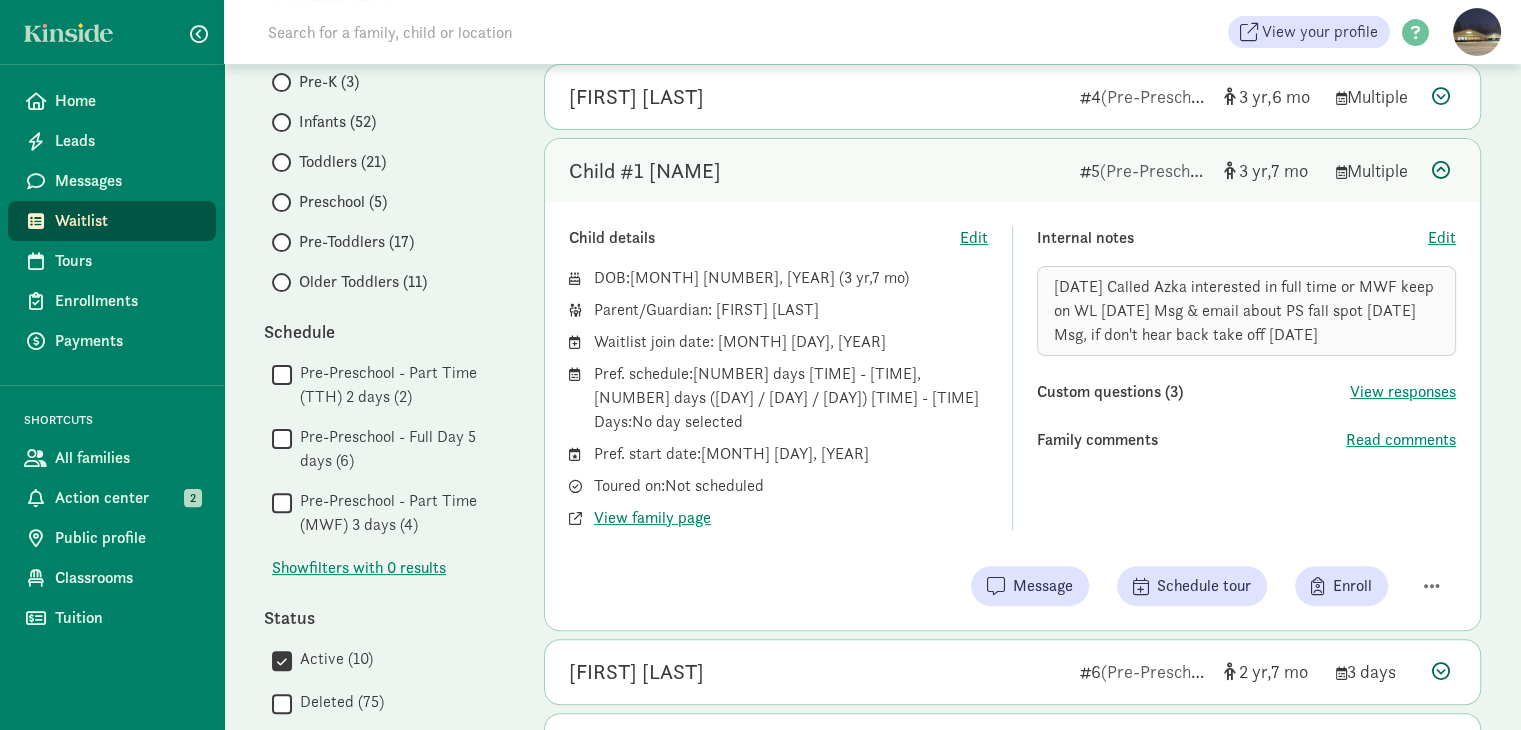 click at bounding box center [1441, 170] 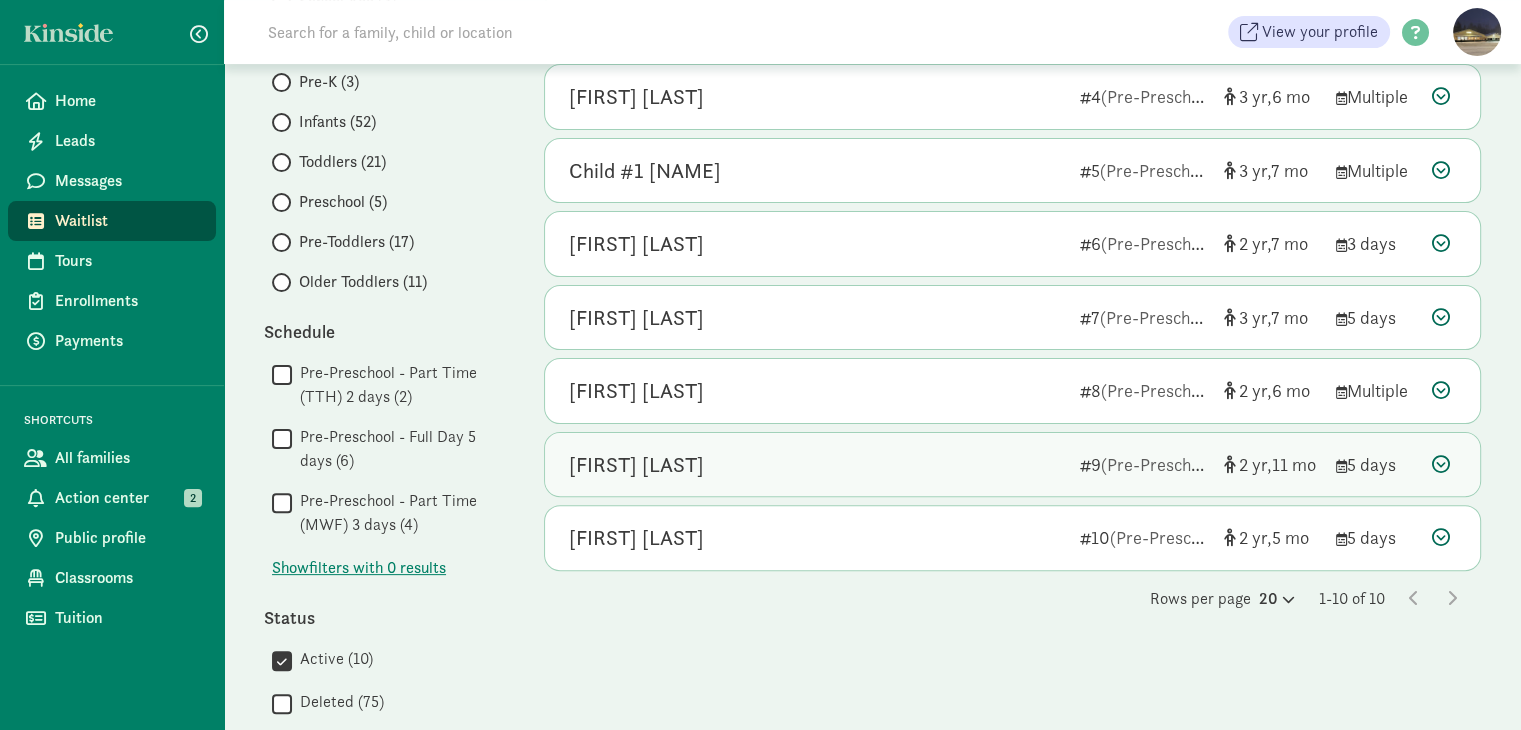 click at bounding box center [1441, 464] 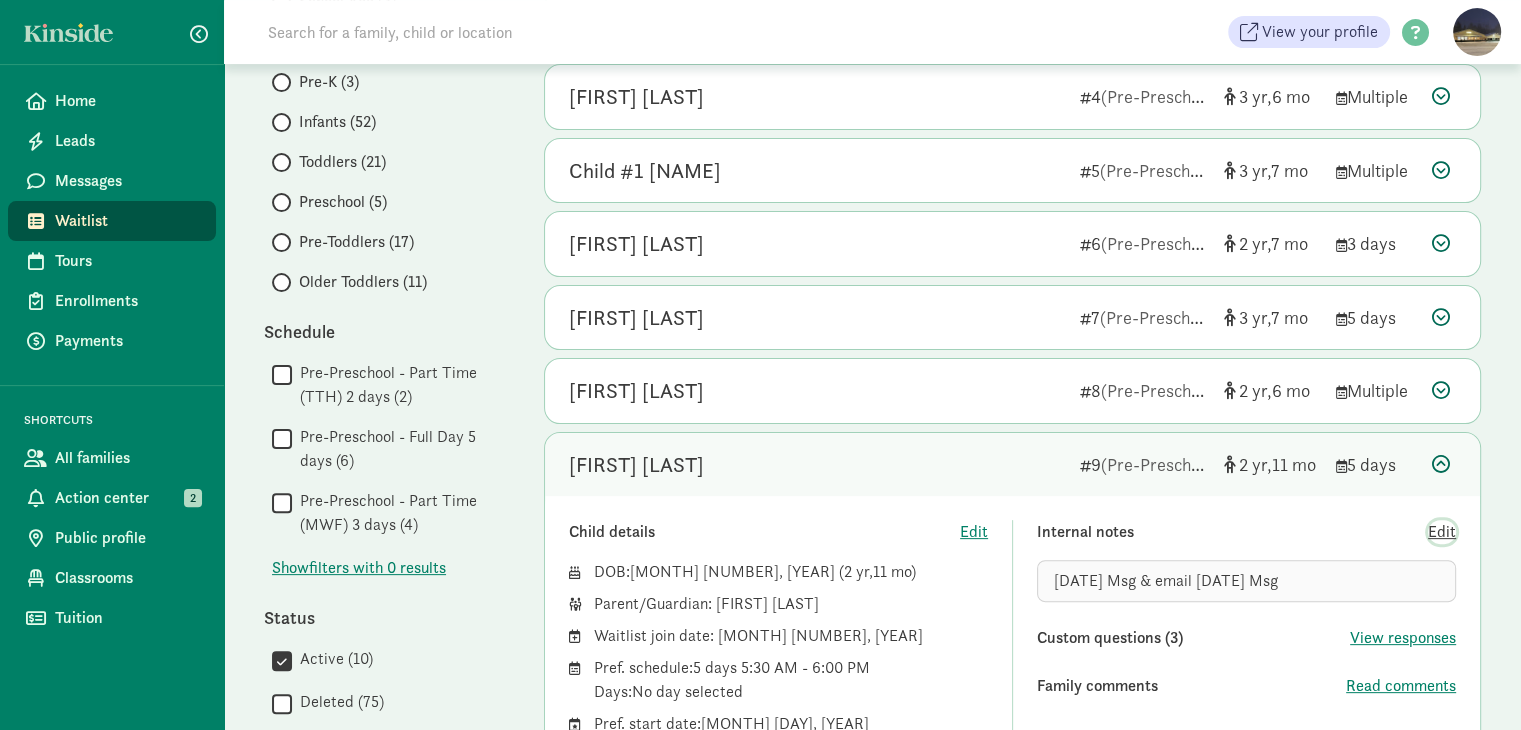 click on "Edit" at bounding box center (1442, 532) 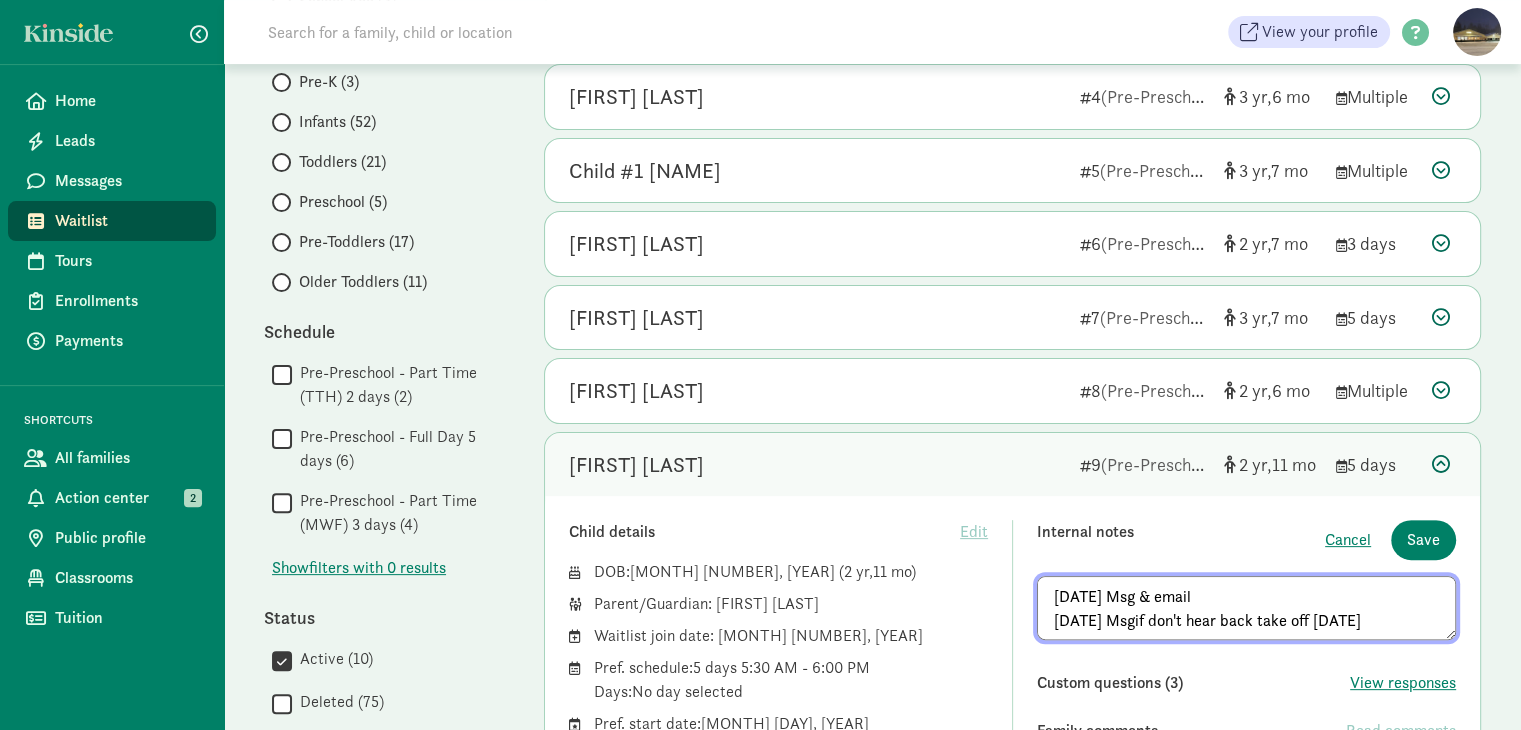 click on "8/4/25 Msg & email
8/6/25 Msgif don't hear back take off 8/15/25" at bounding box center [1246, 608] 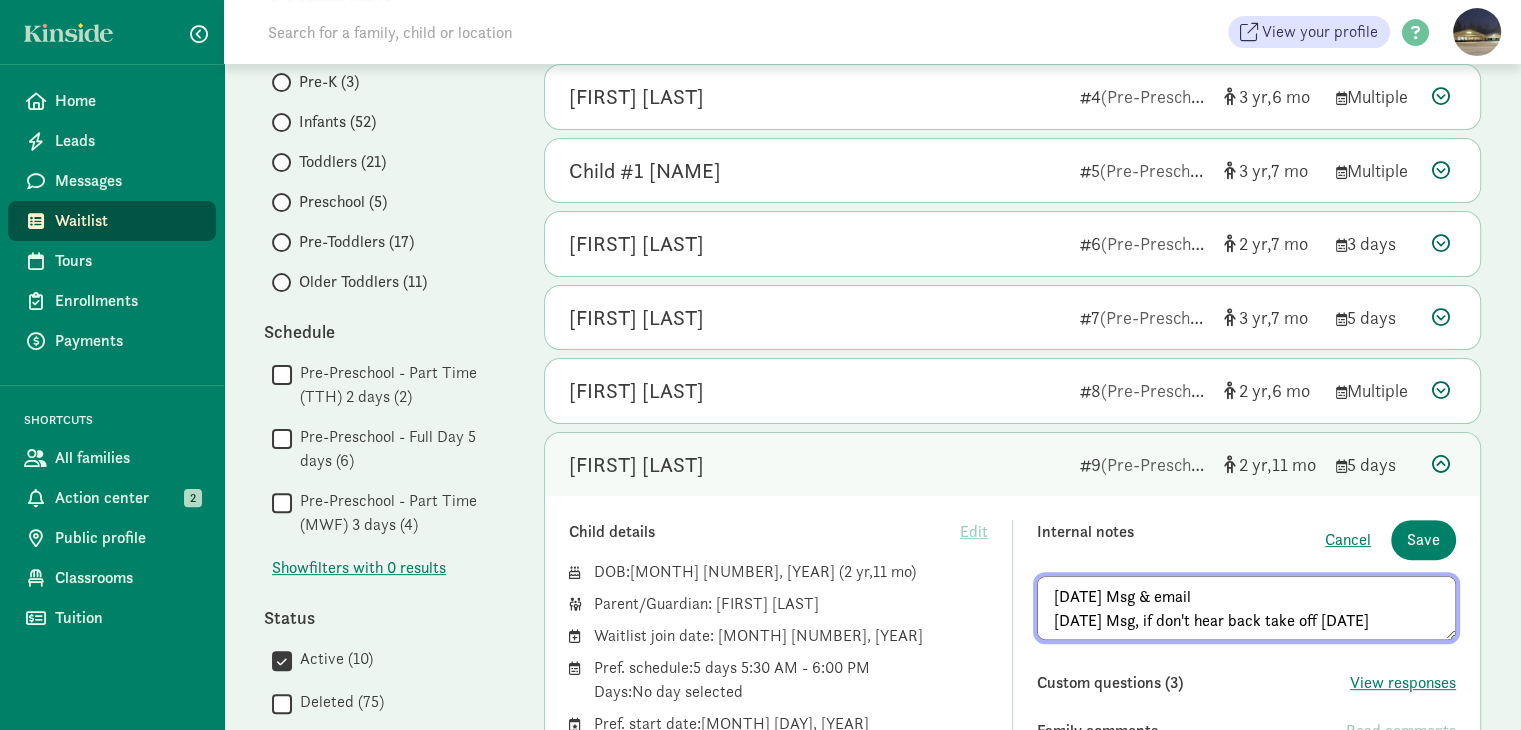 click on "8/4/25 Msg & email
8/6/25 Msg, if don't hear back take off 8/15/25" at bounding box center [1246, 608] 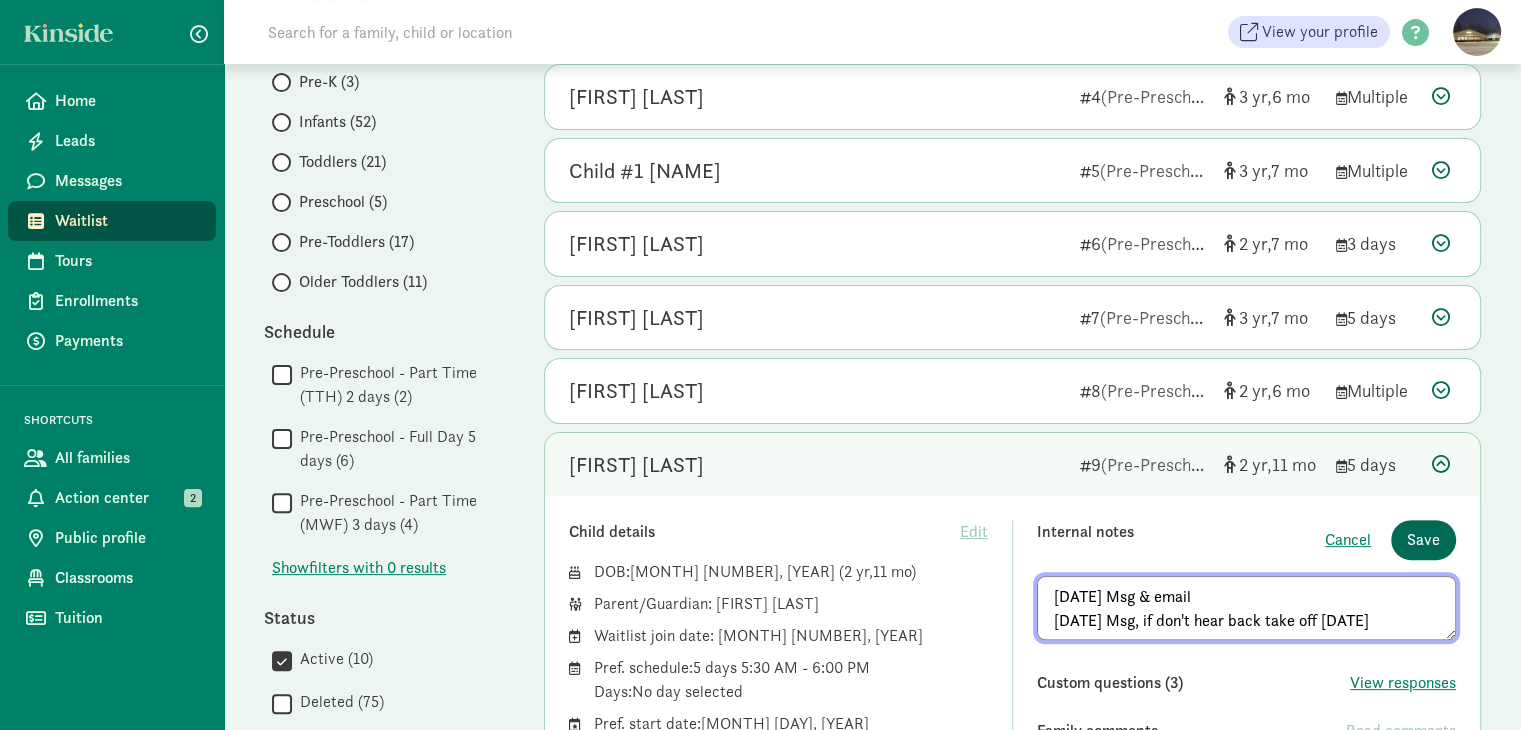 type on "8/4/25 Msg & email
8/6/25 Msg, if don't hear back take off 8/15/25" 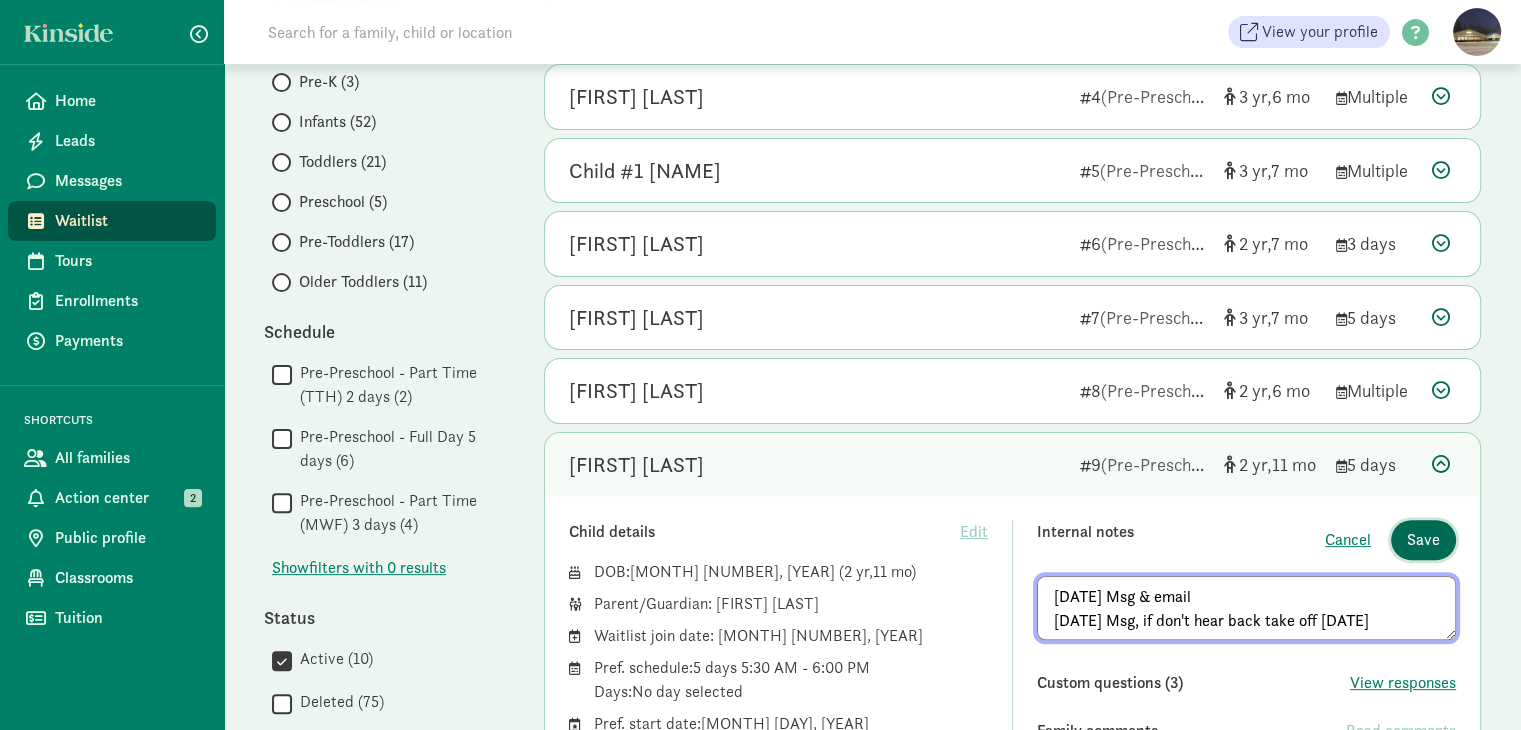 click on "Save" 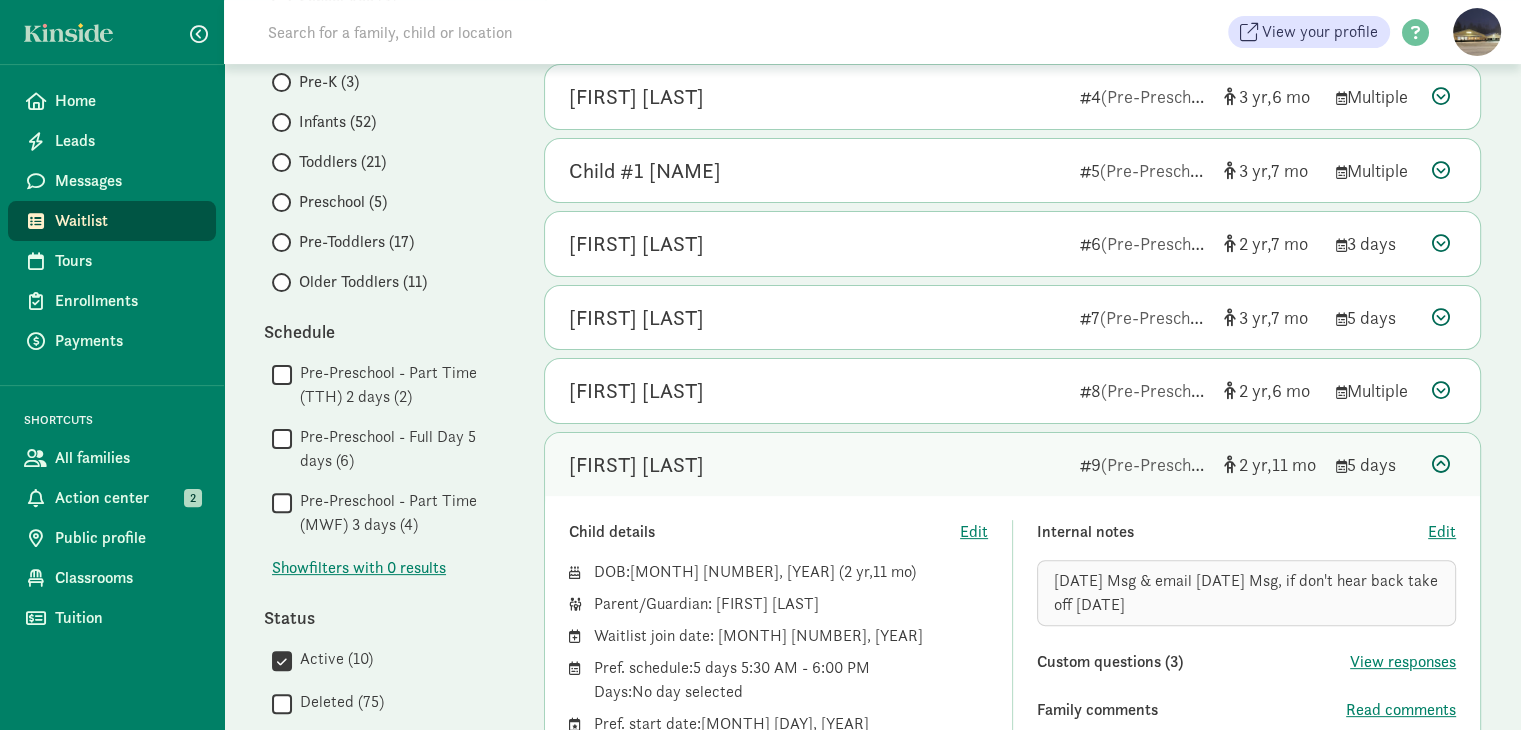 click on "Calvin Zahler        9  (Pre-Preschool)     2 11    5 days" at bounding box center (1012, 465) 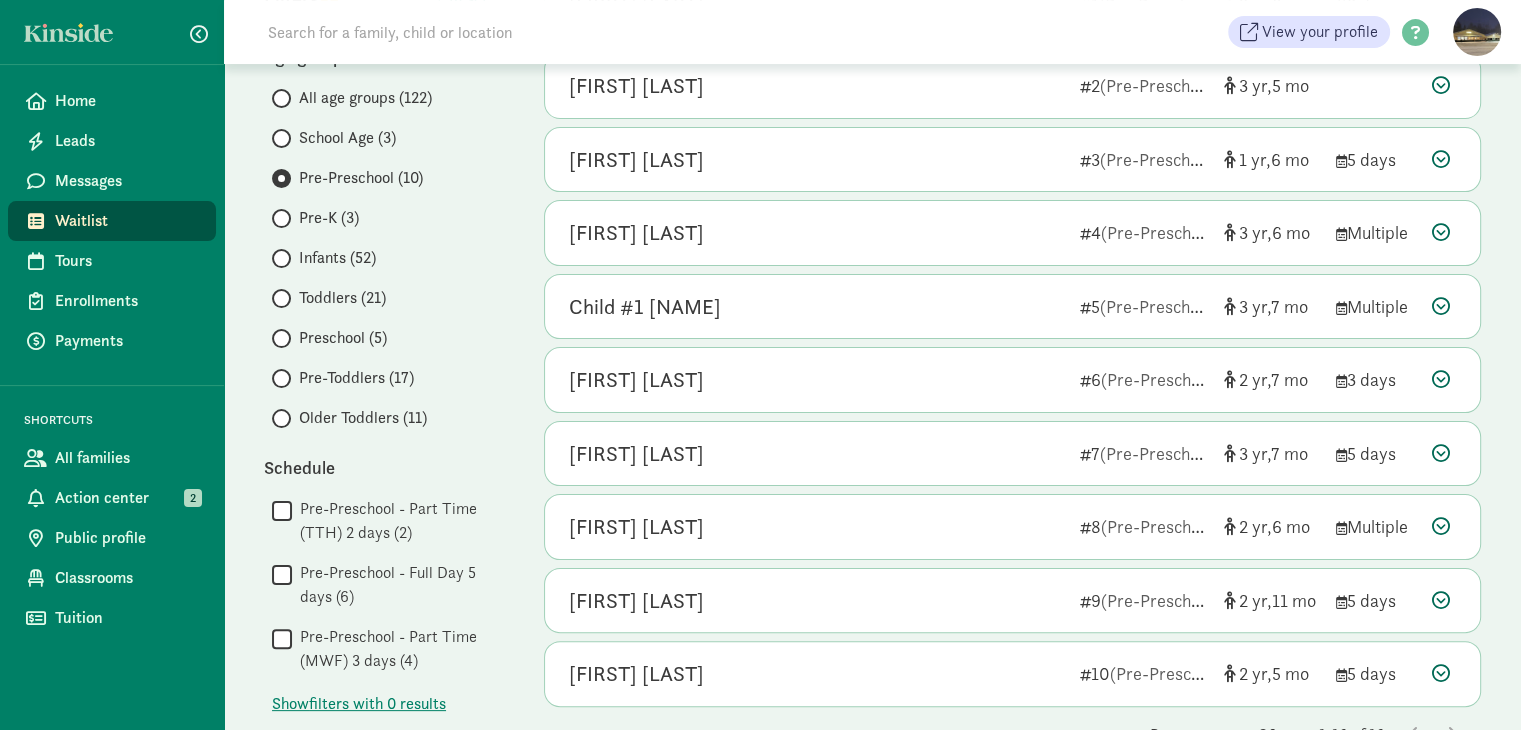 scroll, scrollTop: 124, scrollLeft: 0, axis: vertical 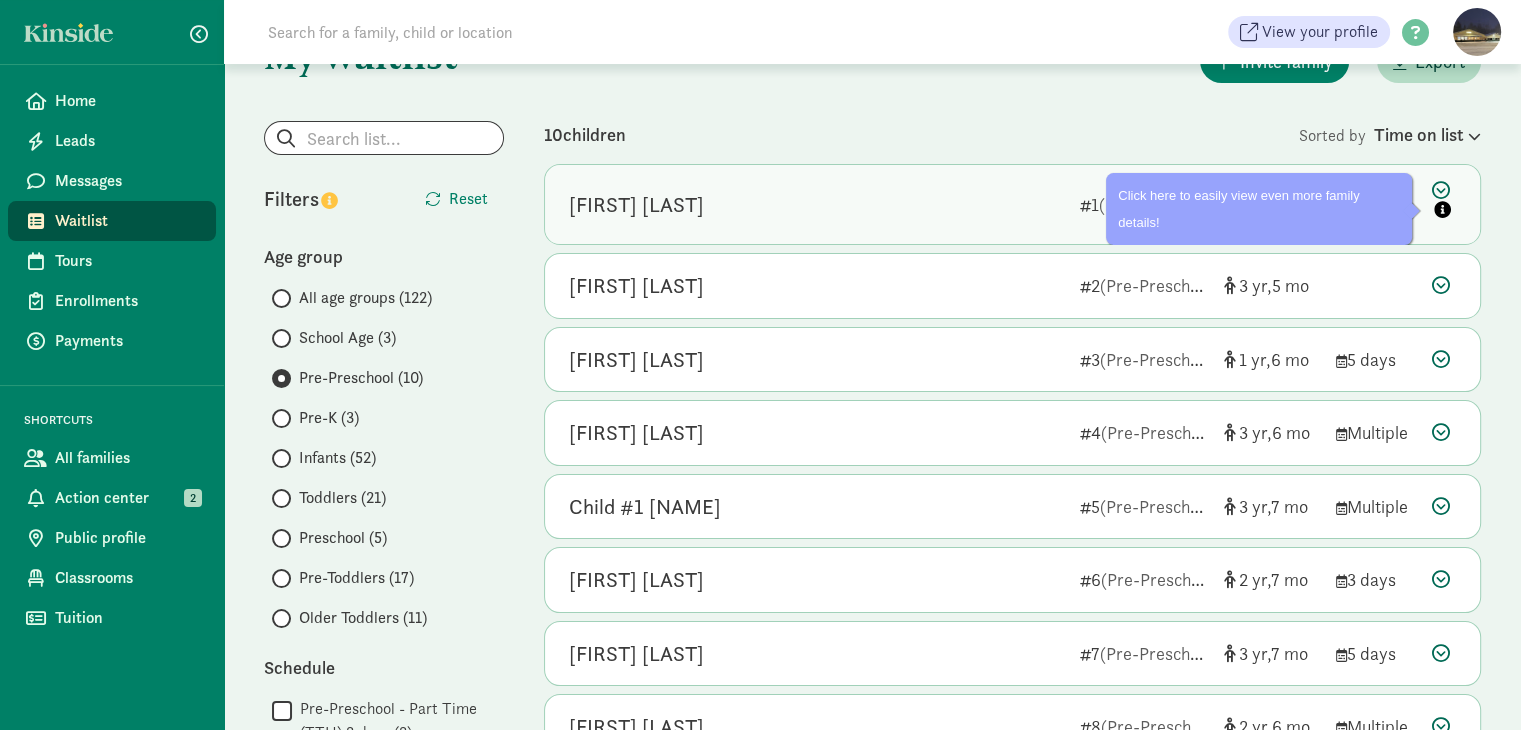 click at bounding box center (1444, 202) 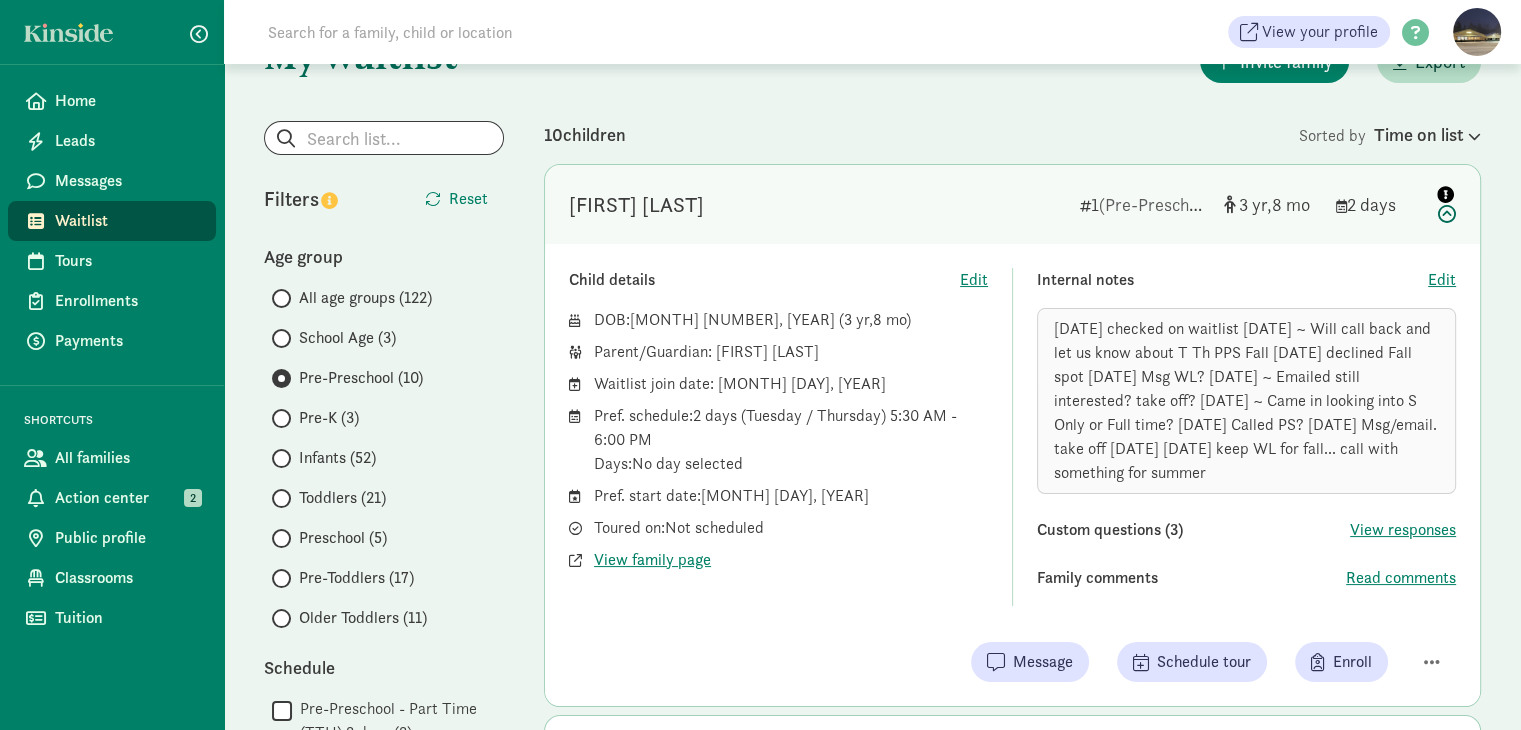 click 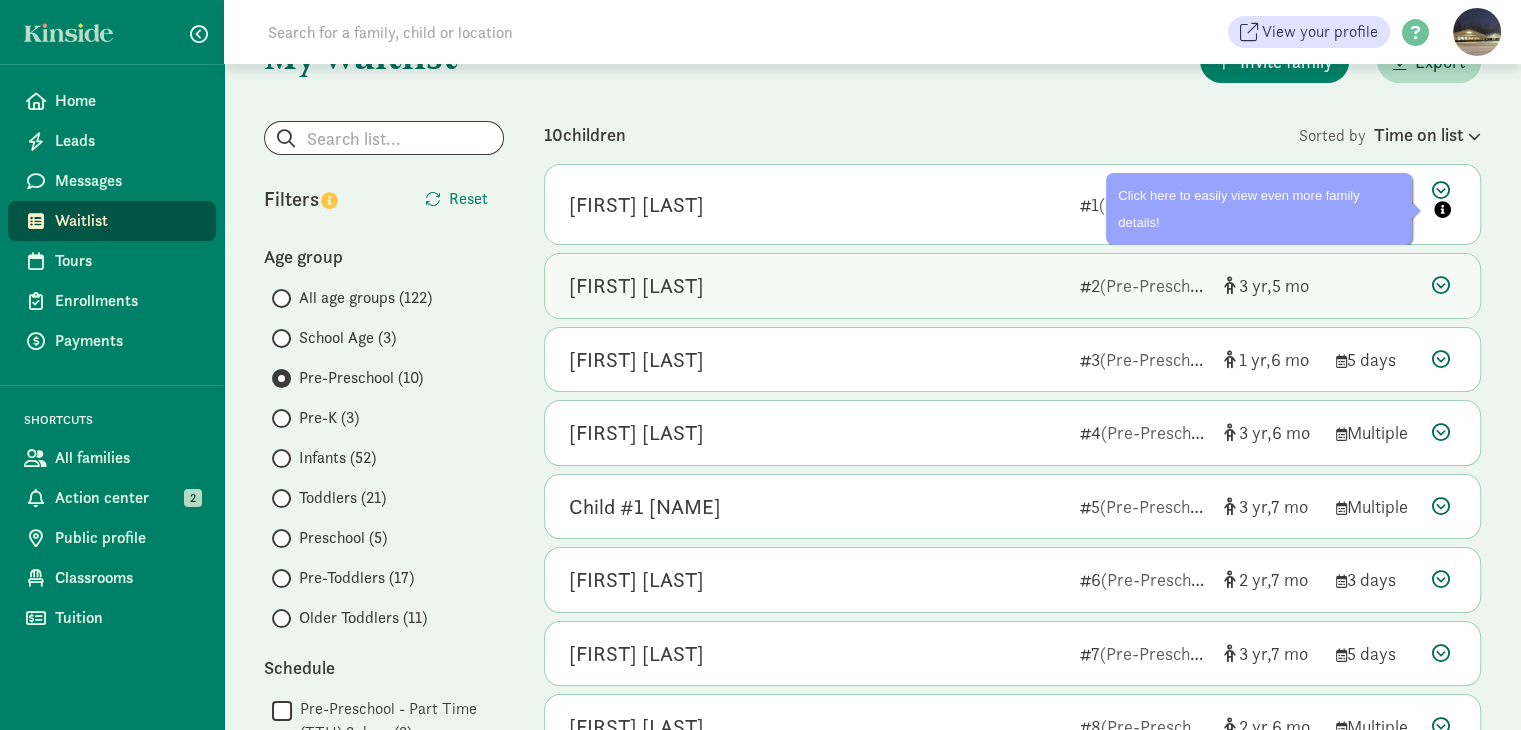 click at bounding box center [1441, 285] 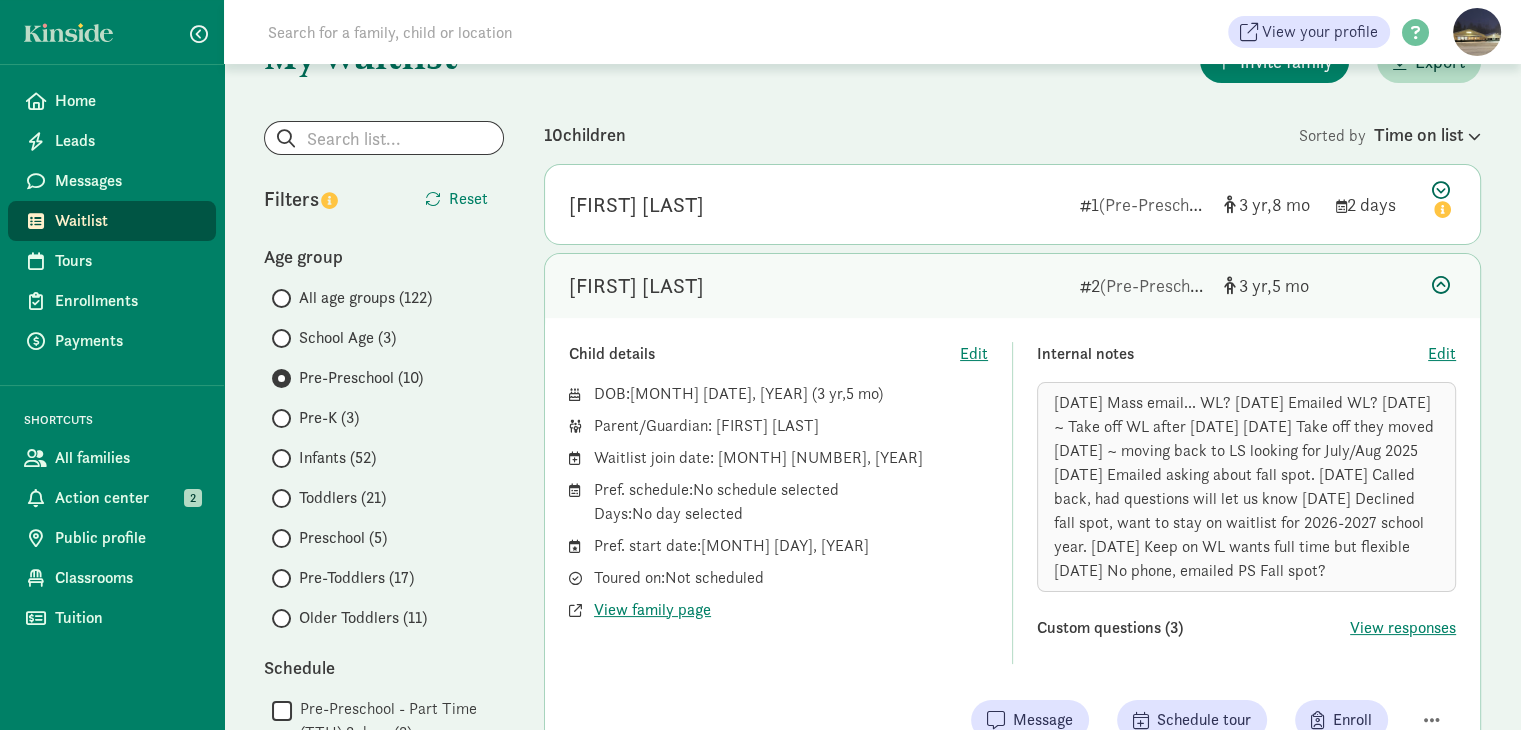 click at bounding box center (1441, 285) 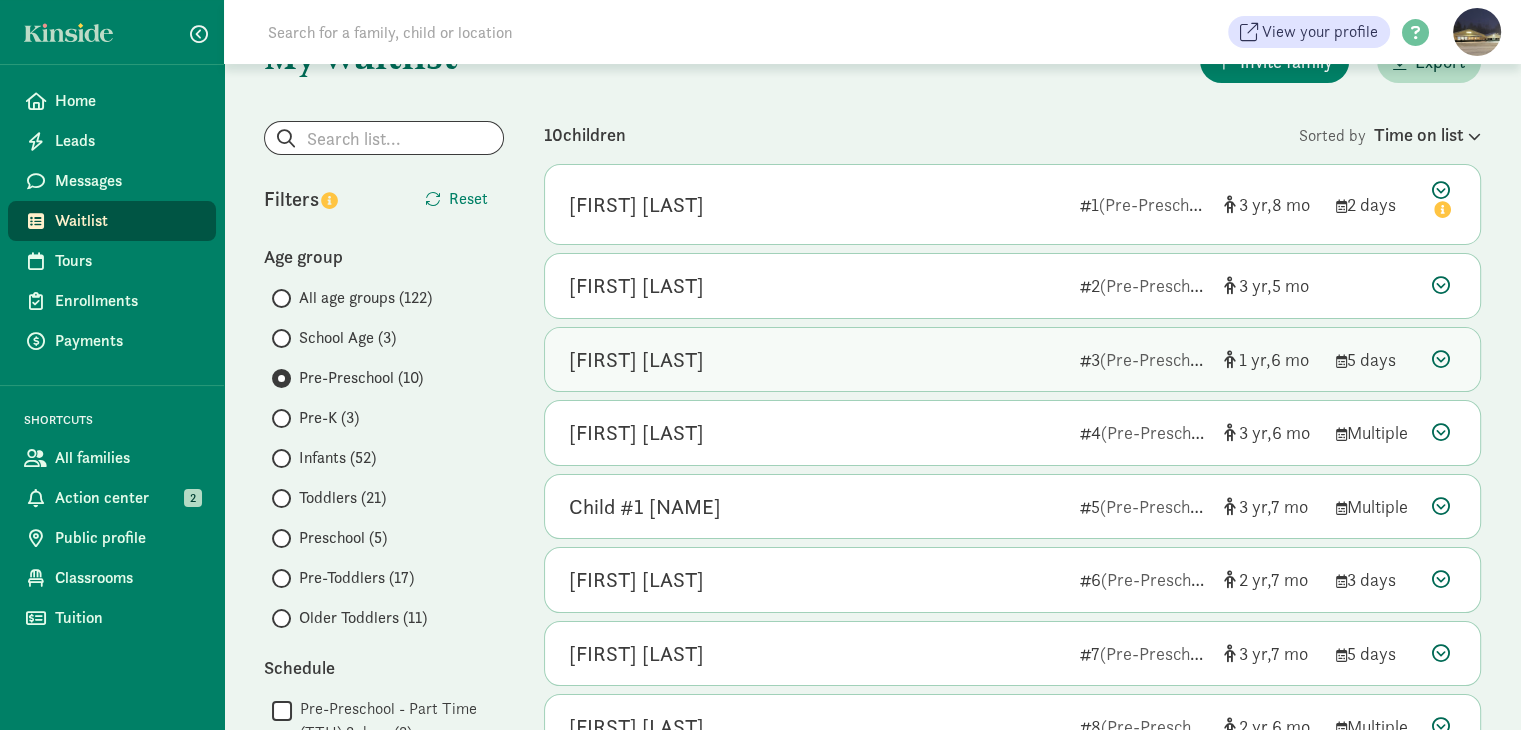 click at bounding box center (1441, 359) 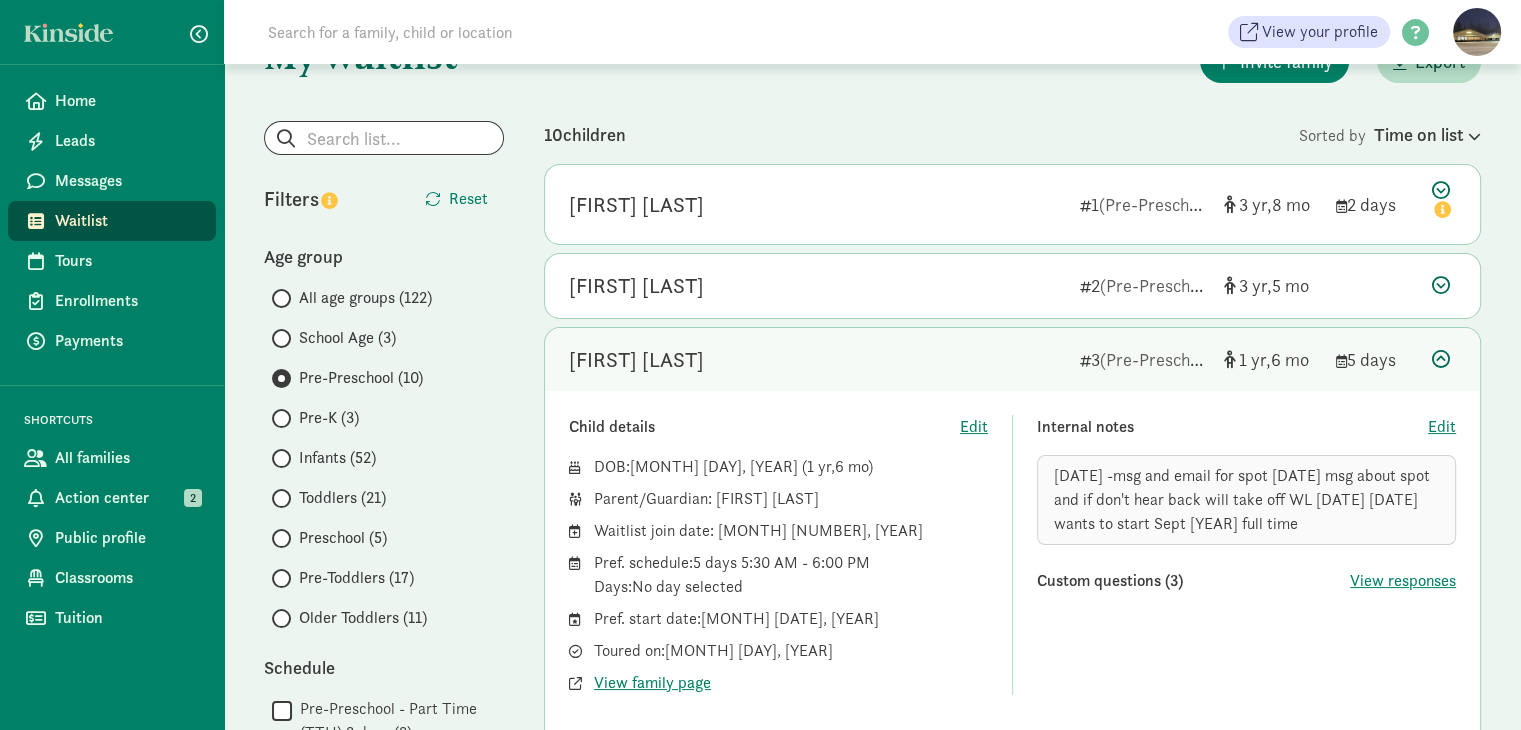 click at bounding box center [1441, 359] 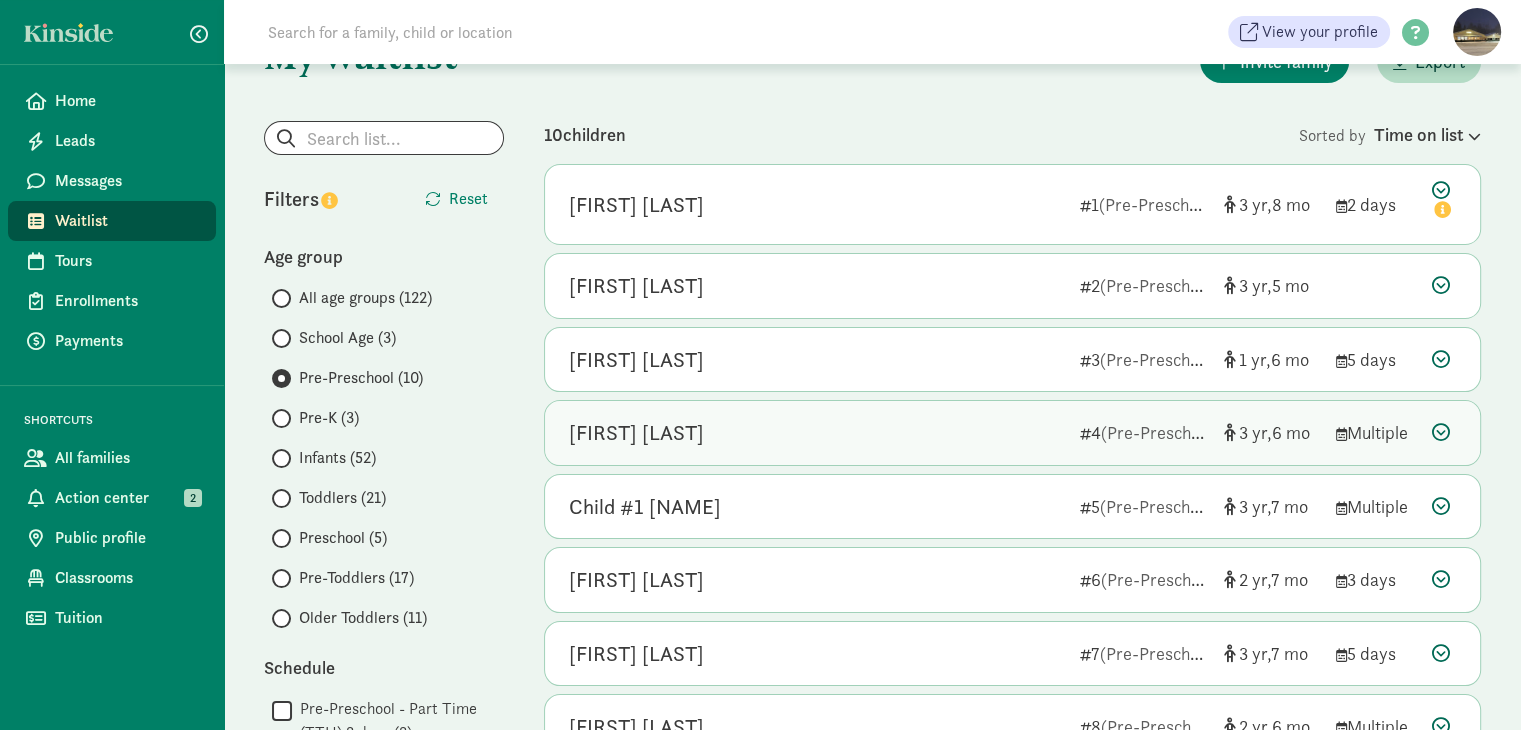 click at bounding box center [1441, 432] 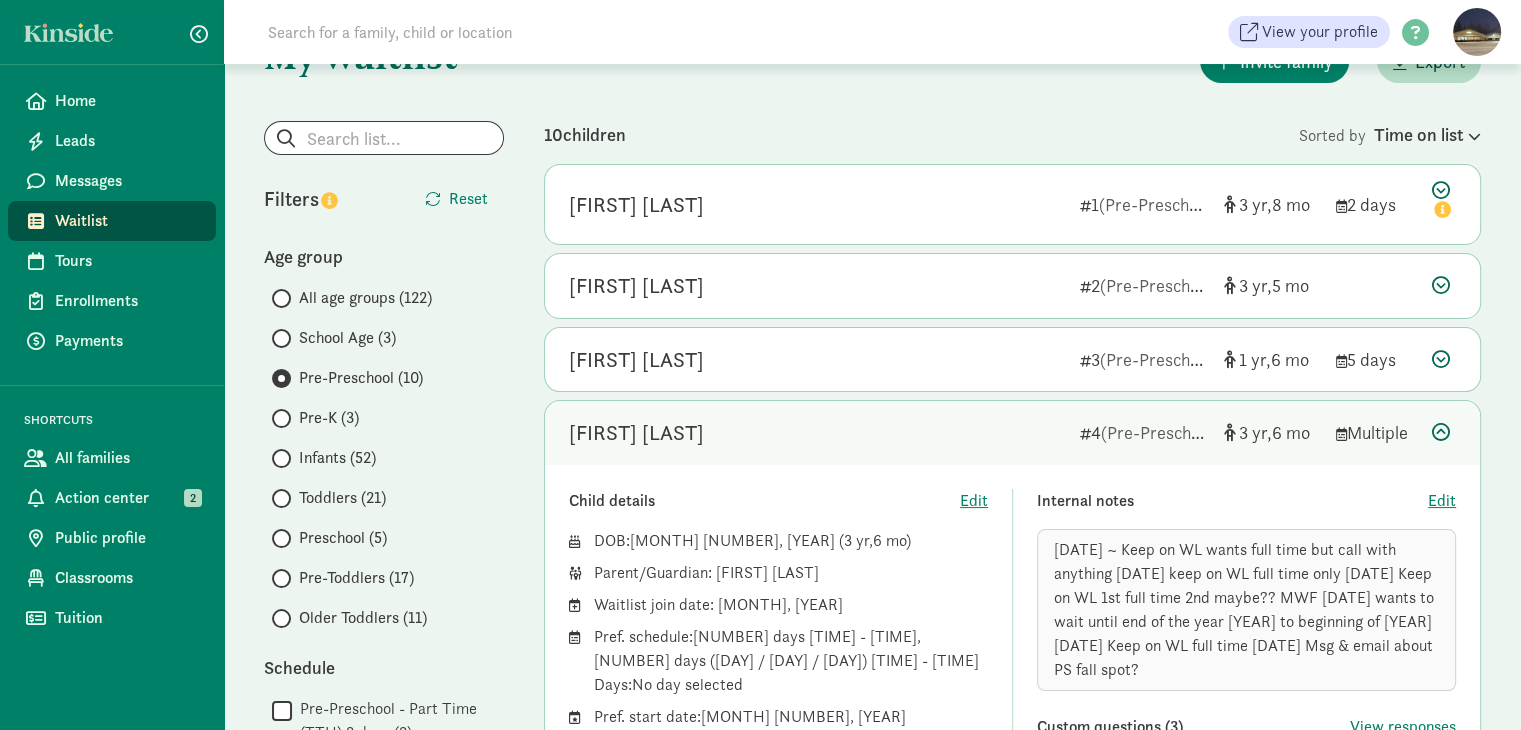 click at bounding box center [1441, 432] 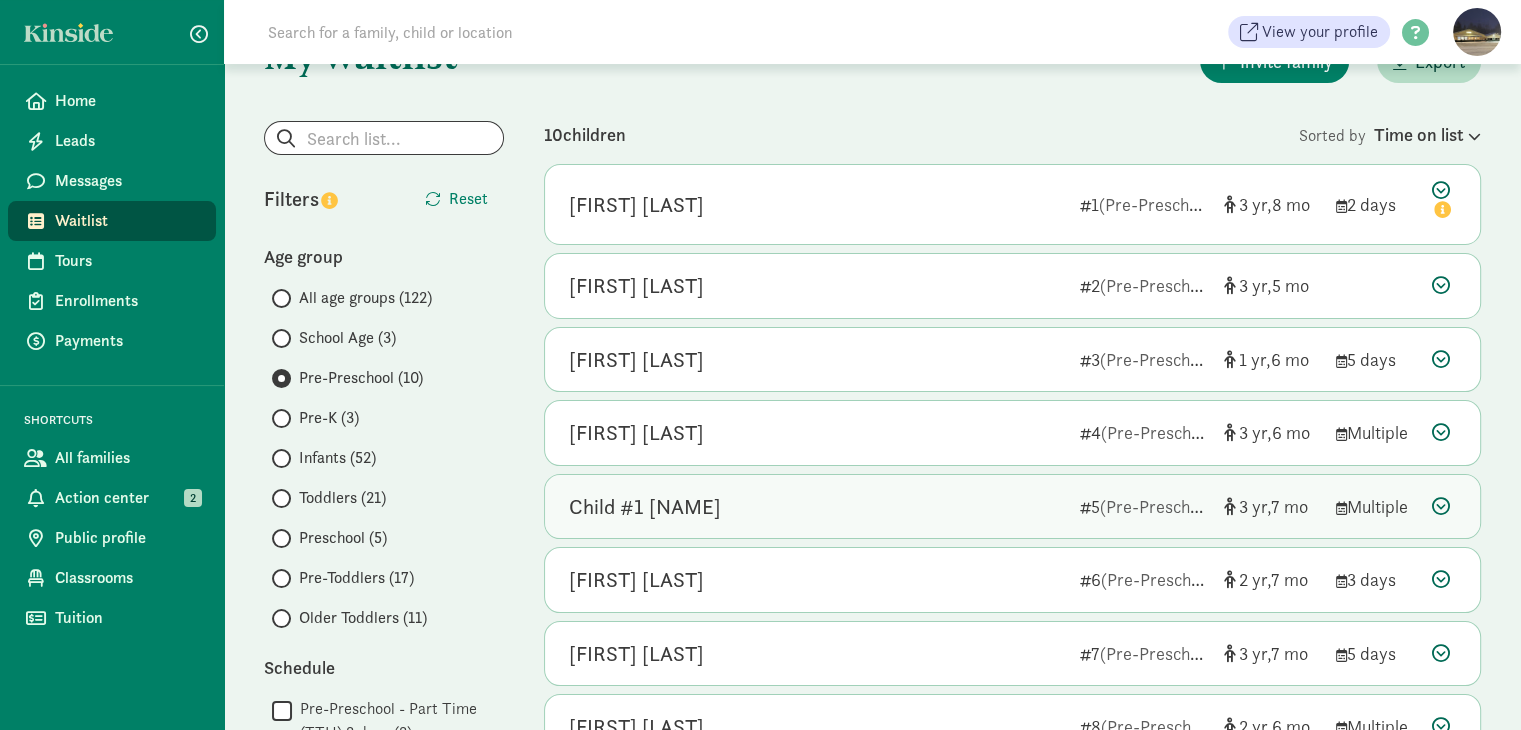 click at bounding box center [1441, 506] 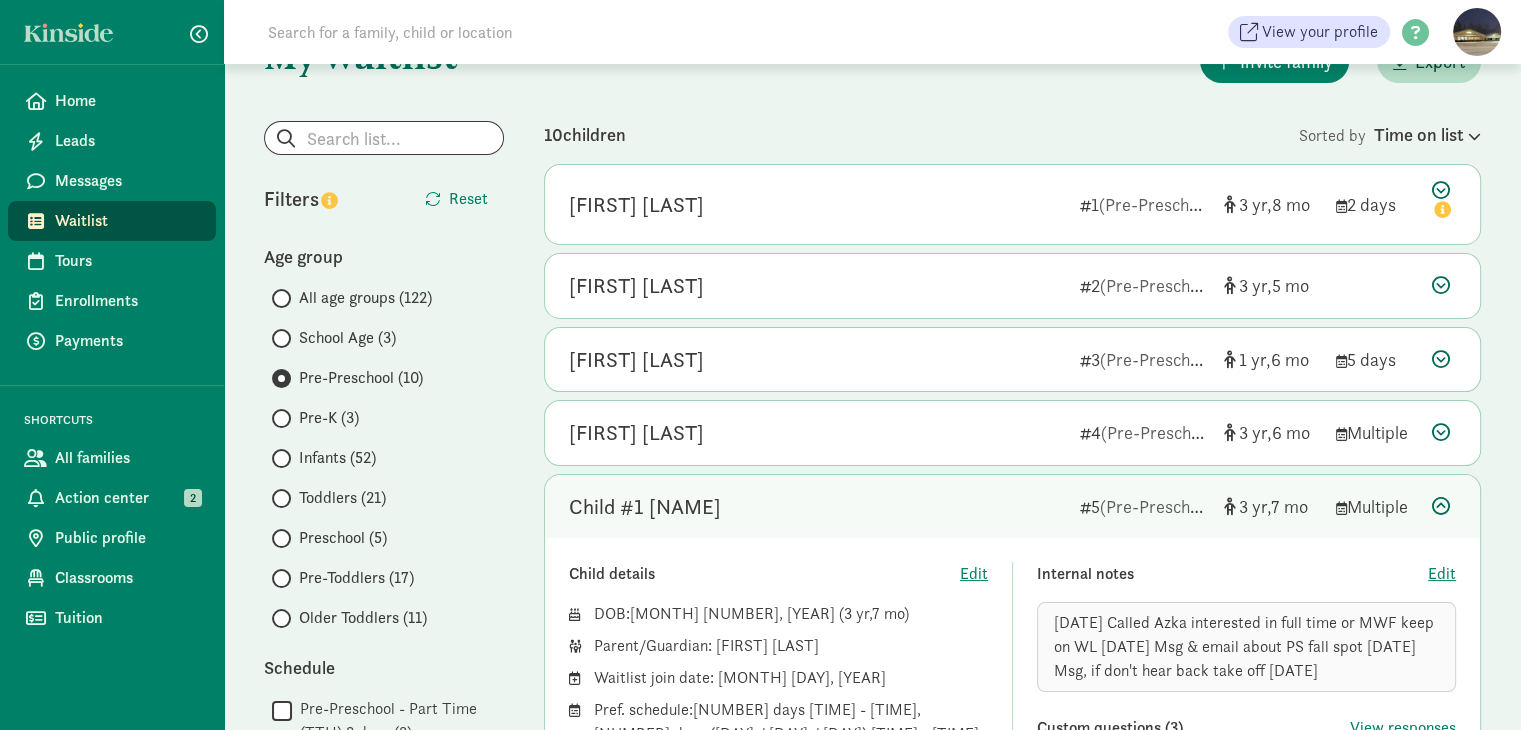 click at bounding box center (1441, 506) 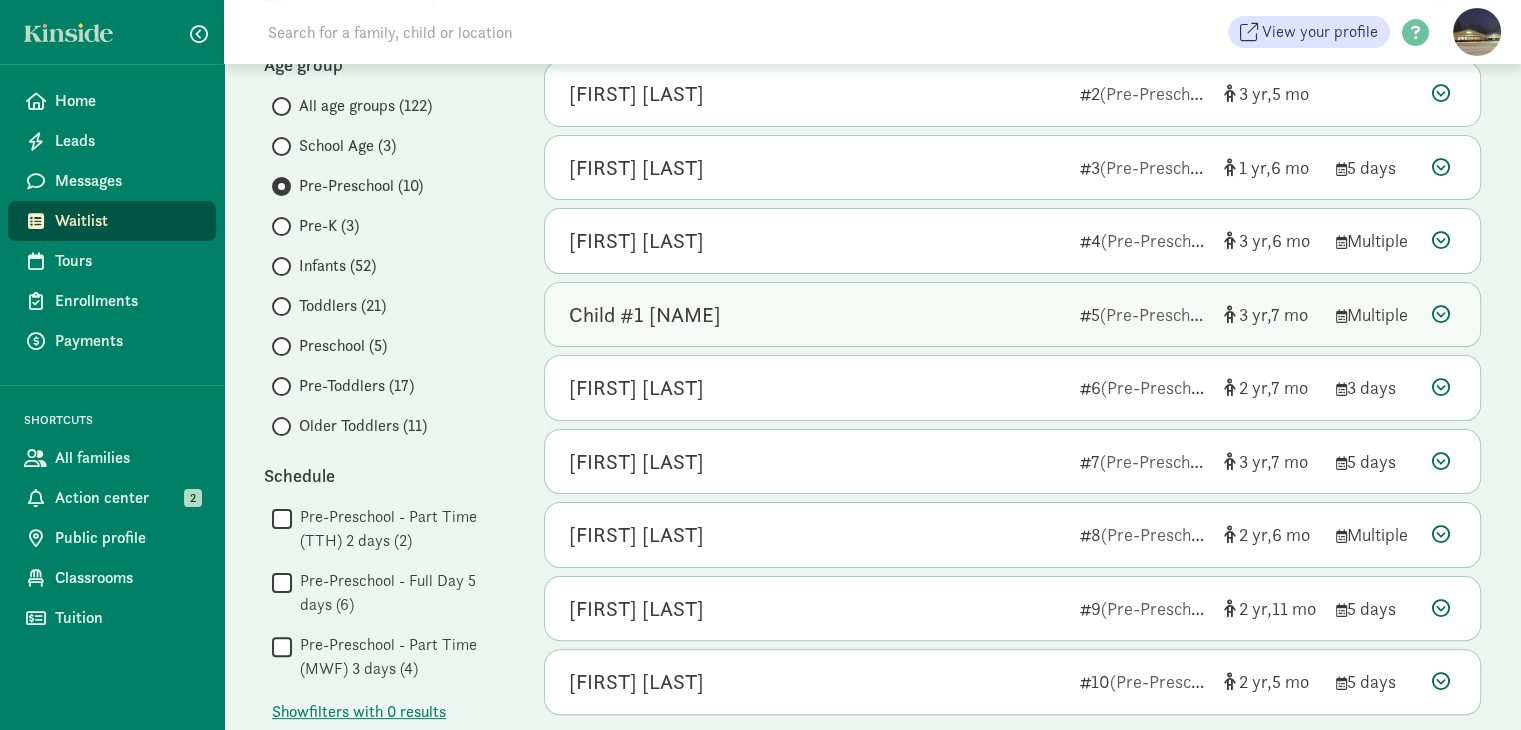 scroll, scrollTop: 324, scrollLeft: 0, axis: vertical 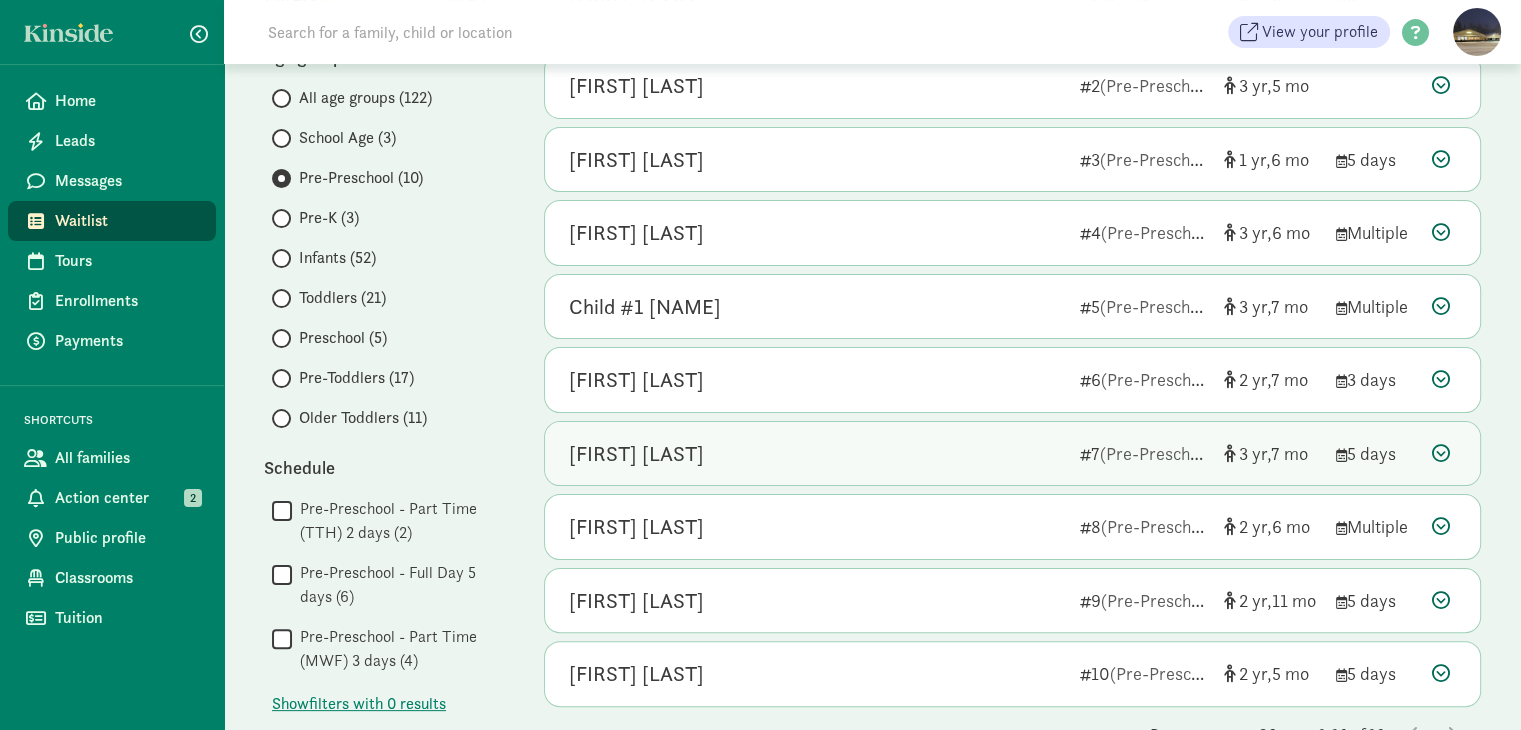 click at bounding box center [1441, 453] 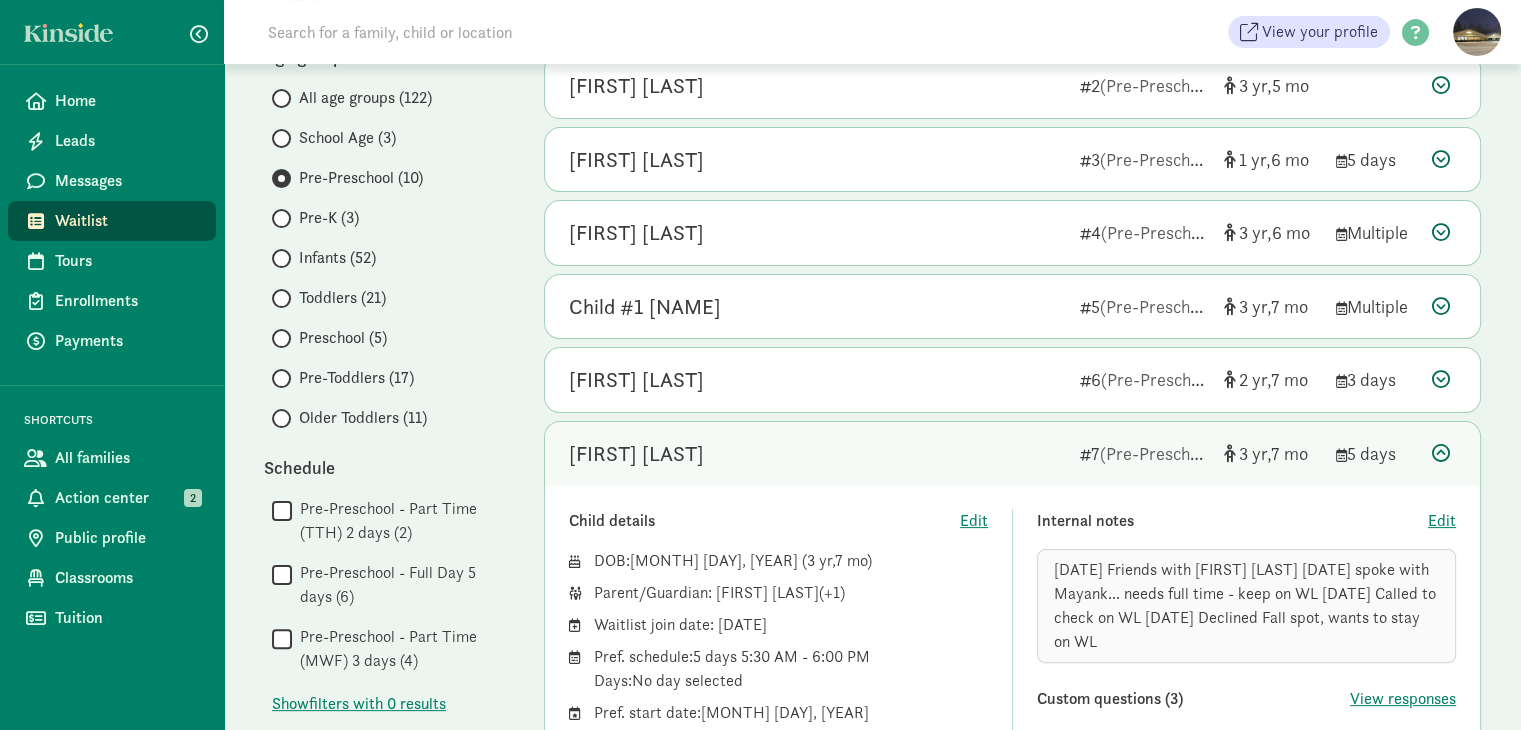 click at bounding box center [1441, 453] 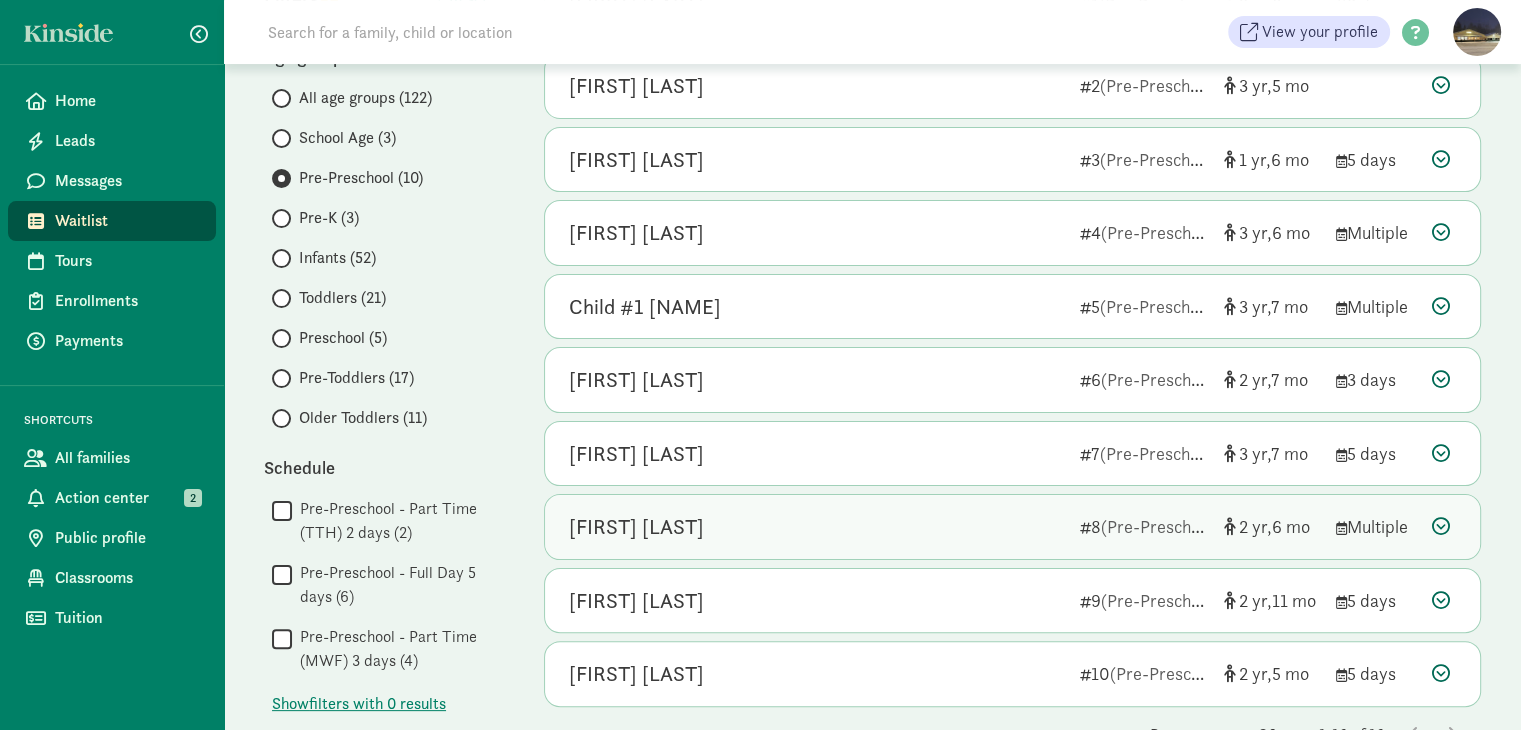 click at bounding box center [1441, 526] 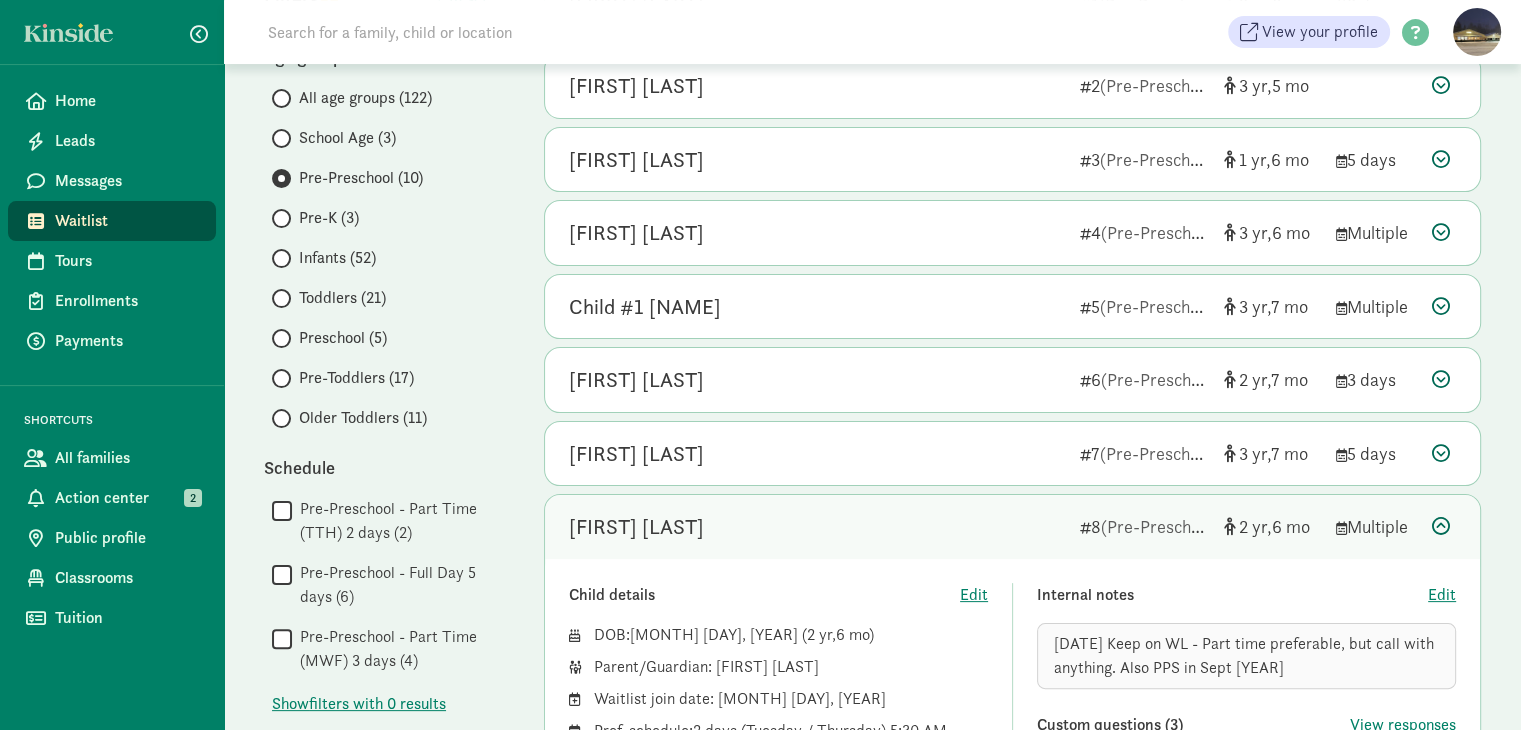 click 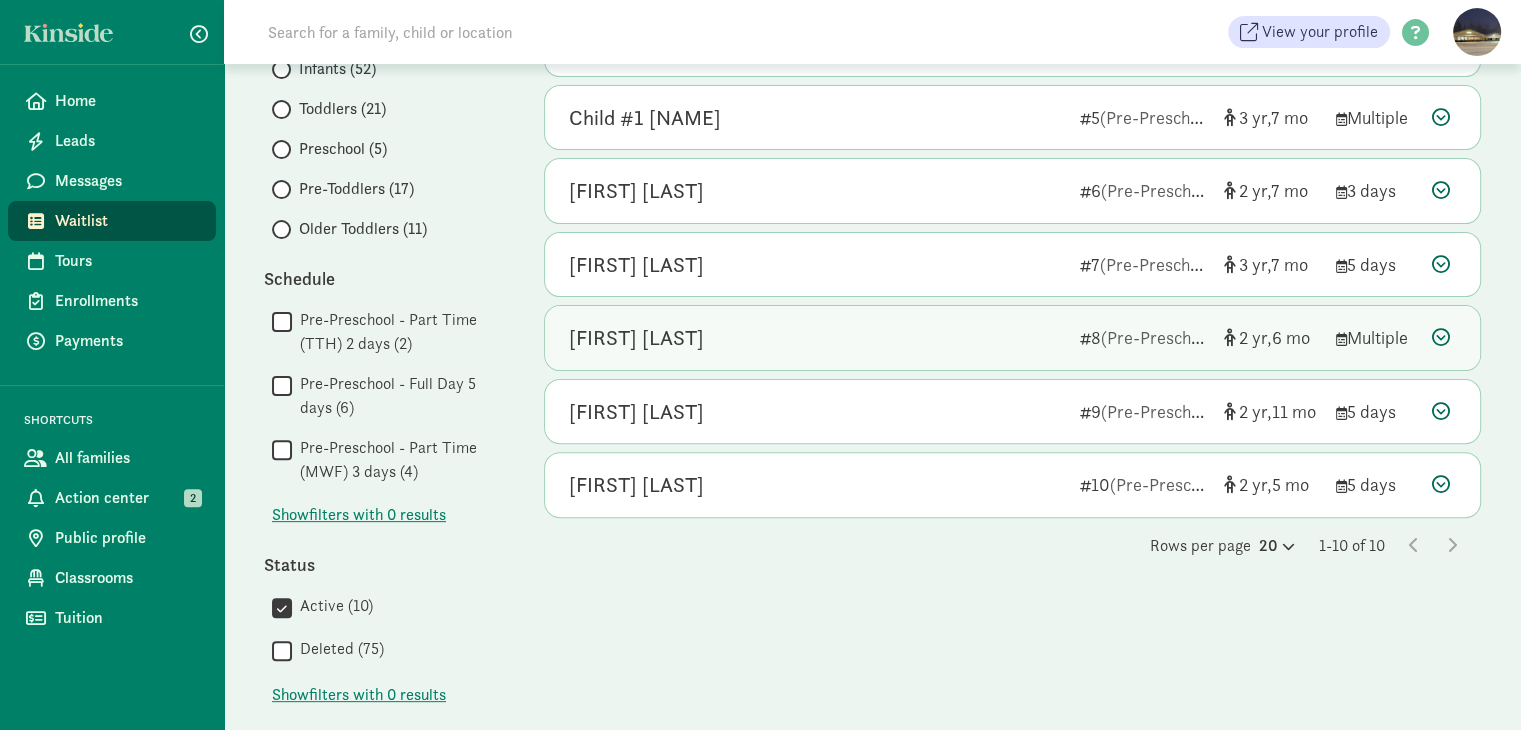 scroll, scrollTop: 524, scrollLeft: 0, axis: vertical 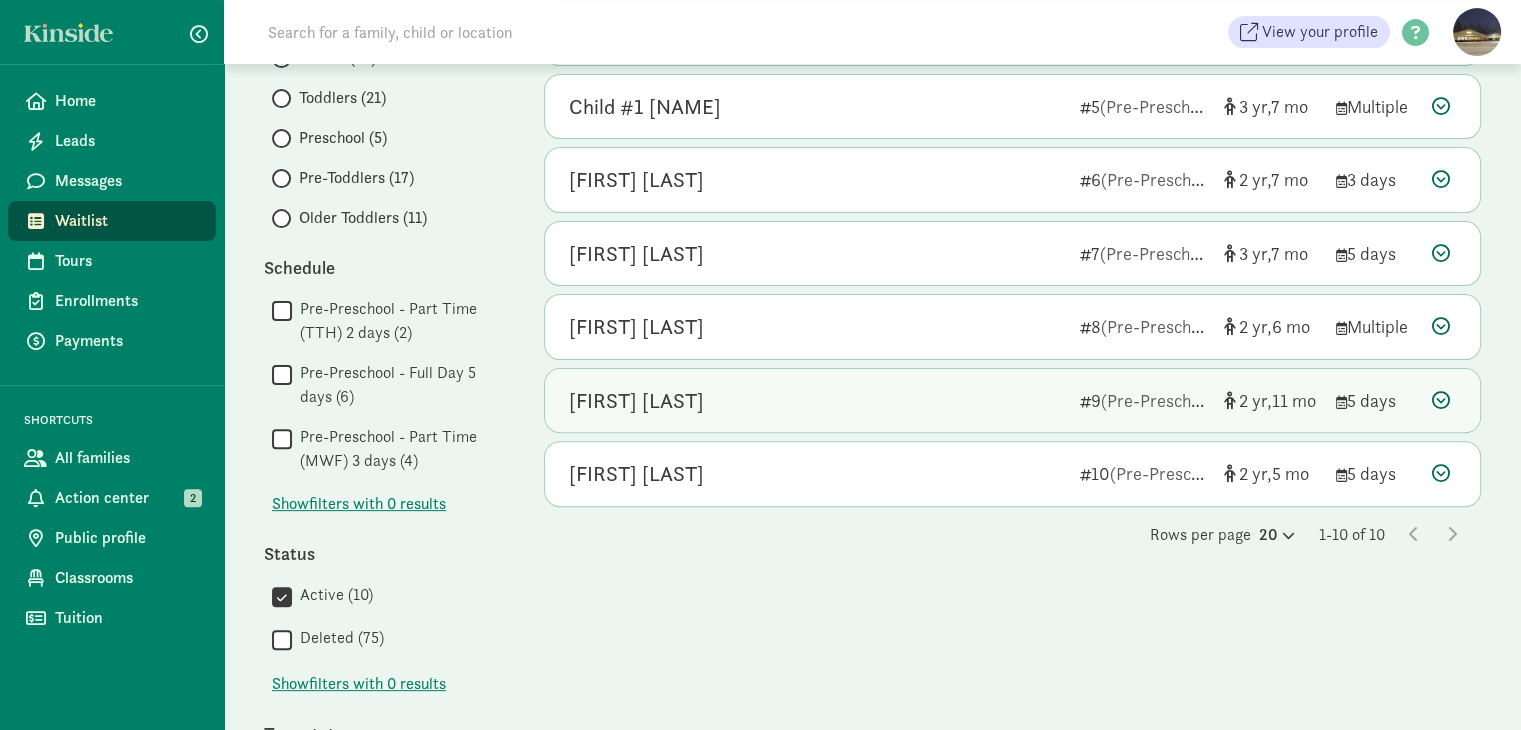 click at bounding box center [1441, 400] 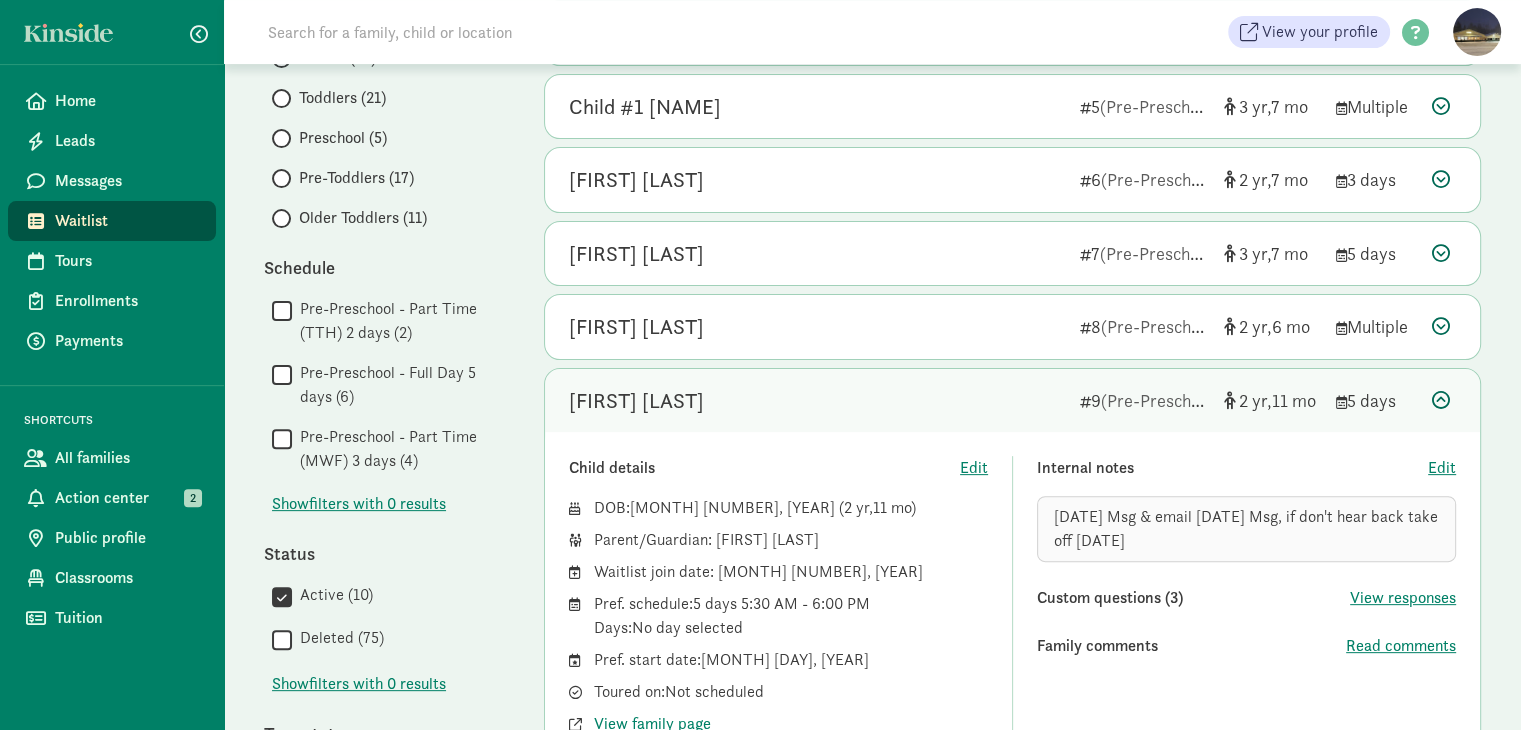 click at bounding box center [1441, 400] 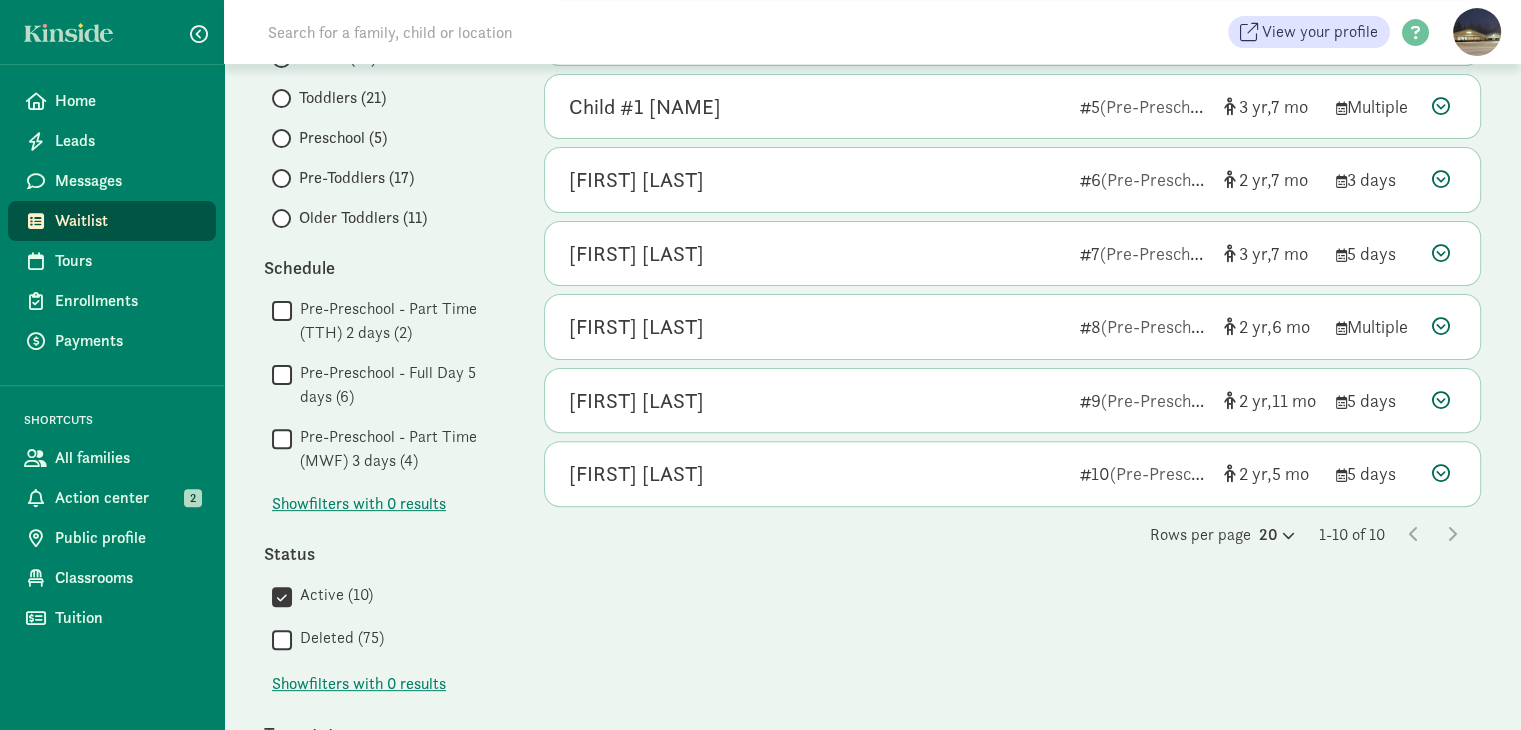 drag, startPoint x: 1519, startPoint y: 423, endPoint x: 1532, endPoint y: 361, distance: 63.348244 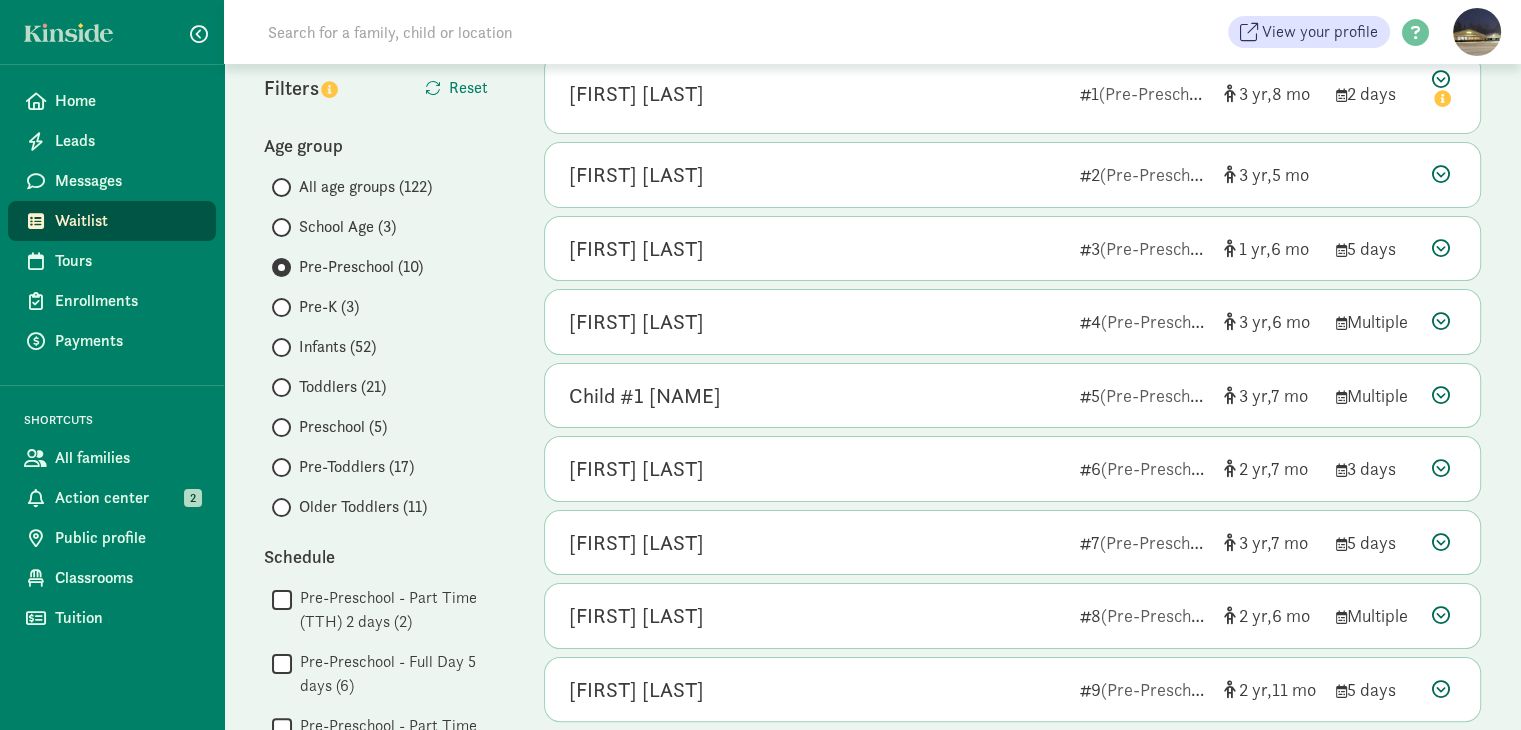 scroll, scrollTop: 135, scrollLeft: 0, axis: vertical 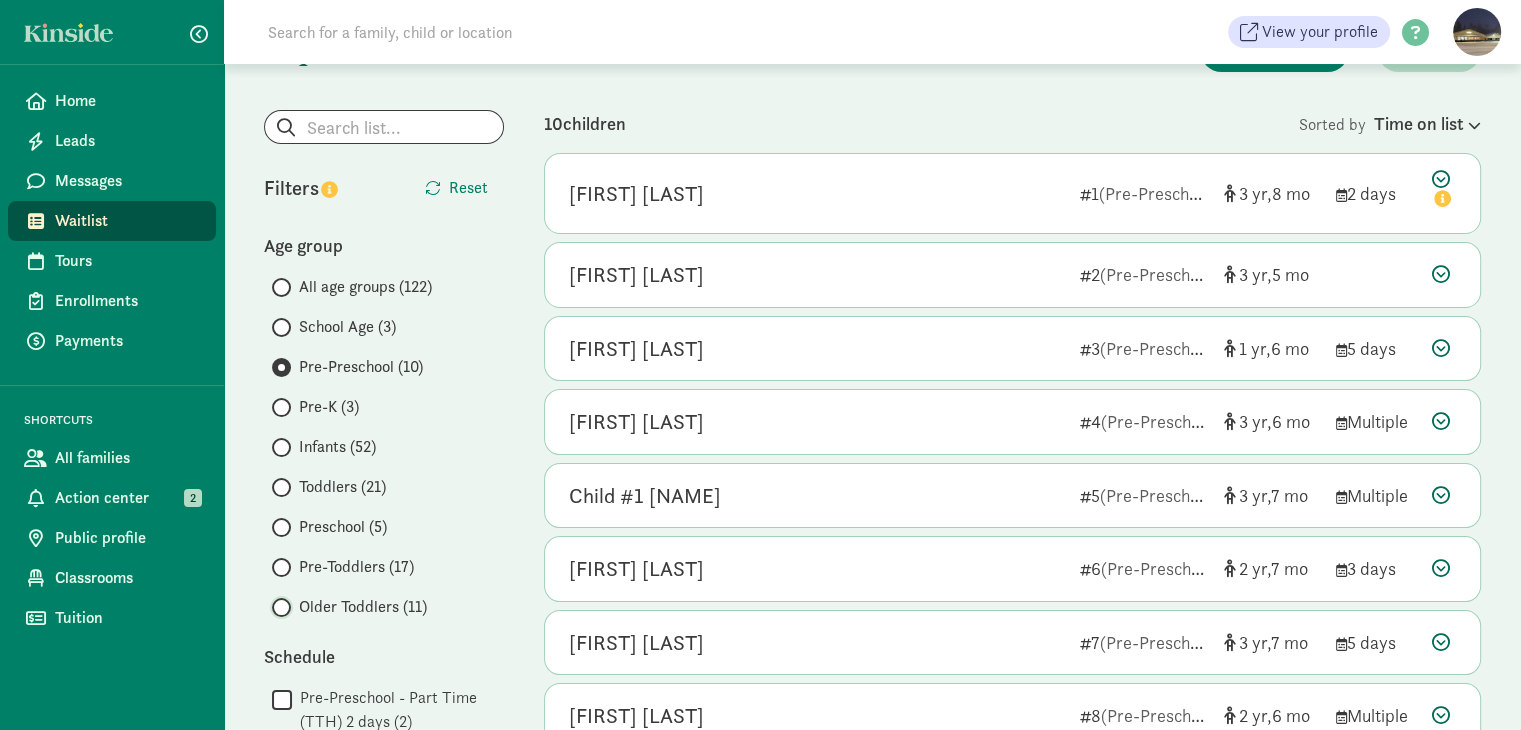 click on "Older Toddlers (11)" at bounding box center [278, 607] 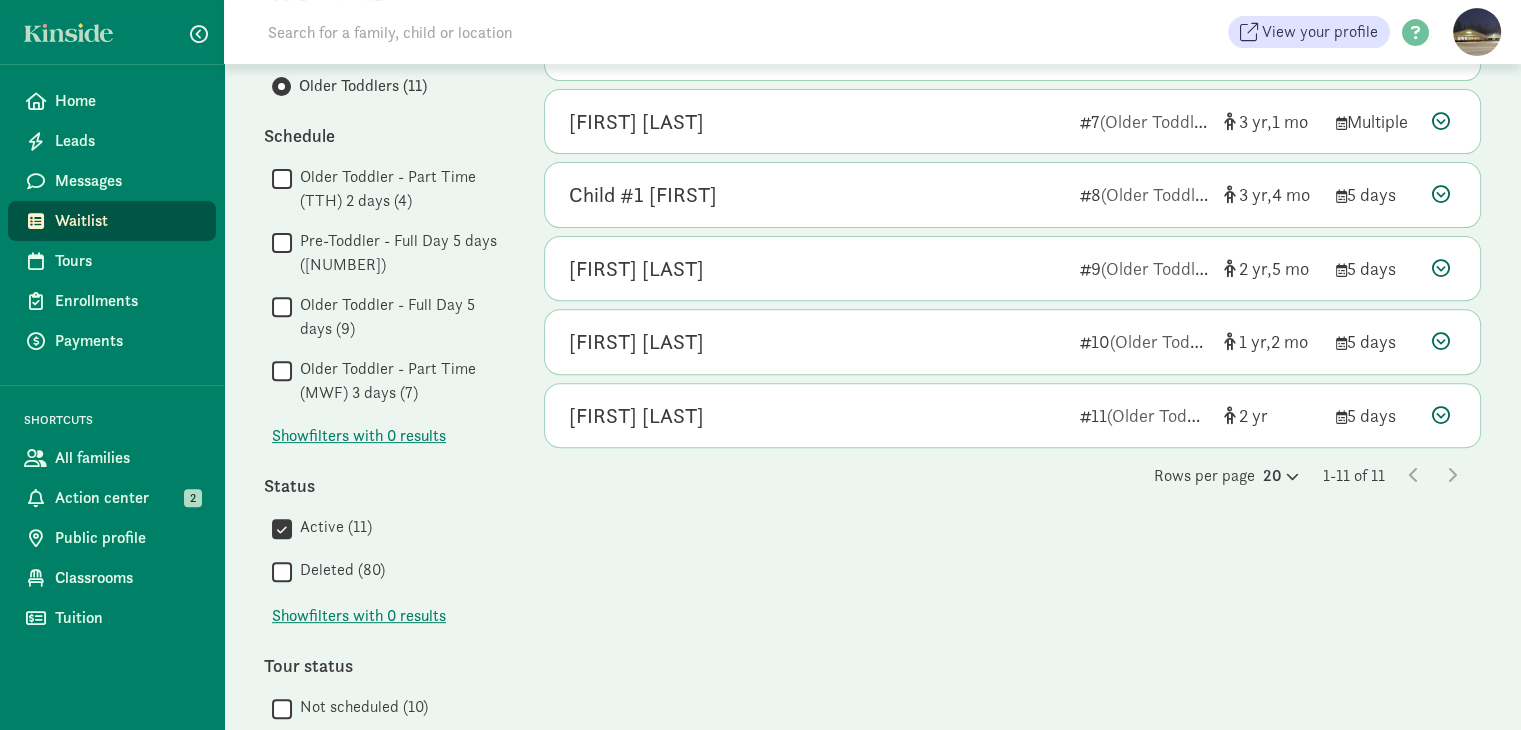 scroll, scrollTop: 800, scrollLeft: 0, axis: vertical 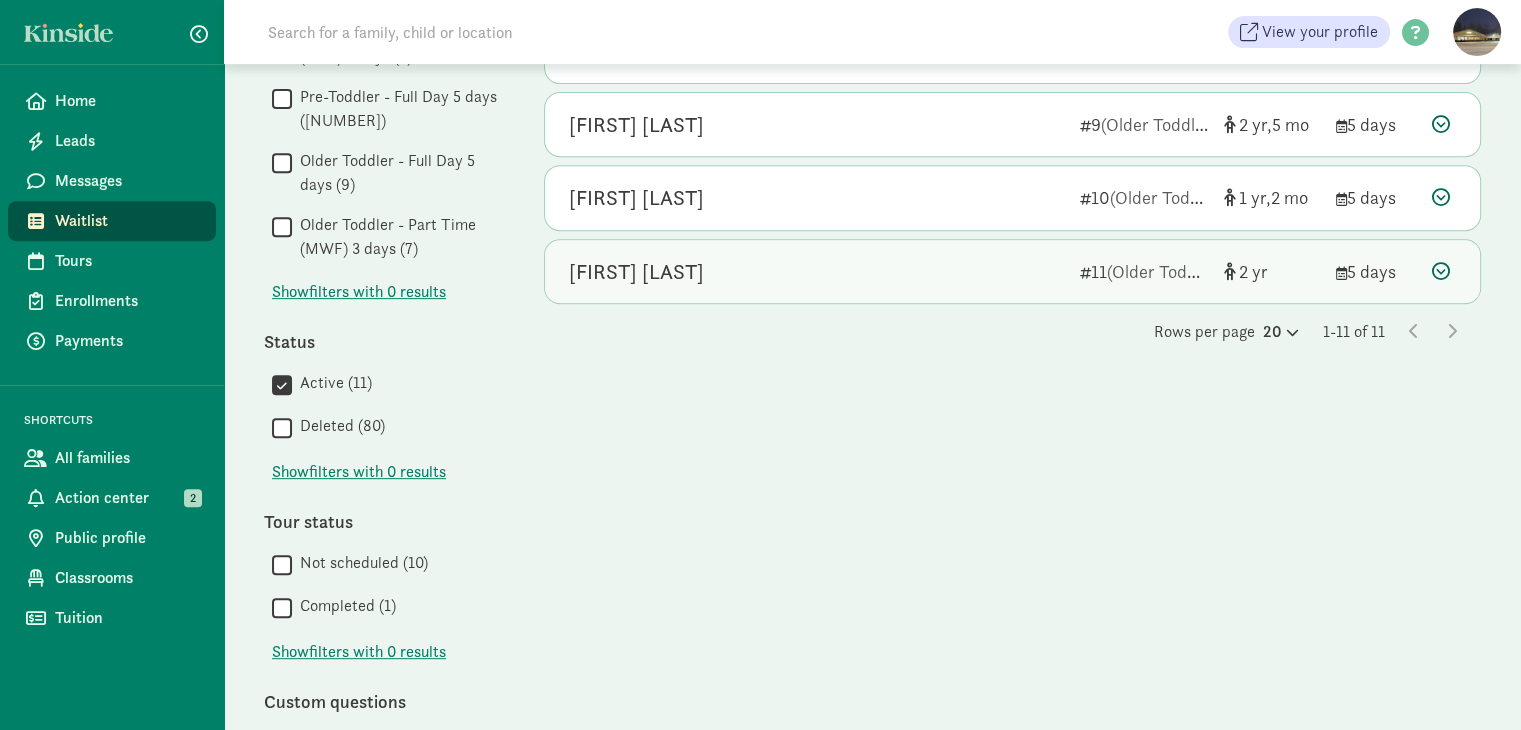 click 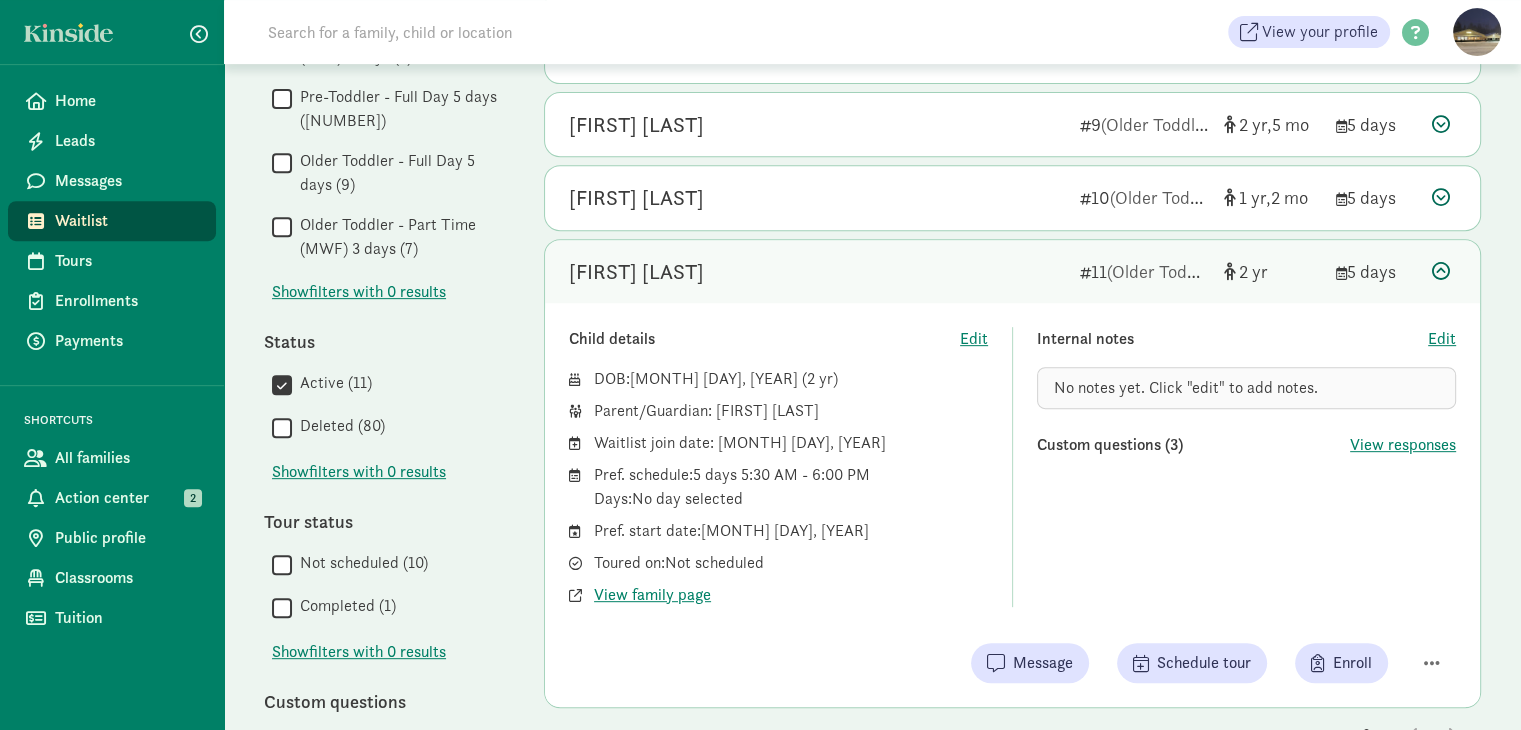 click at bounding box center [1441, 271] 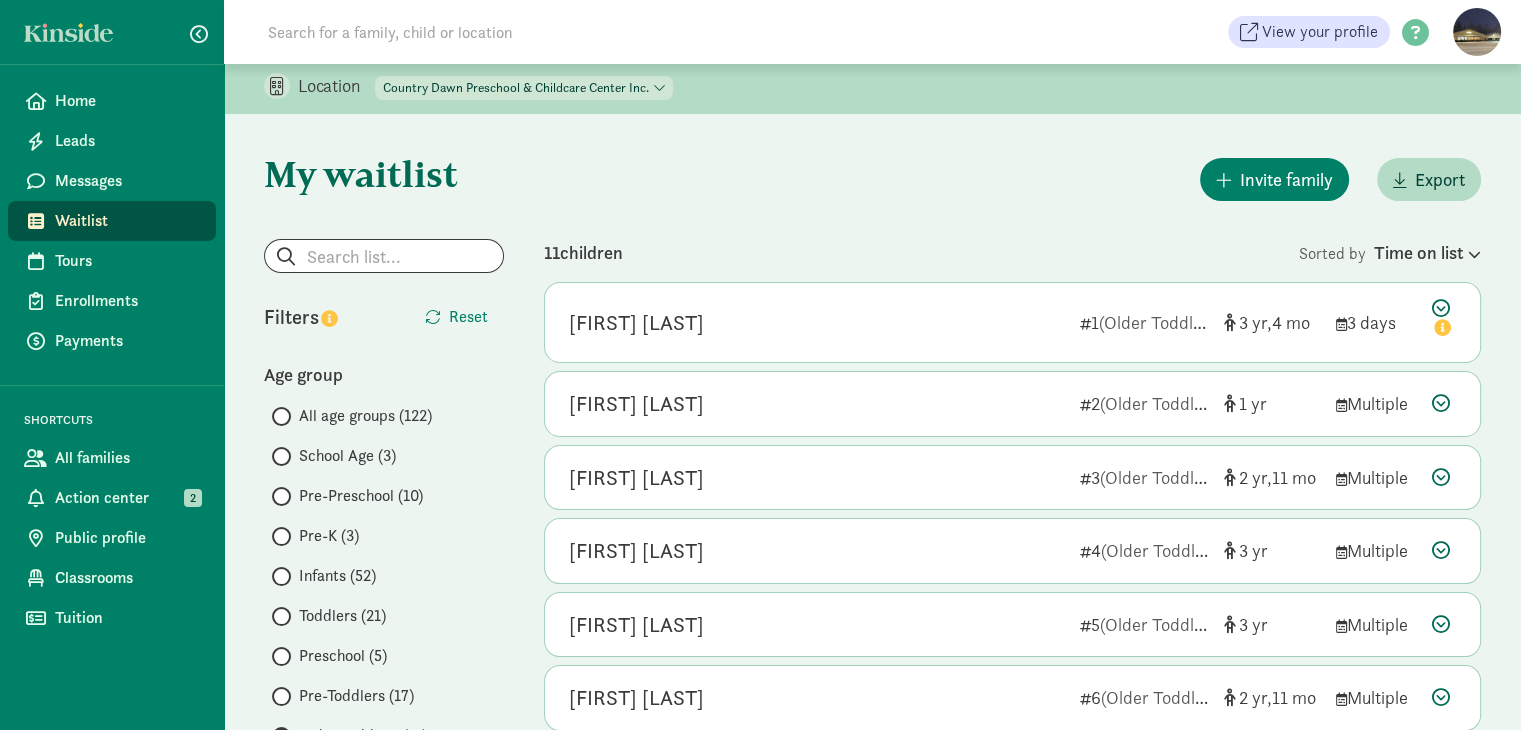 scroll, scrollTop: 0, scrollLeft: 0, axis: both 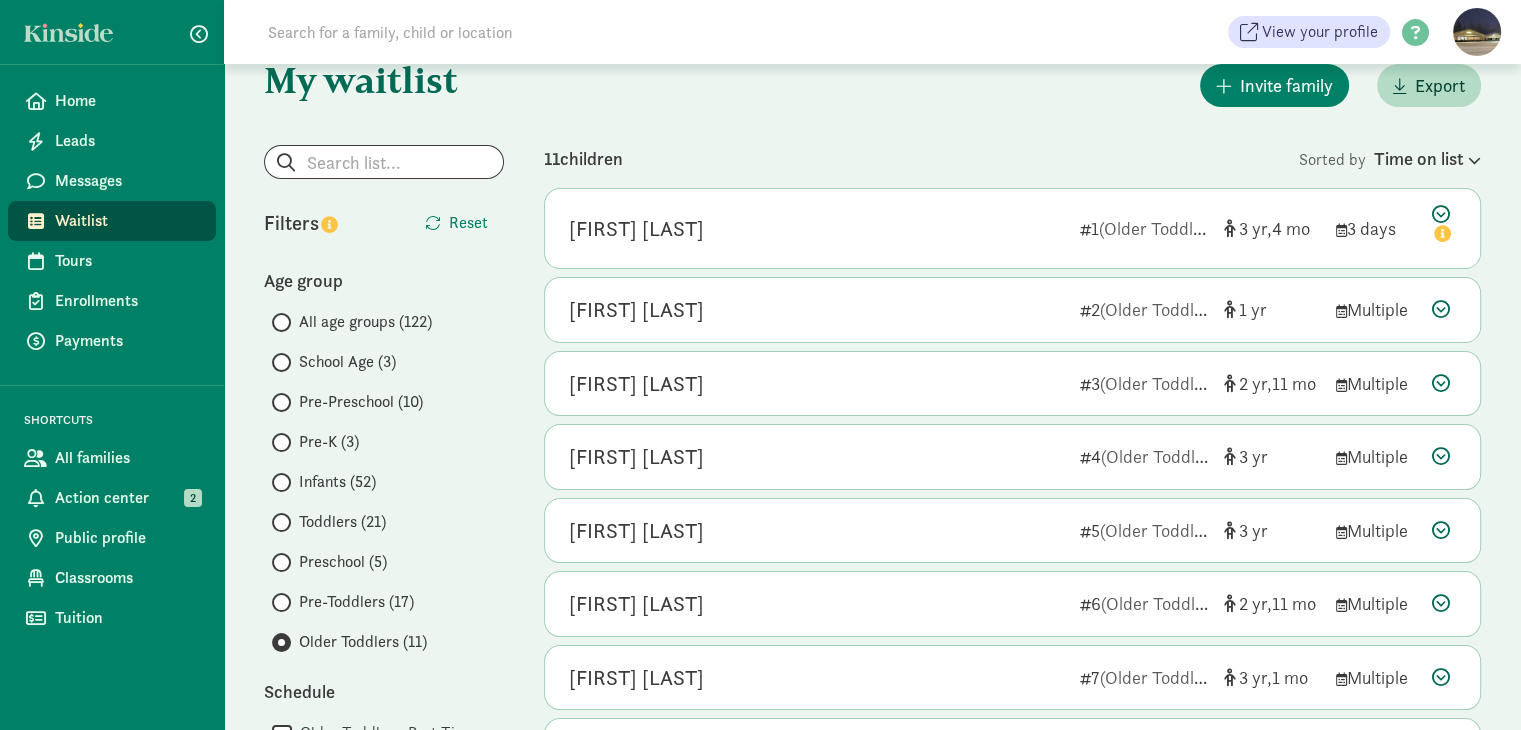 click on "Preschool (5)" at bounding box center [343, 562] 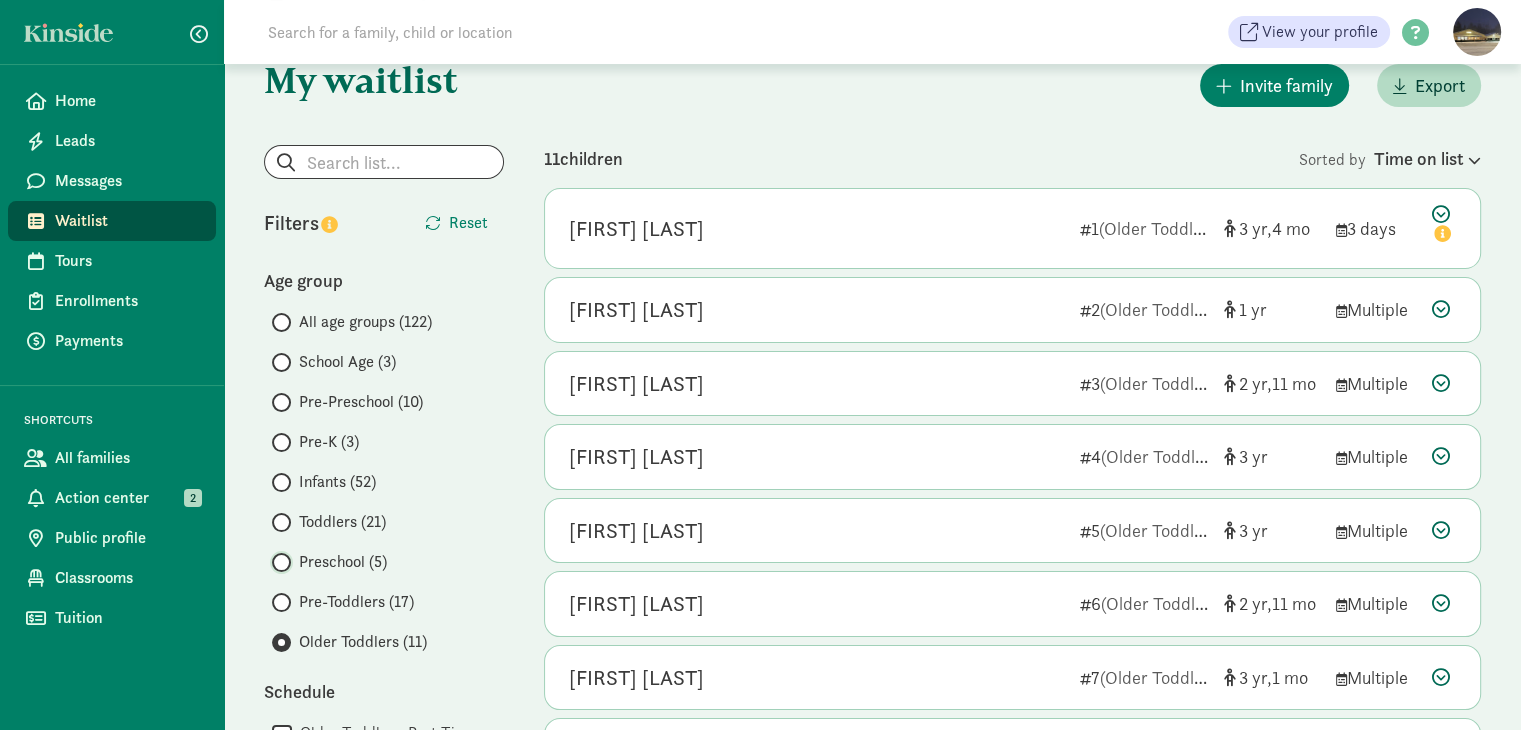 click on "Preschool (5)" at bounding box center (278, 562) 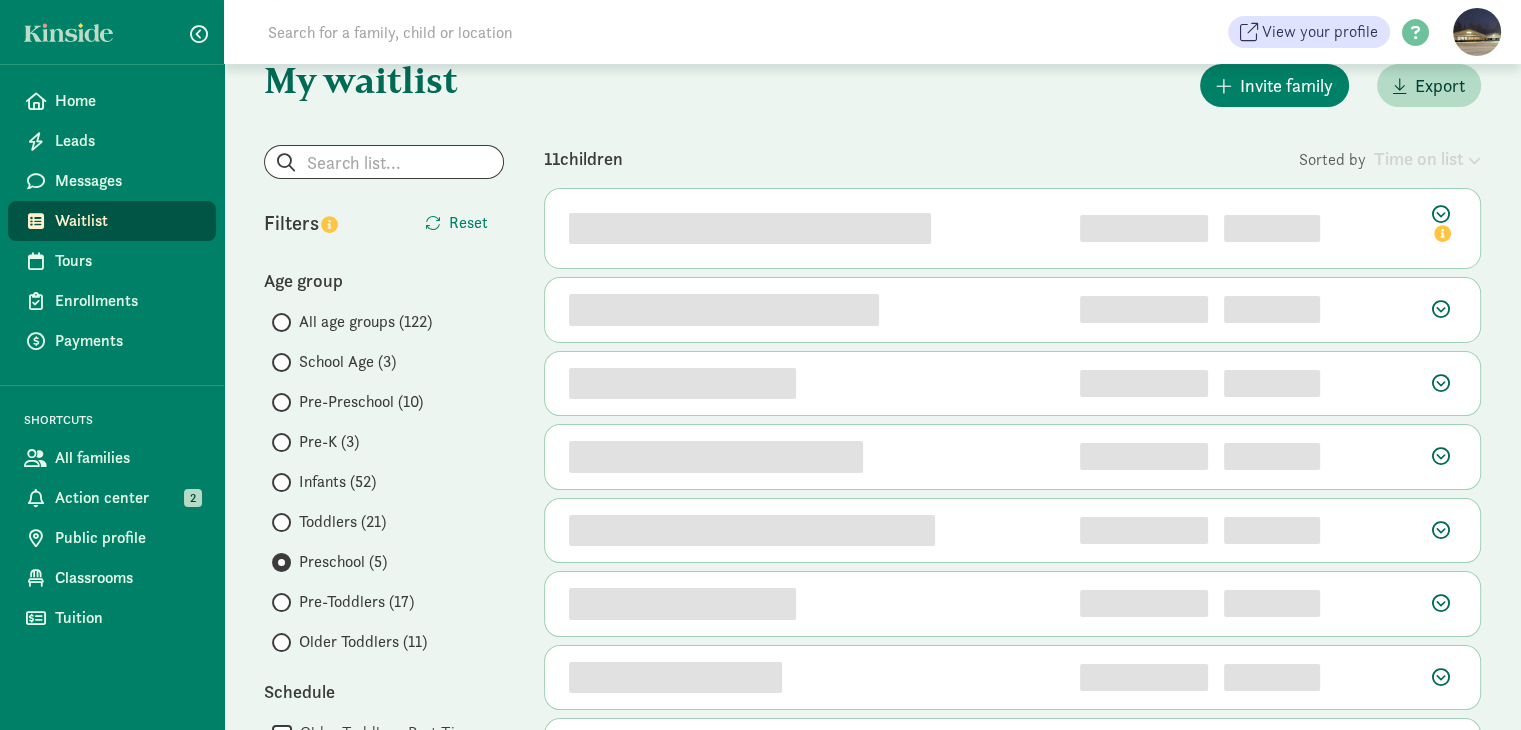 scroll, scrollTop: 0, scrollLeft: 0, axis: both 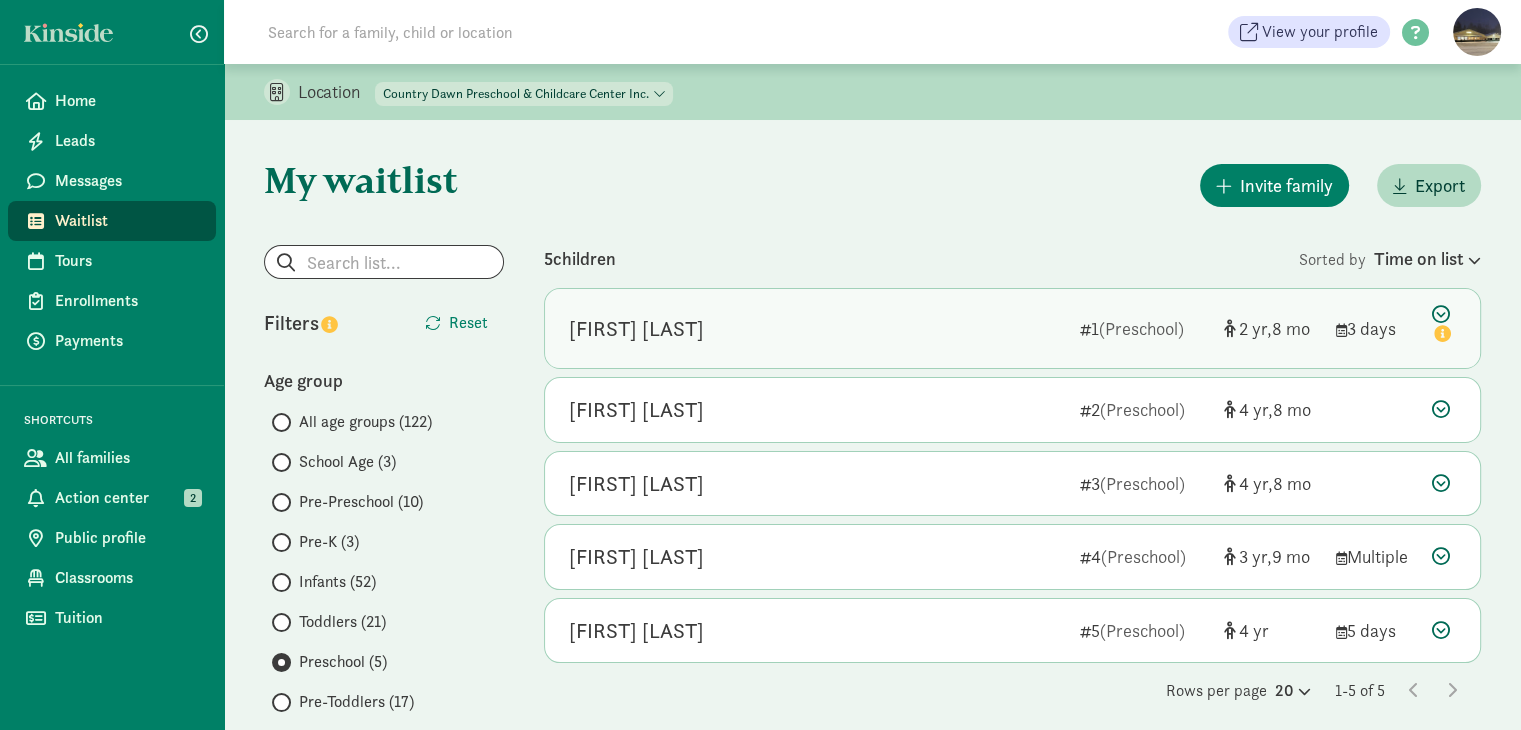 click at bounding box center (1444, 326) 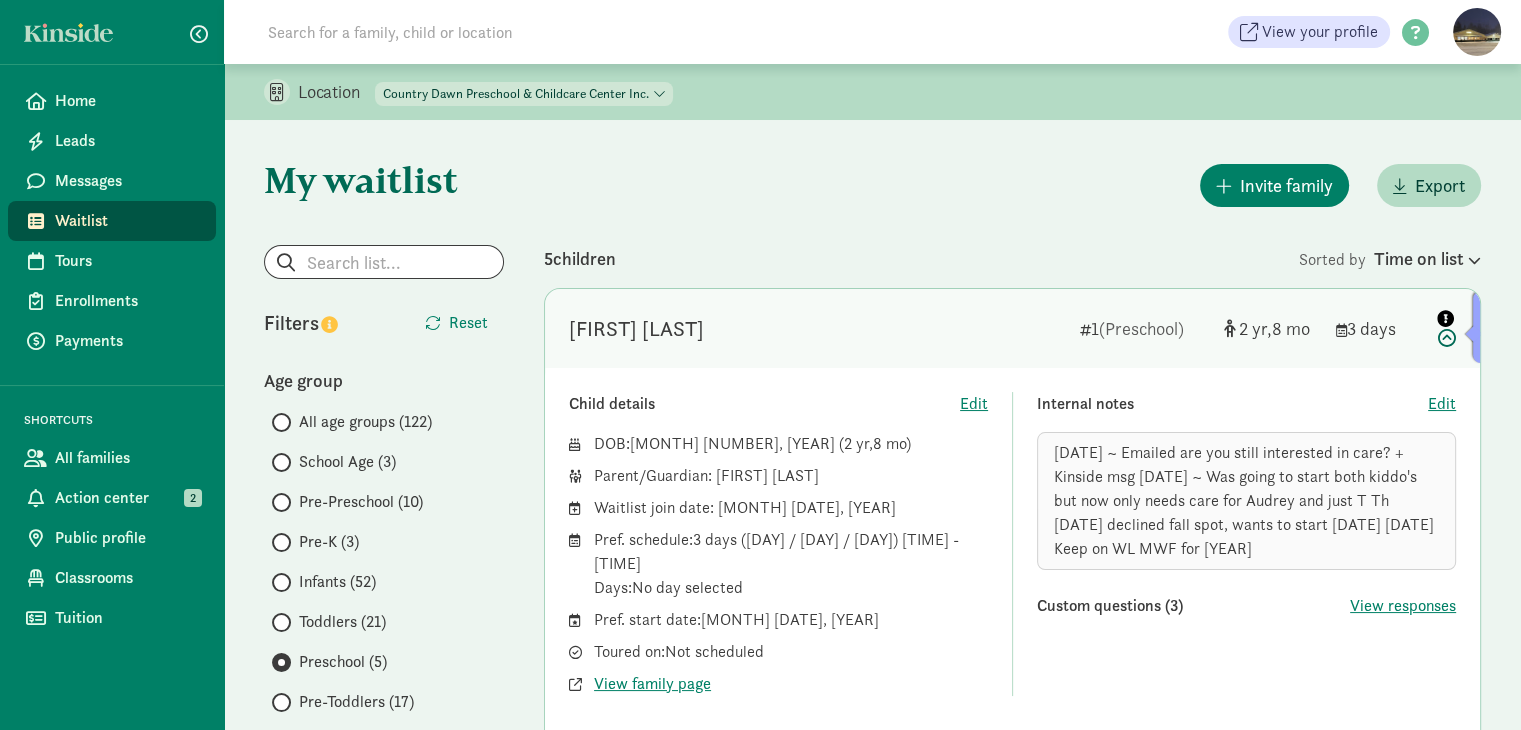 click at bounding box center (1444, 326) 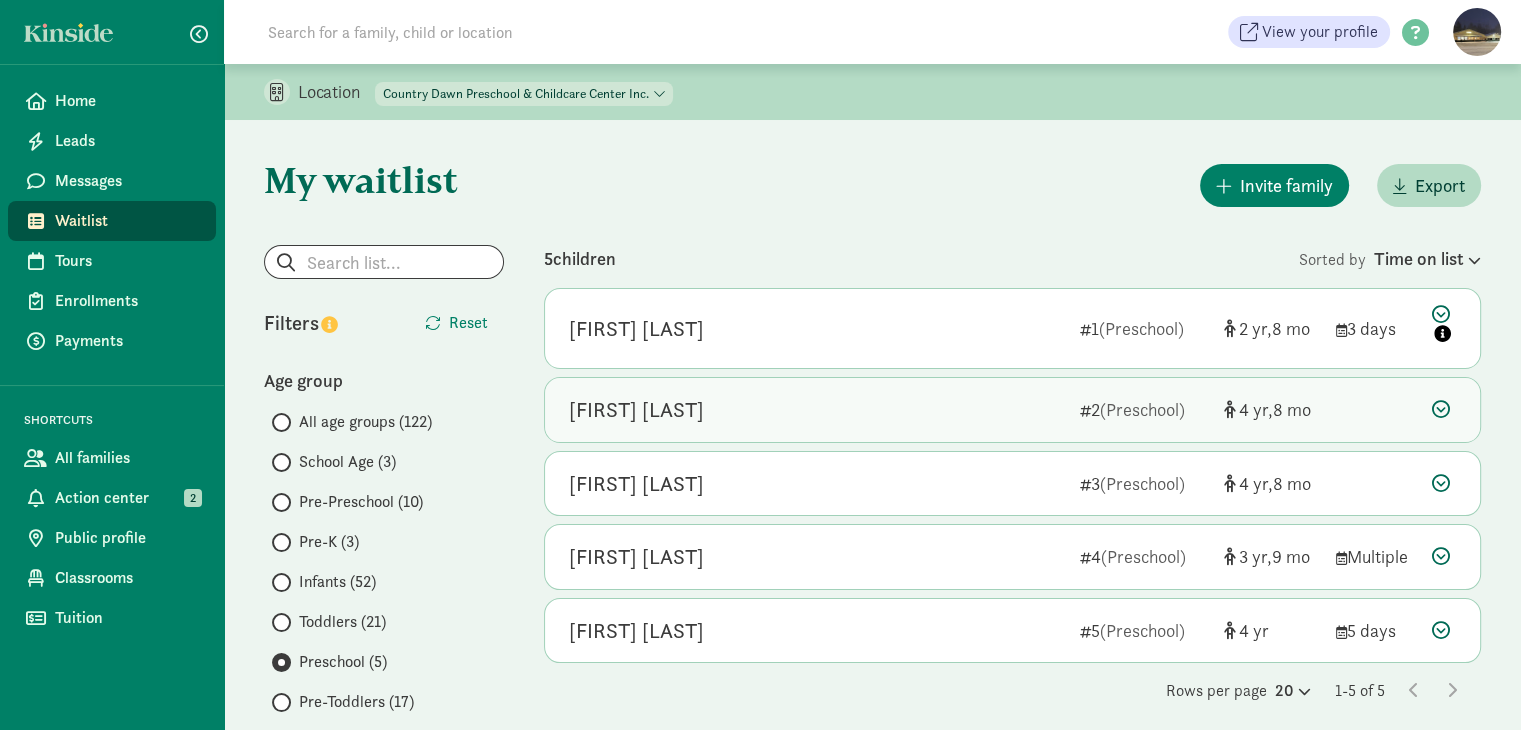 click at bounding box center (1441, 409) 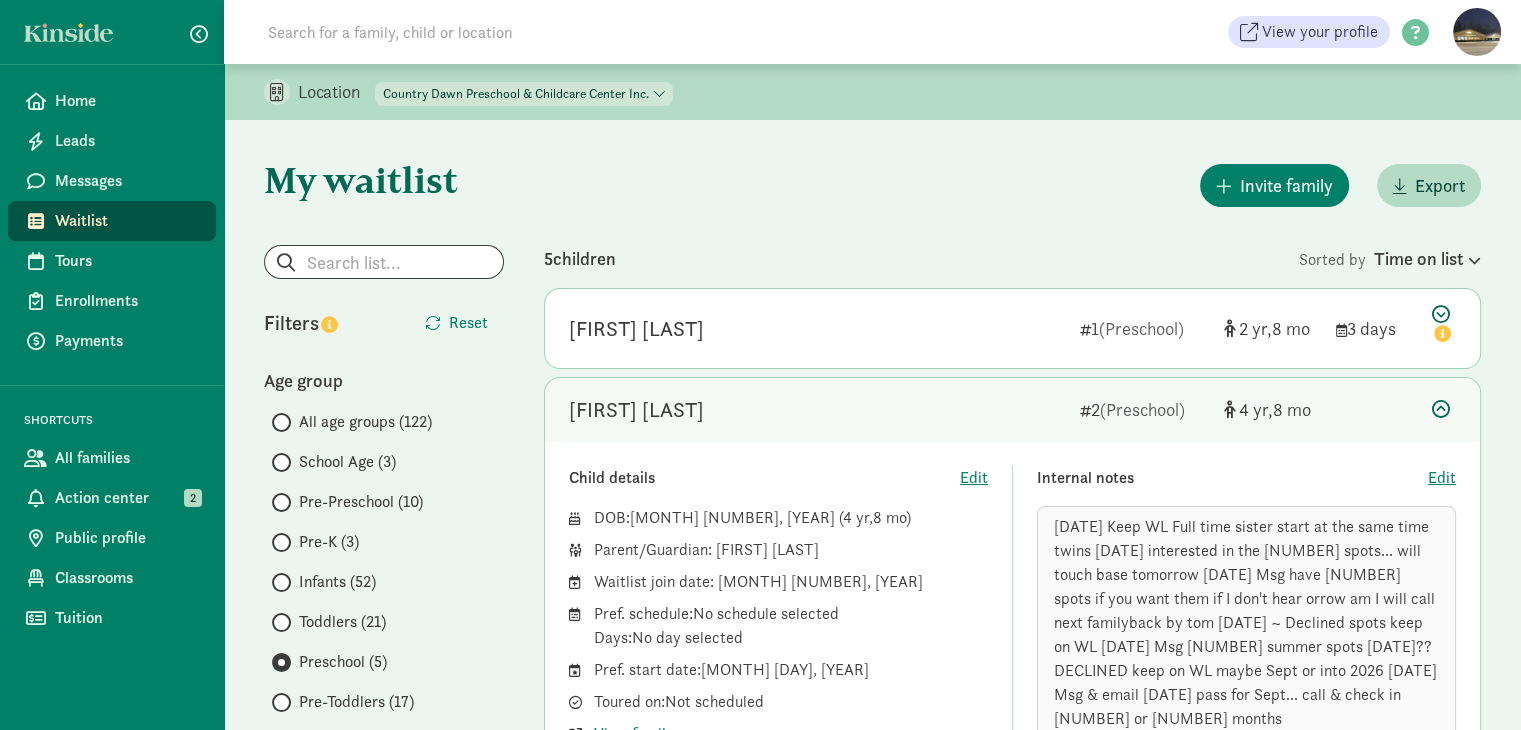 click at bounding box center (1441, 409) 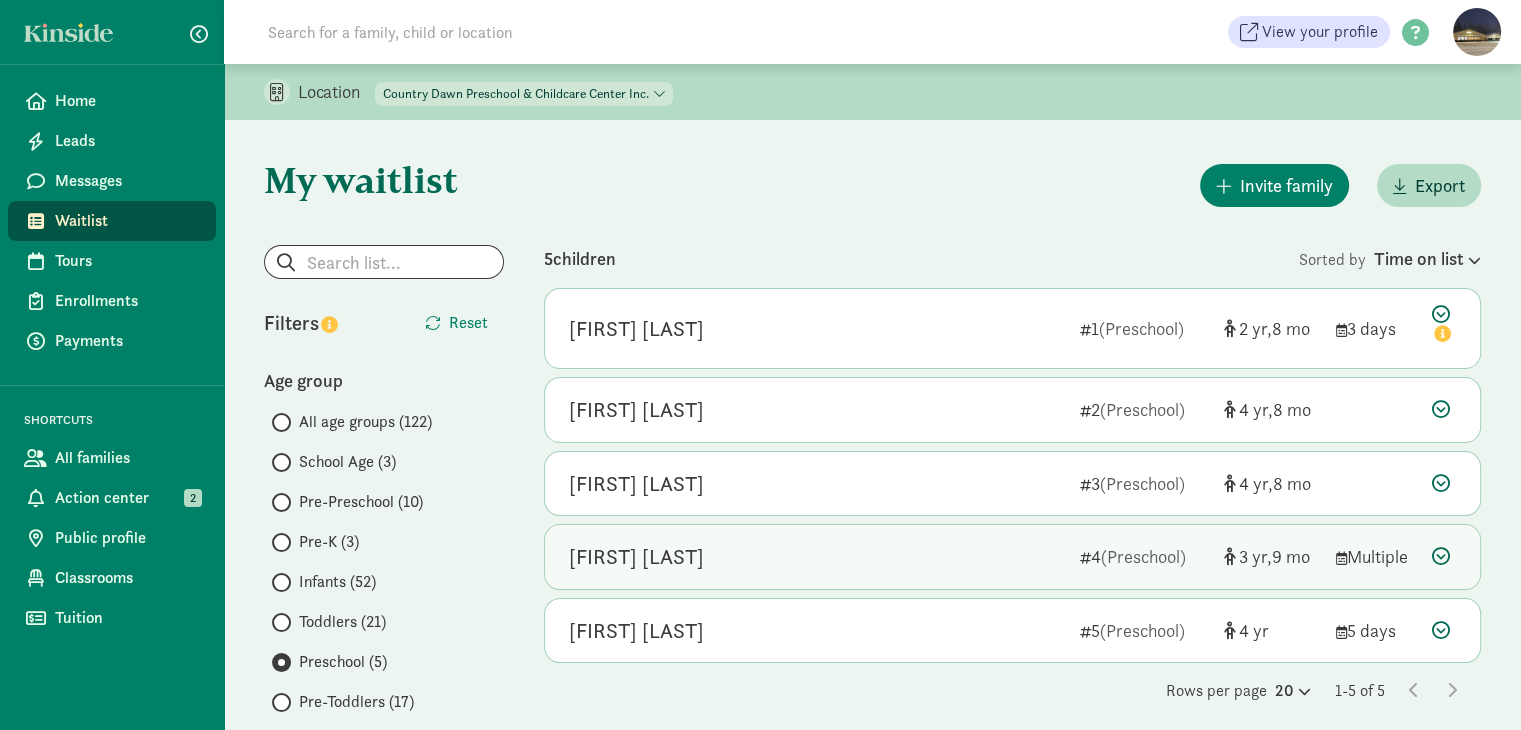 click at bounding box center (1441, 556) 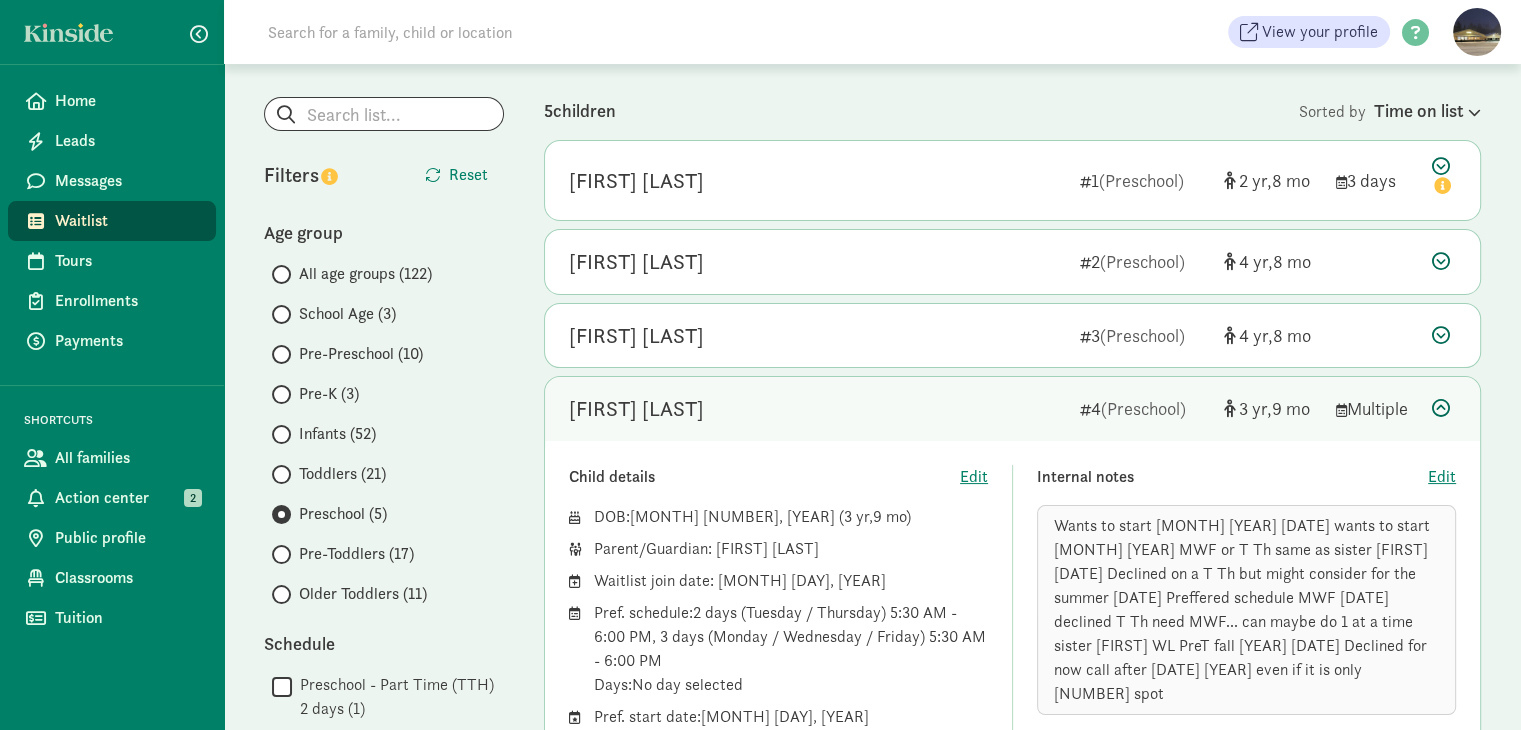 scroll, scrollTop: 200, scrollLeft: 0, axis: vertical 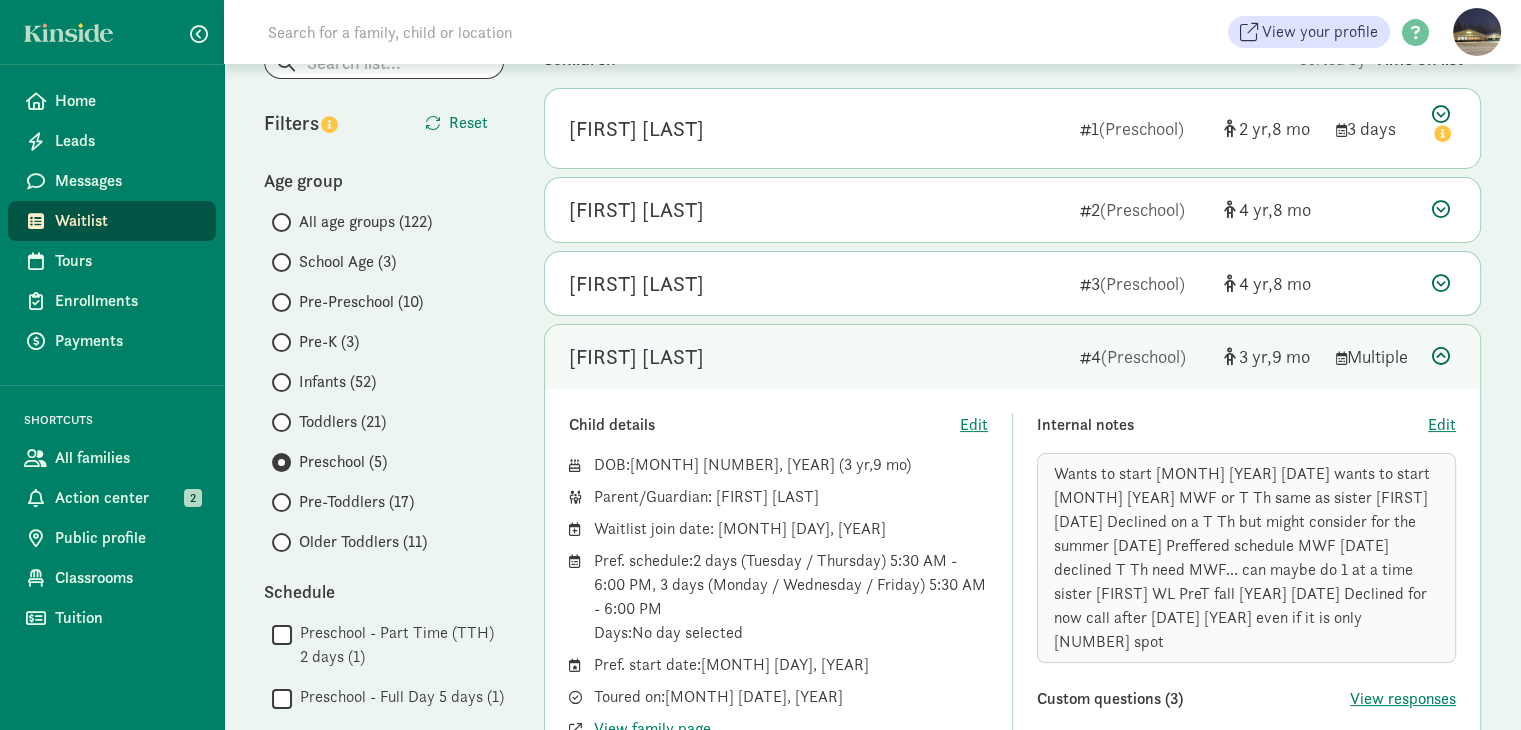 click at bounding box center (1441, 356) 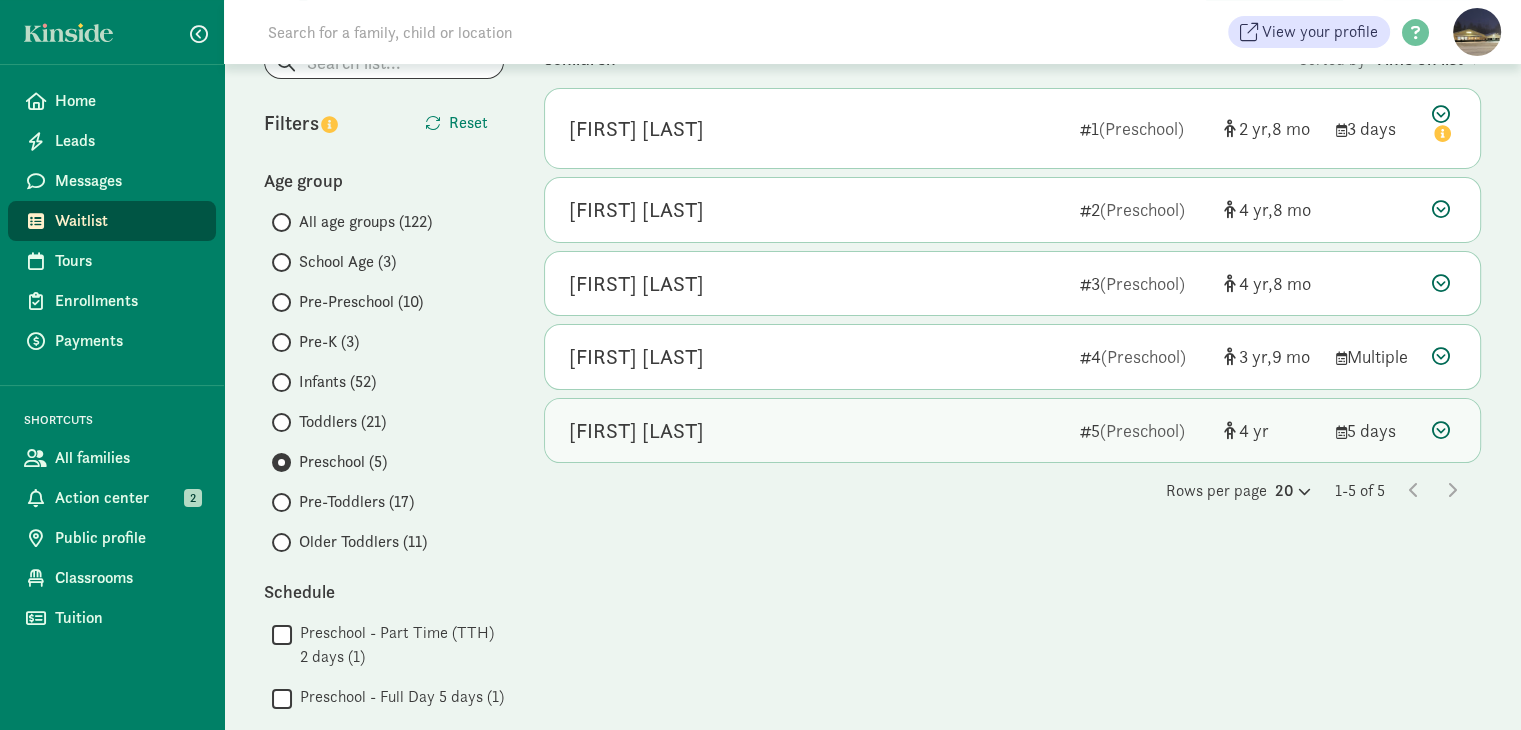 click at bounding box center (1441, 430) 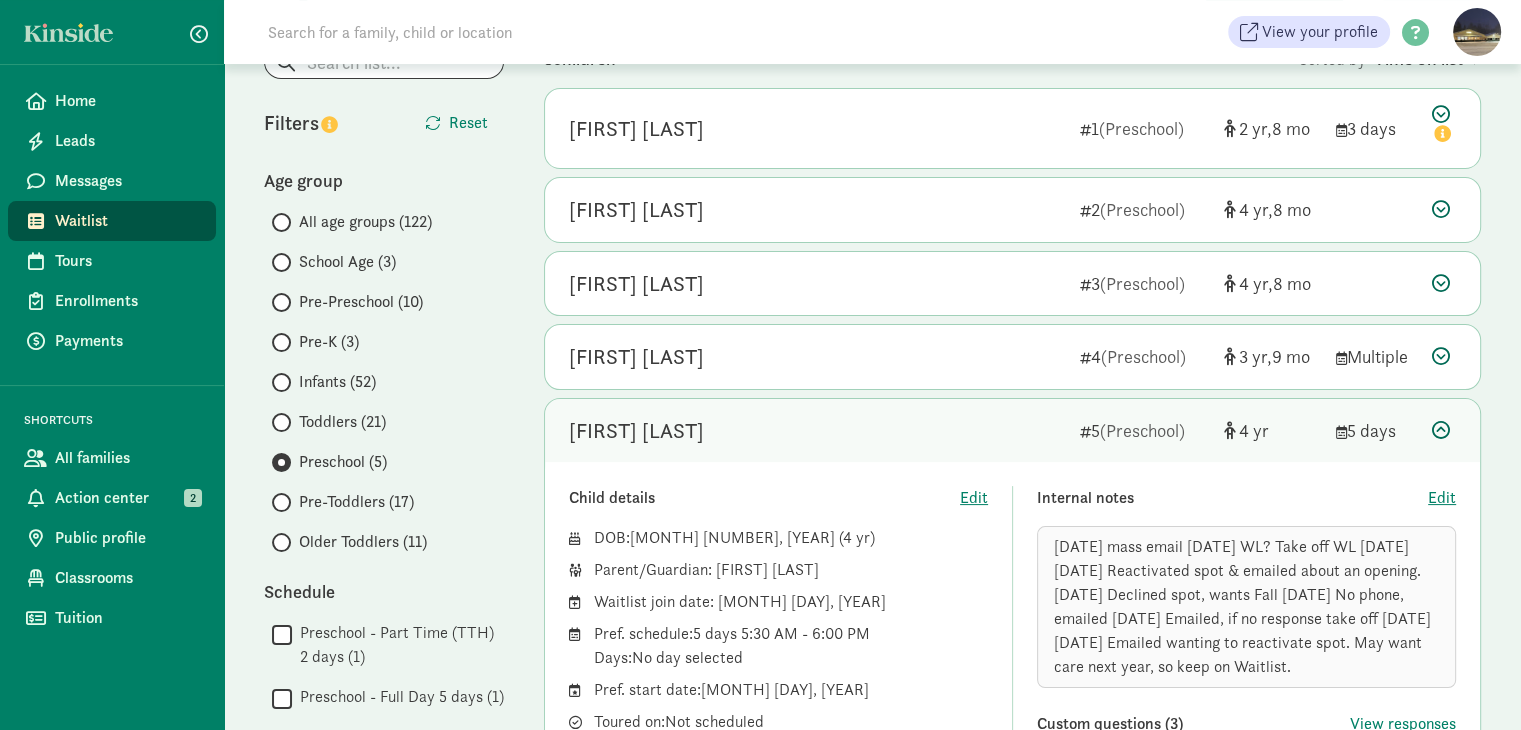 click at bounding box center (1441, 430) 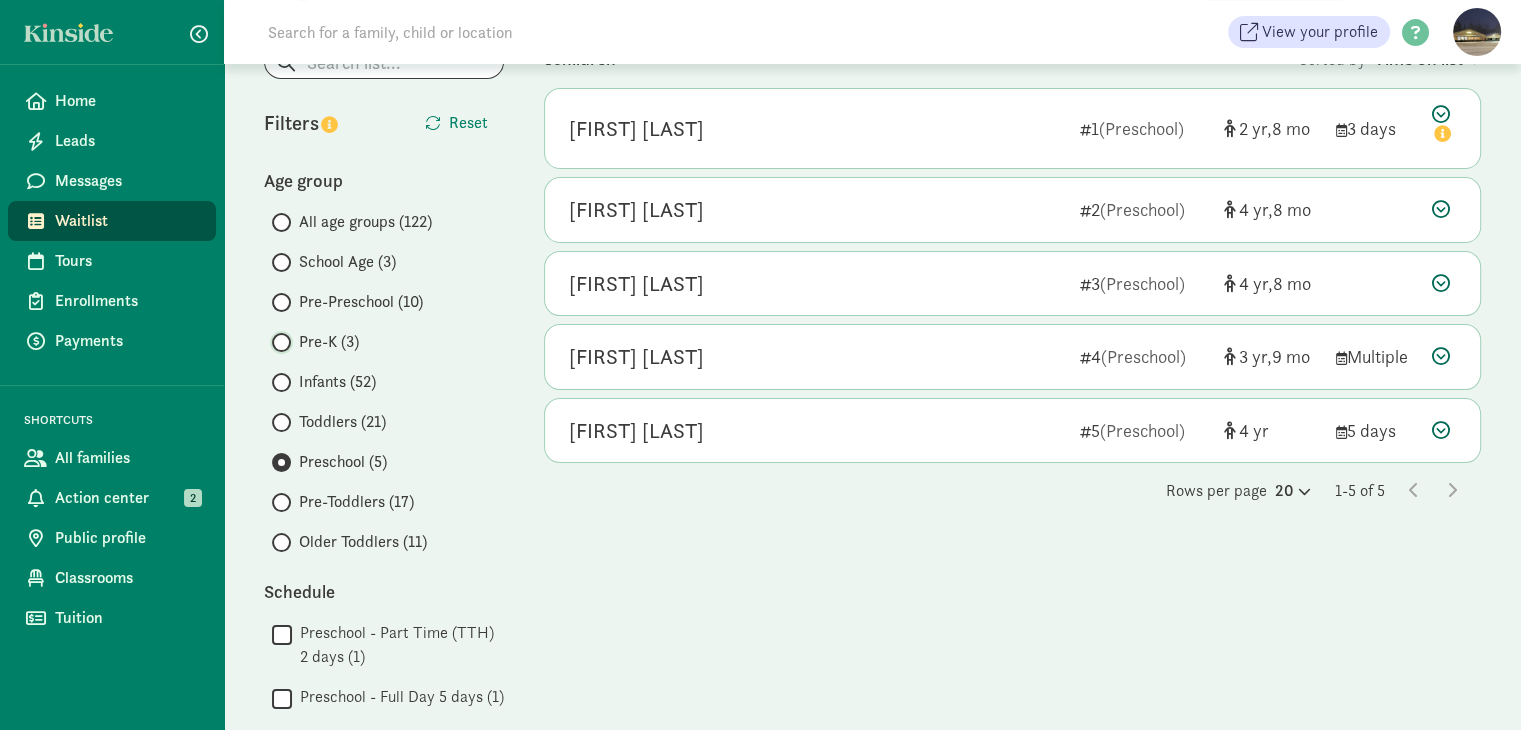 click on "Pre-K (3)" at bounding box center [278, 342] 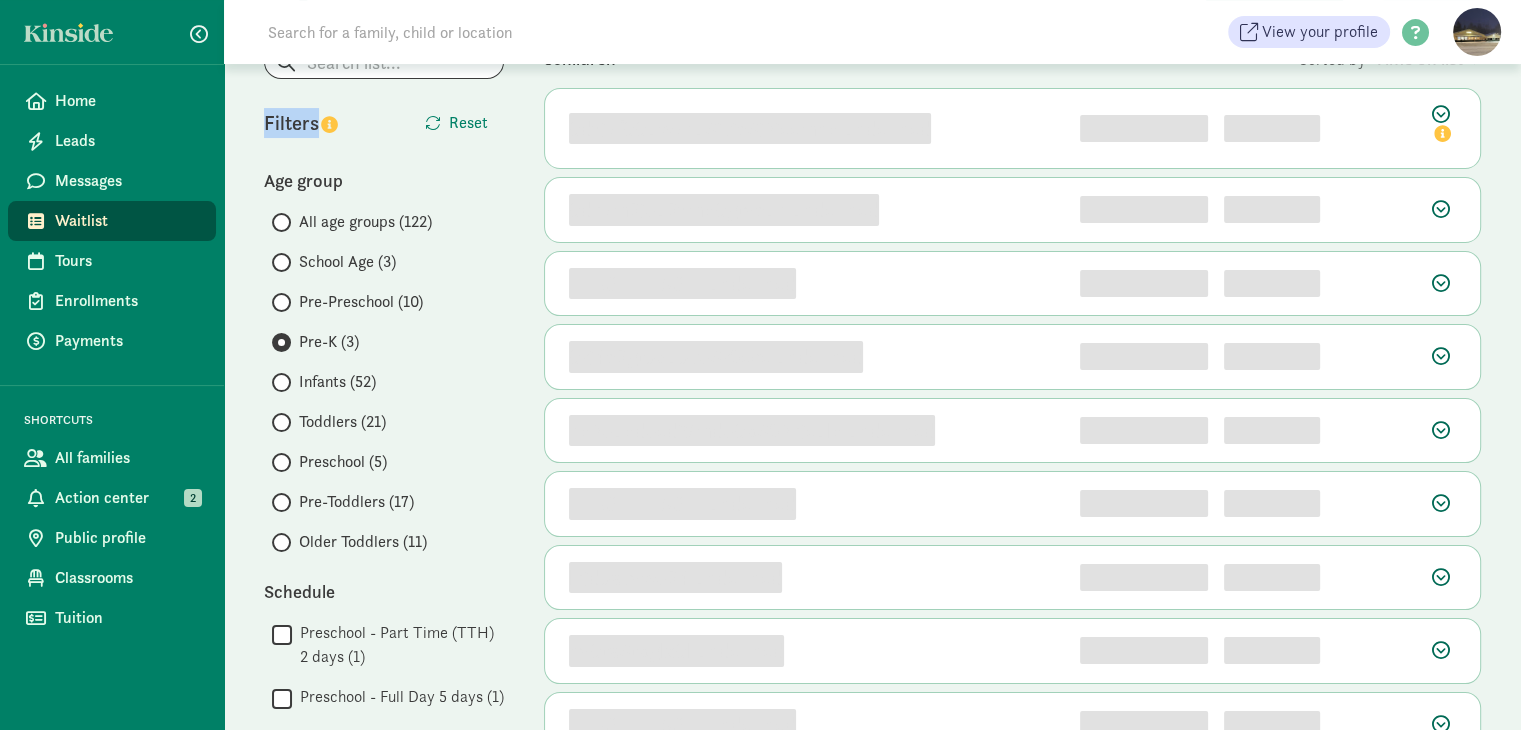 scroll, scrollTop: 0, scrollLeft: 0, axis: both 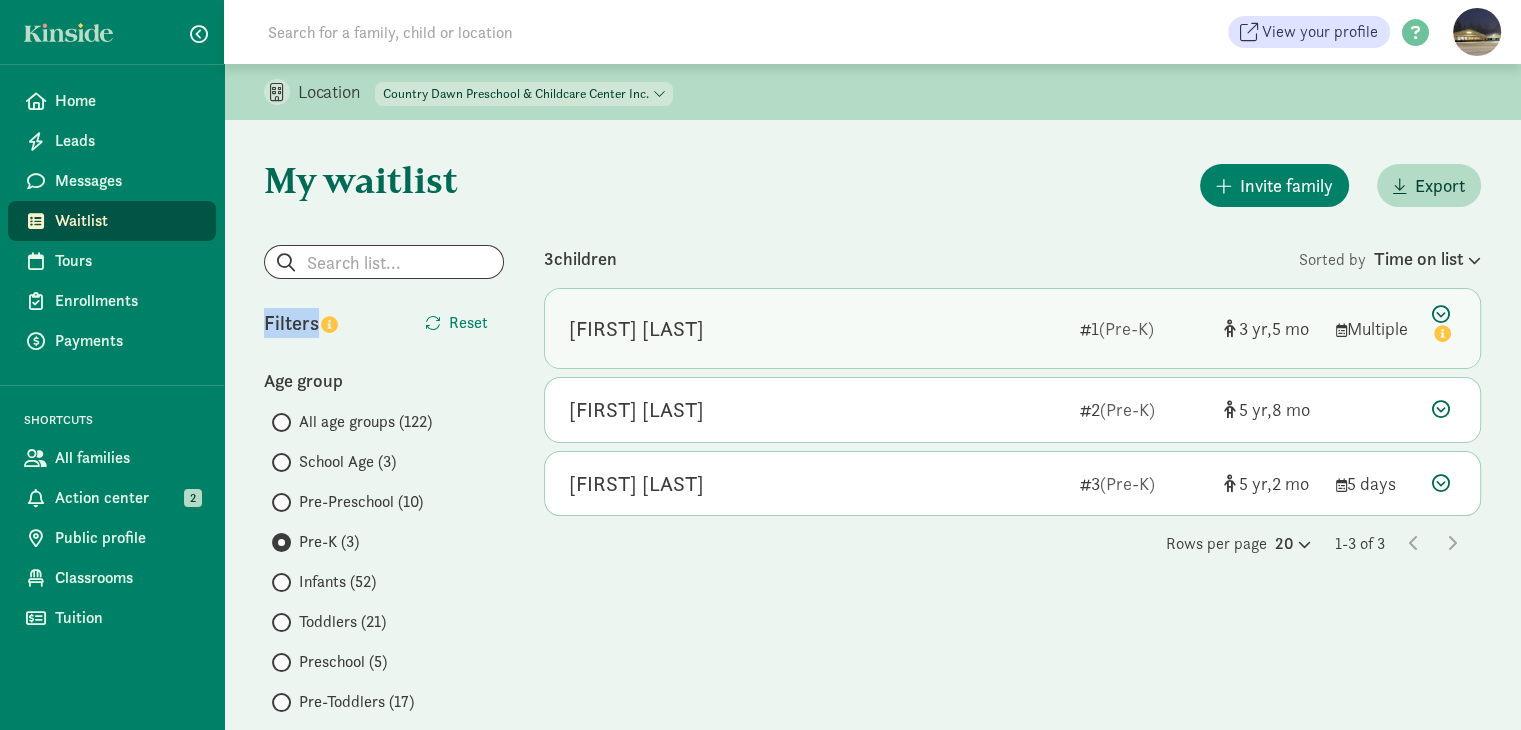 click at bounding box center (1444, 326) 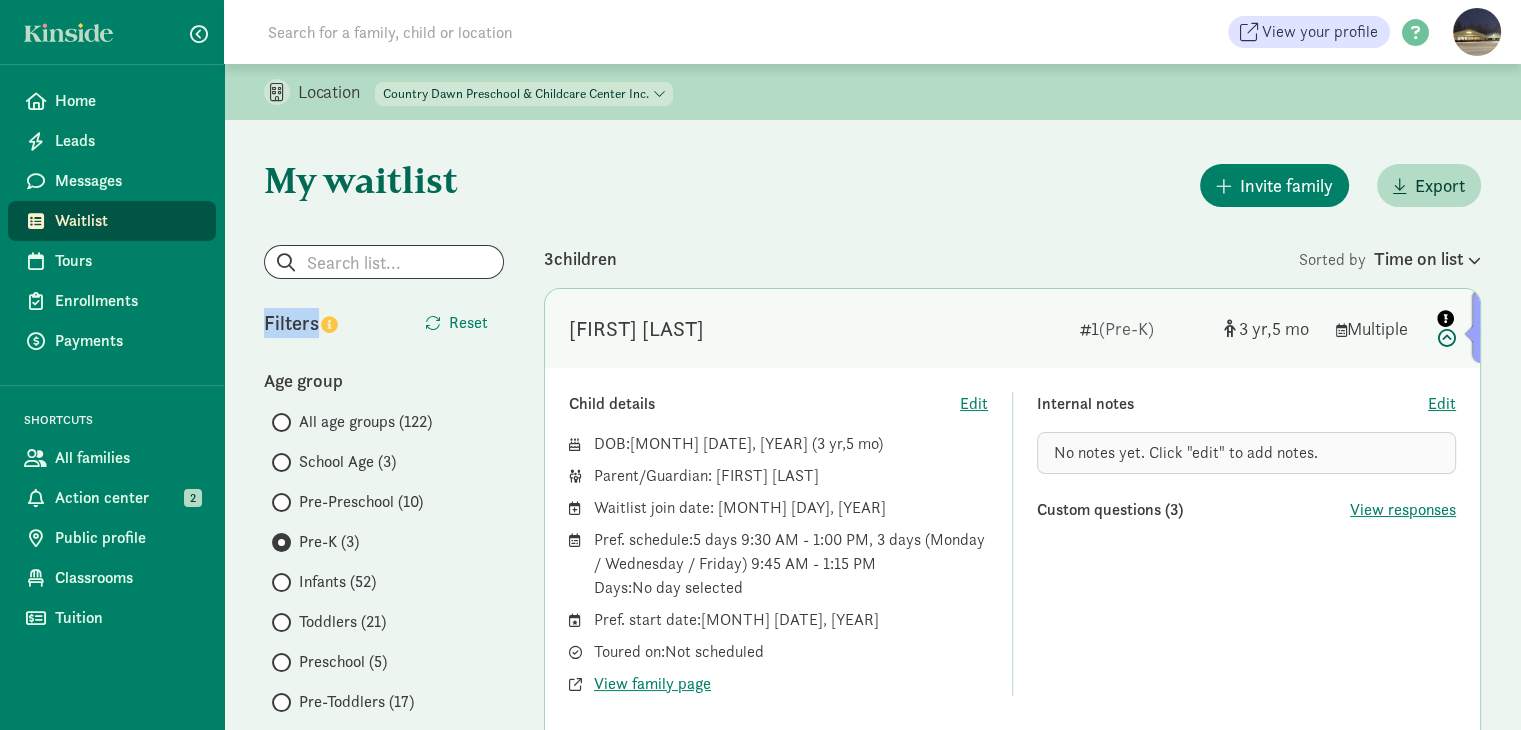 click at bounding box center (1444, 326) 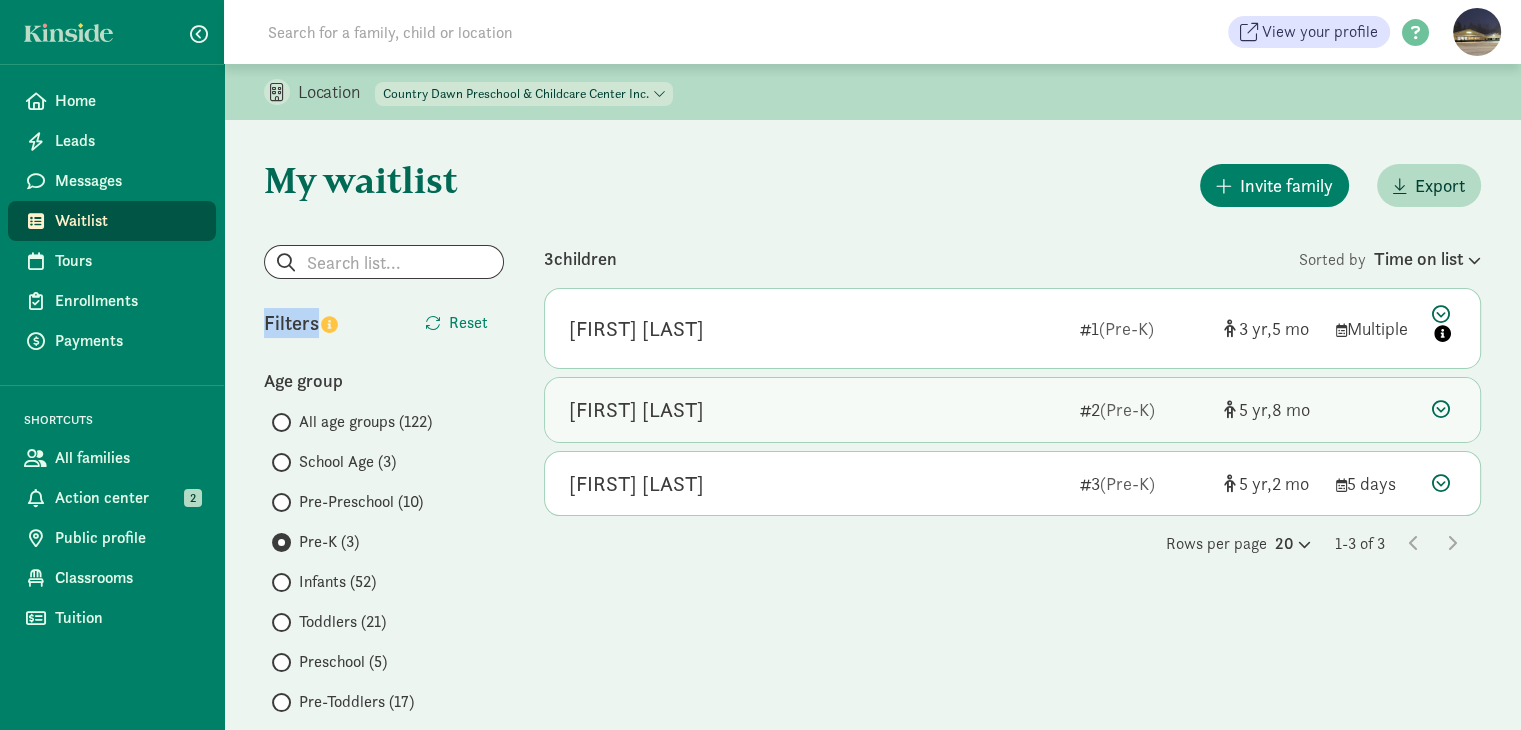 click at bounding box center [1441, 409] 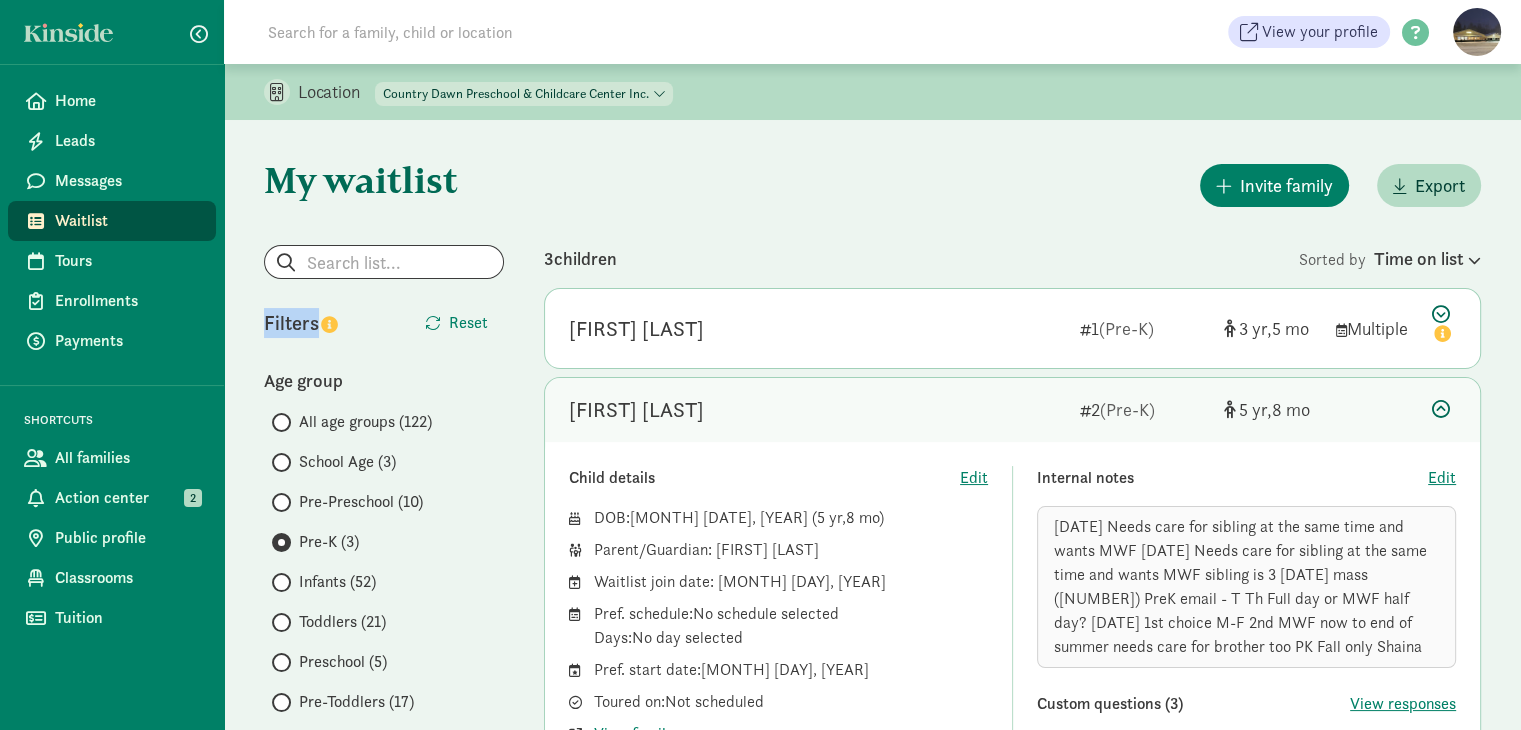 click at bounding box center (1441, 409) 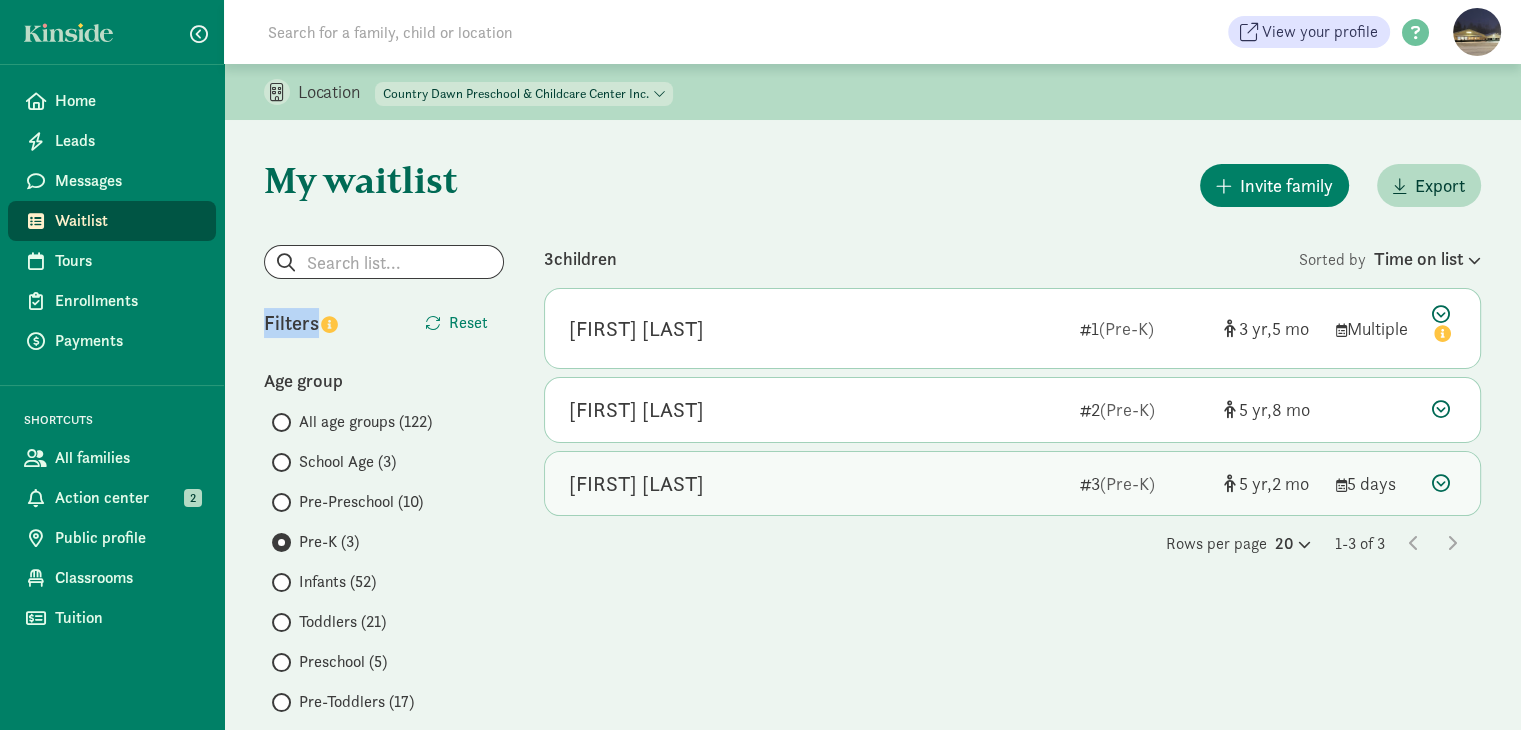 click at bounding box center (1441, 483) 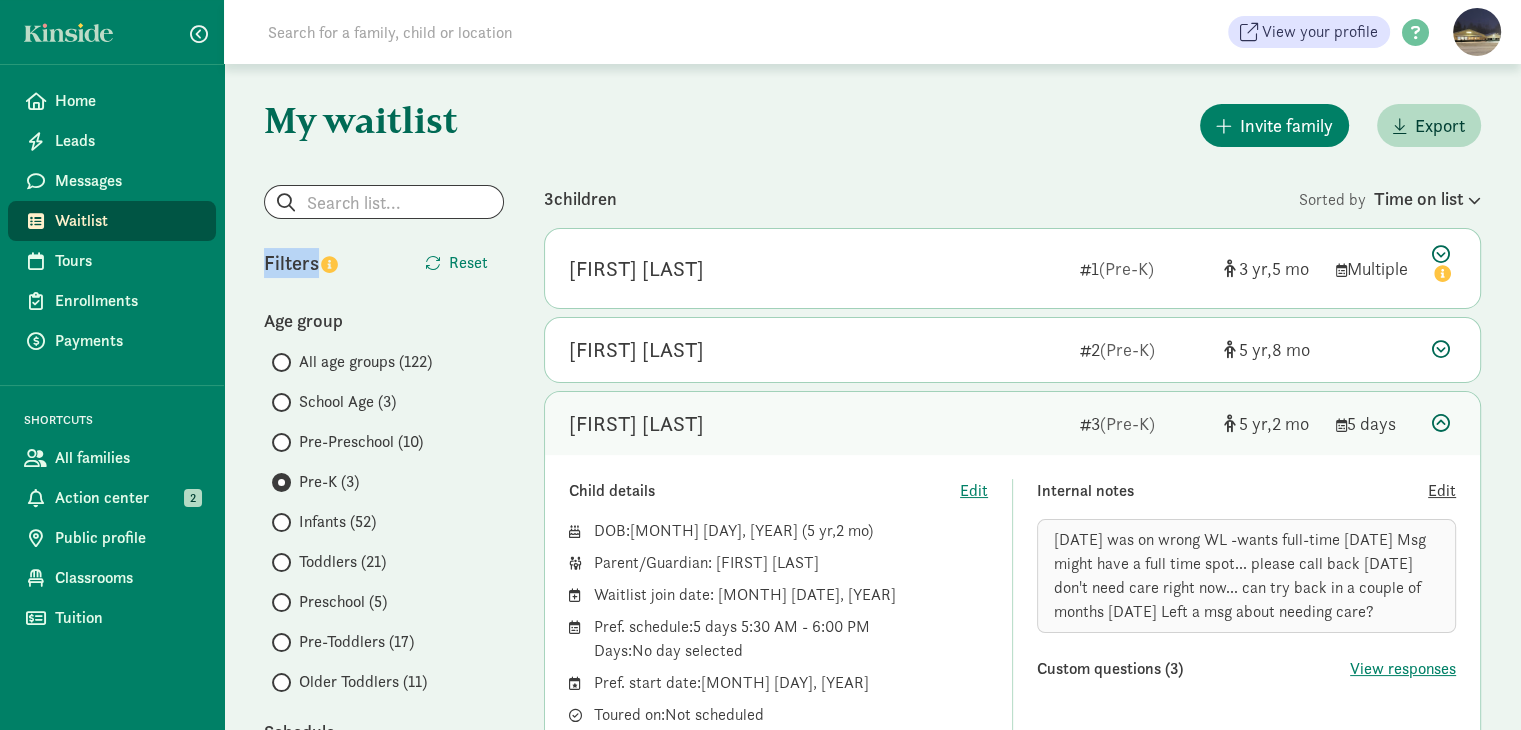 scroll, scrollTop: 0, scrollLeft: 0, axis: both 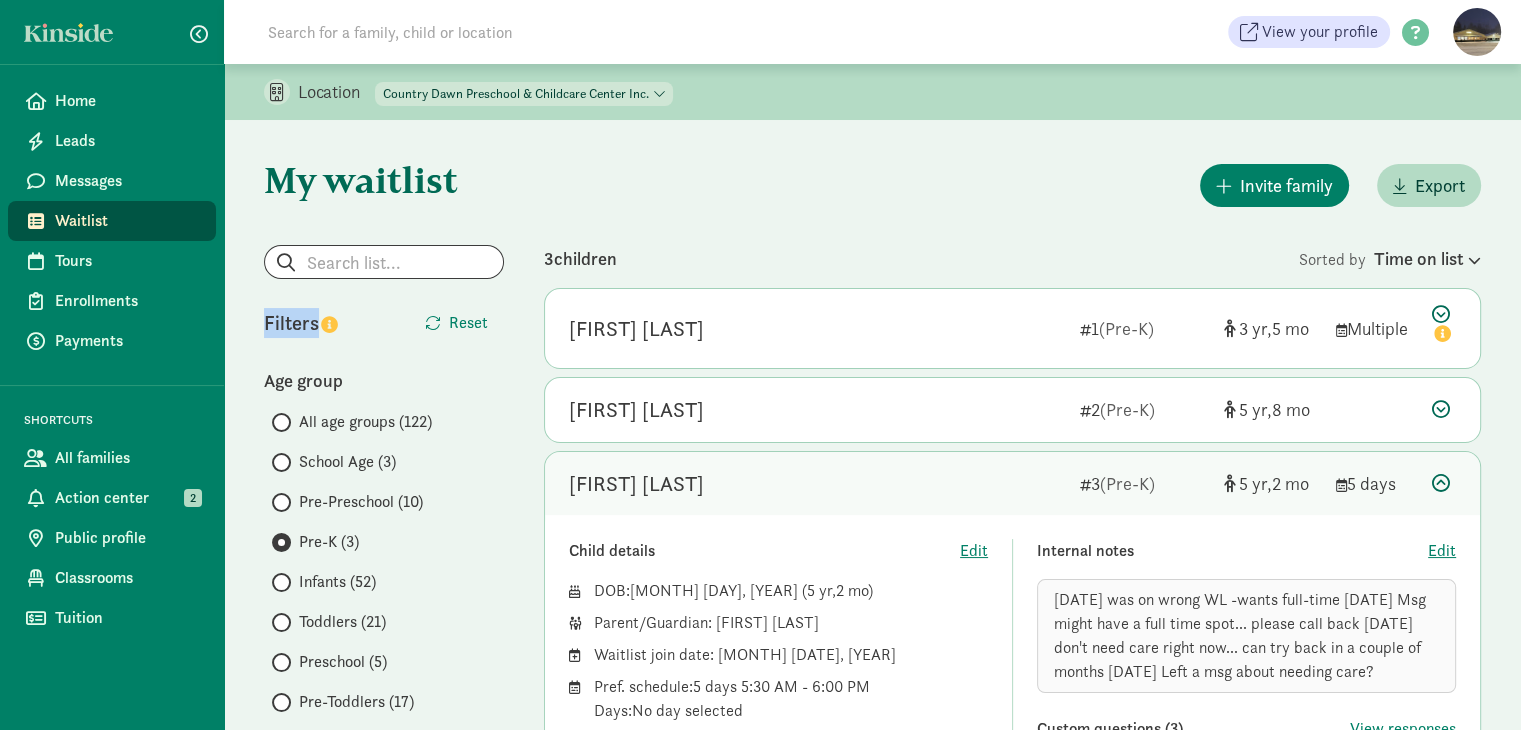 click at bounding box center [1441, 483] 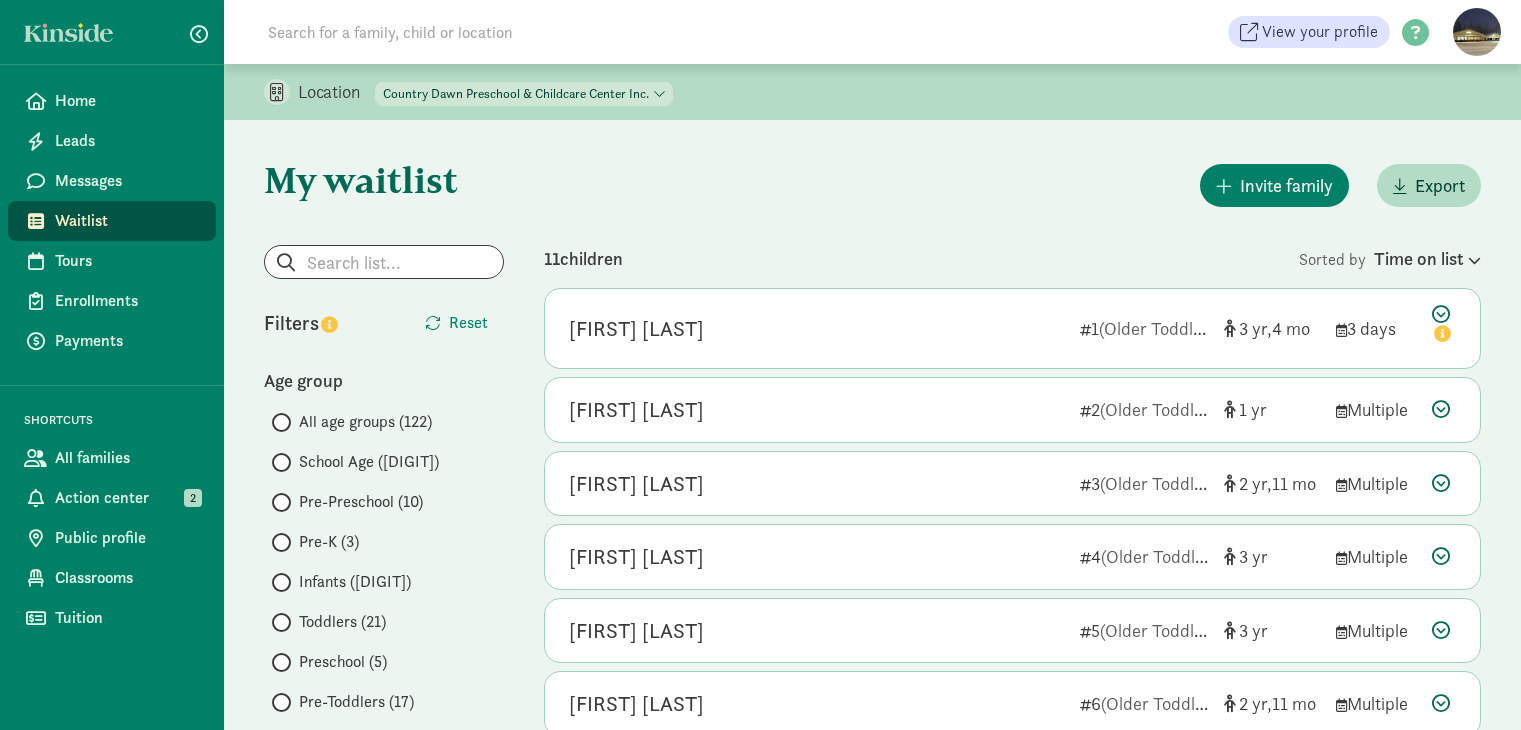 scroll, scrollTop: 500, scrollLeft: 0, axis: vertical 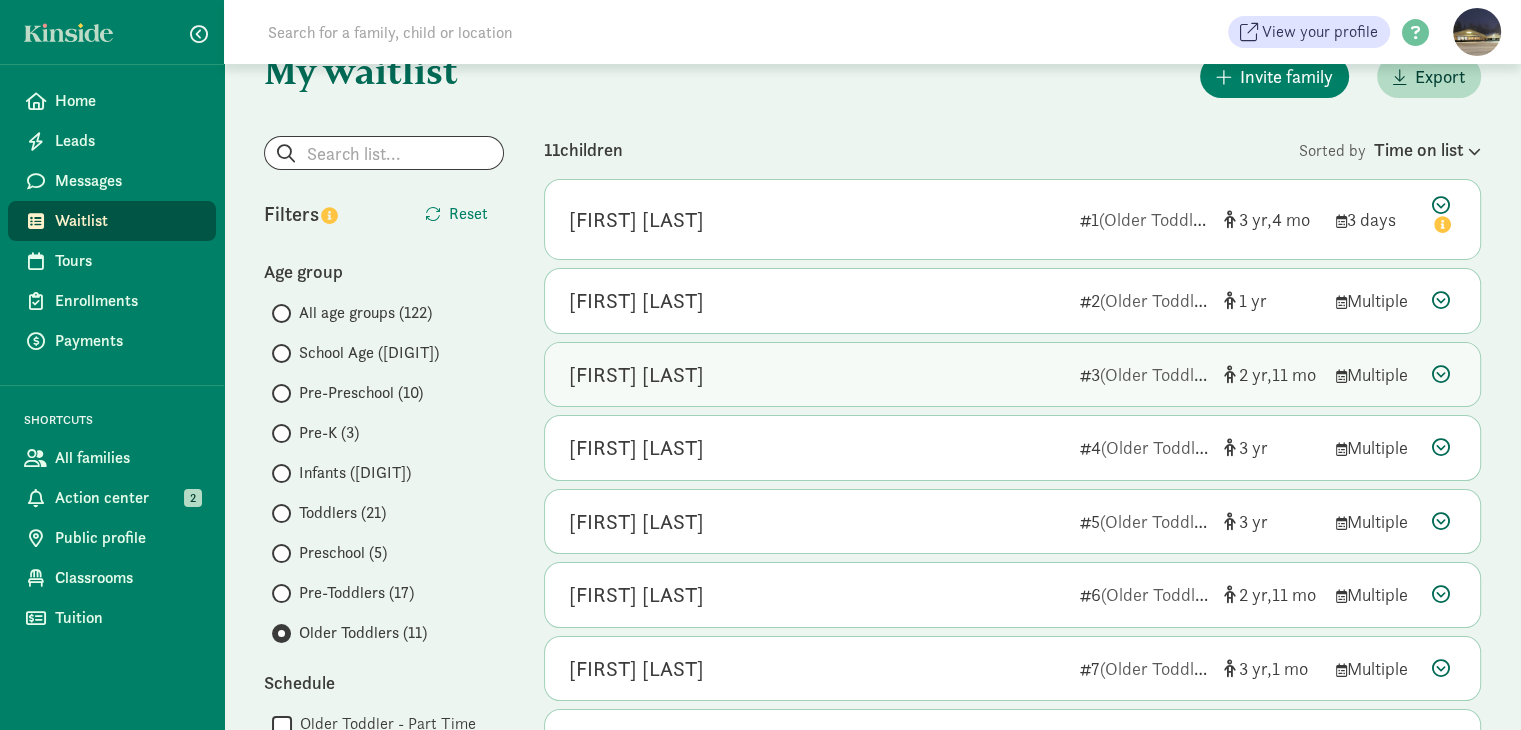click at bounding box center [1441, 374] 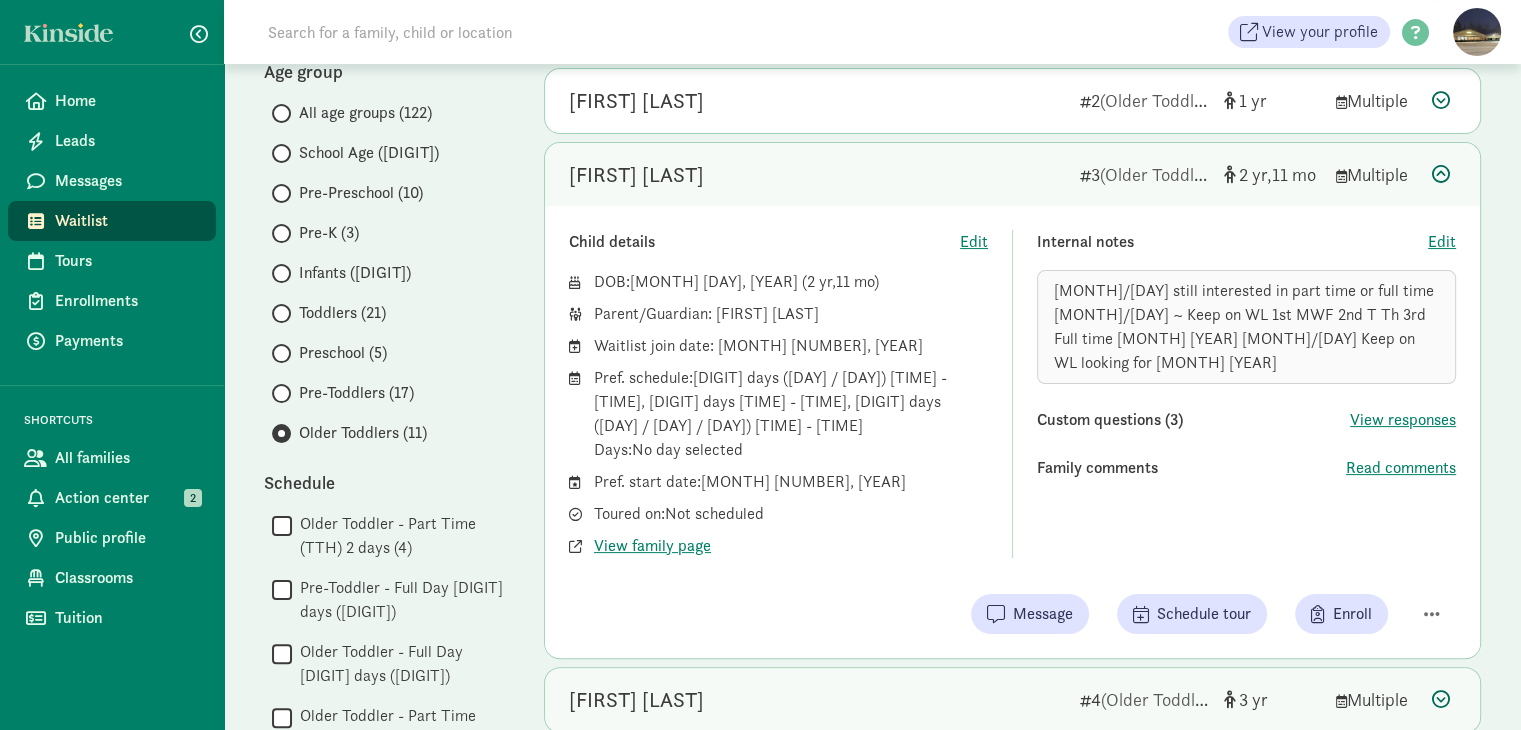 scroll, scrollTop: 409, scrollLeft: 0, axis: vertical 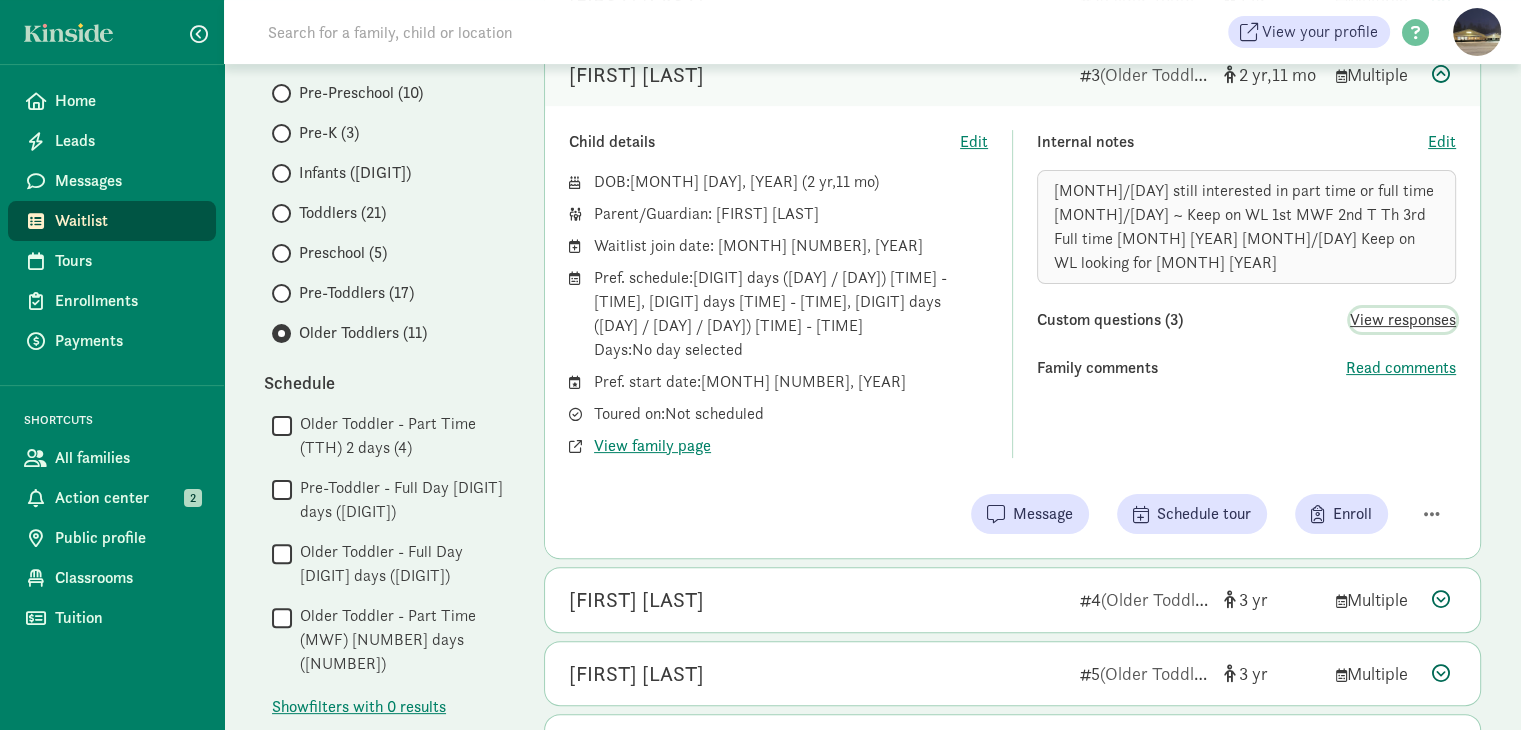click on "View responses" at bounding box center [1403, 320] 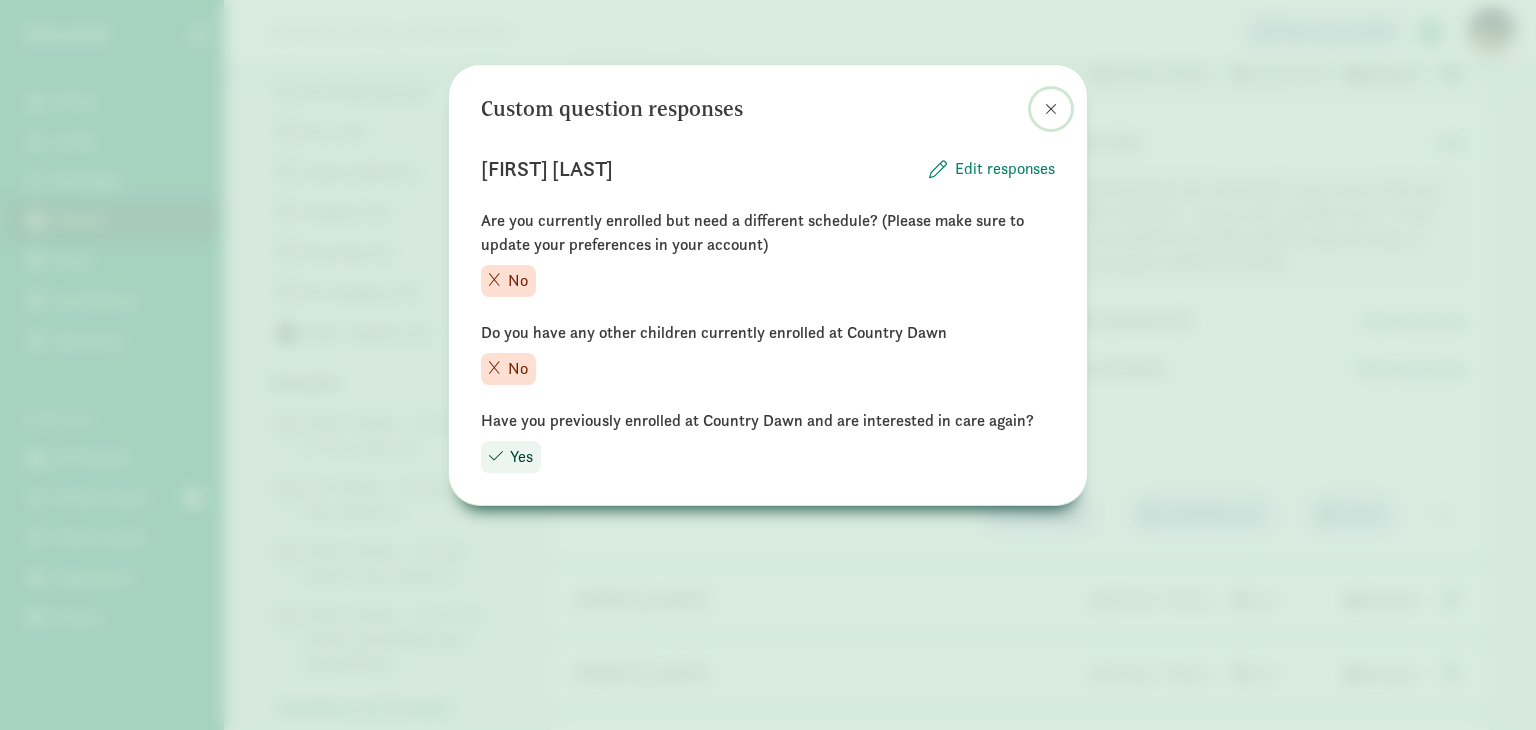 click at bounding box center (1051, 109) 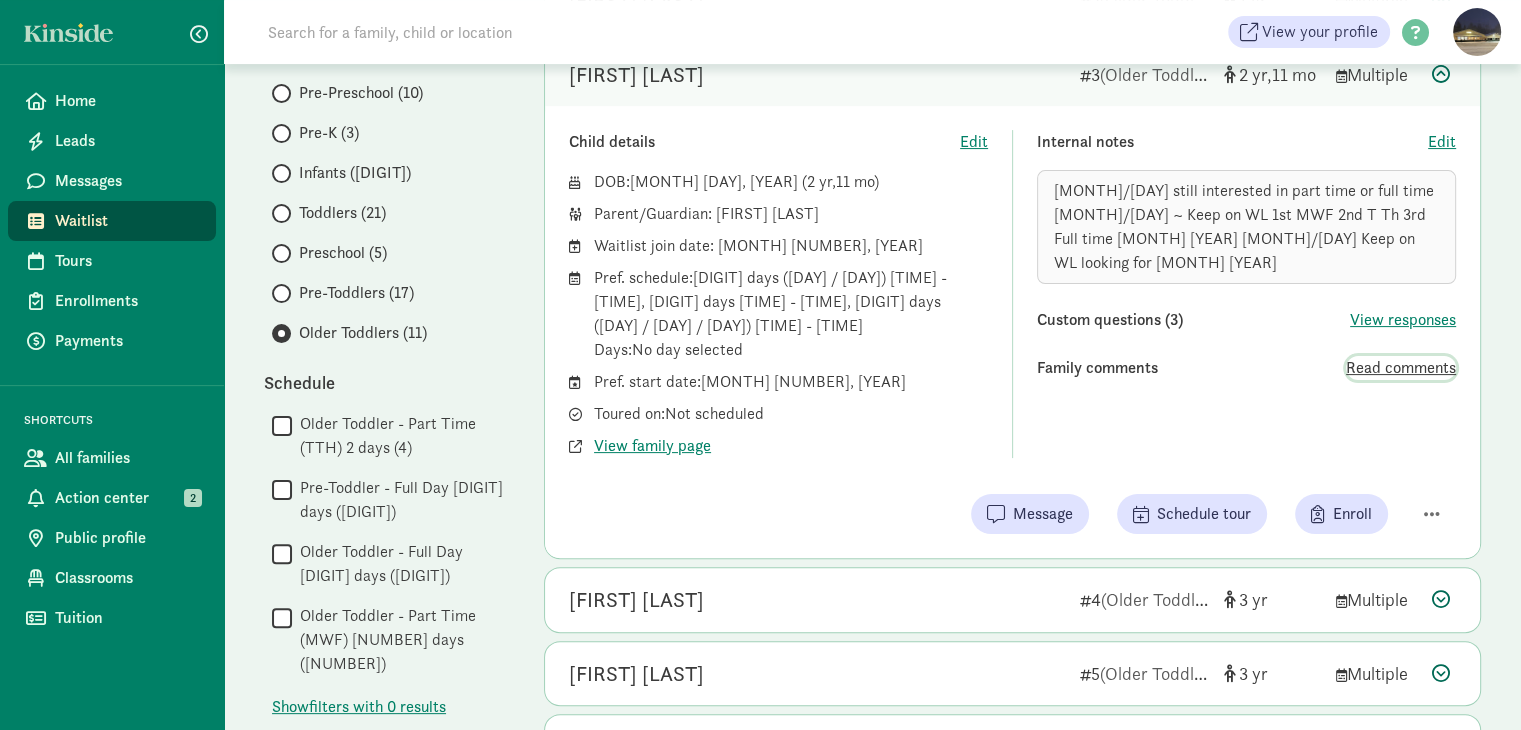 click on "Read comments" at bounding box center [1401, 368] 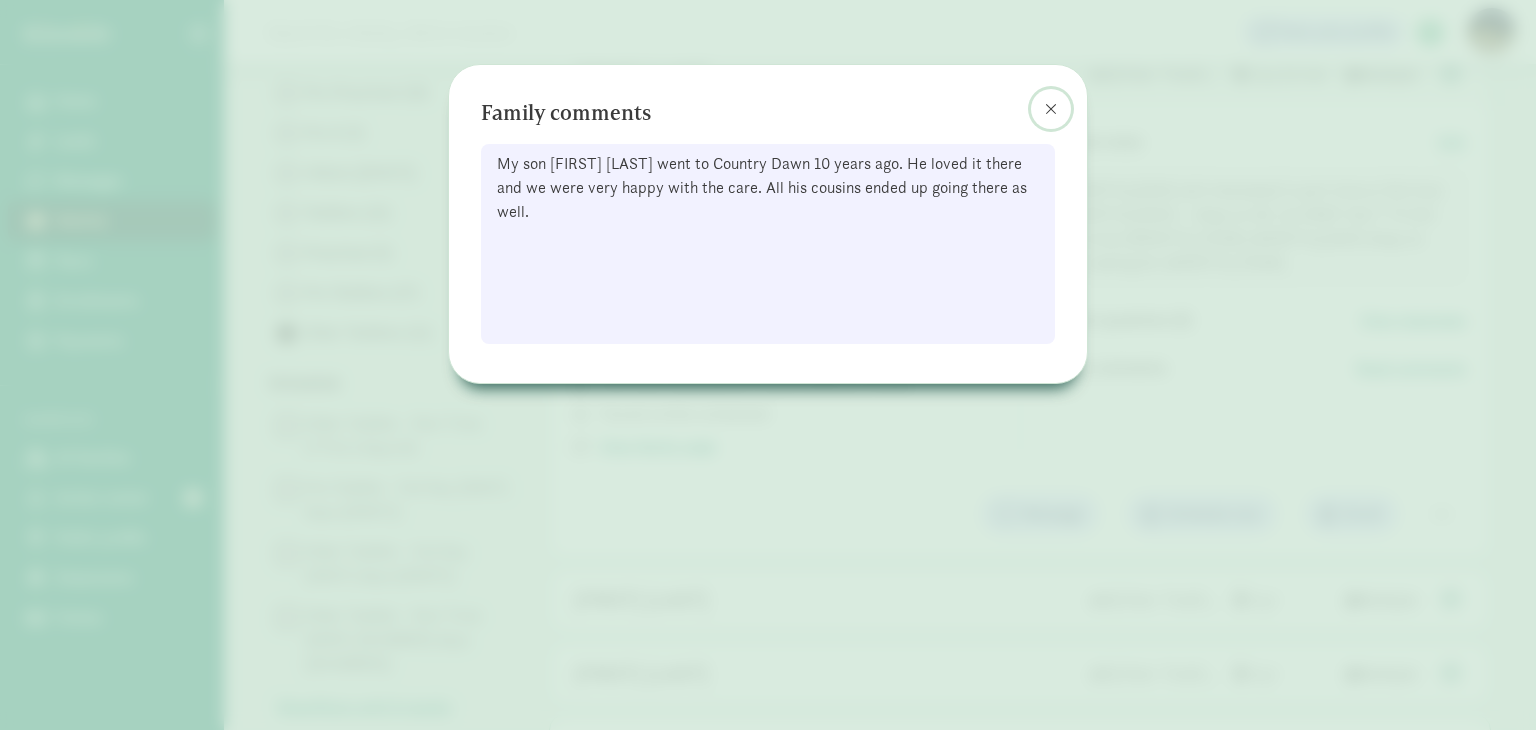 click at bounding box center [1051, 109] 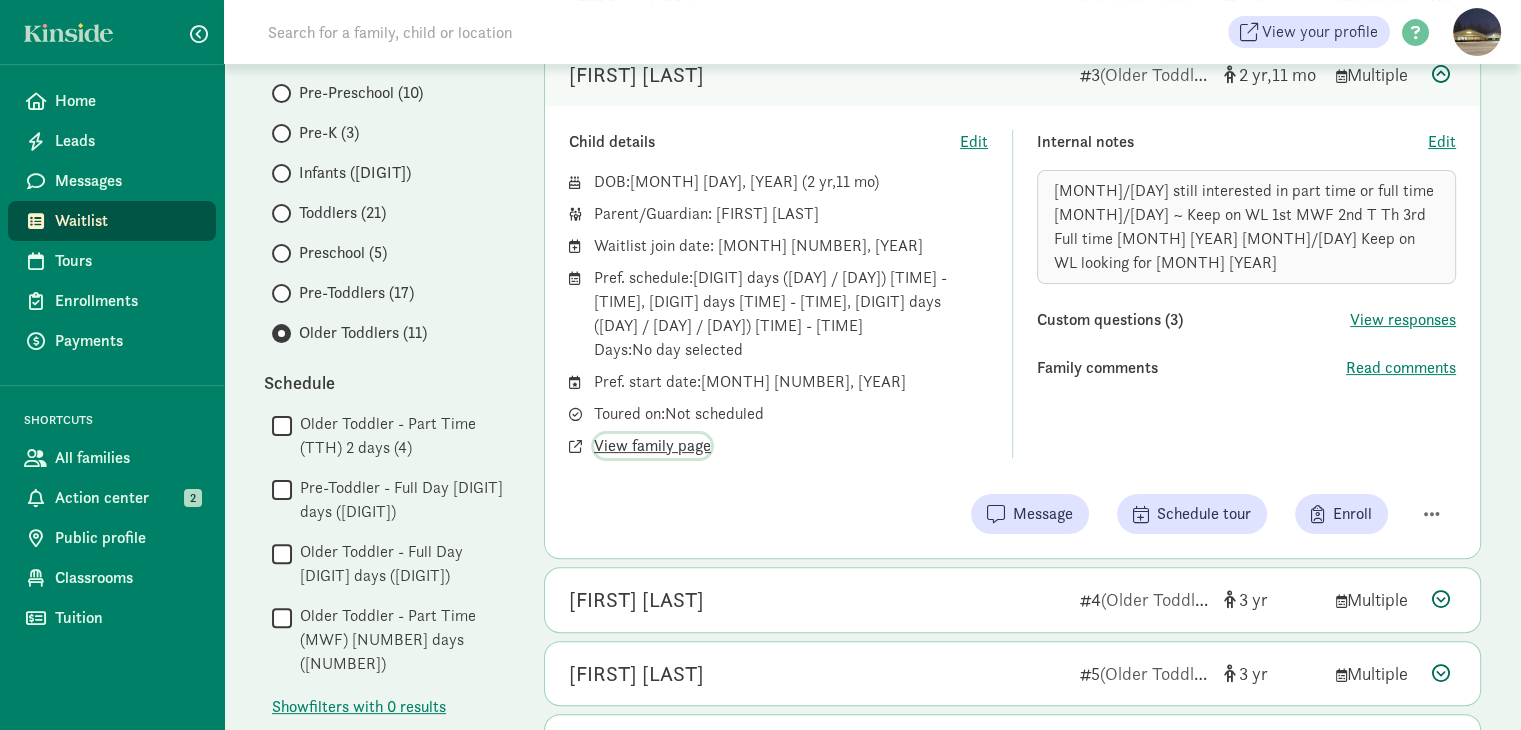 click on "View family page" at bounding box center [652, 446] 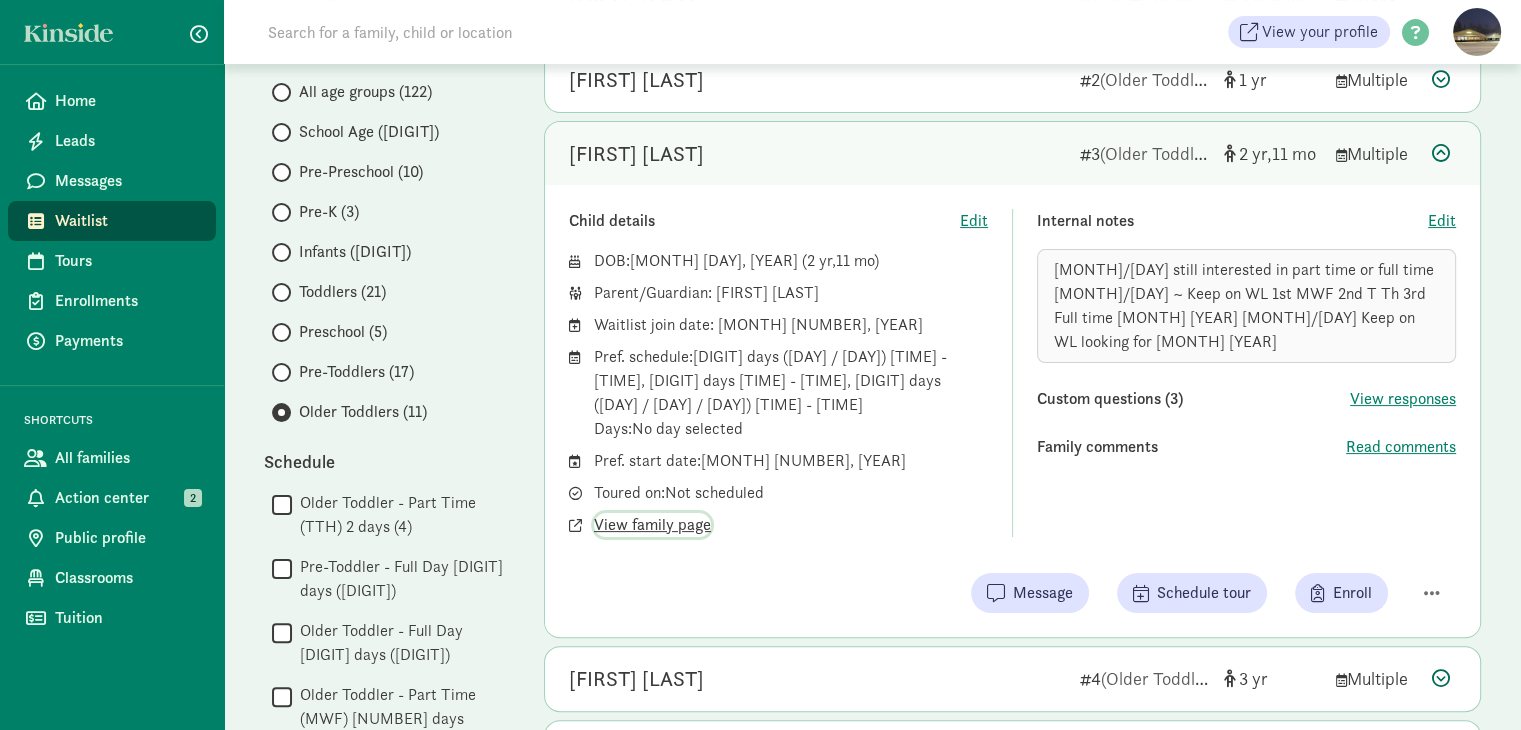 scroll, scrollTop: 325, scrollLeft: 0, axis: vertical 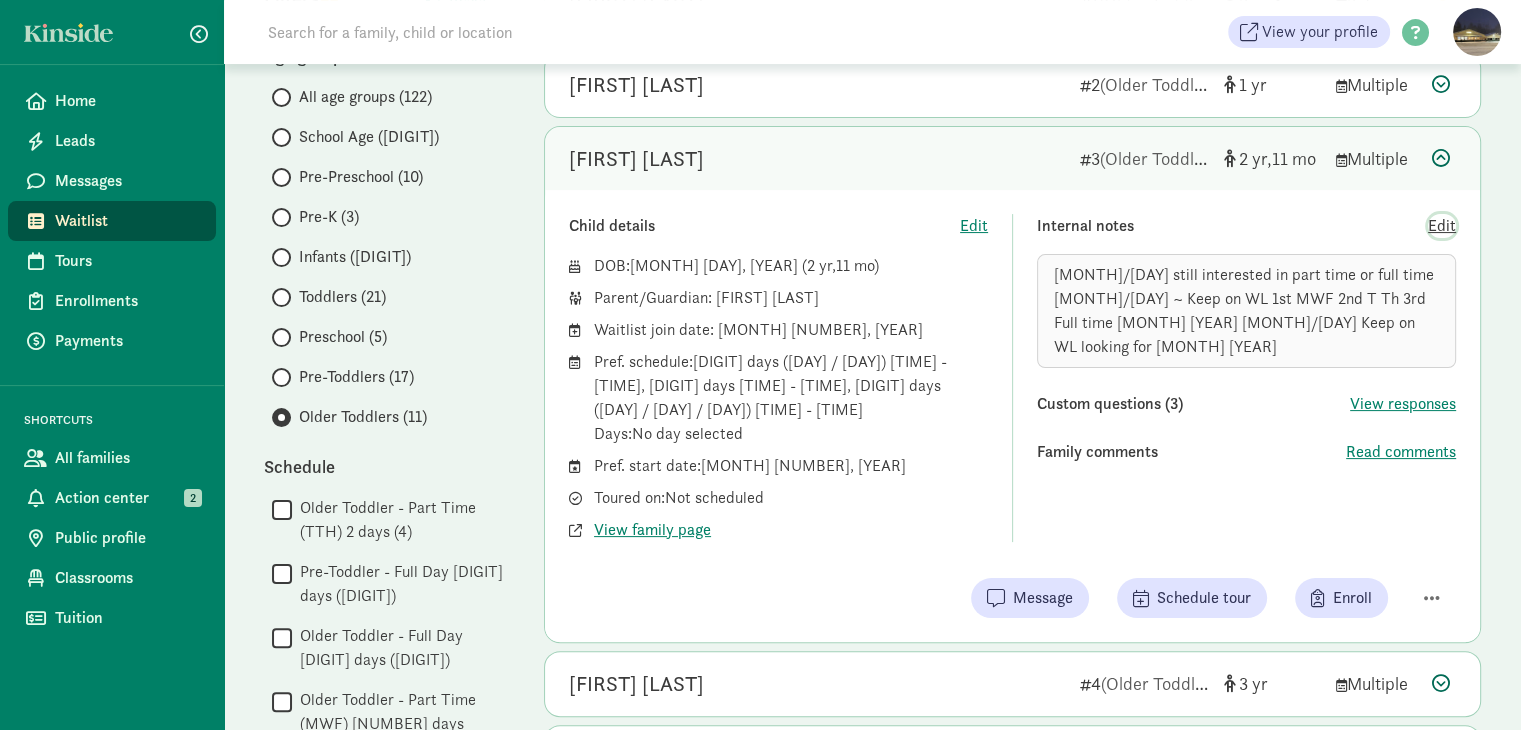click on "Edit" at bounding box center [1442, 226] 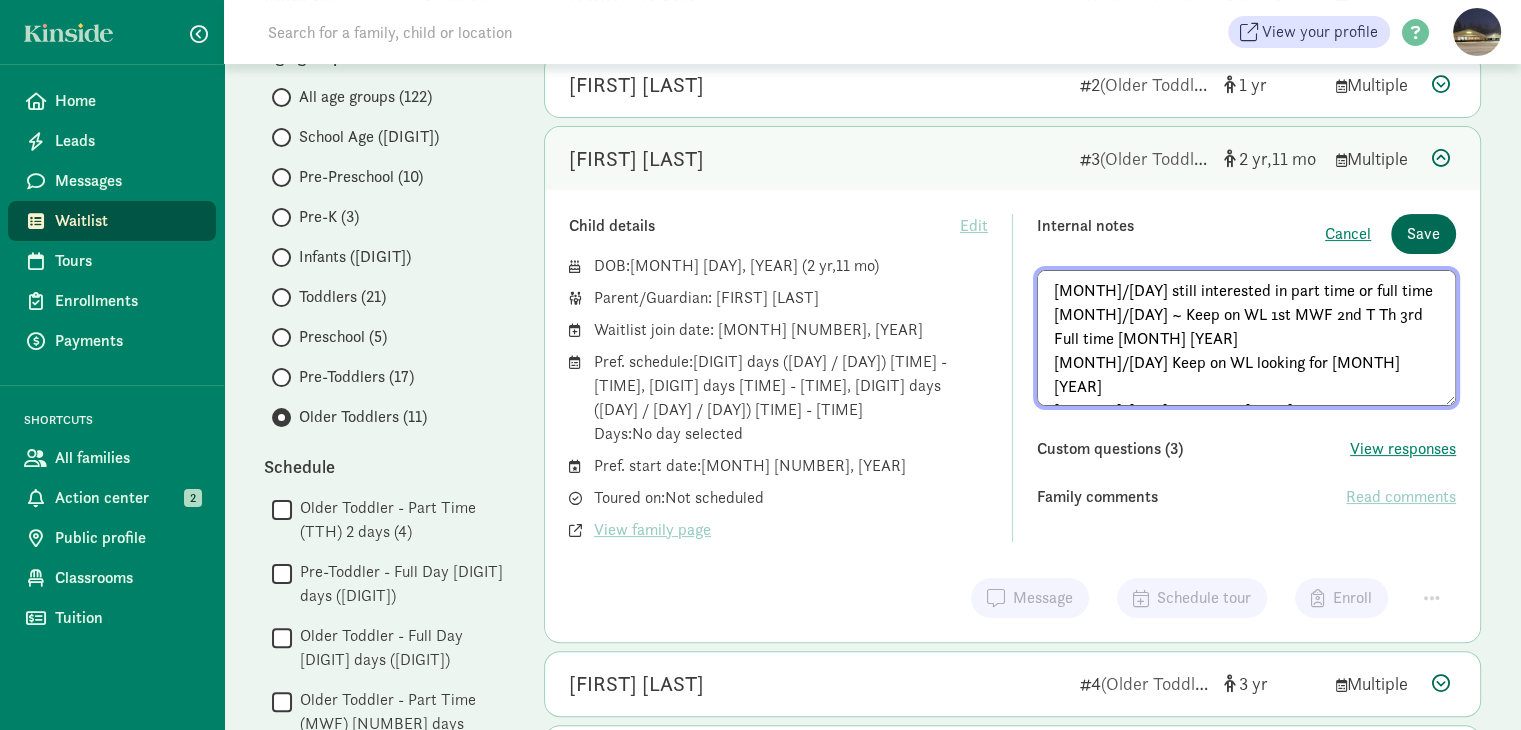 type on "5/28 still interested in part time or full time
10/29/24 ~ Keep on WL 1st MWF 2nd T Th 3rd Full time Sept 2025
3/19/25 Keep on WL looking for Sept 2026
8/6/25 wants Fall 2026" 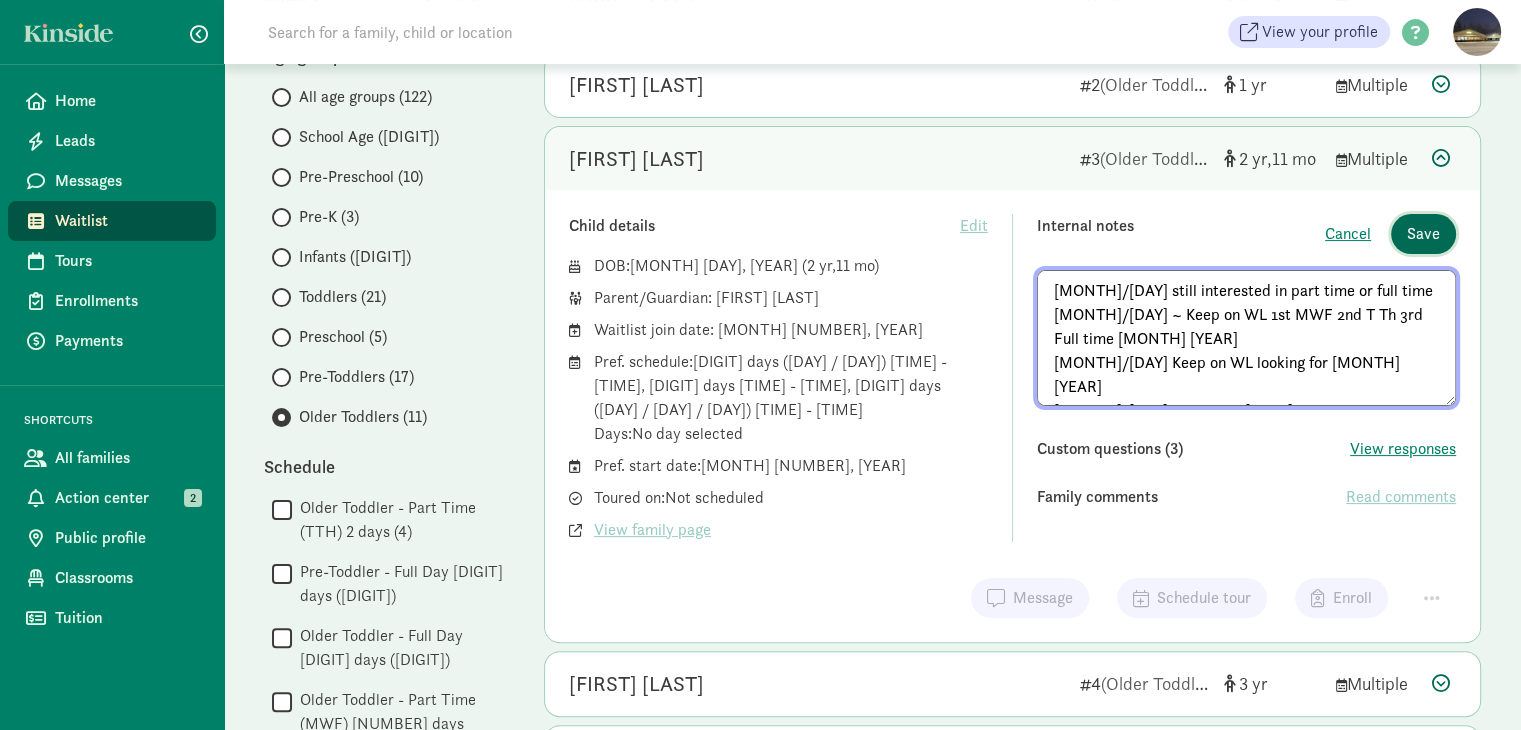 click on "Save" at bounding box center [1423, 234] 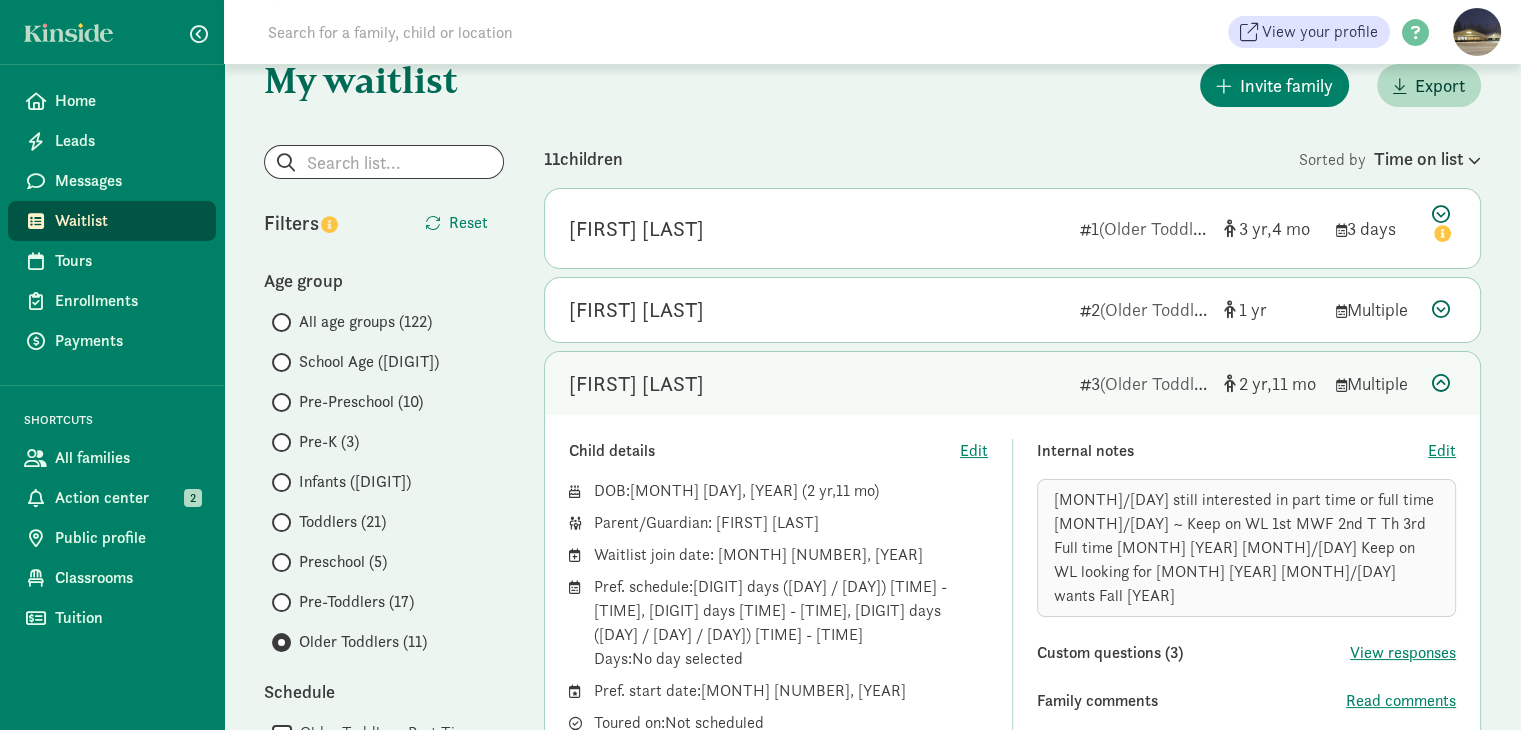 scroll, scrollTop: 77, scrollLeft: 0, axis: vertical 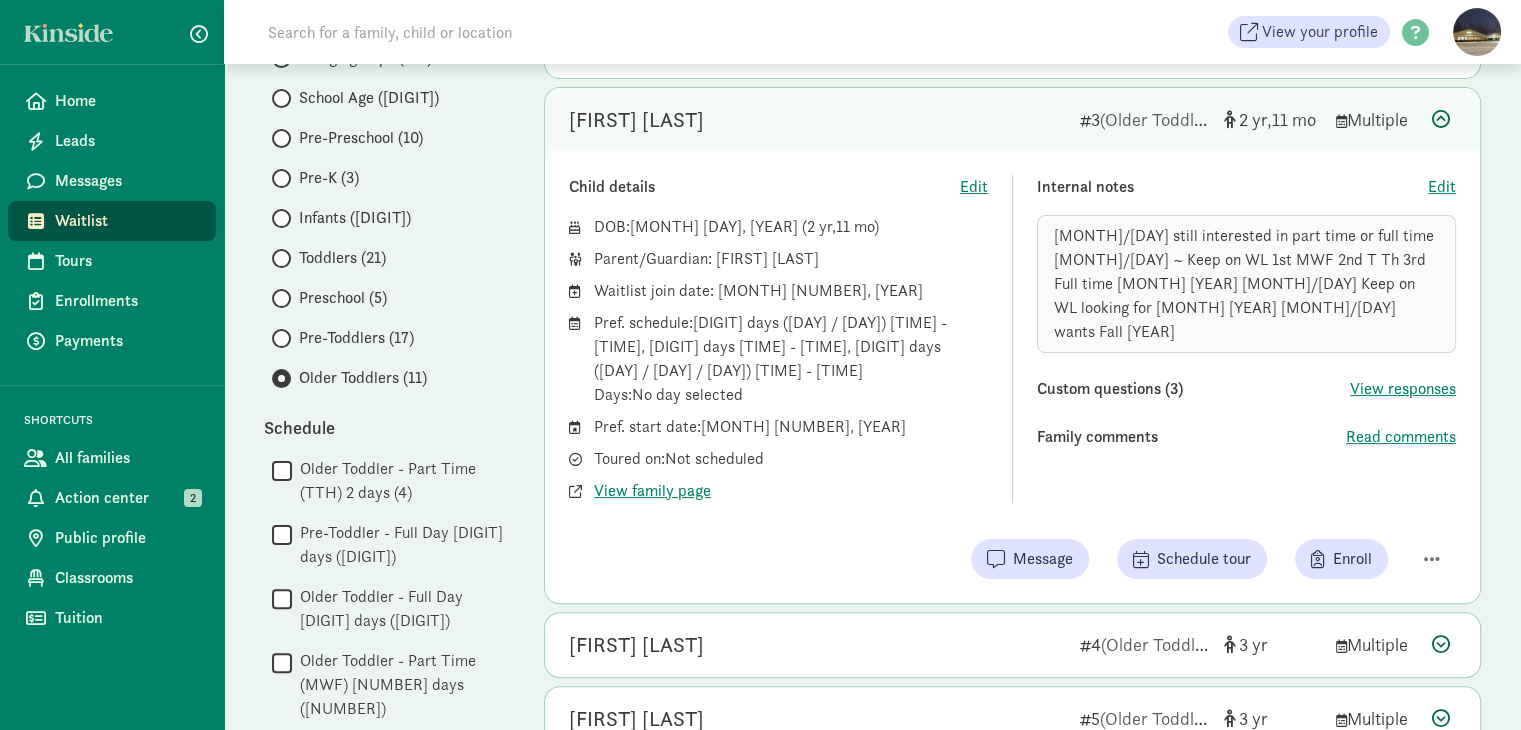 click at bounding box center (1441, 119) 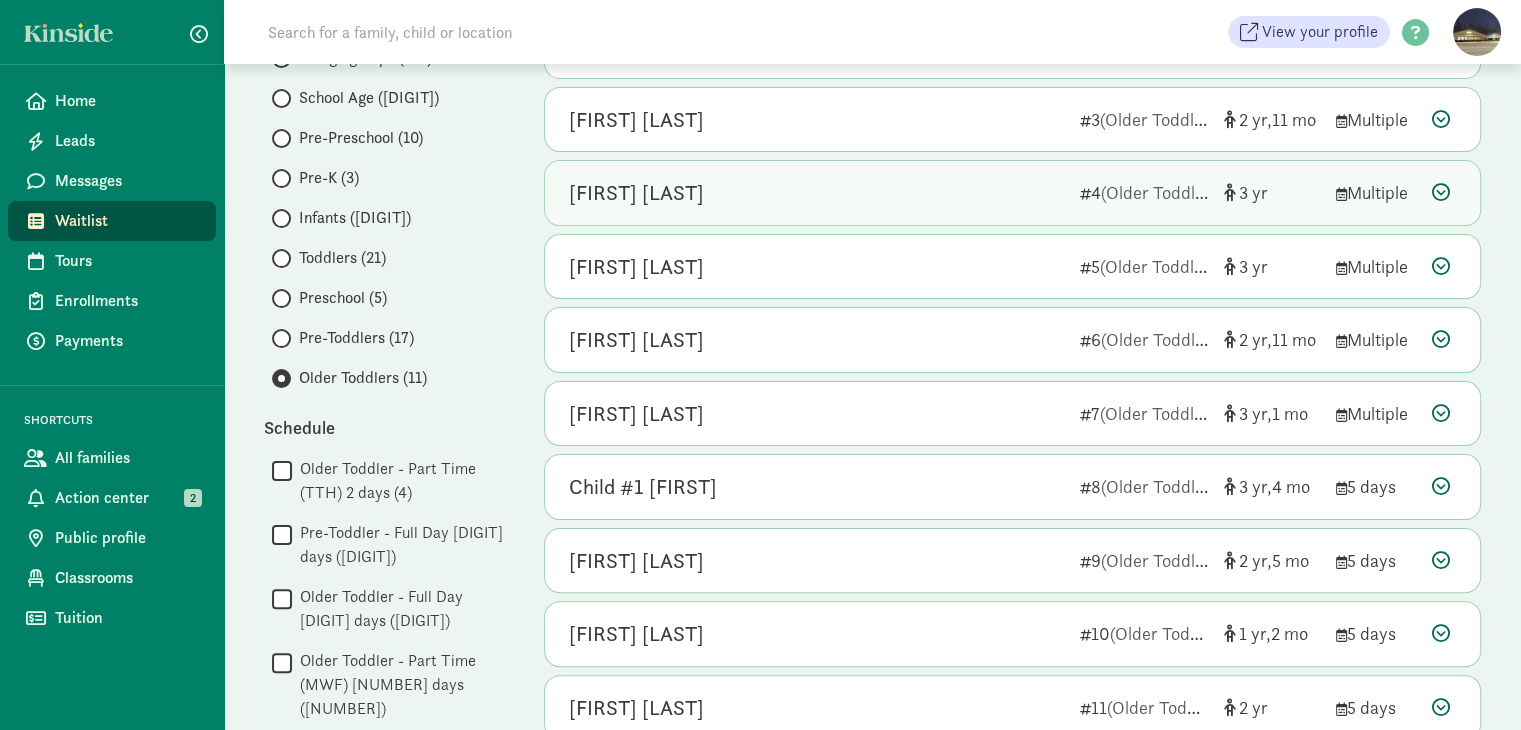 click at bounding box center (1441, 192) 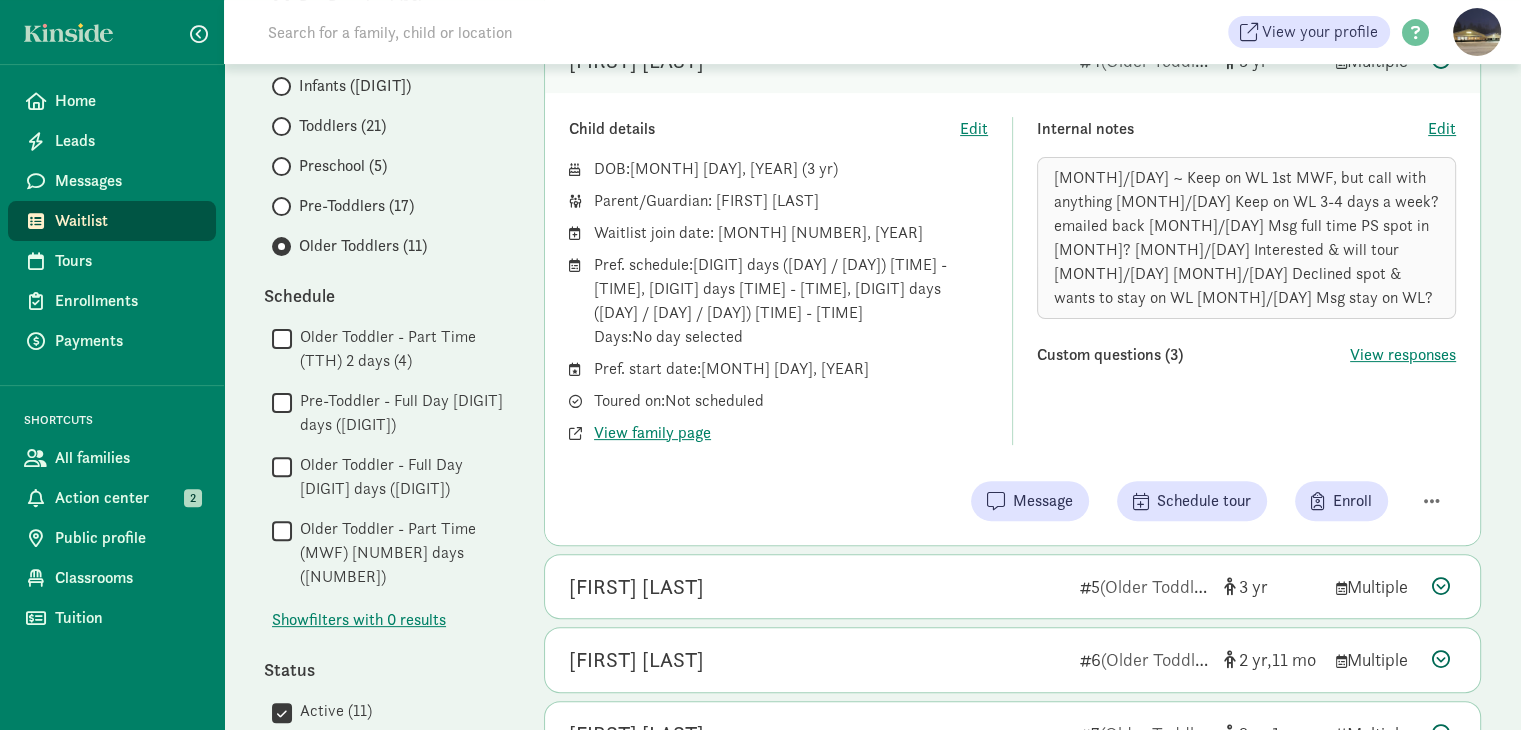 scroll, scrollTop: 498, scrollLeft: 0, axis: vertical 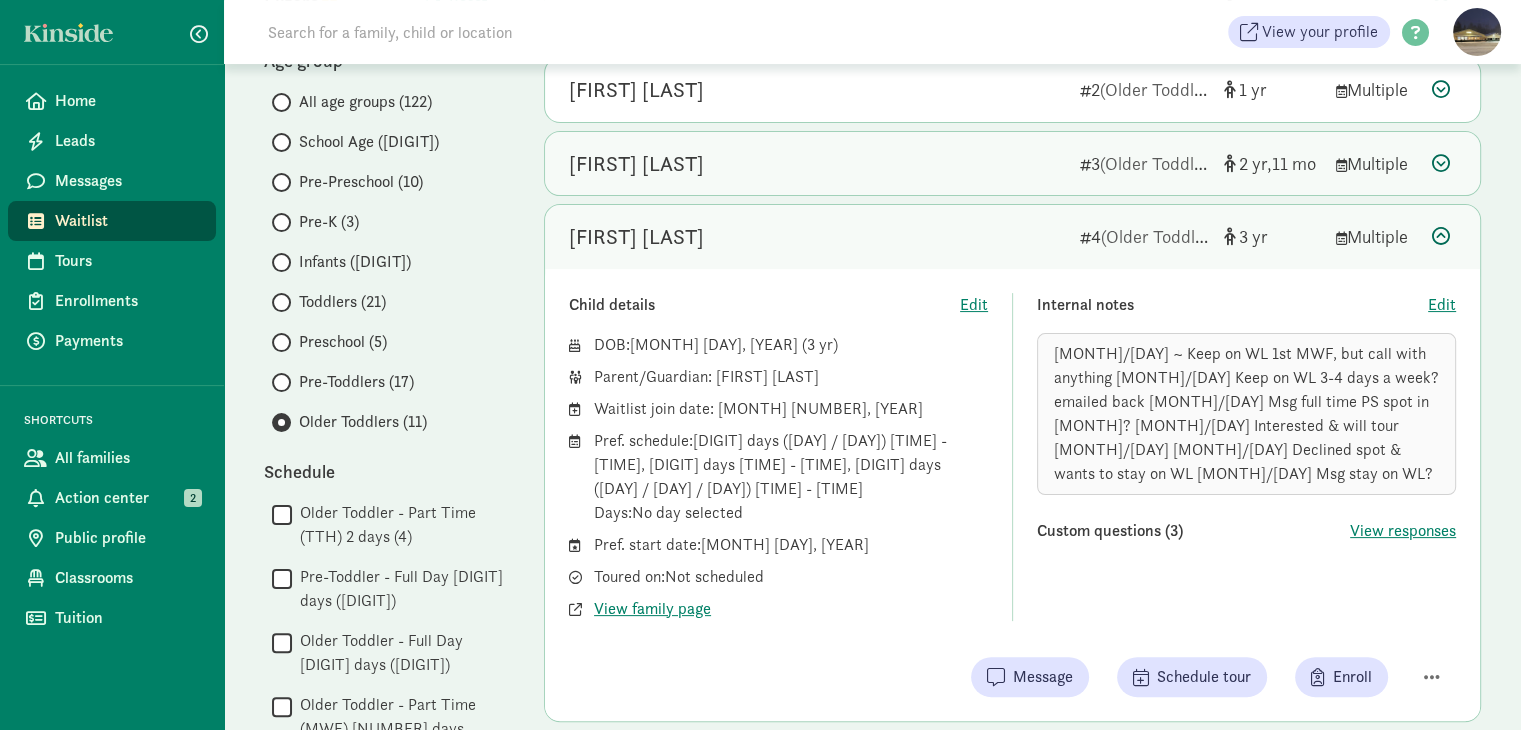click at bounding box center [1441, 163] 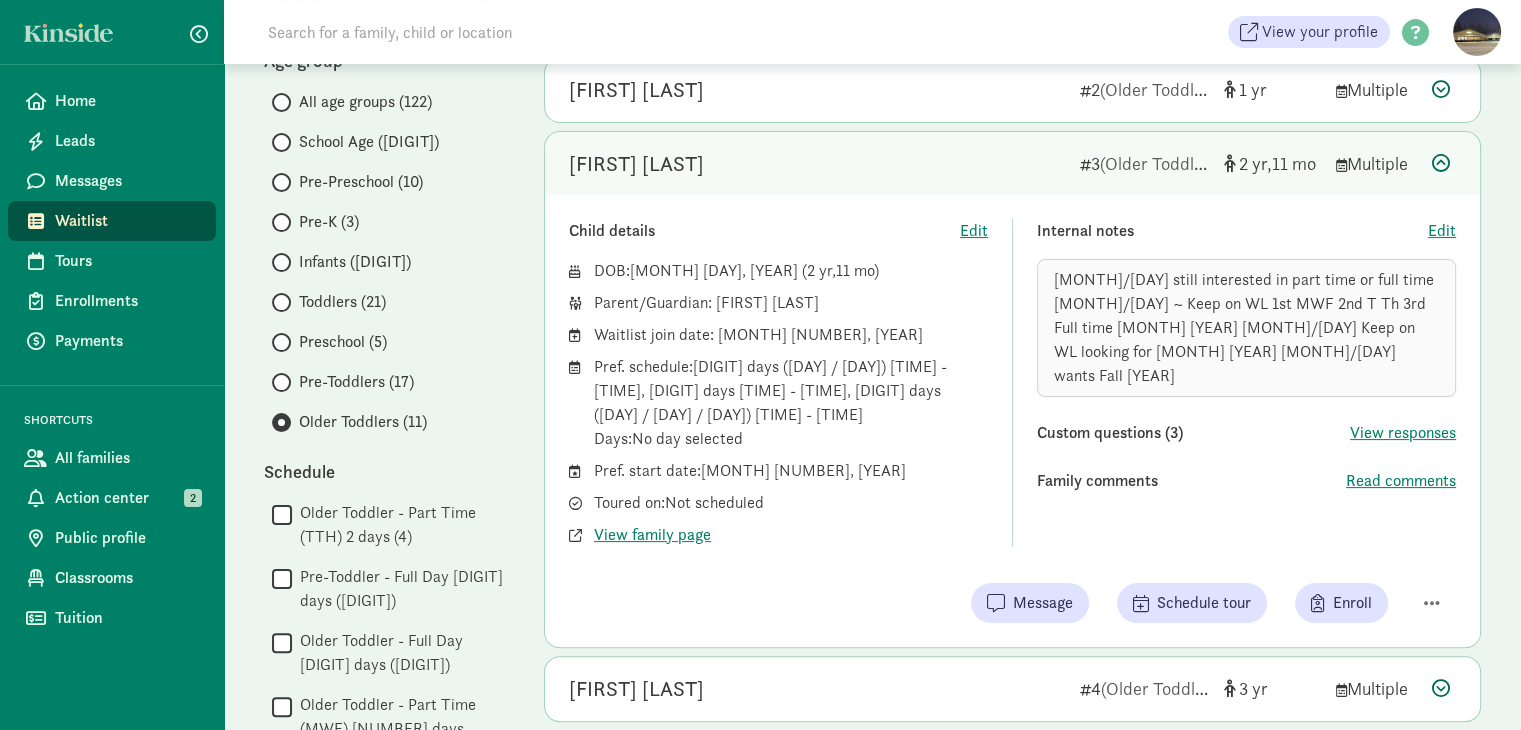 click at bounding box center (1441, 163) 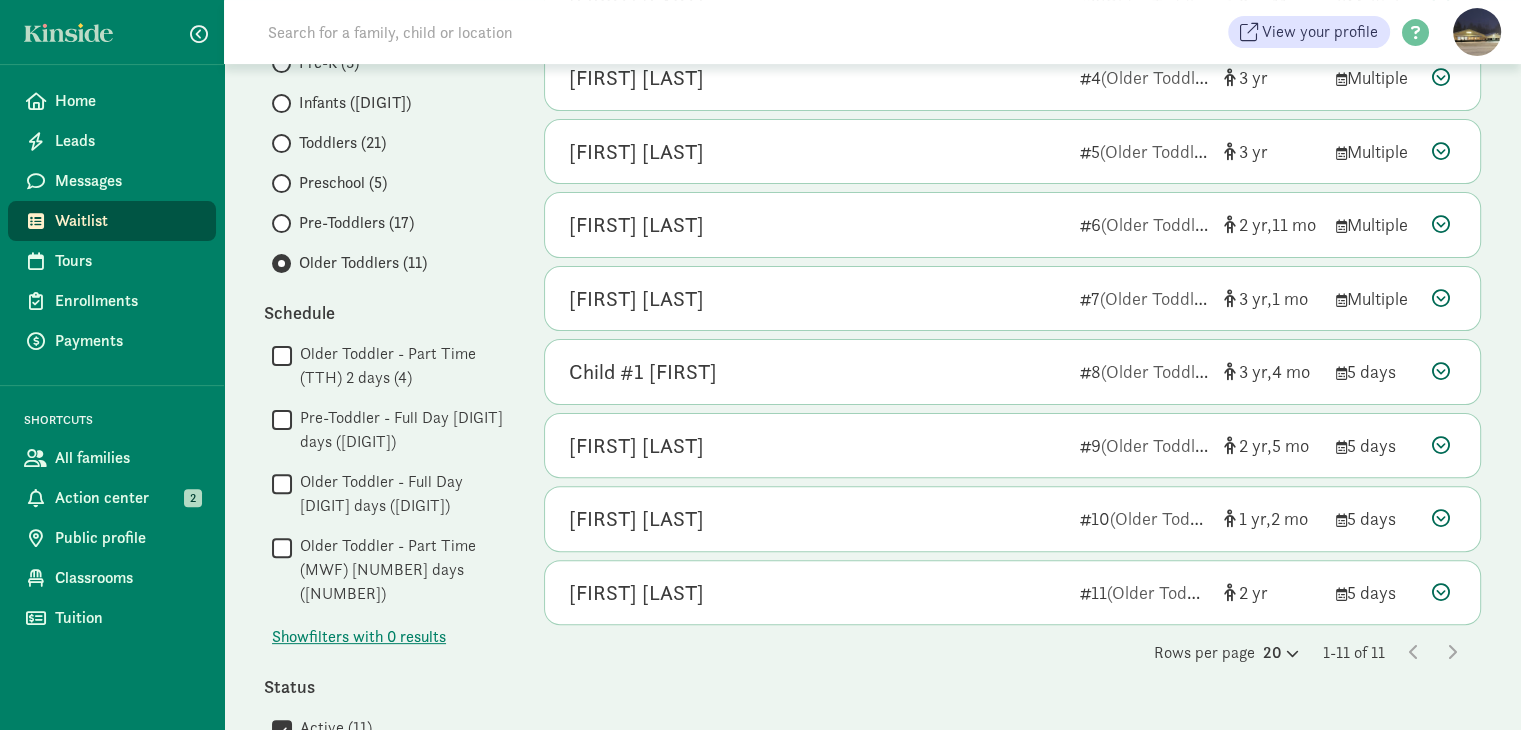 scroll, scrollTop: 483, scrollLeft: 0, axis: vertical 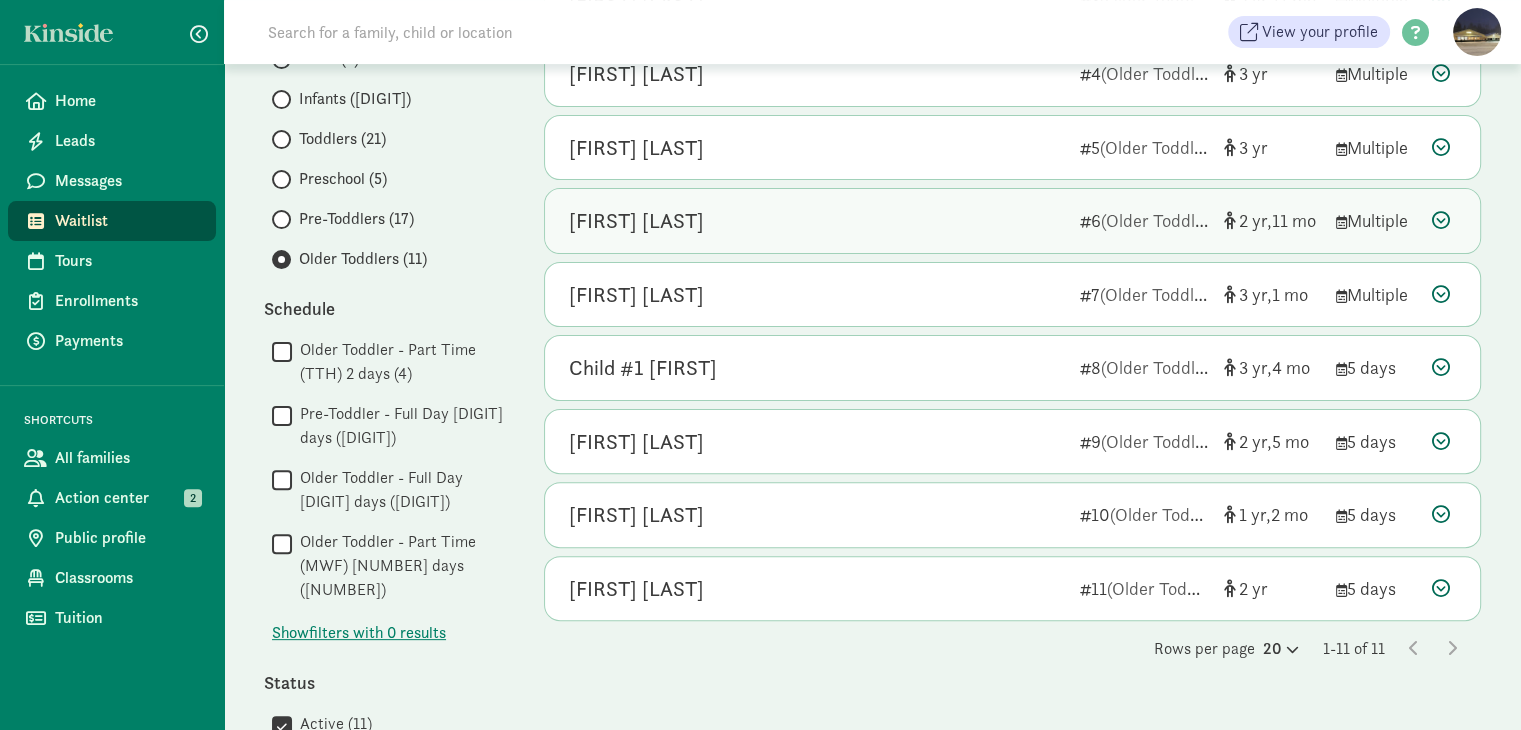 click at bounding box center (1441, 220) 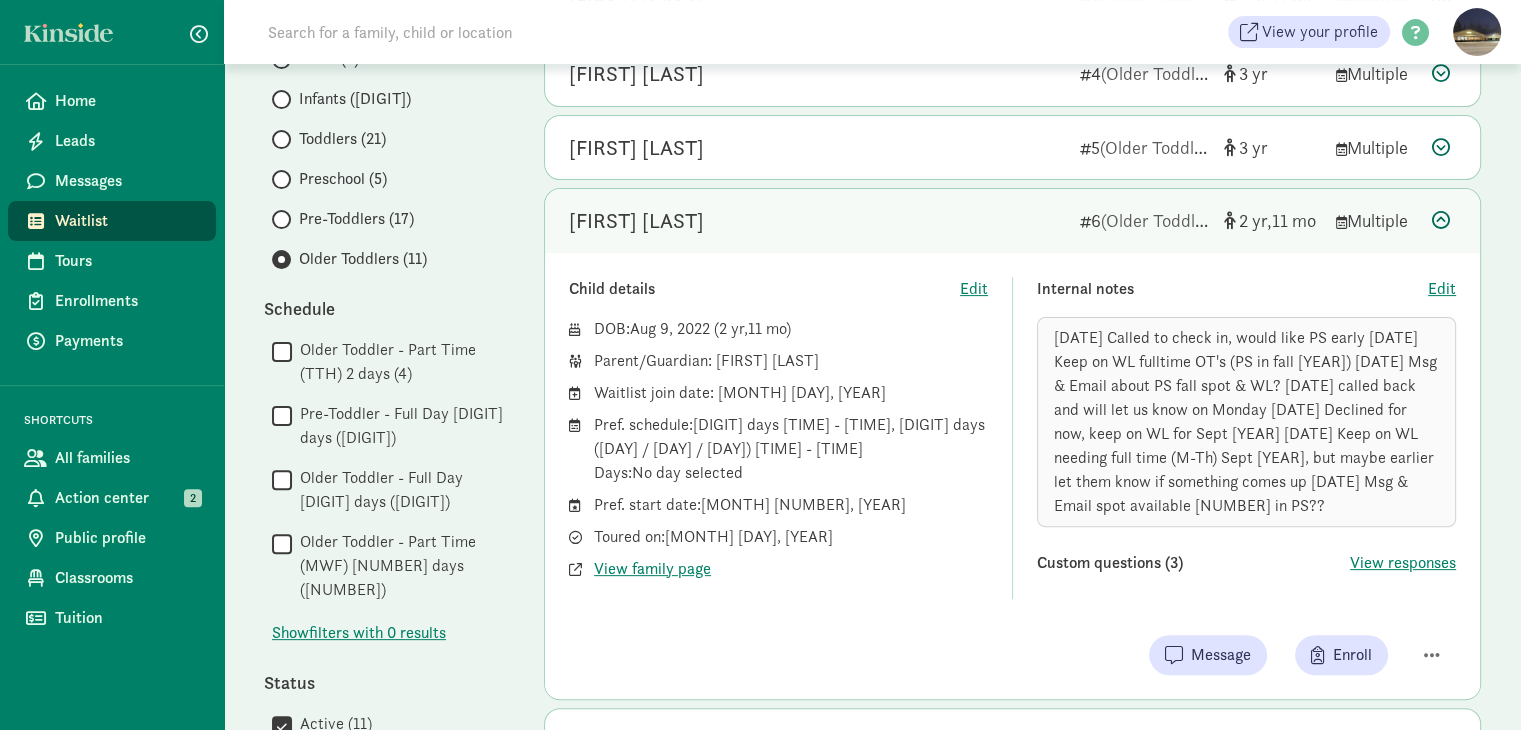 click at bounding box center [1441, 220] 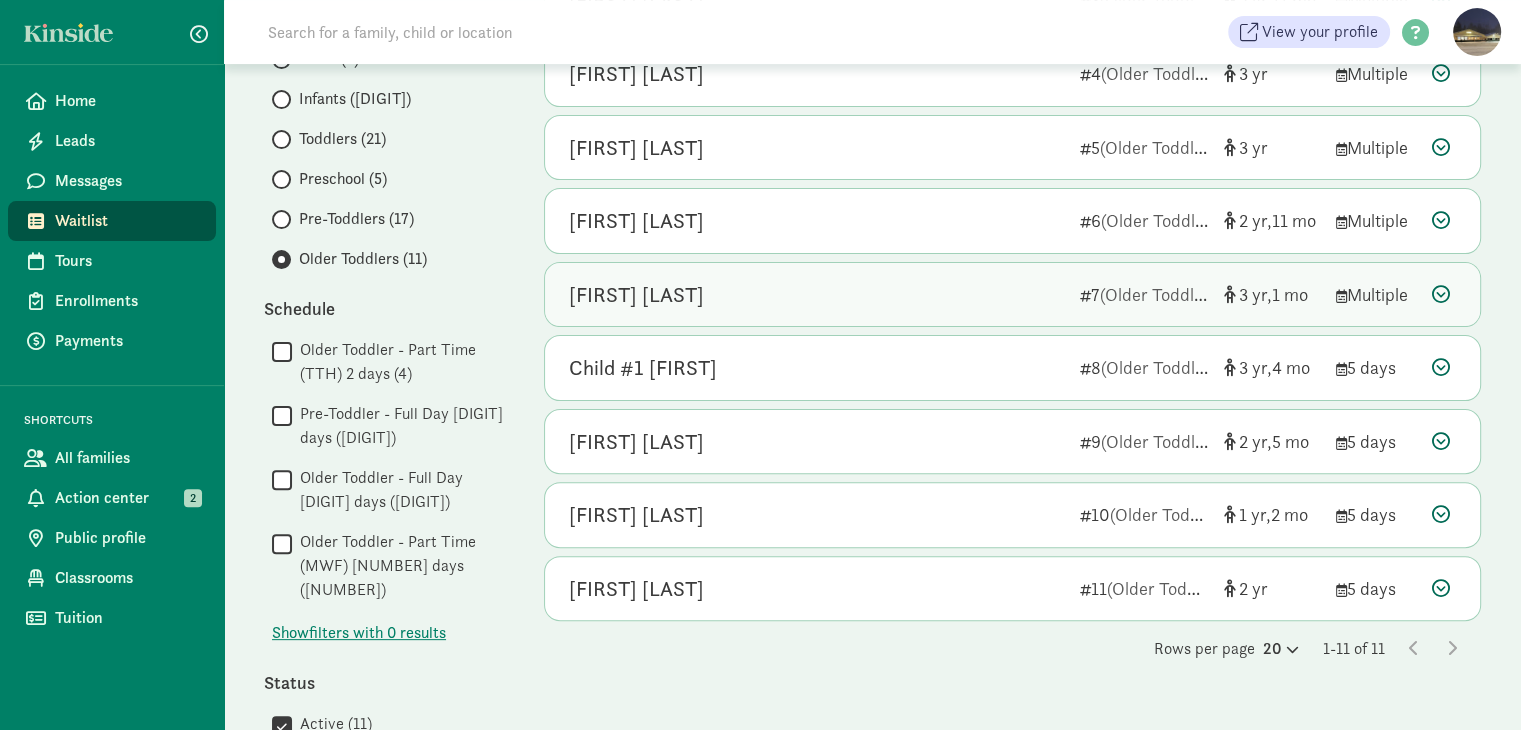 click at bounding box center (1441, 294) 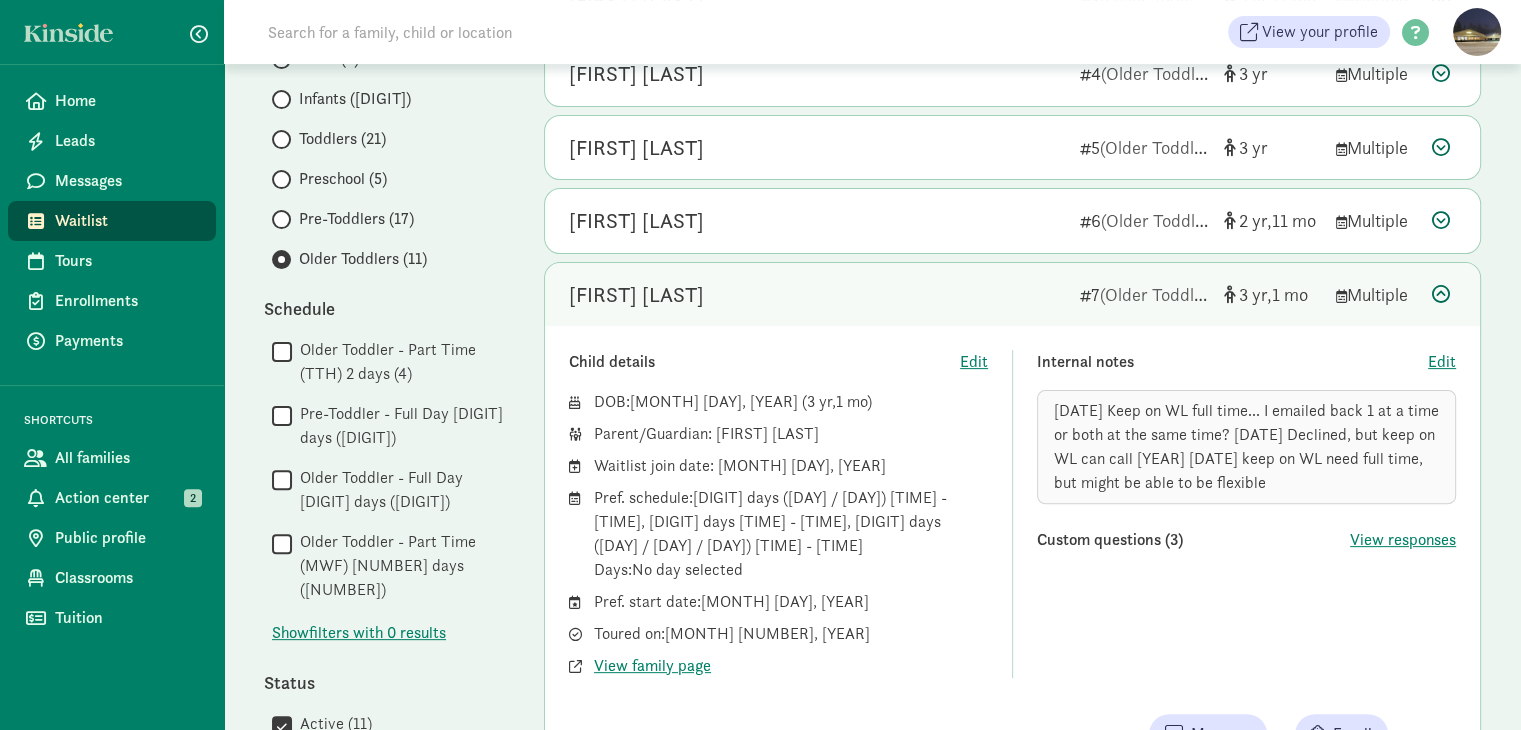 scroll, scrollTop: 639, scrollLeft: 0, axis: vertical 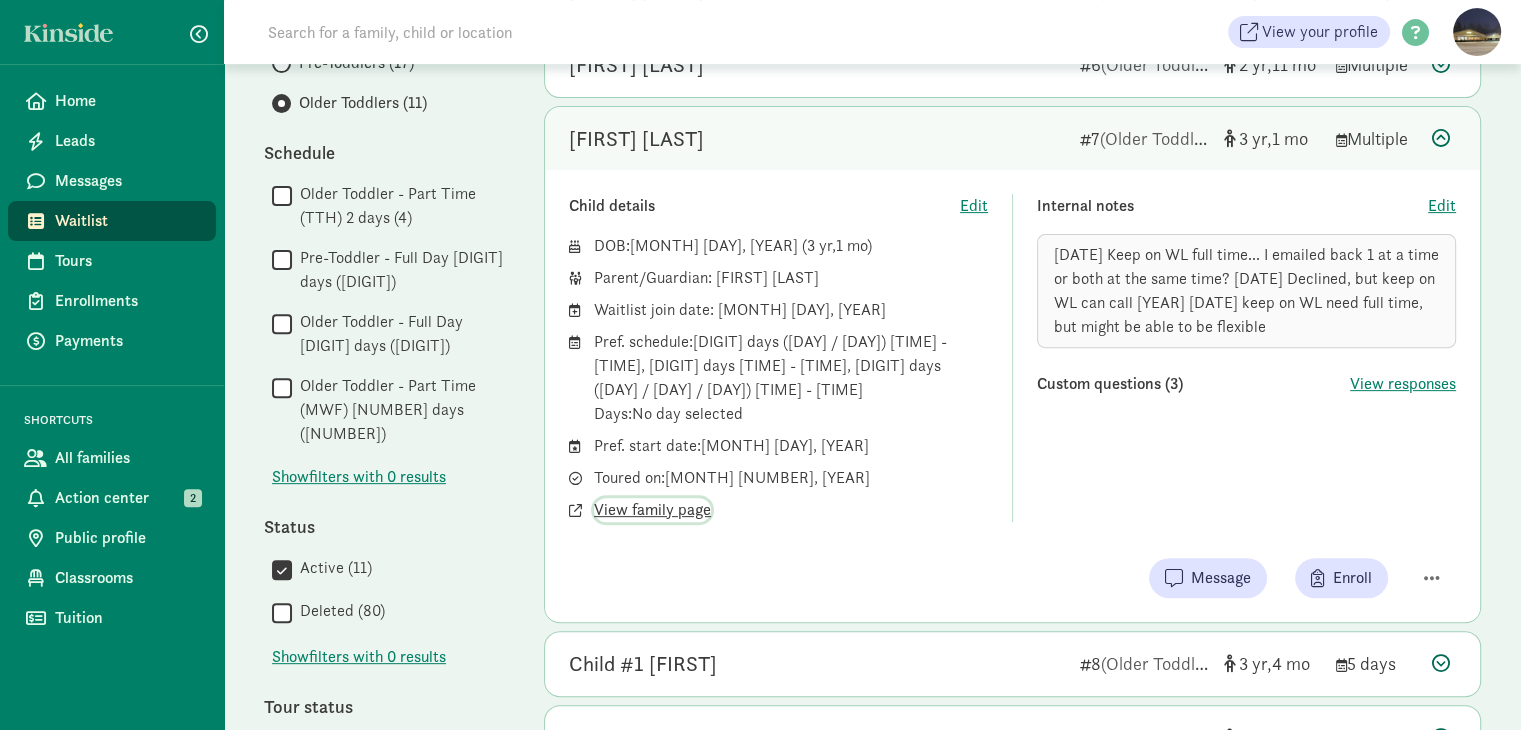 click on "View family page" at bounding box center [652, 510] 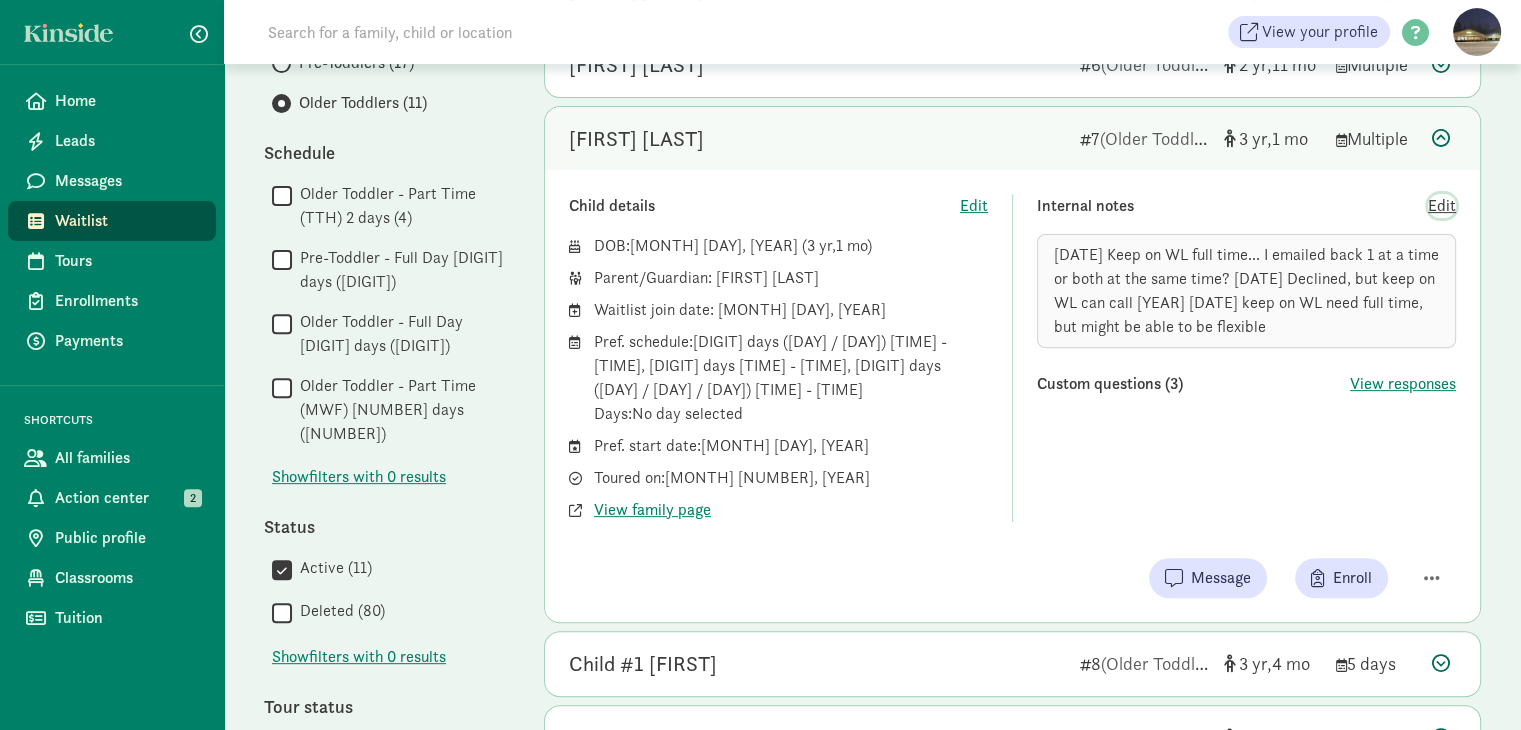 click on "Edit" at bounding box center [1442, 206] 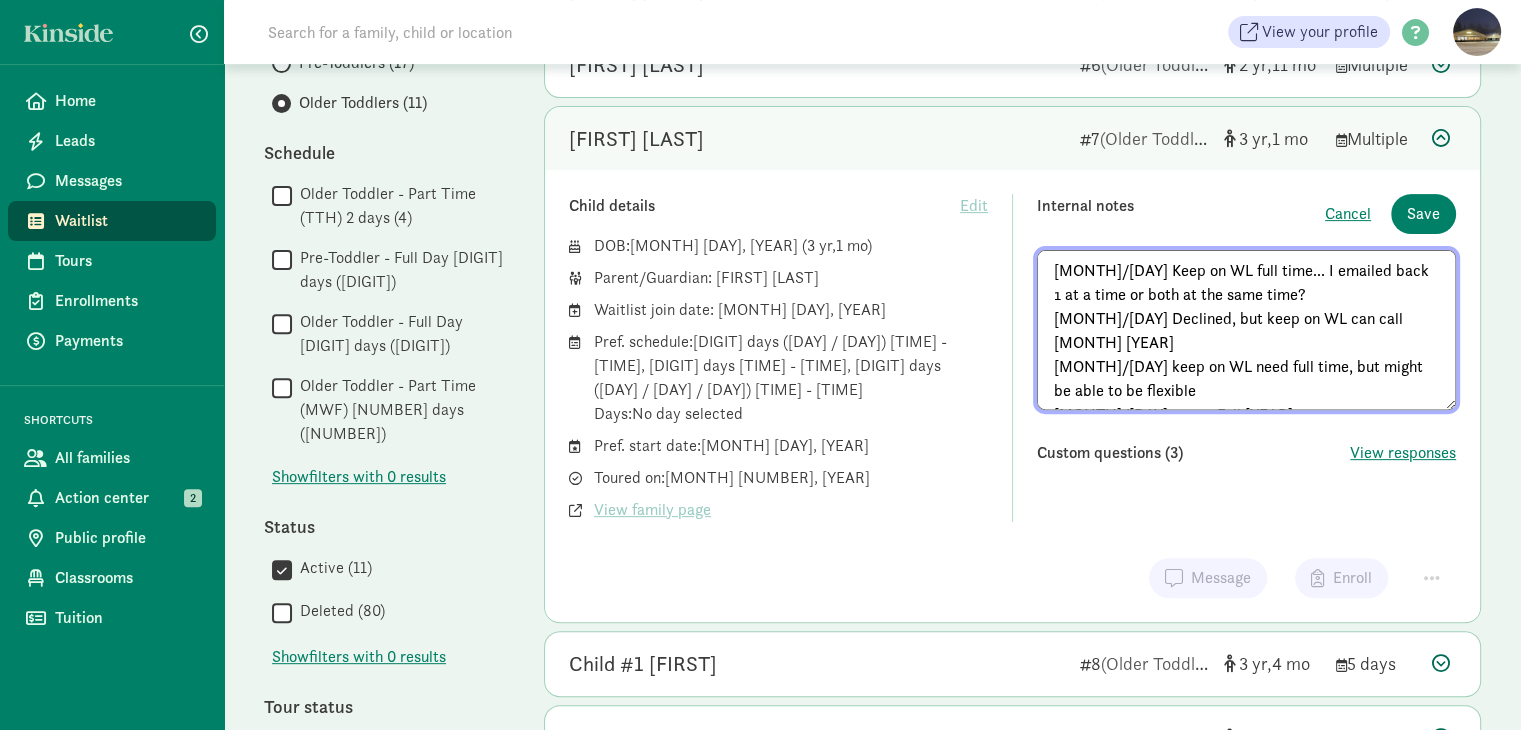 click on "10/31/24 Keep on WL full time... I emailed back 1 at a time or both at the same time?
4/8/25 Declined, but keep on WL can call Jan 2026
7/24/25 keep on WL need full time, but might be able to be flexible
8/6/25 wants Fall 2026" at bounding box center (1246, 330) 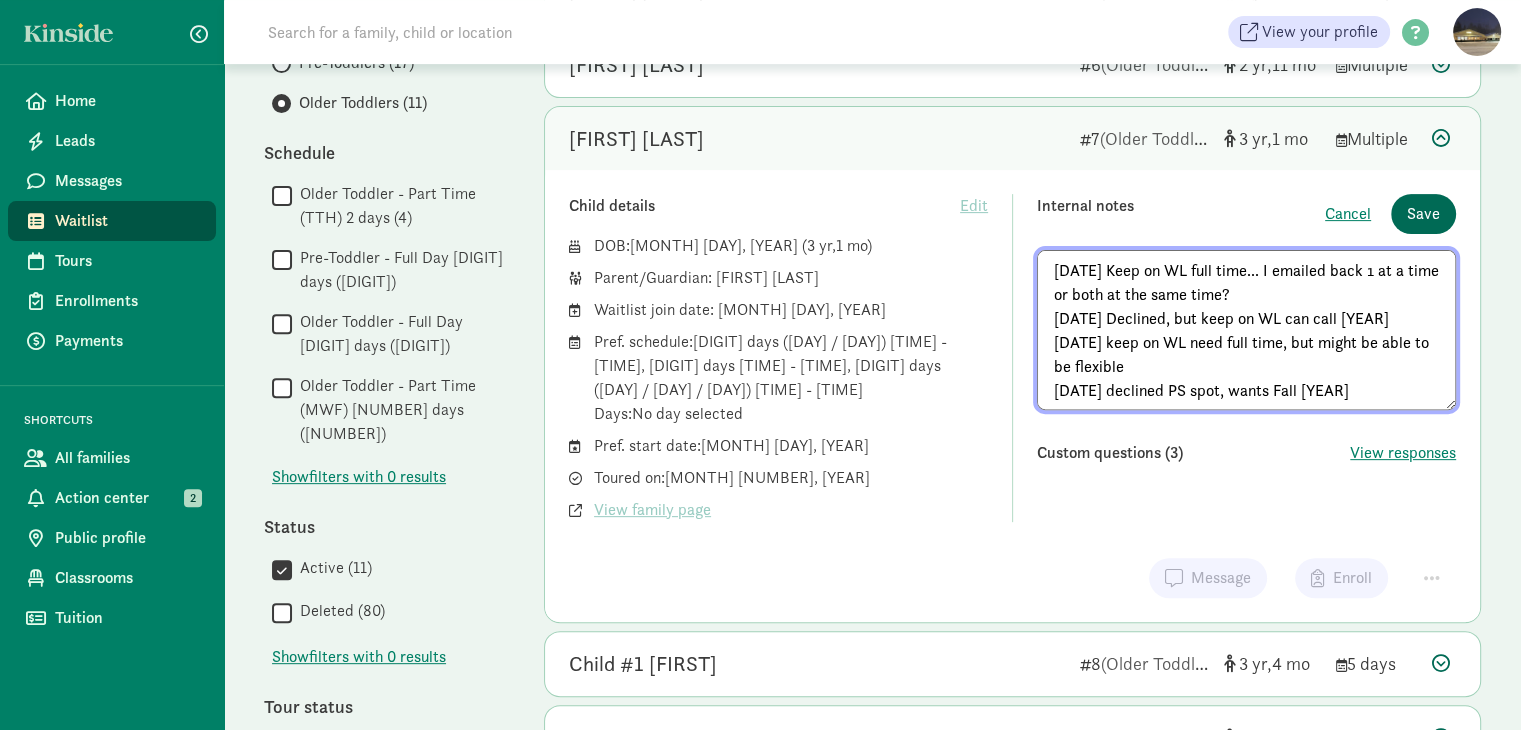 type on "10/31/24 Keep on WL full time... I emailed back 1 at a time or both at the same time?
4/8/25 Declined, but keep on WL can call Jan 2026
7/24/25 keep on WL need full time, but might be able to be flexible
8/6/25 declined PS spot, wants Fall 2026" 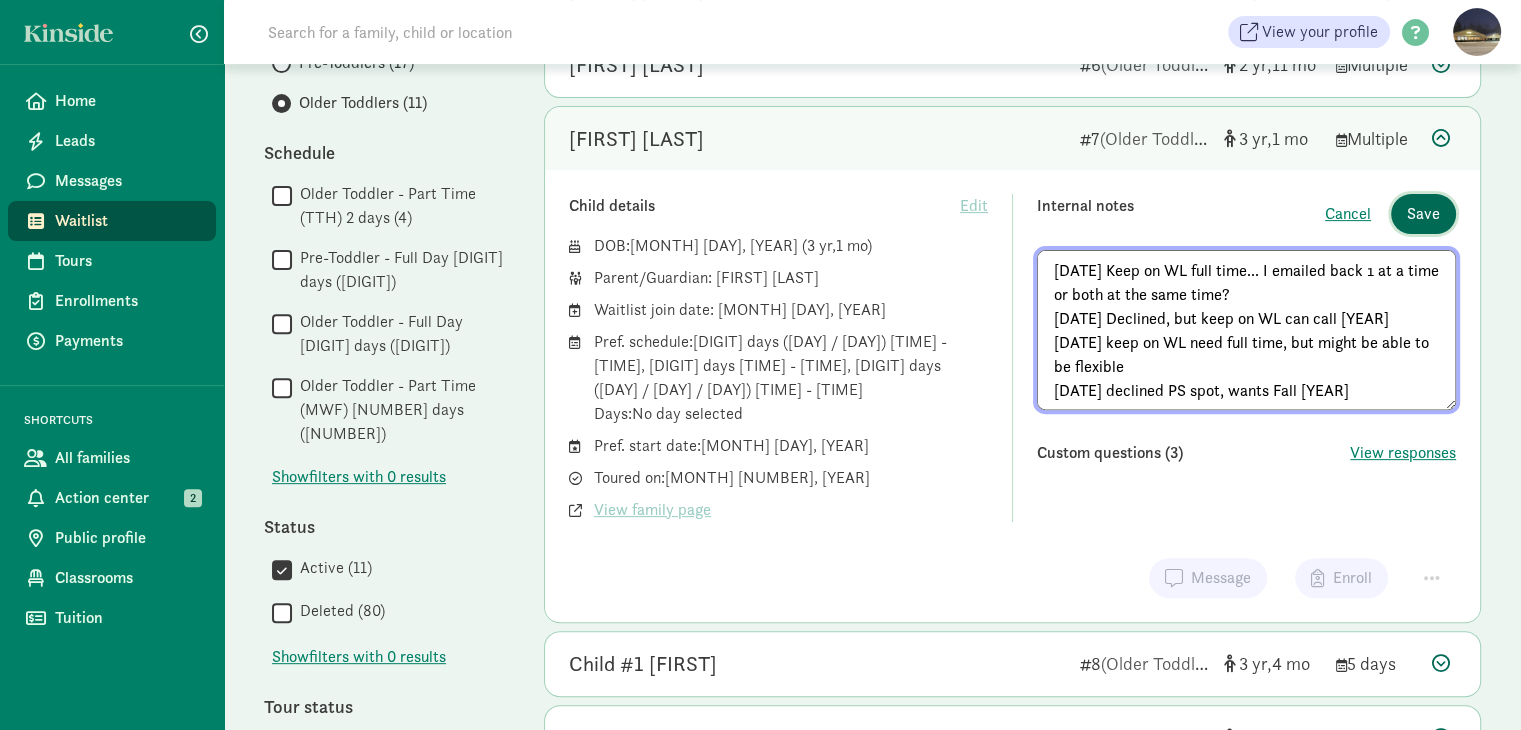 click on "Save" 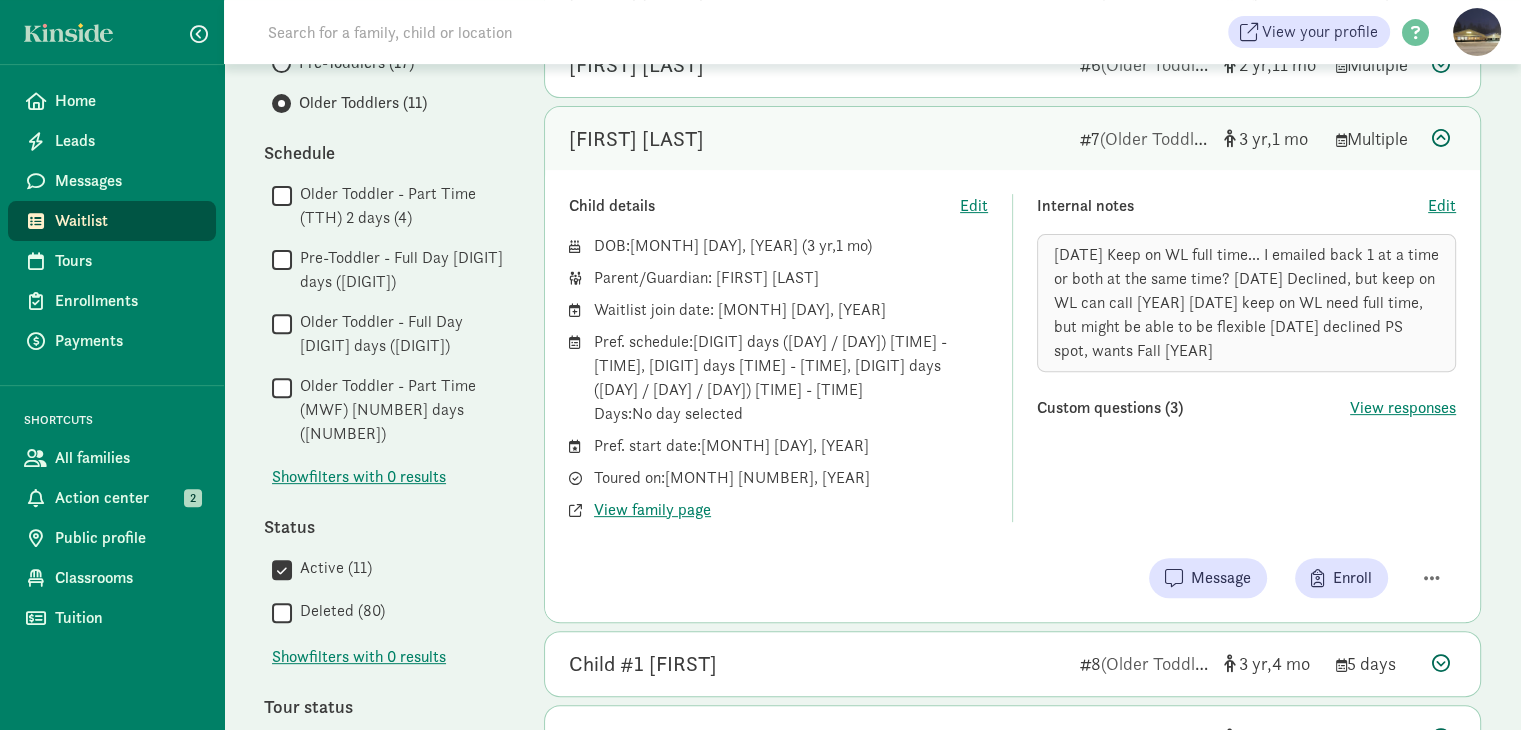 click at bounding box center [1441, 138] 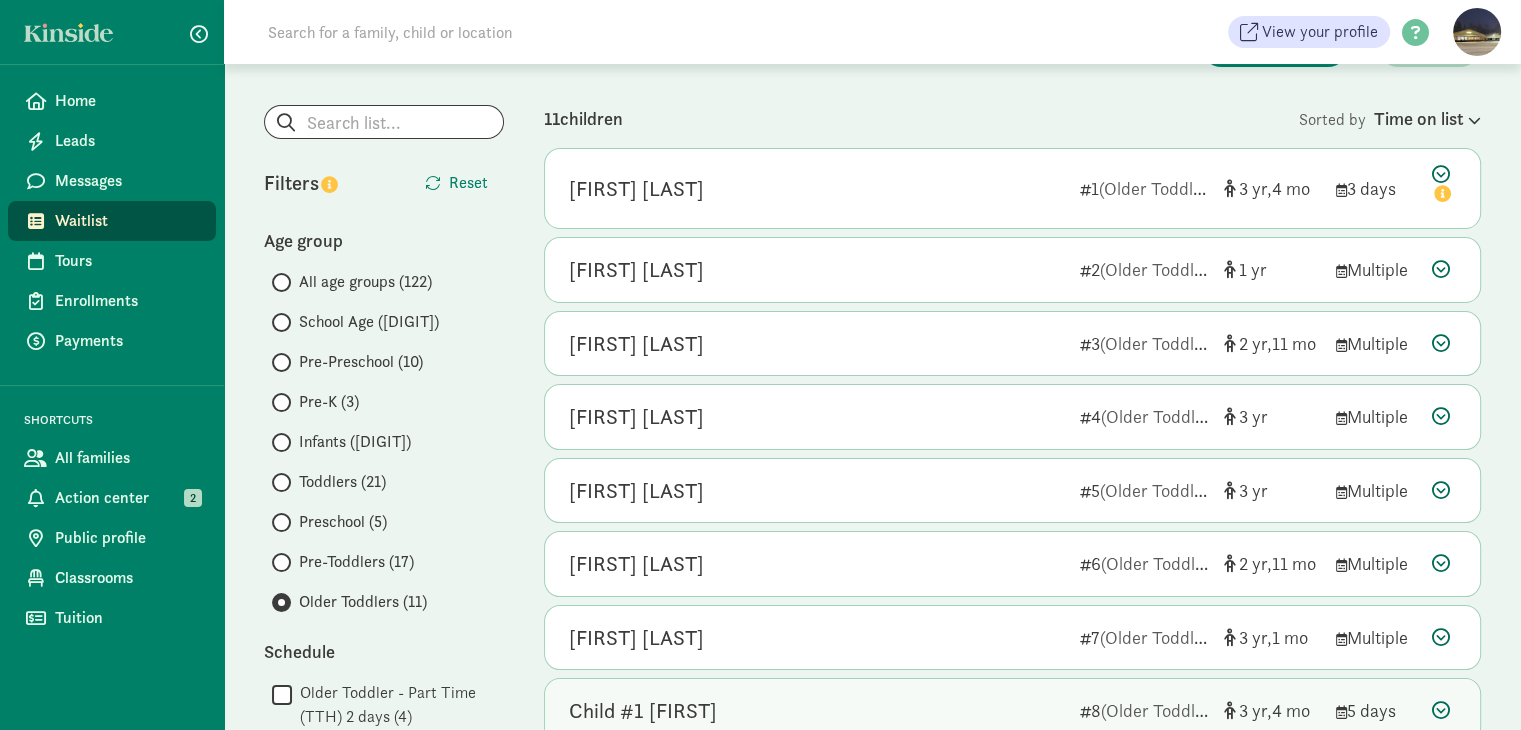 scroll, scrollTop: 139, scrollLeft: 0, axis: vertical 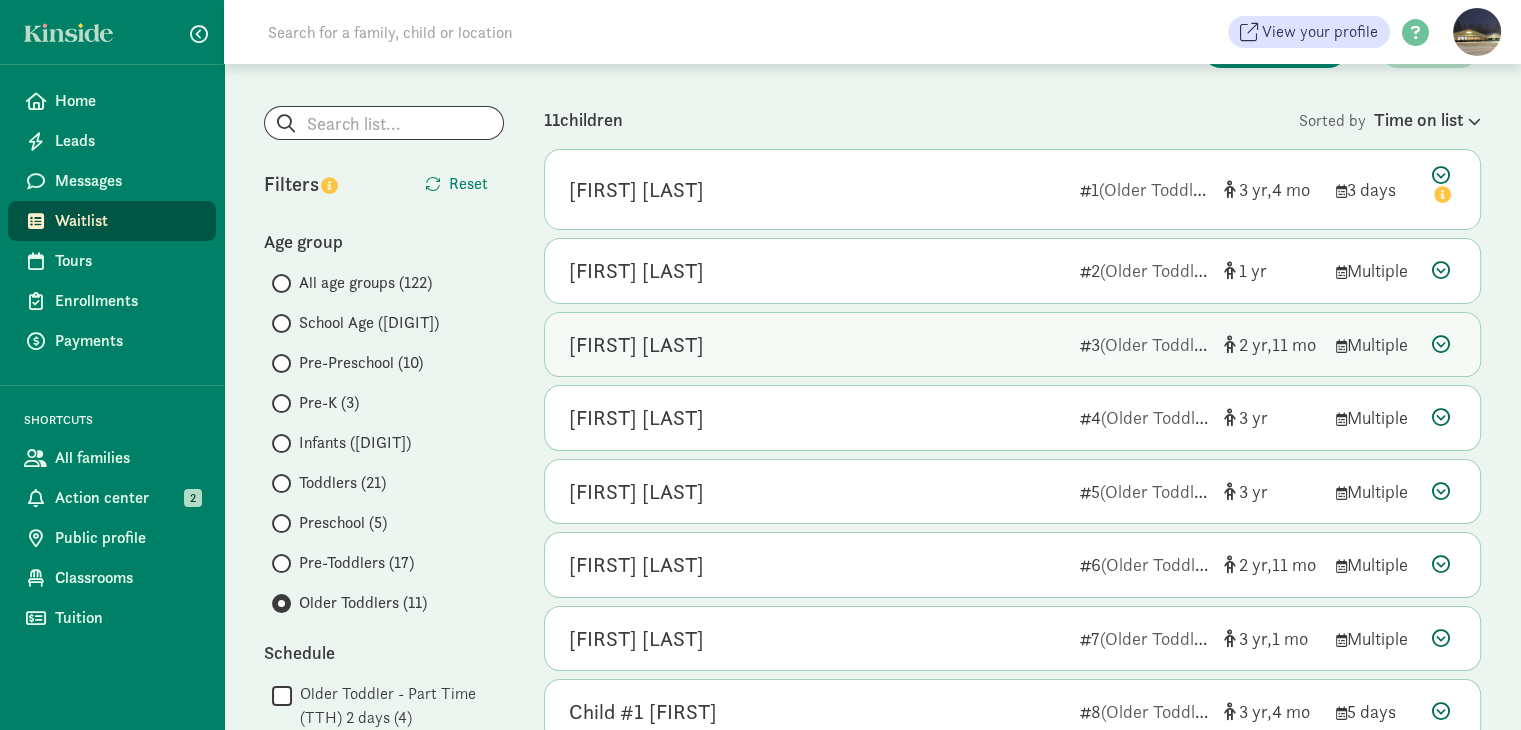click at bounding box center [1441, 344] 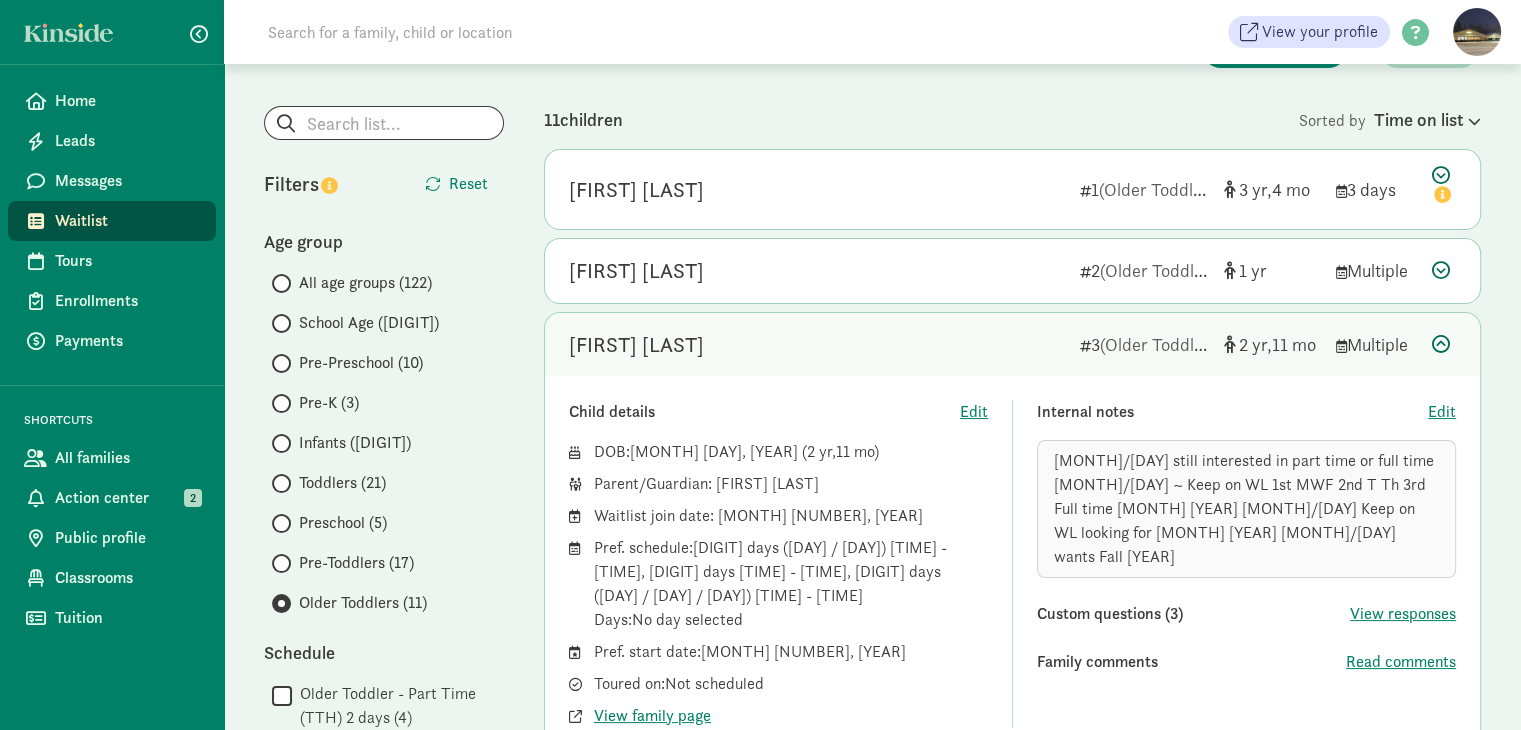 click at bounding box center [1441, 344] 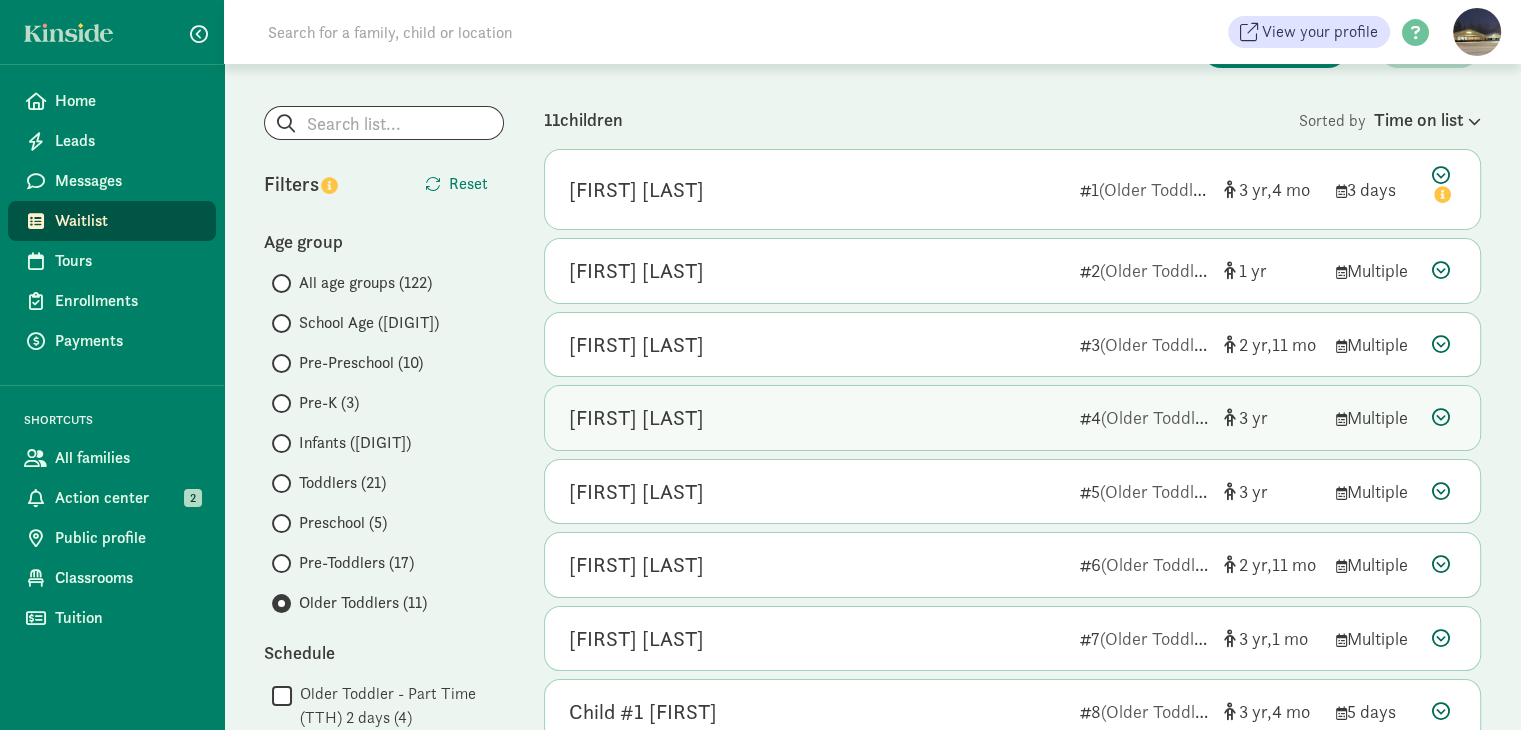 click at bounding box center (1441, 417) 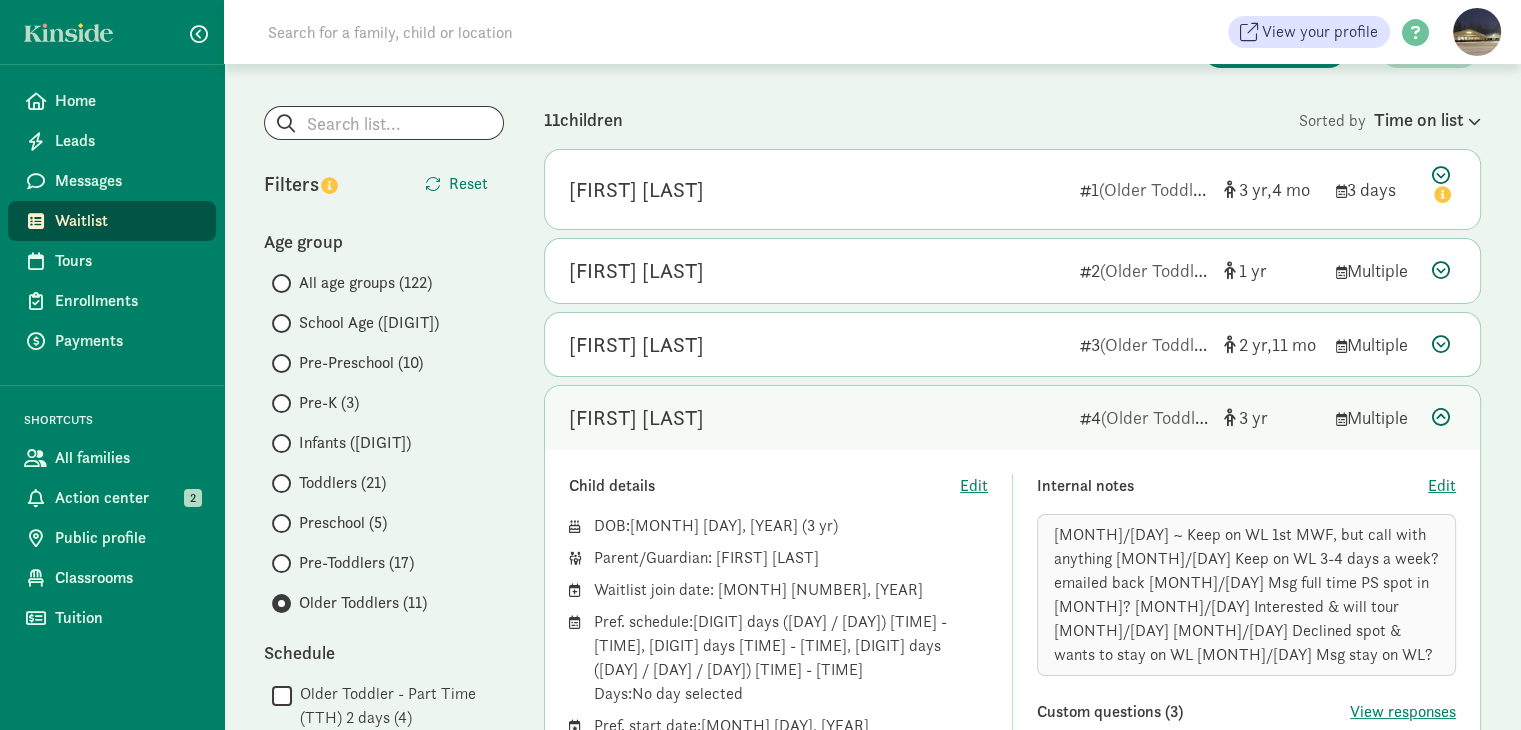 click at bounding box center [1441, 417] 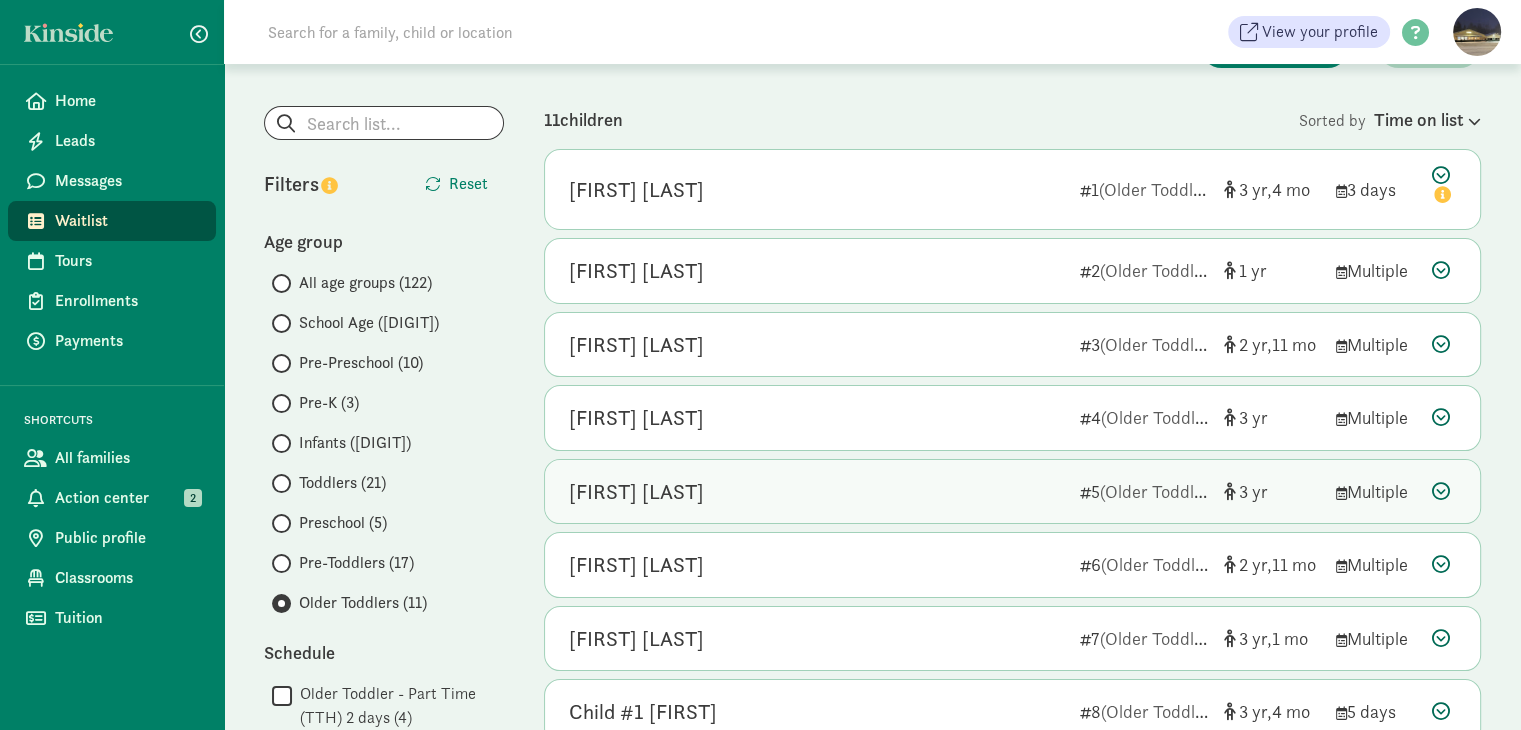 click at bounding box center [1441, 491] 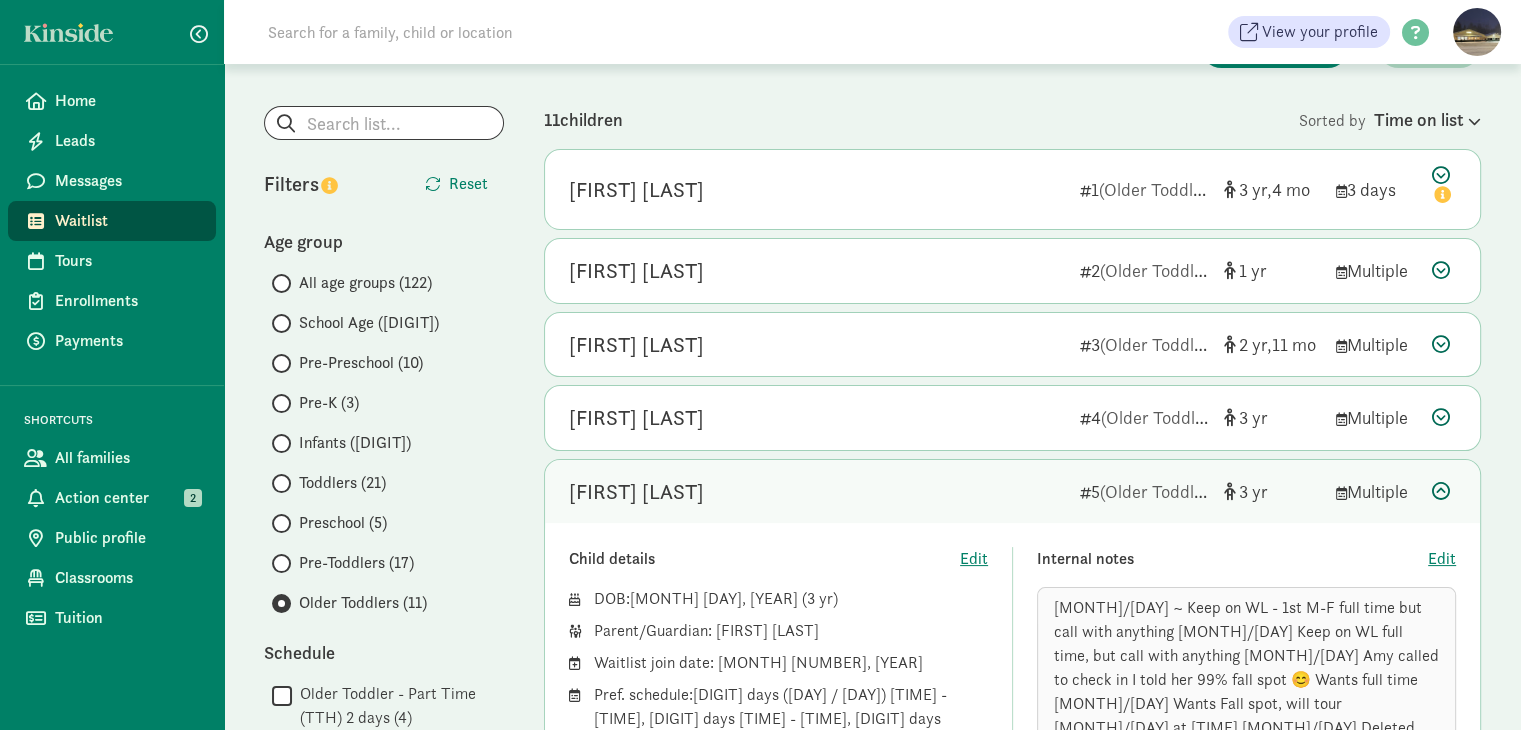 click at bounding box center [1441, 491] 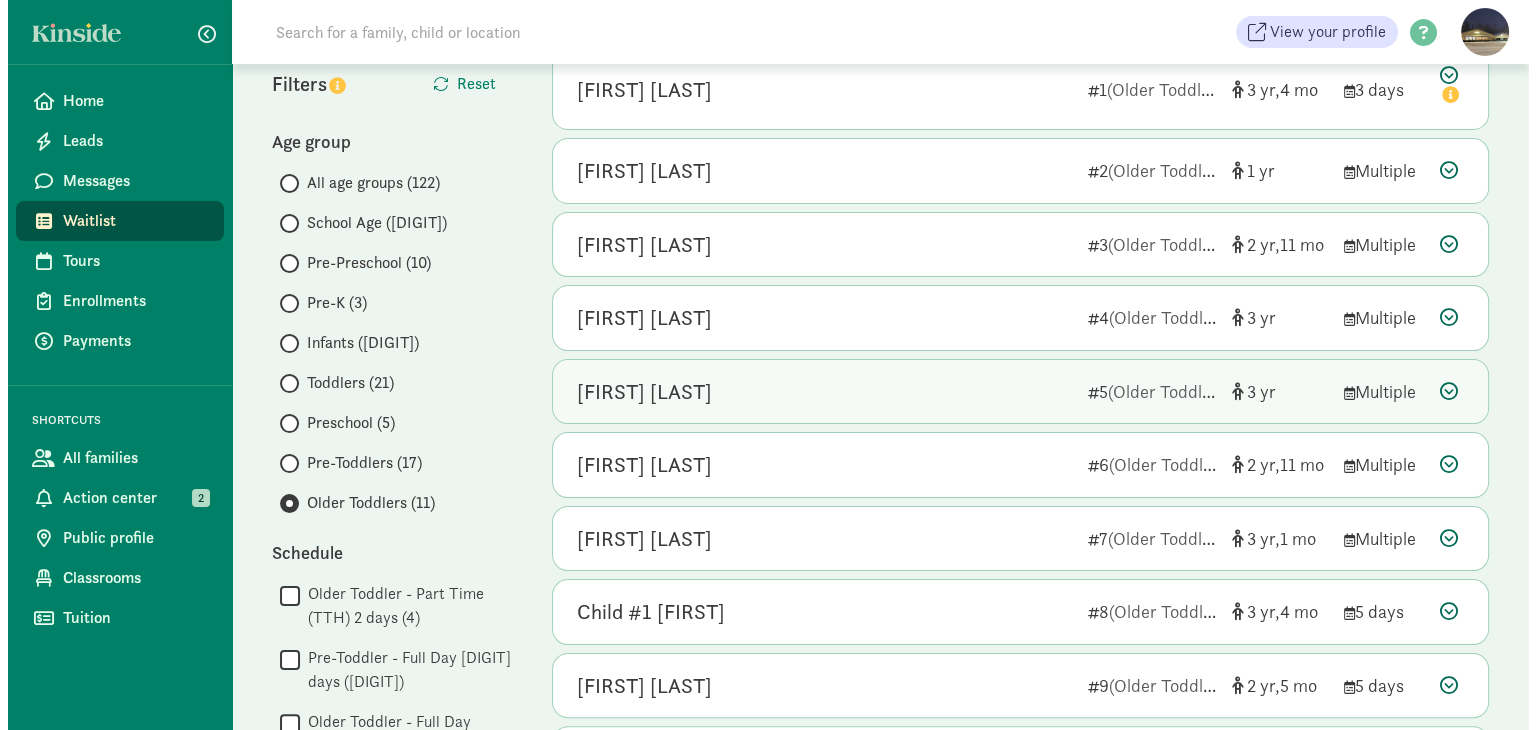 scroll, scrollTop: 339, scrollLeft: 0, axis: vertical 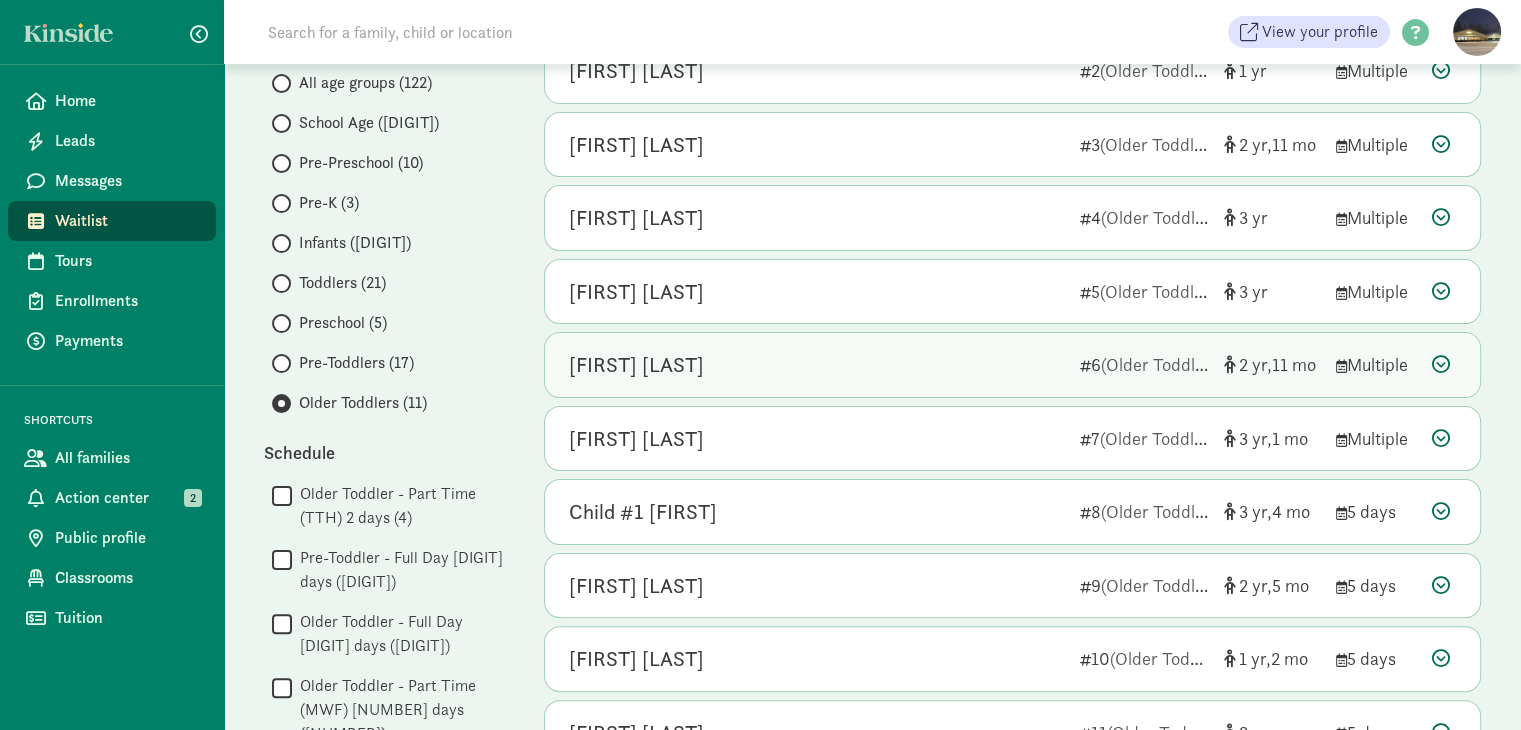click at bounding box center (1441, 364) 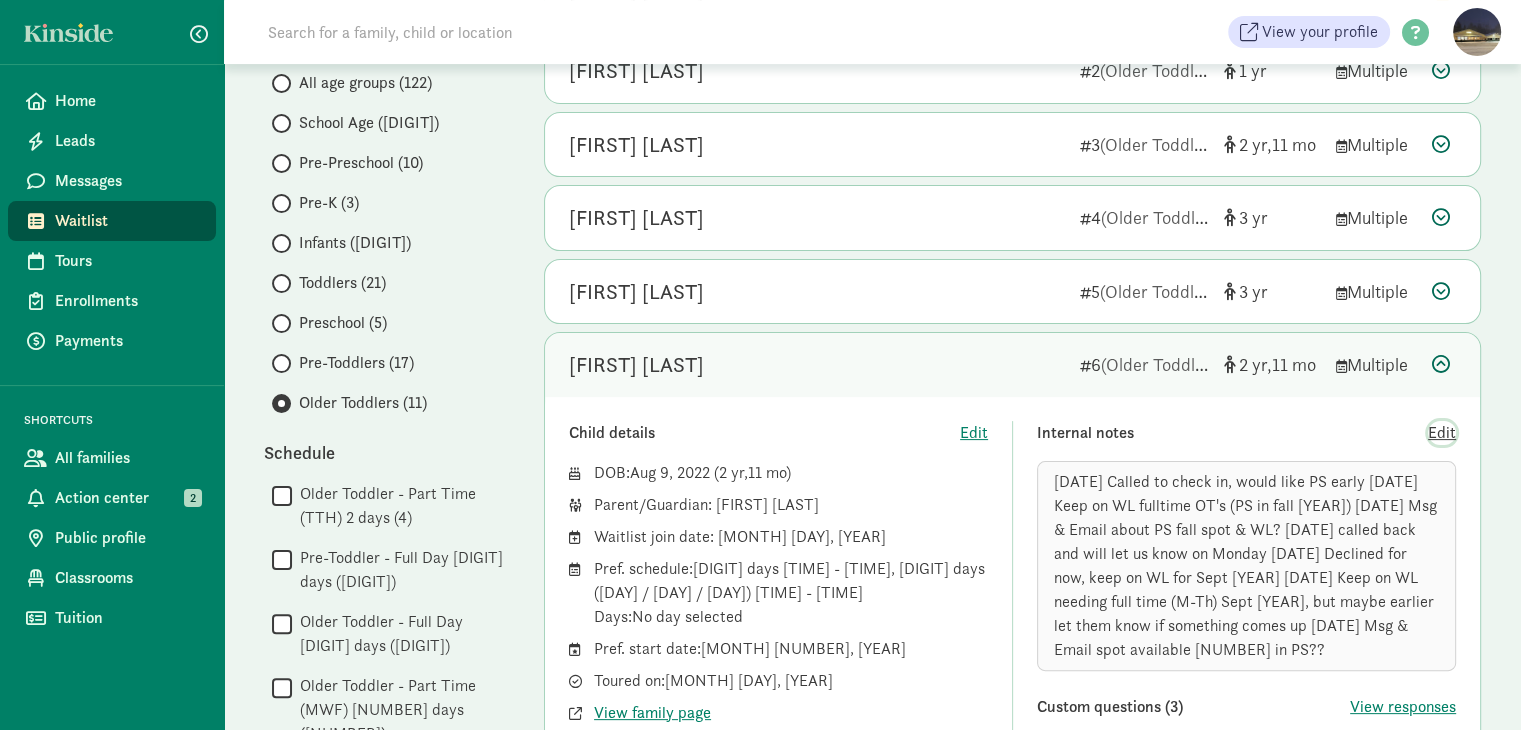 click on "Edit" at bounding box center [1442, 433] 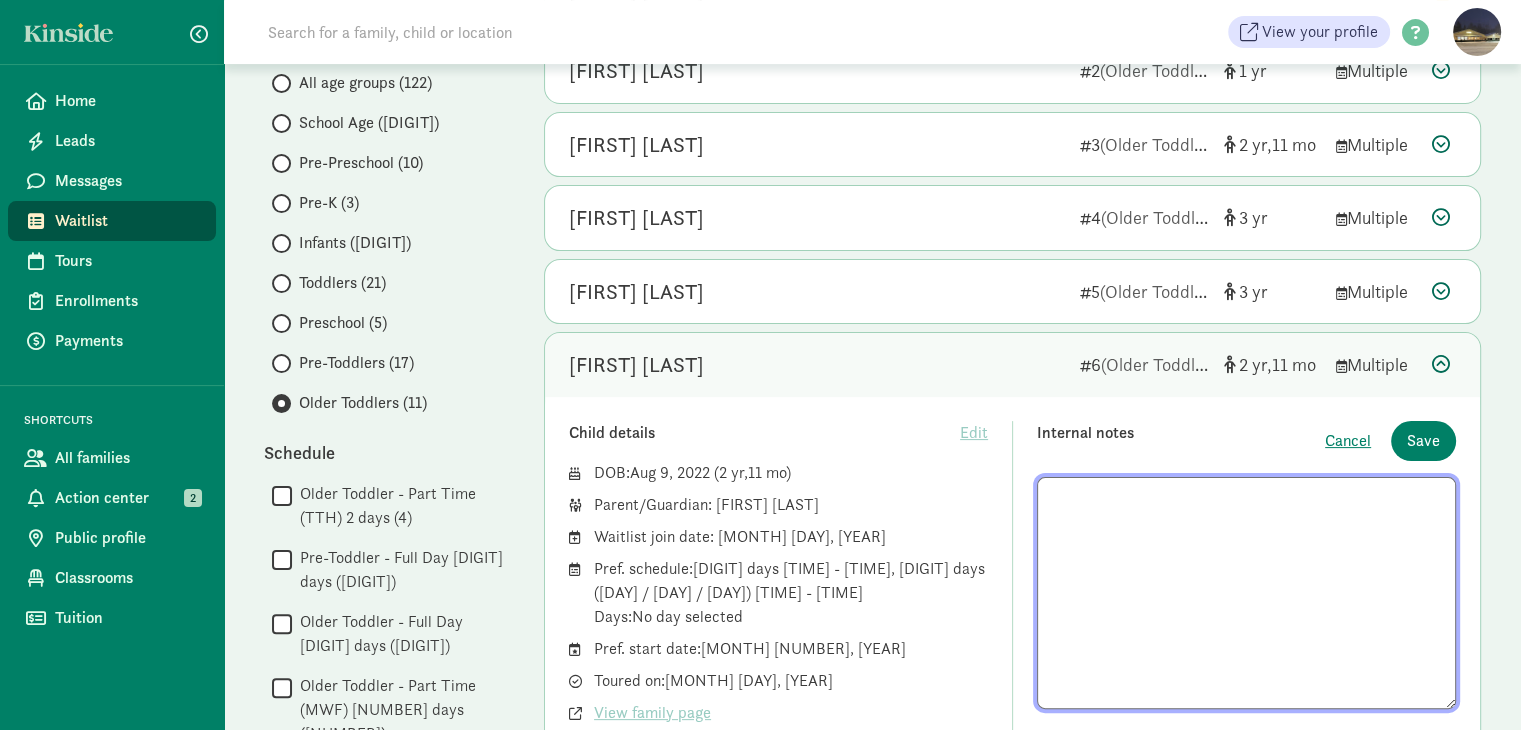 click at bounding box center [1246, 593] 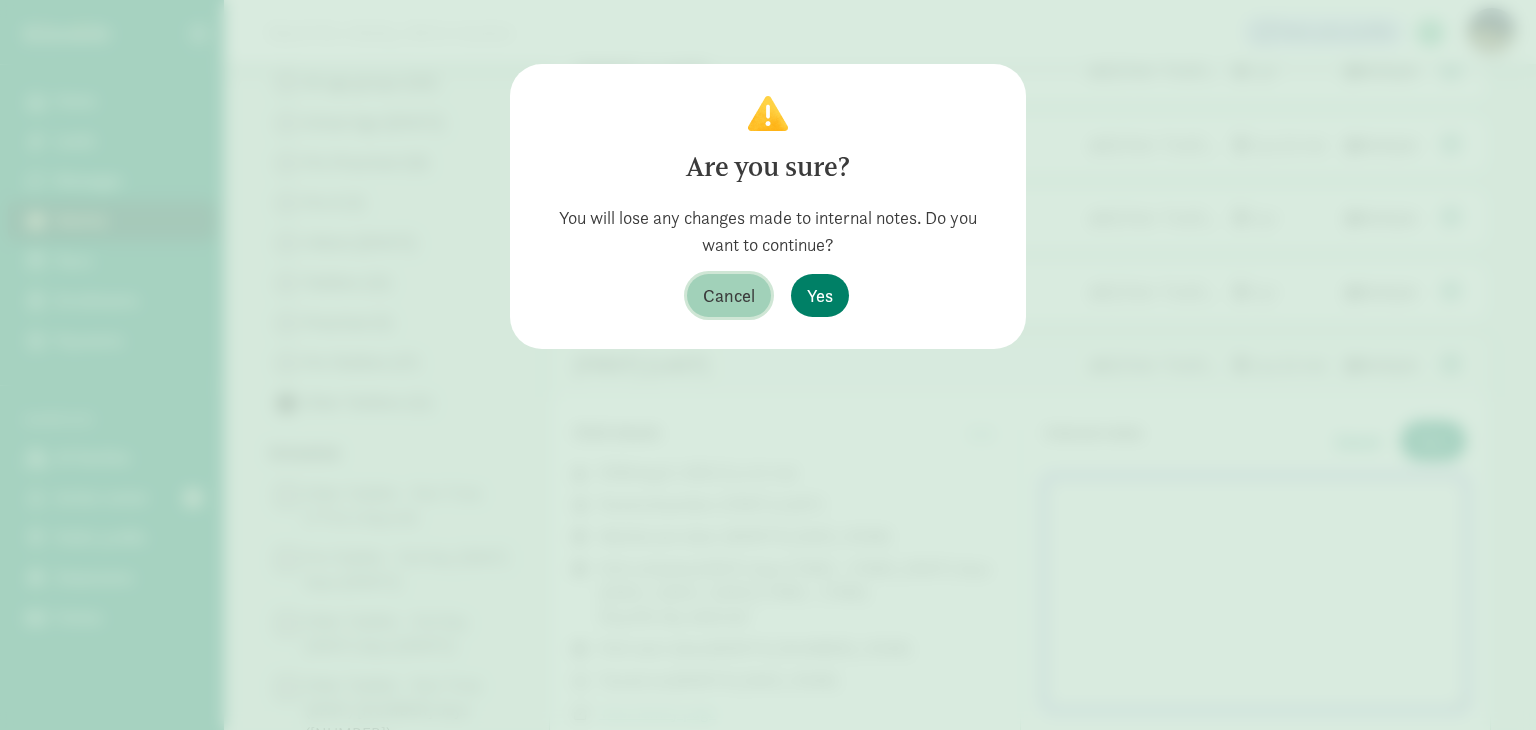 click on "Cancel" at bounding box center (729, 295) 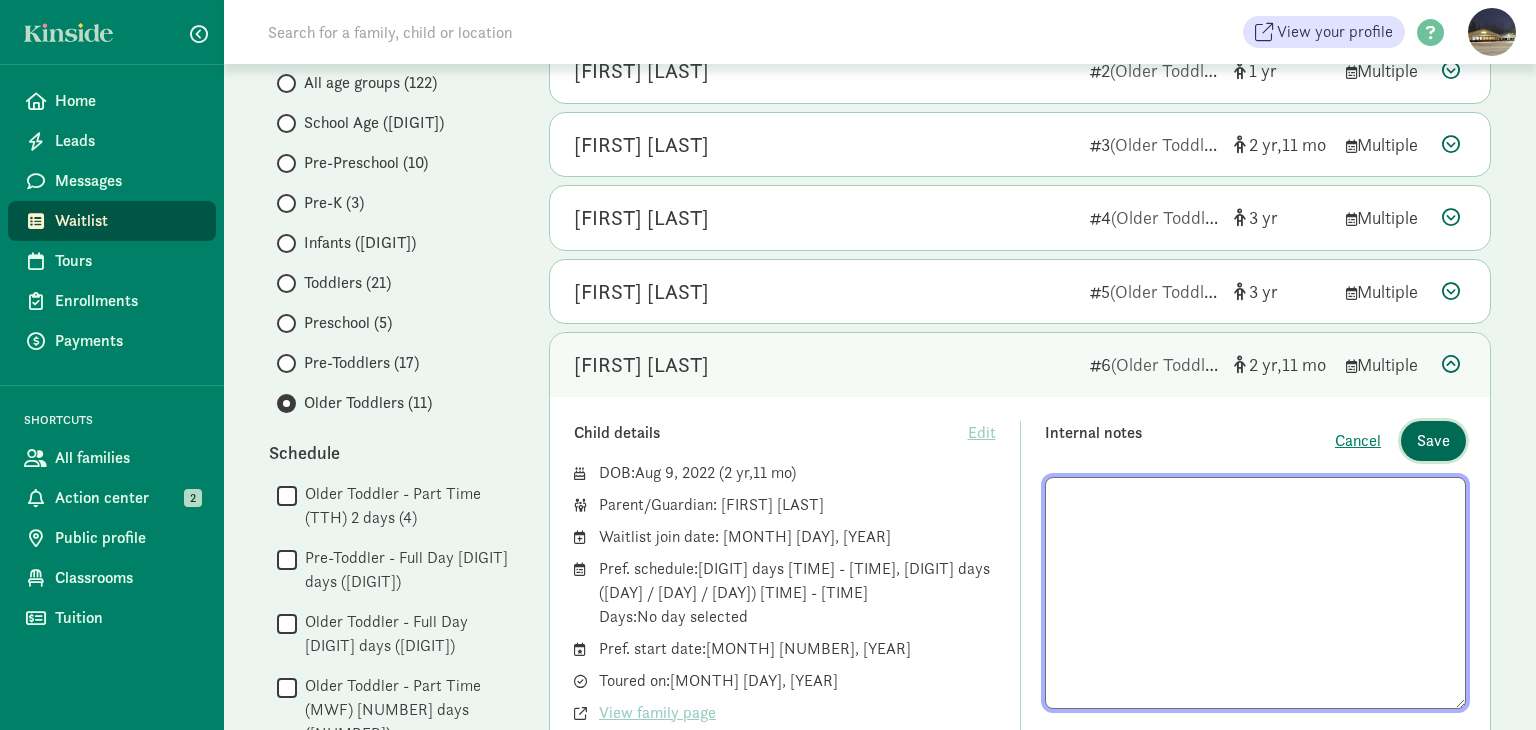 click on "Save" 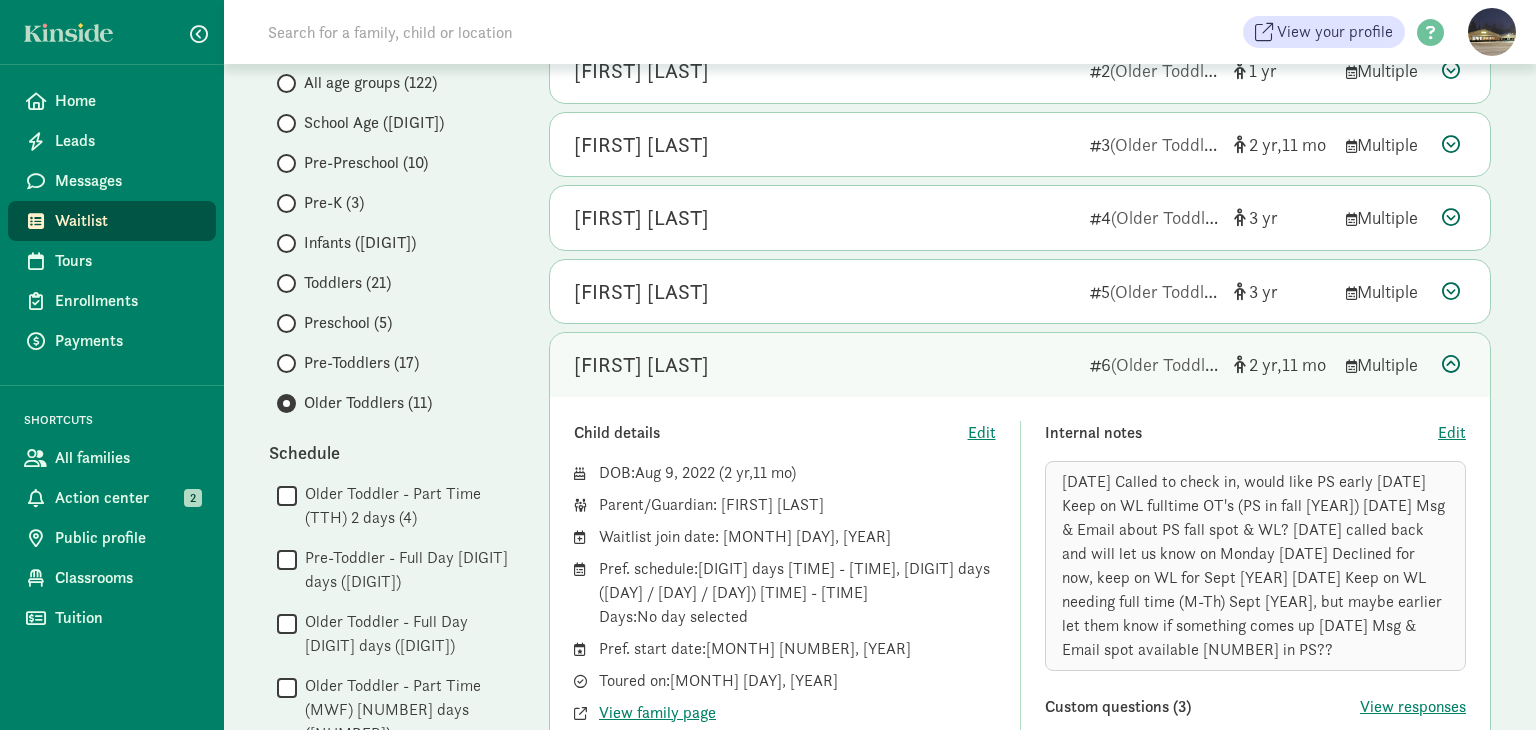 click at bounding box center [1451, 364] 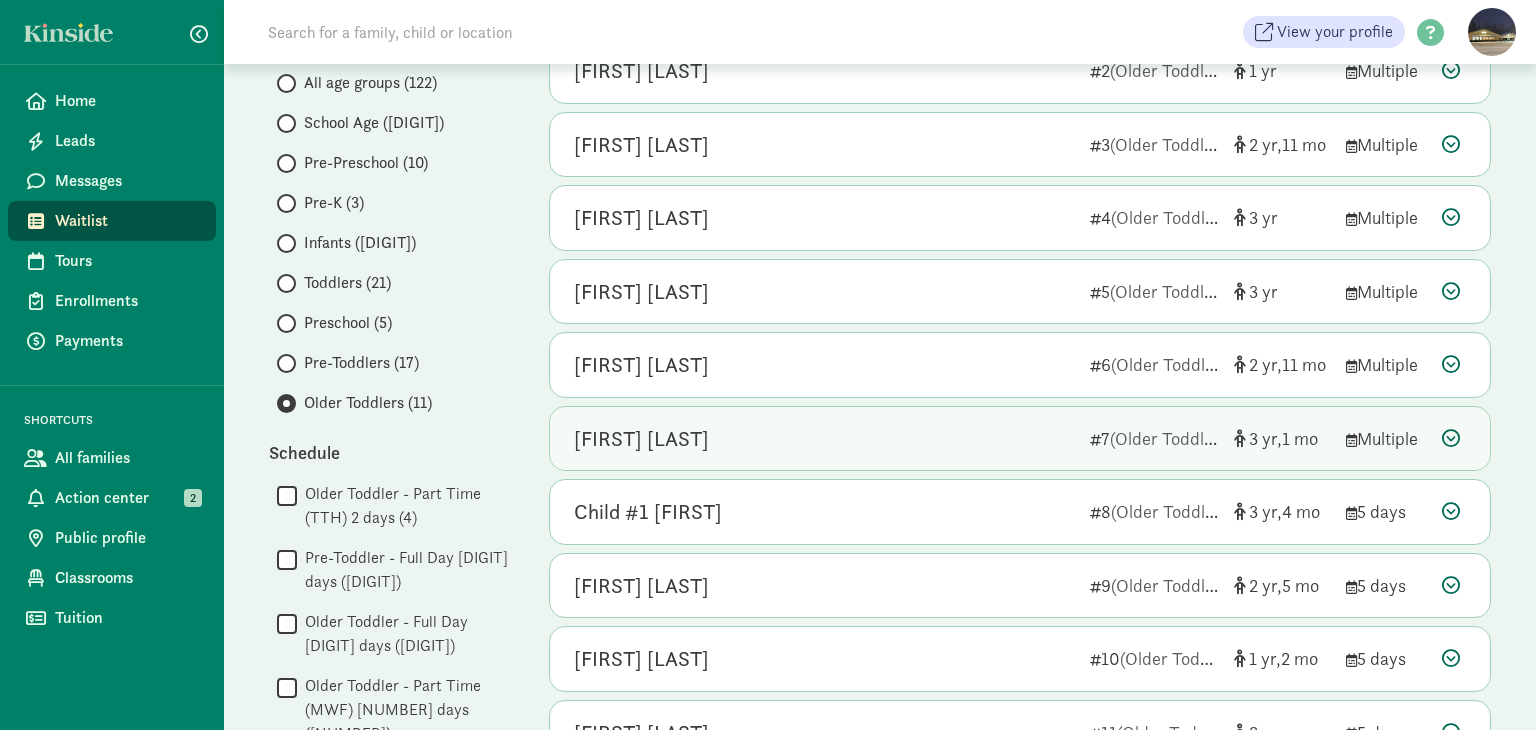 click at bounding box center (1451, 438) 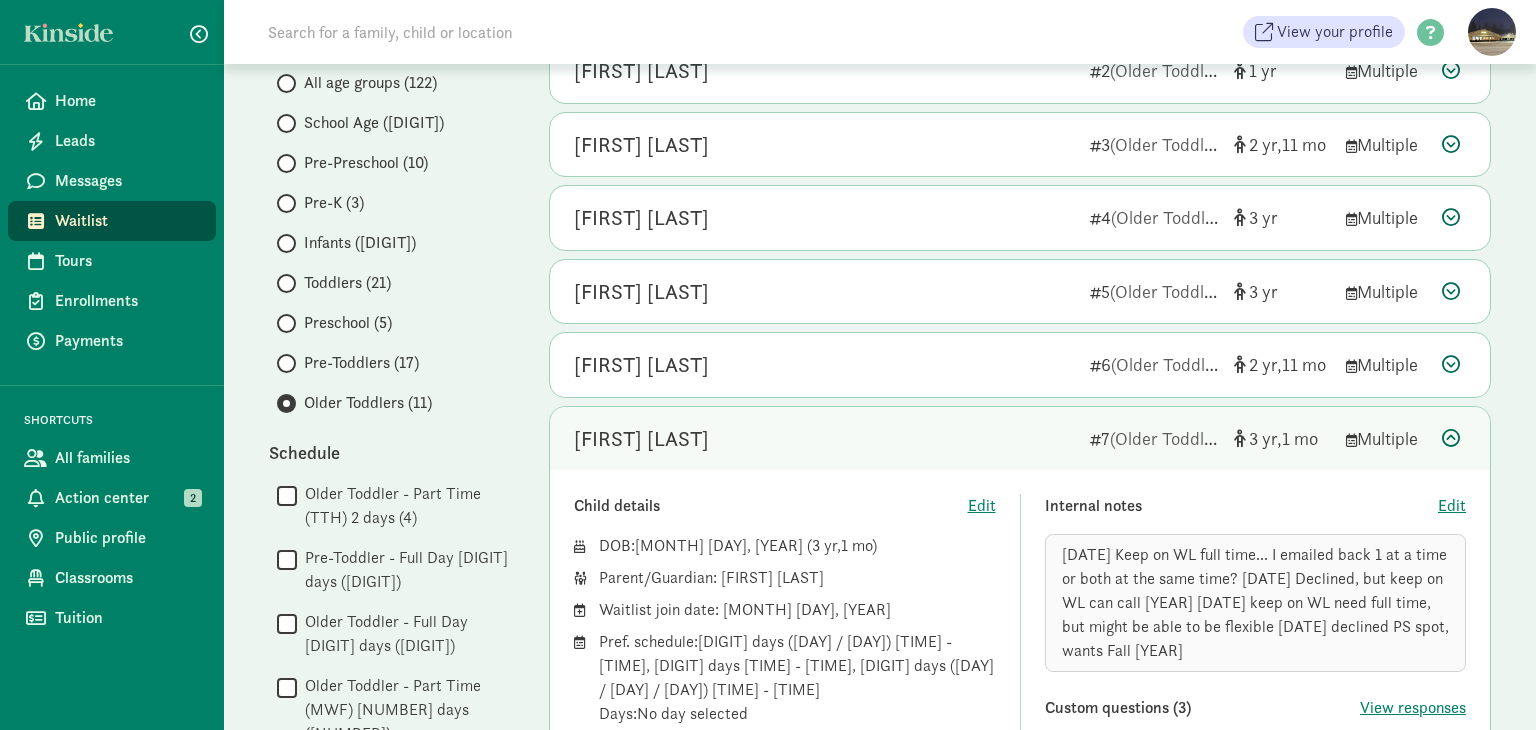 click at bounding box center (1451, 438) 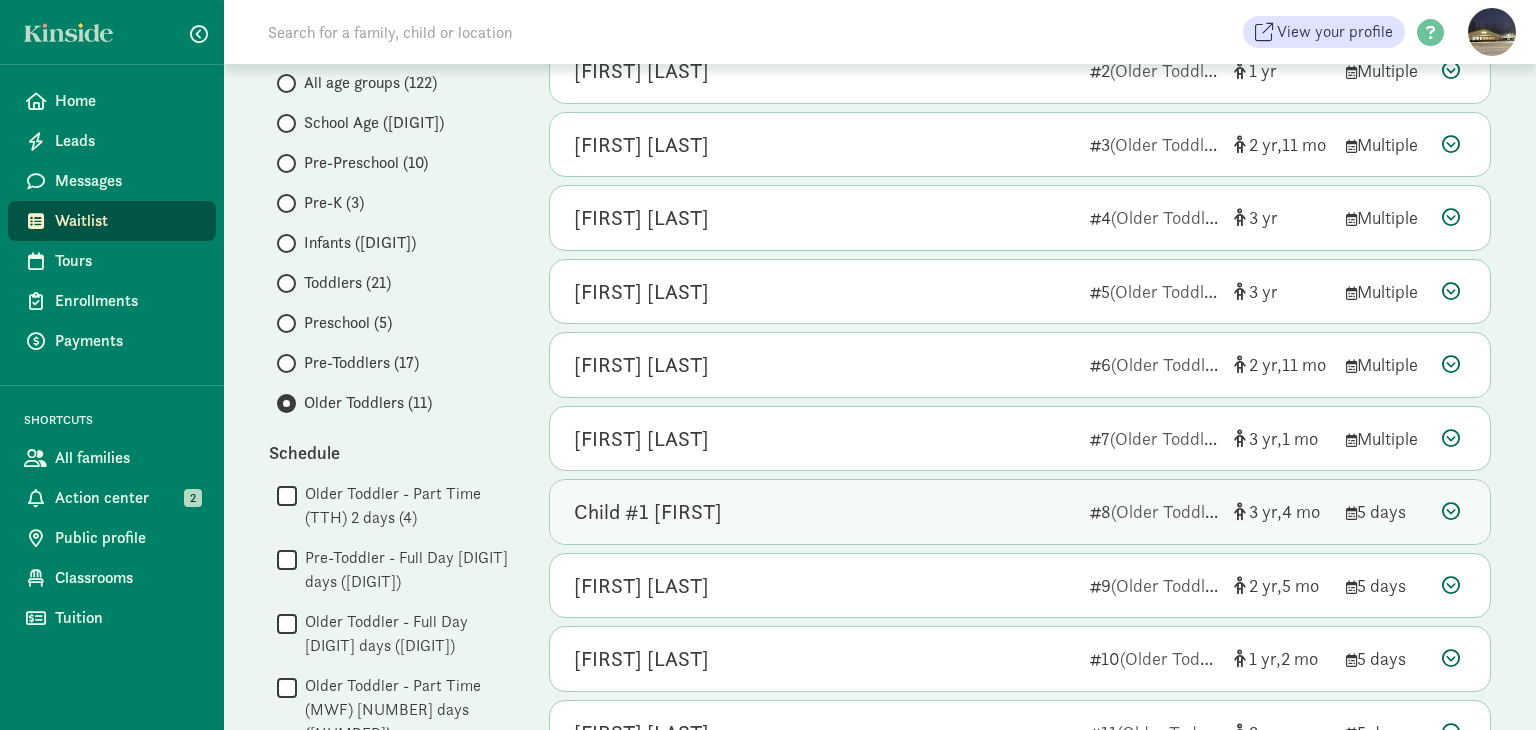 click at bounding box center [1451, 511] 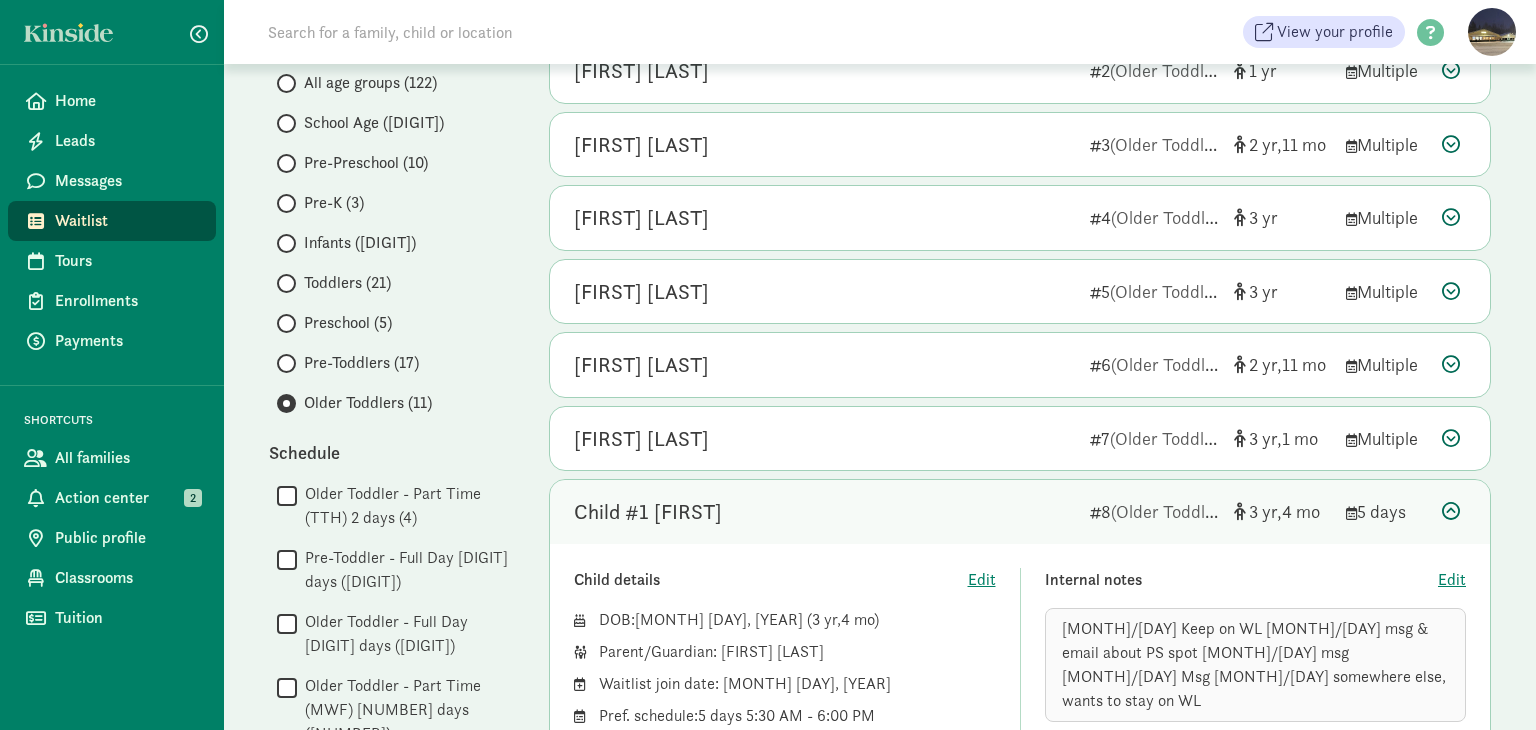 click at bounding box center [1451, 511] 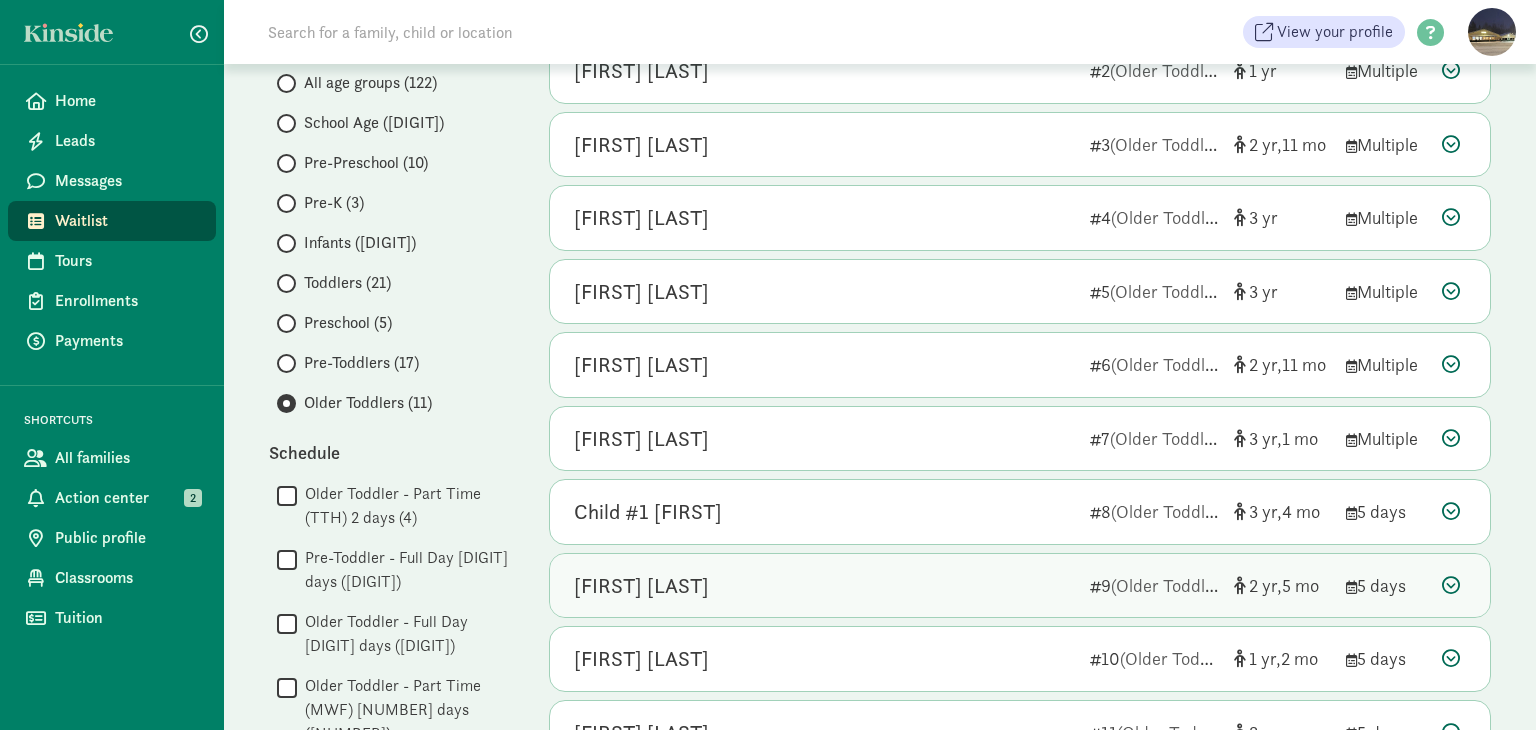 click at bounding box center (1451, 585) 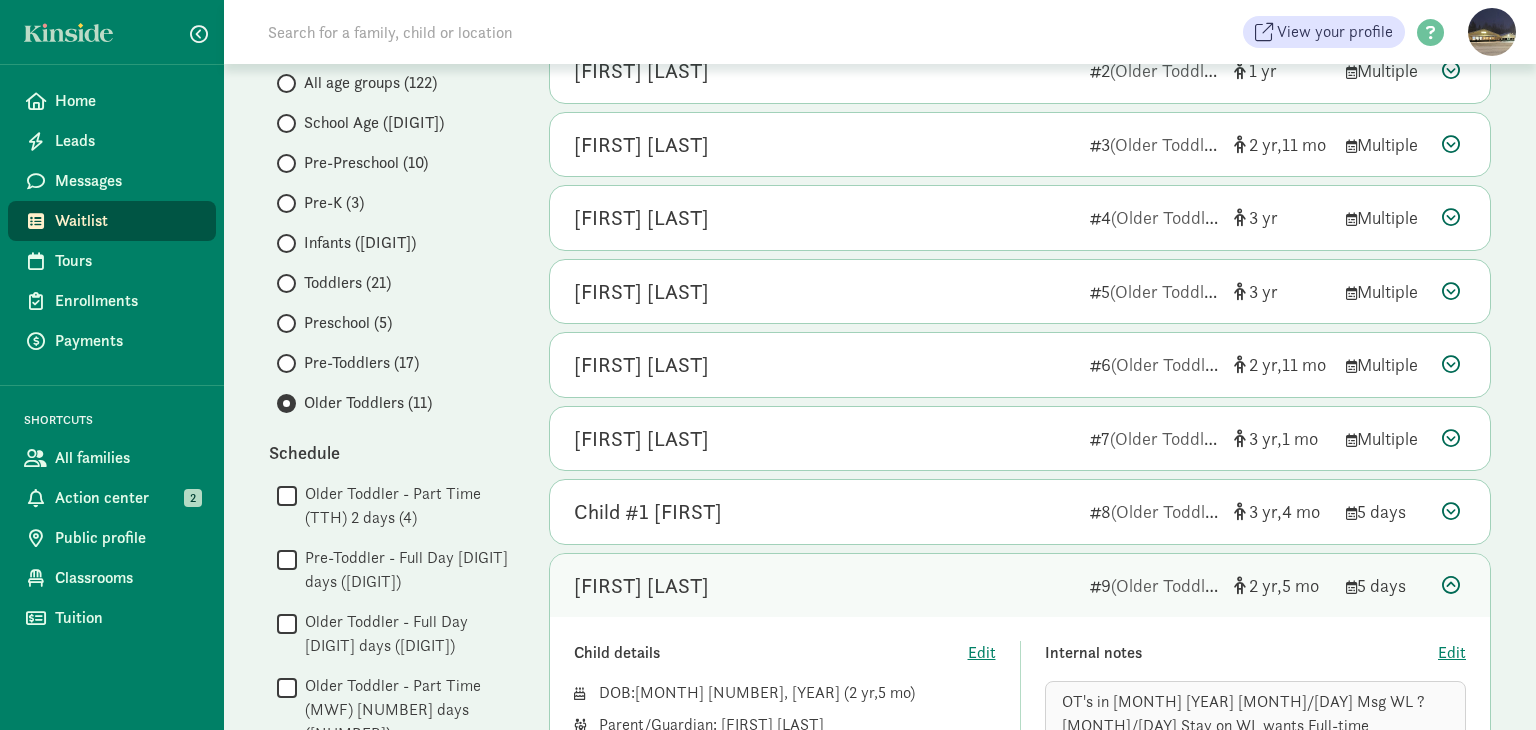 click at bounding box center [1451, 585] 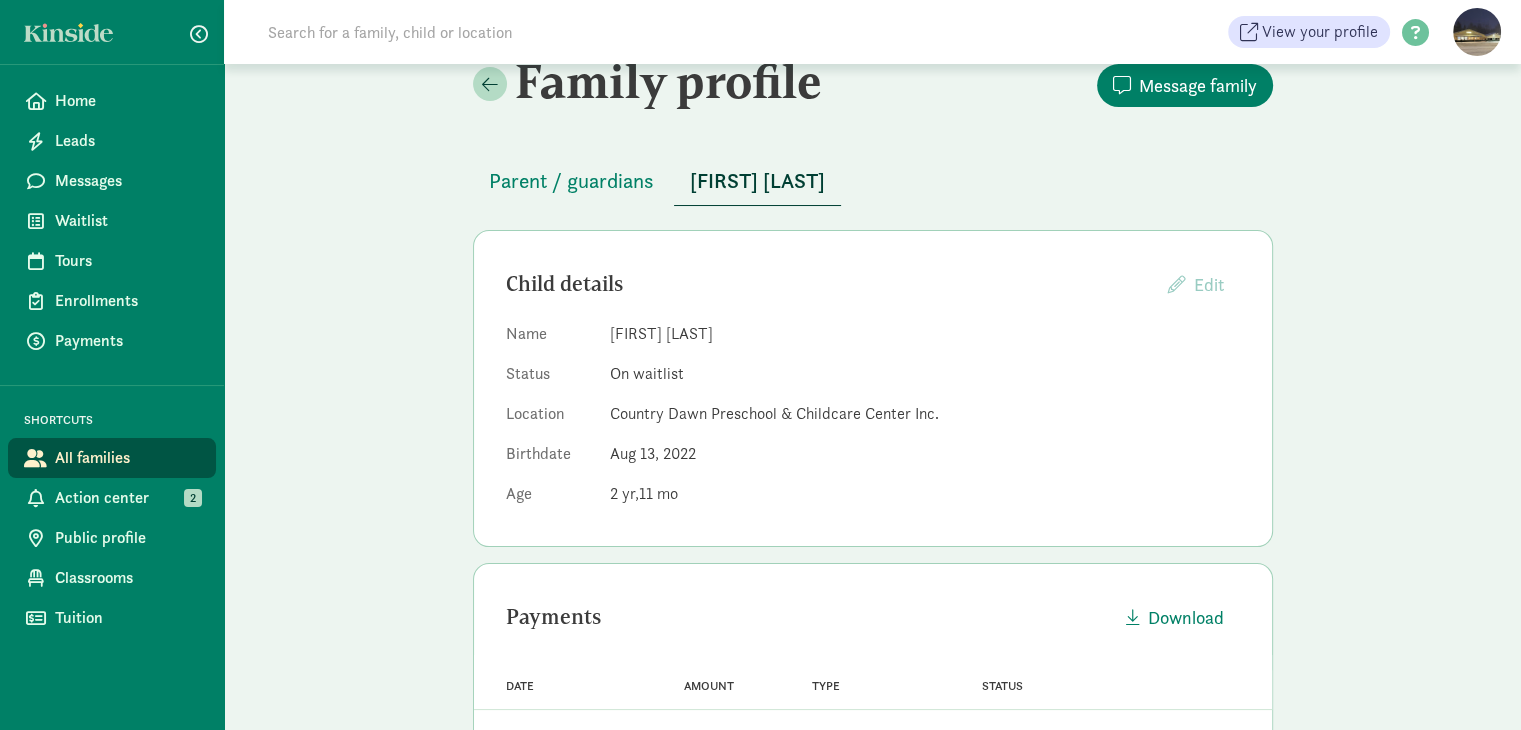 scroll, scrollTop: 0, scrollLeft: 0, axis: both 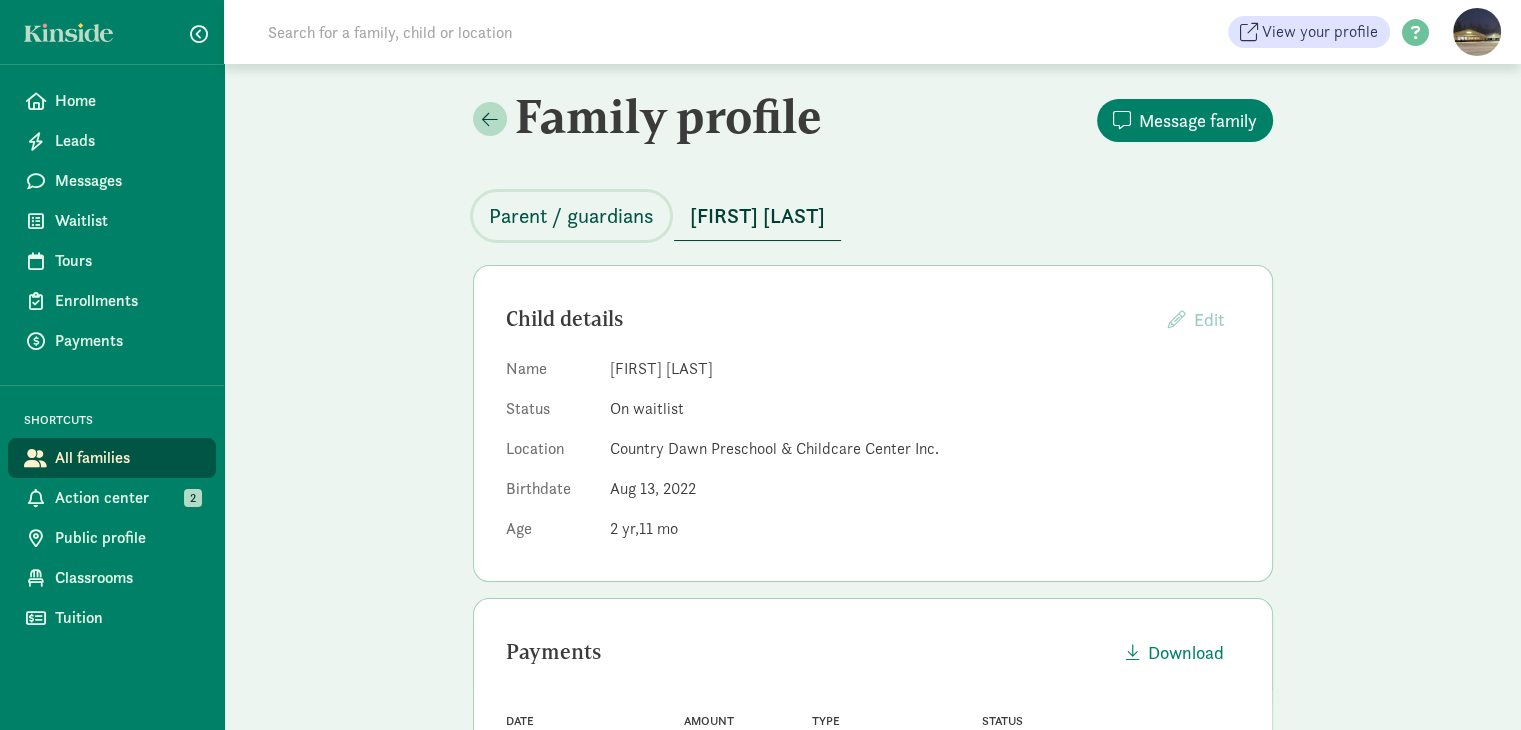 click on "Parent / guardians" at bounding box center (571, 216) 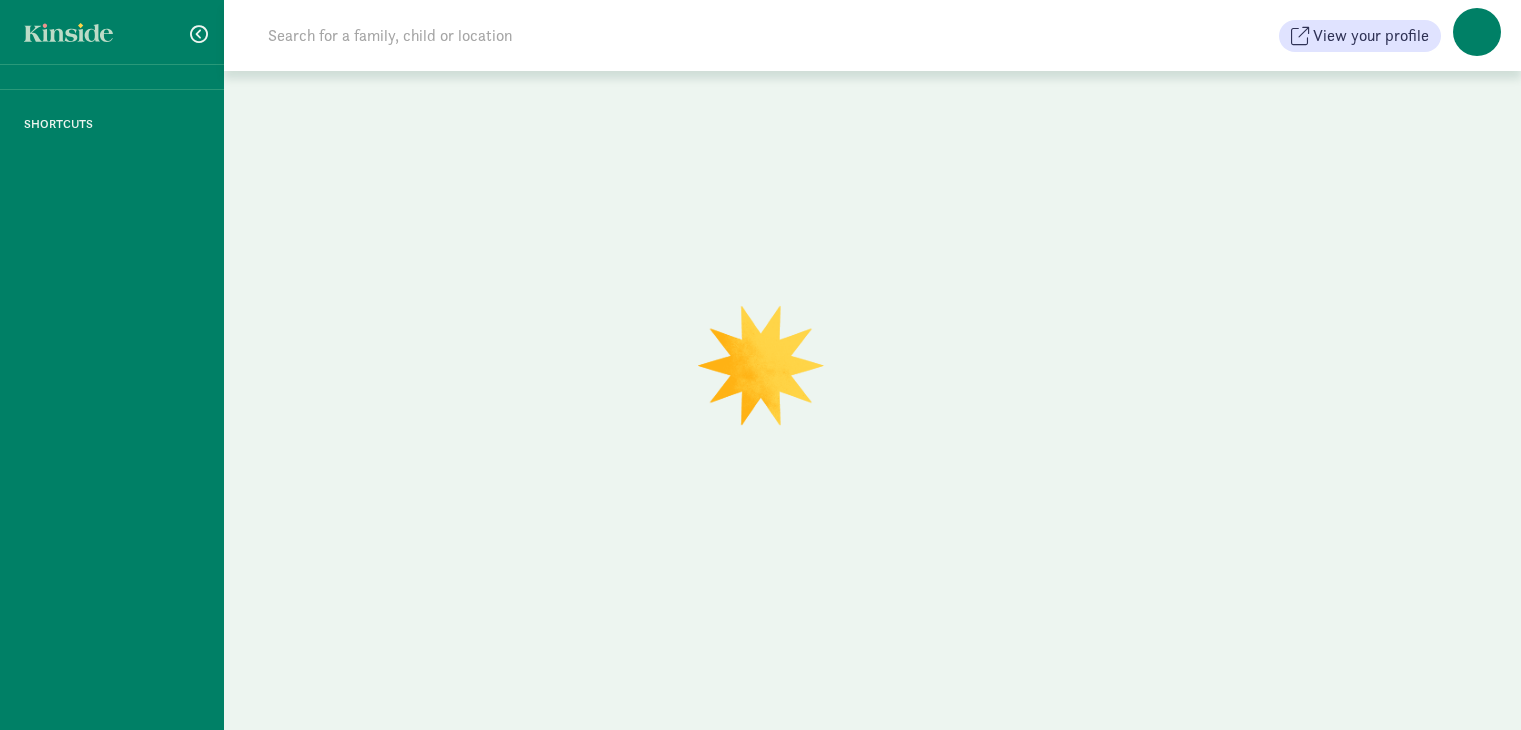 scroll, scrollTop: 0, scrollLeft: 0, axis: both 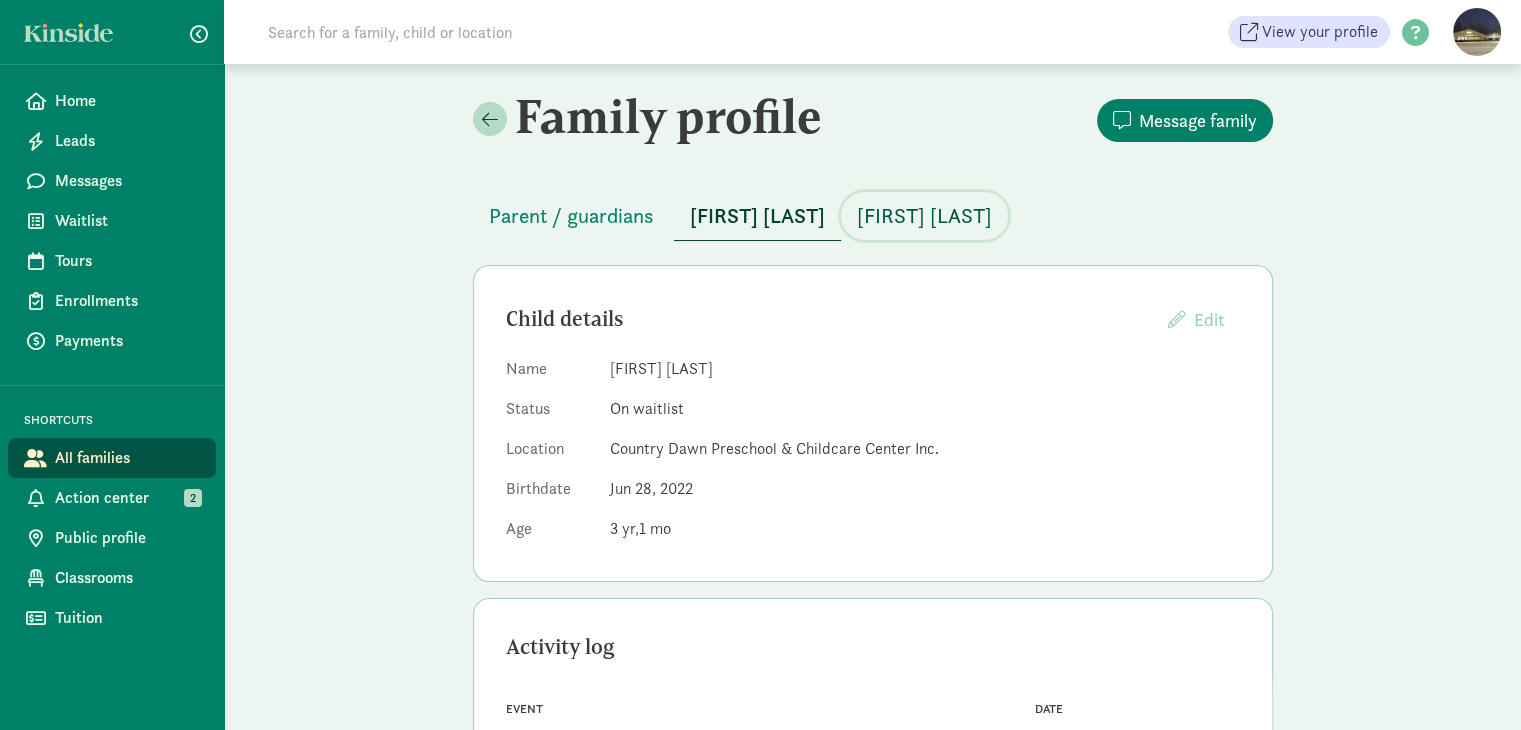 click on "[FIRST] [LAST]" at bounding box center [924, 216] 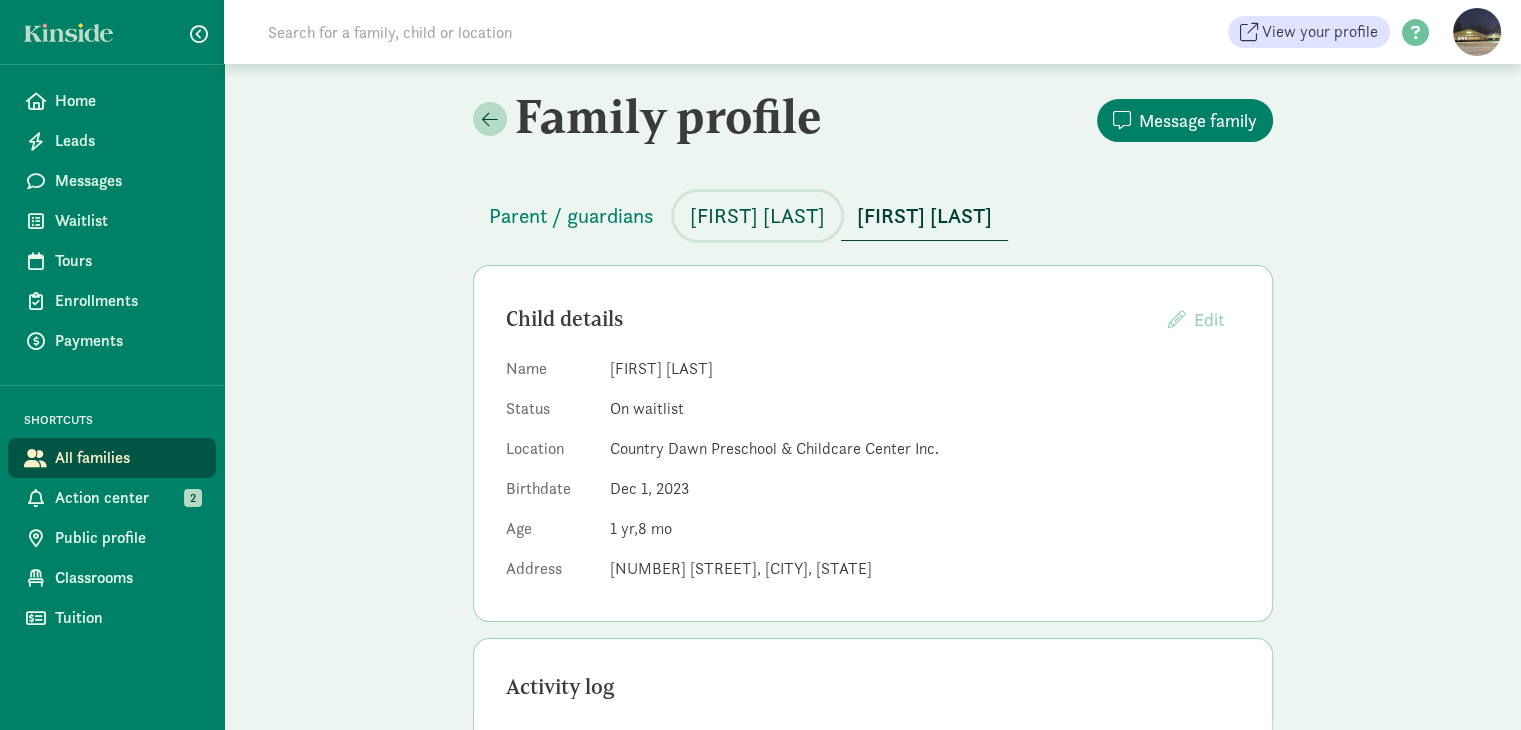 click on "[FIRST] [LAST]" at bounding box center (757, 216) 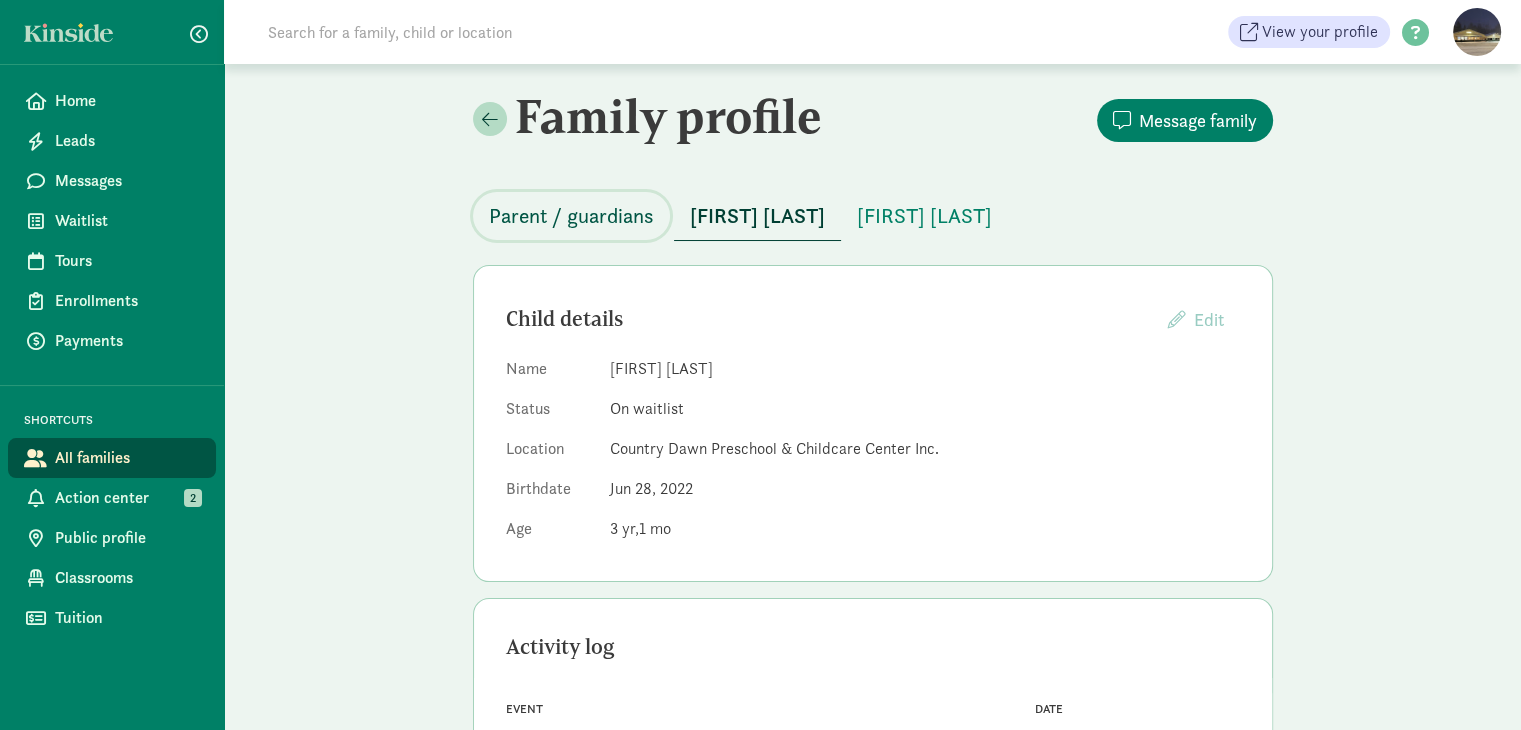 click on "Parent / guardians" at bounding box center (571, 216) 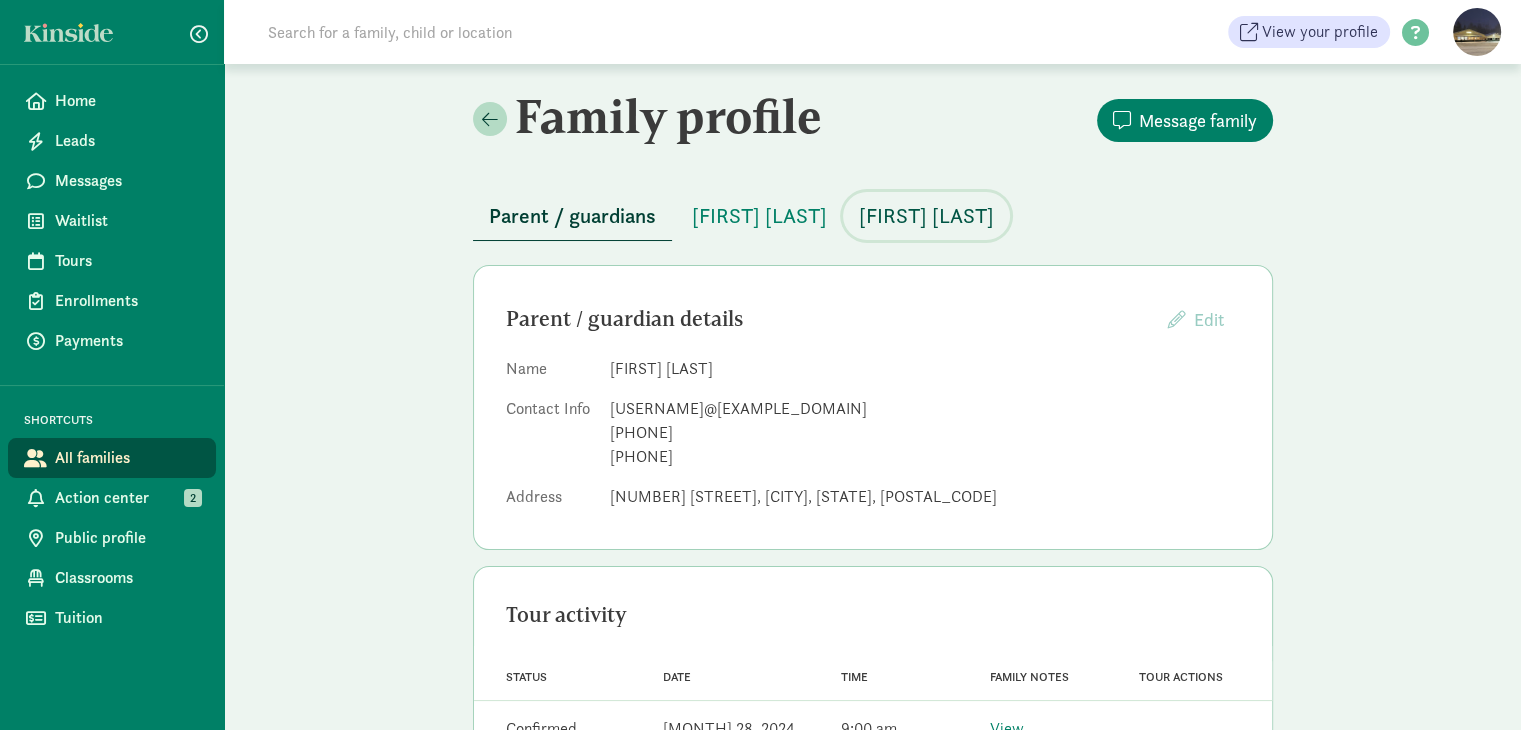 click on "[FIRST] [LAST]" at bounding box center (926, 216) 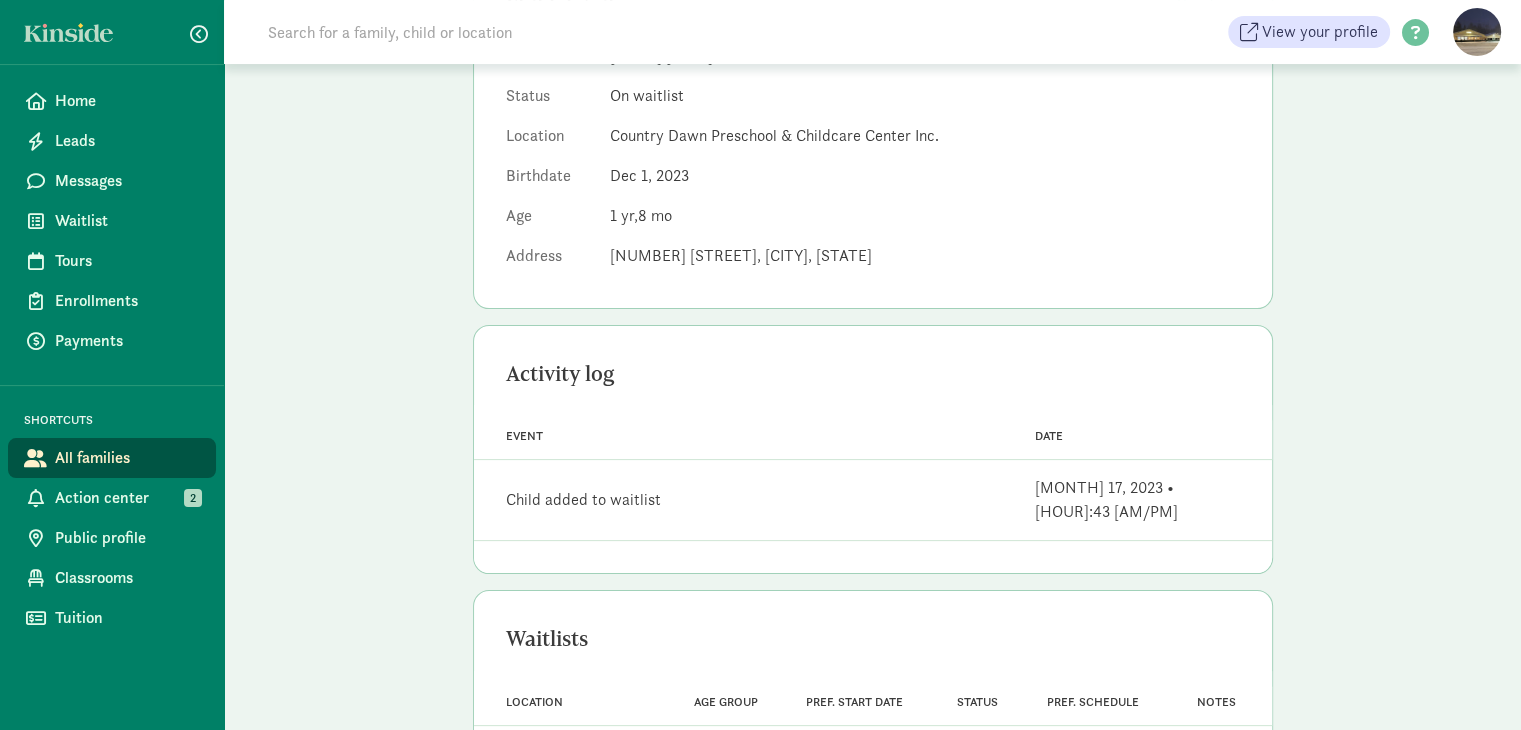 scroll, scrollTop: 0, scrollLeft: 0, axis: both 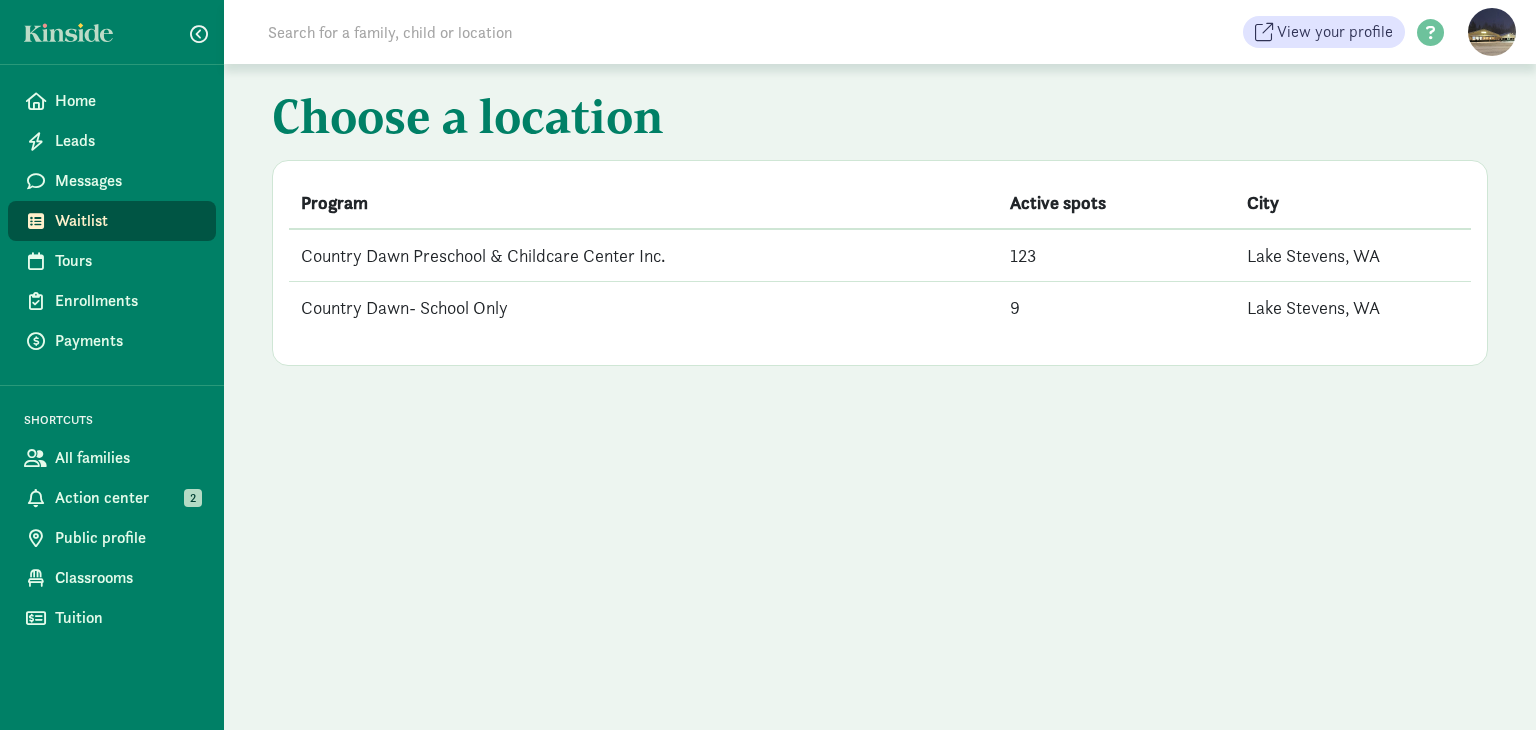 click on "Country Dawn Preschool & Childcare Center Inc." at bounding box center [643, 255] 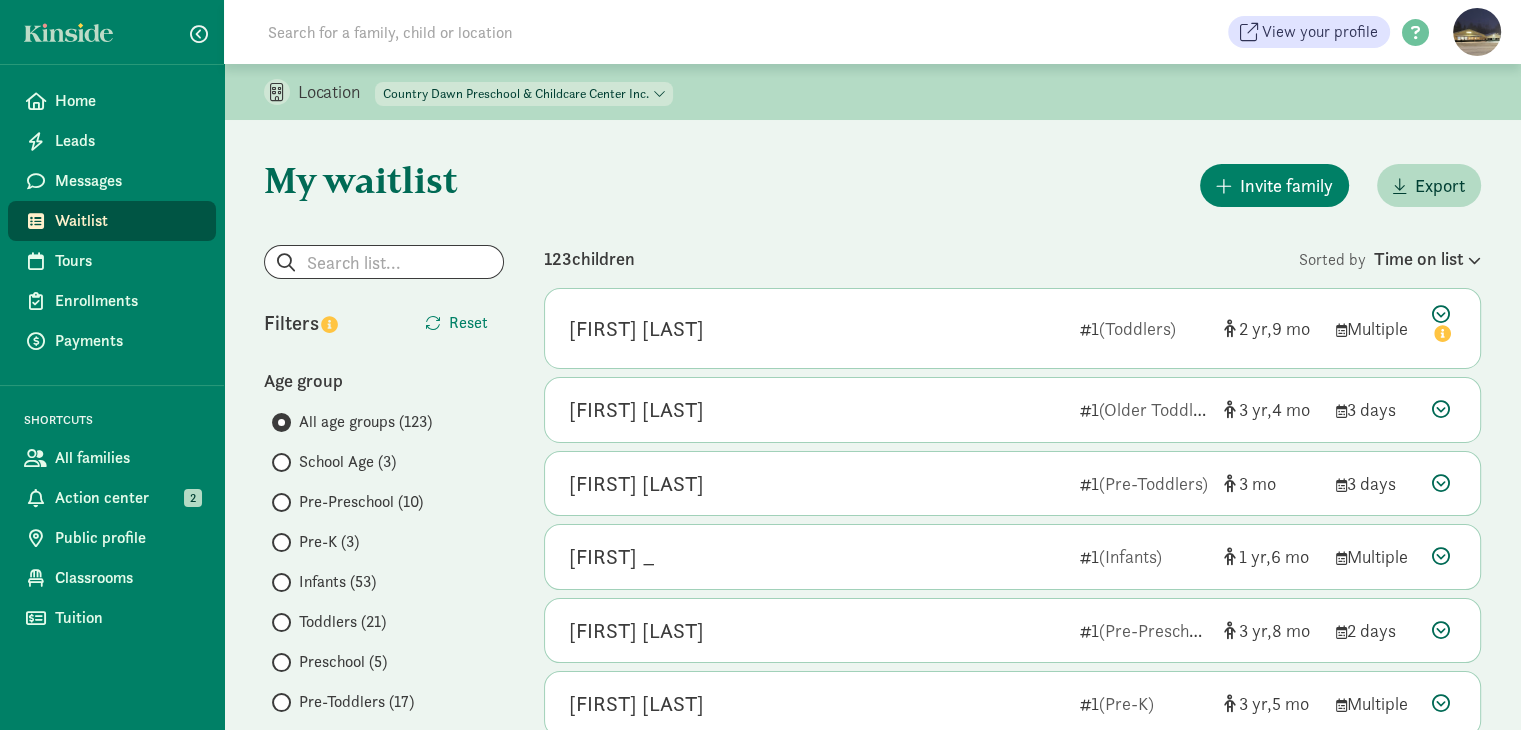 scroll, scrollTop: 400, scrollLeft: 0, axis: vertical 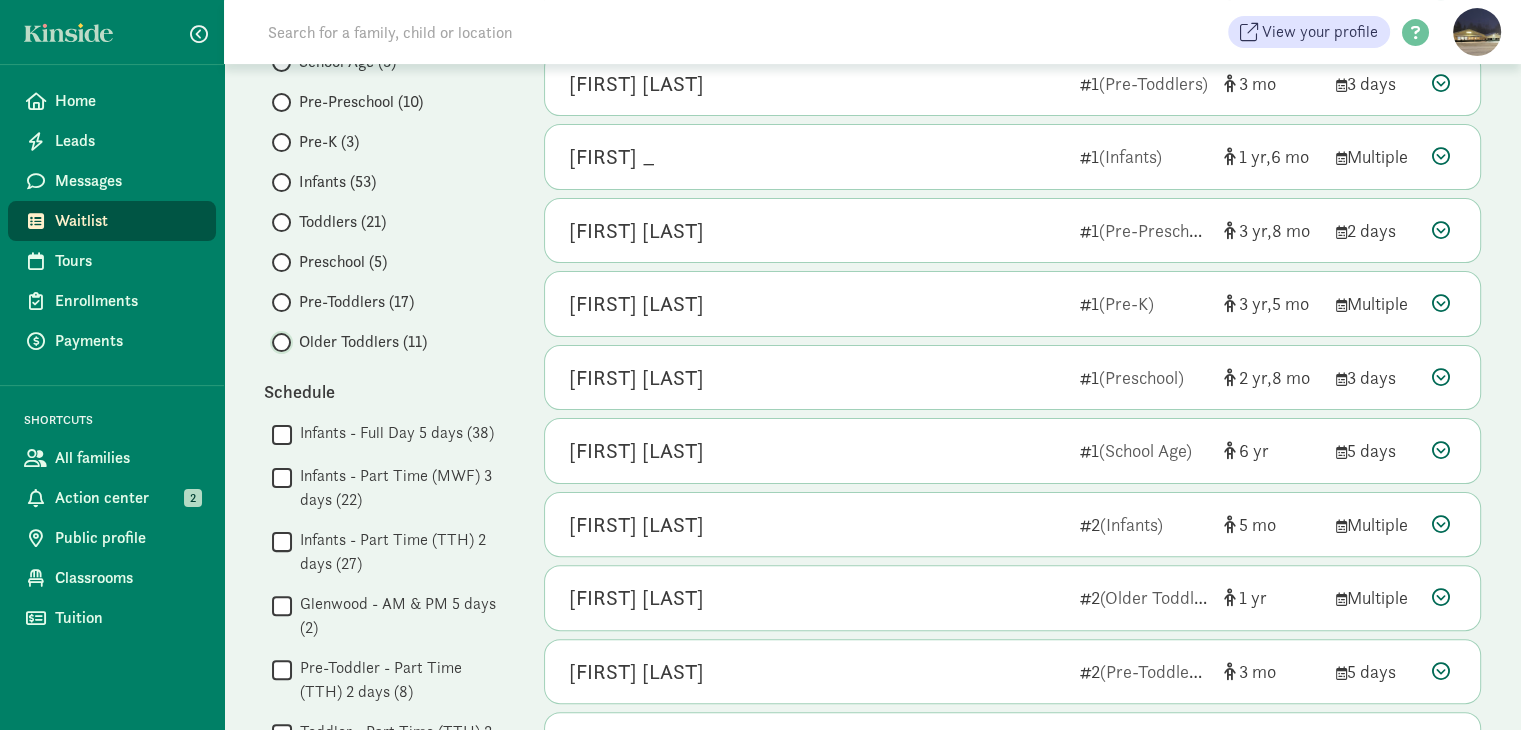 click on "Older Toddlers (11)" at bounding box center (278, 342) 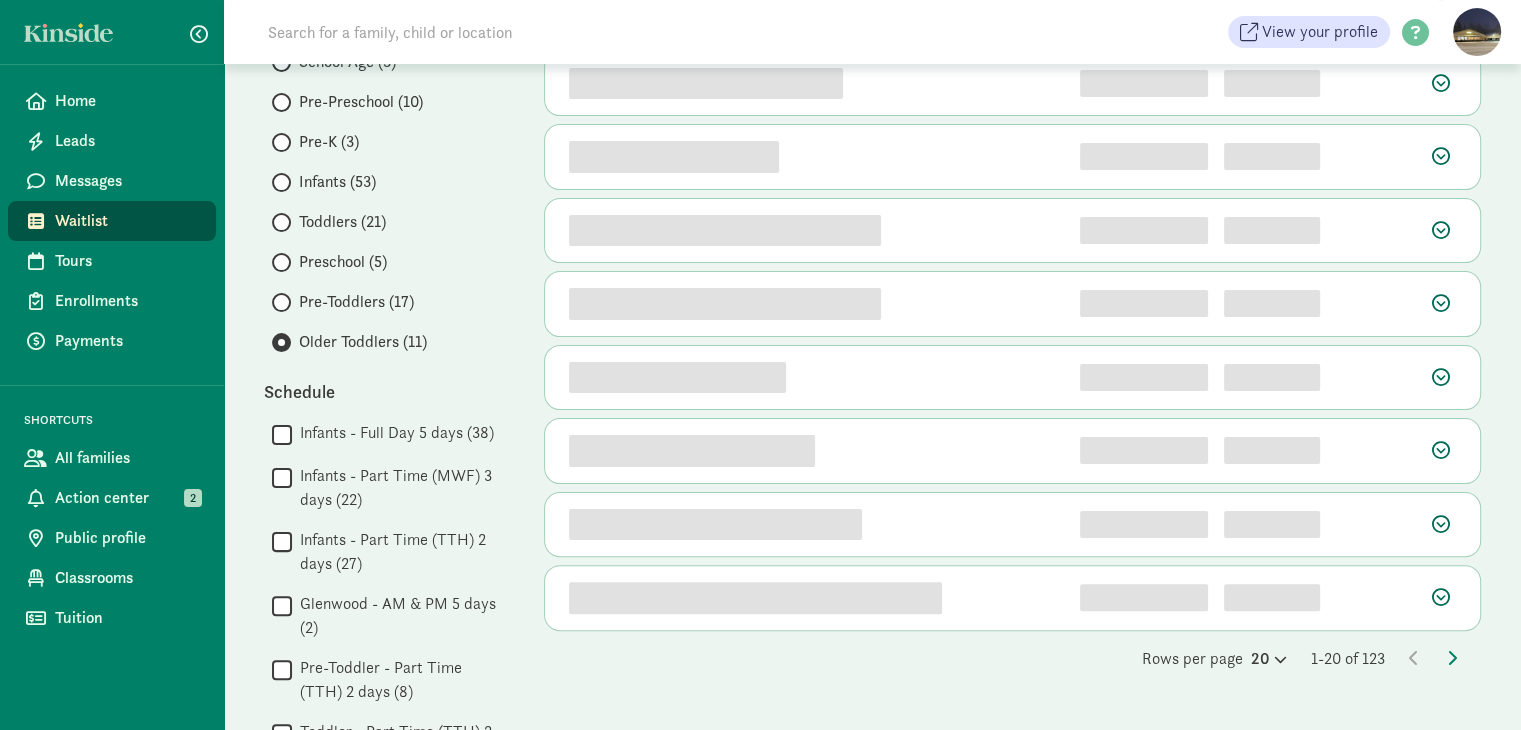 scroll, scrollTop: 0, scrollLeft: 0, axis: both 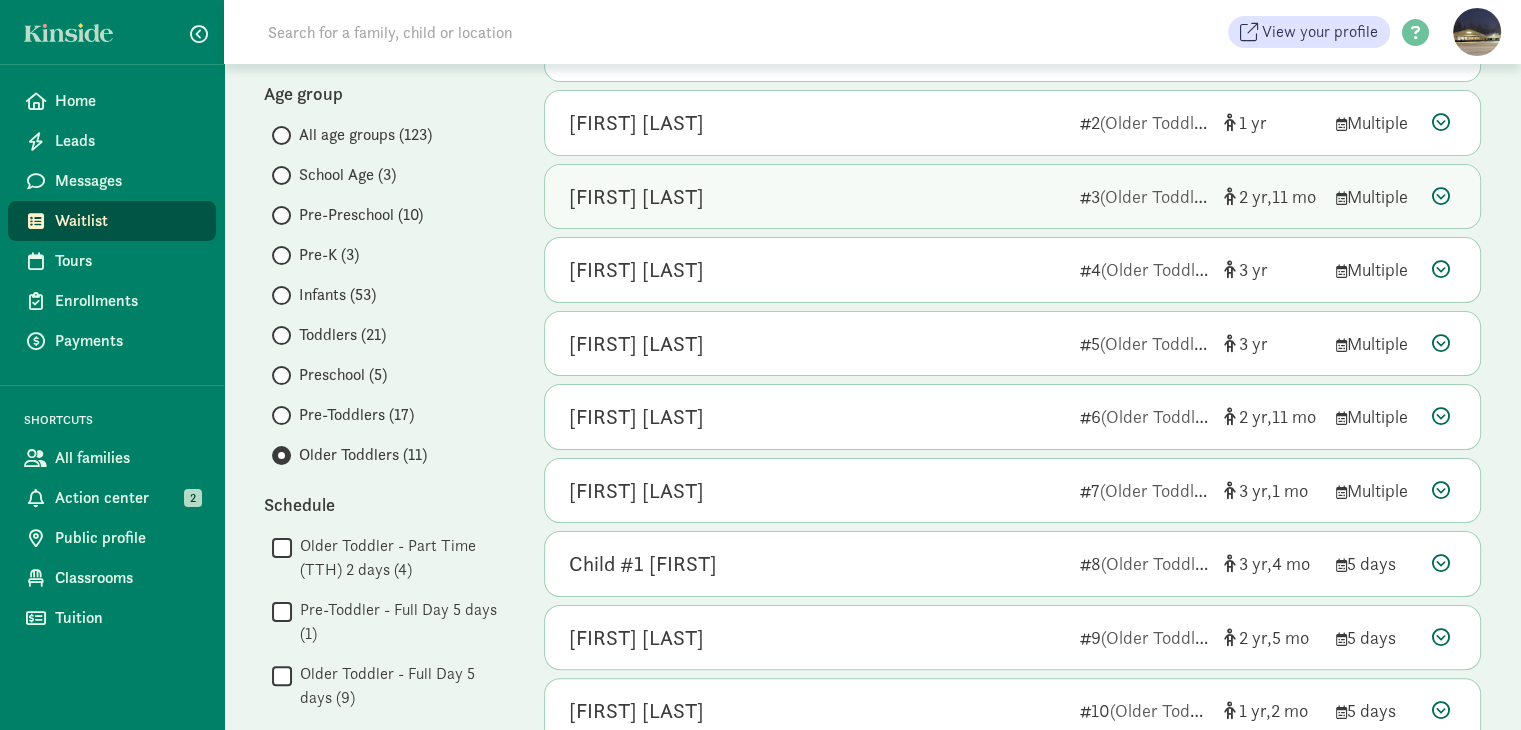 click at bounding box center [1441, 196] 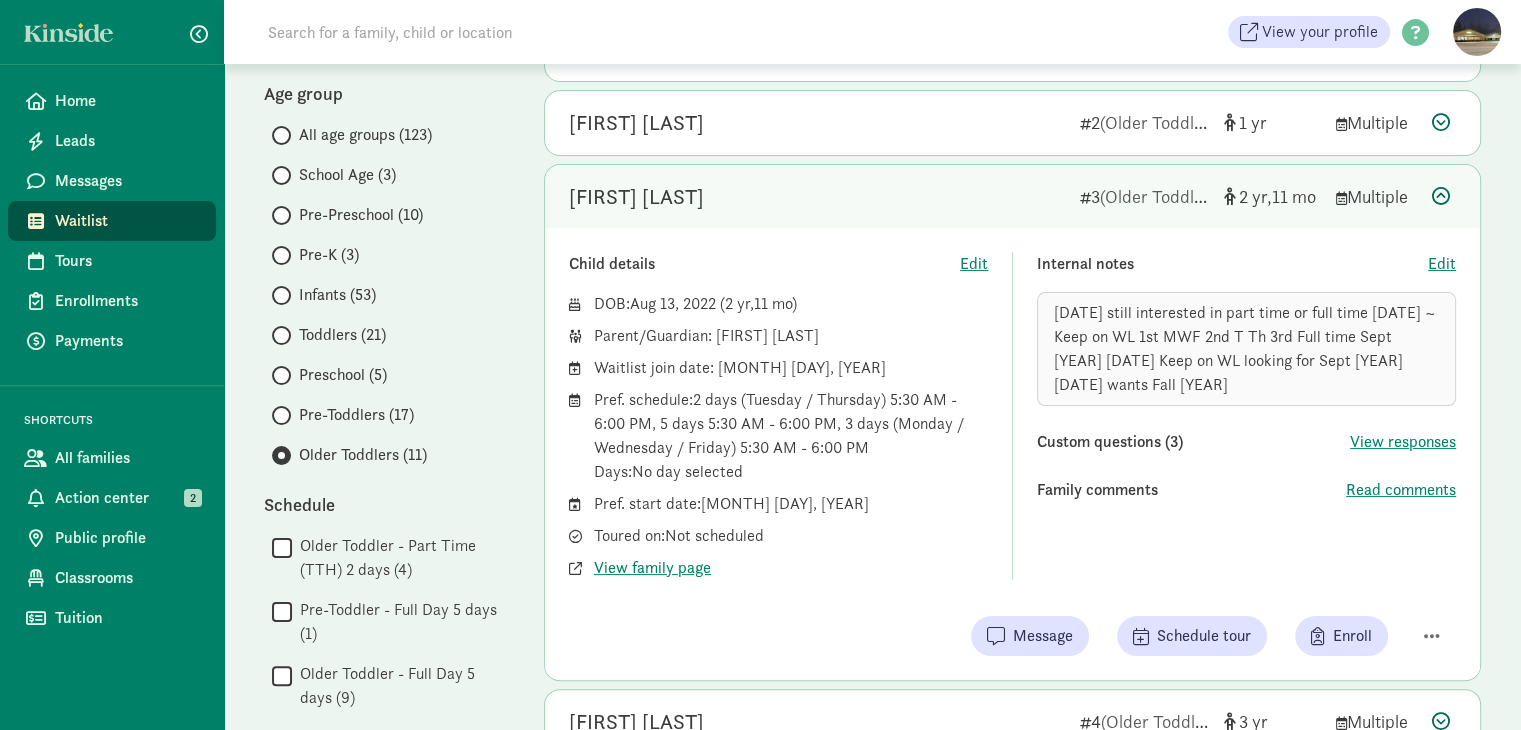 click at bounding box center (1441, 196) 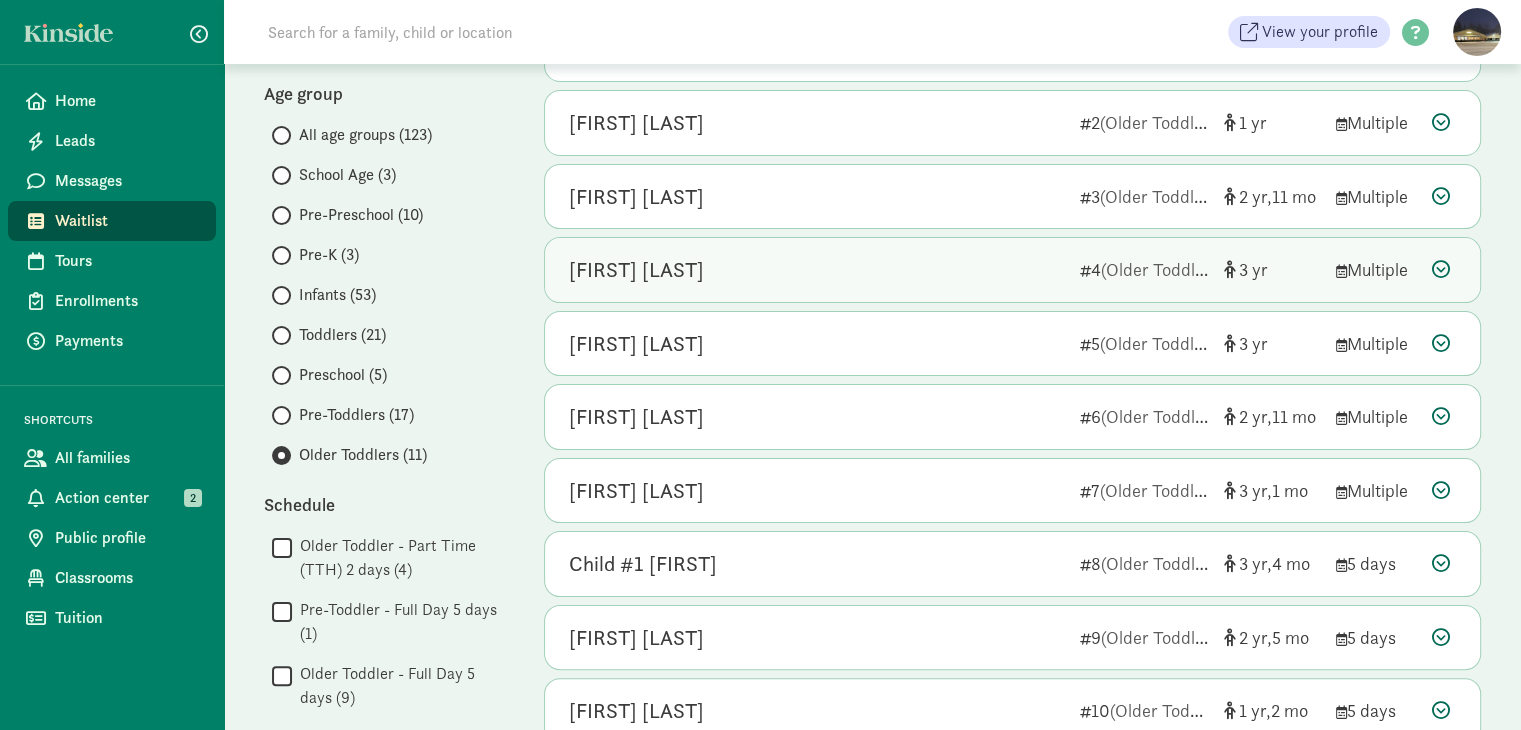 click at bounding box center (1441, 269) 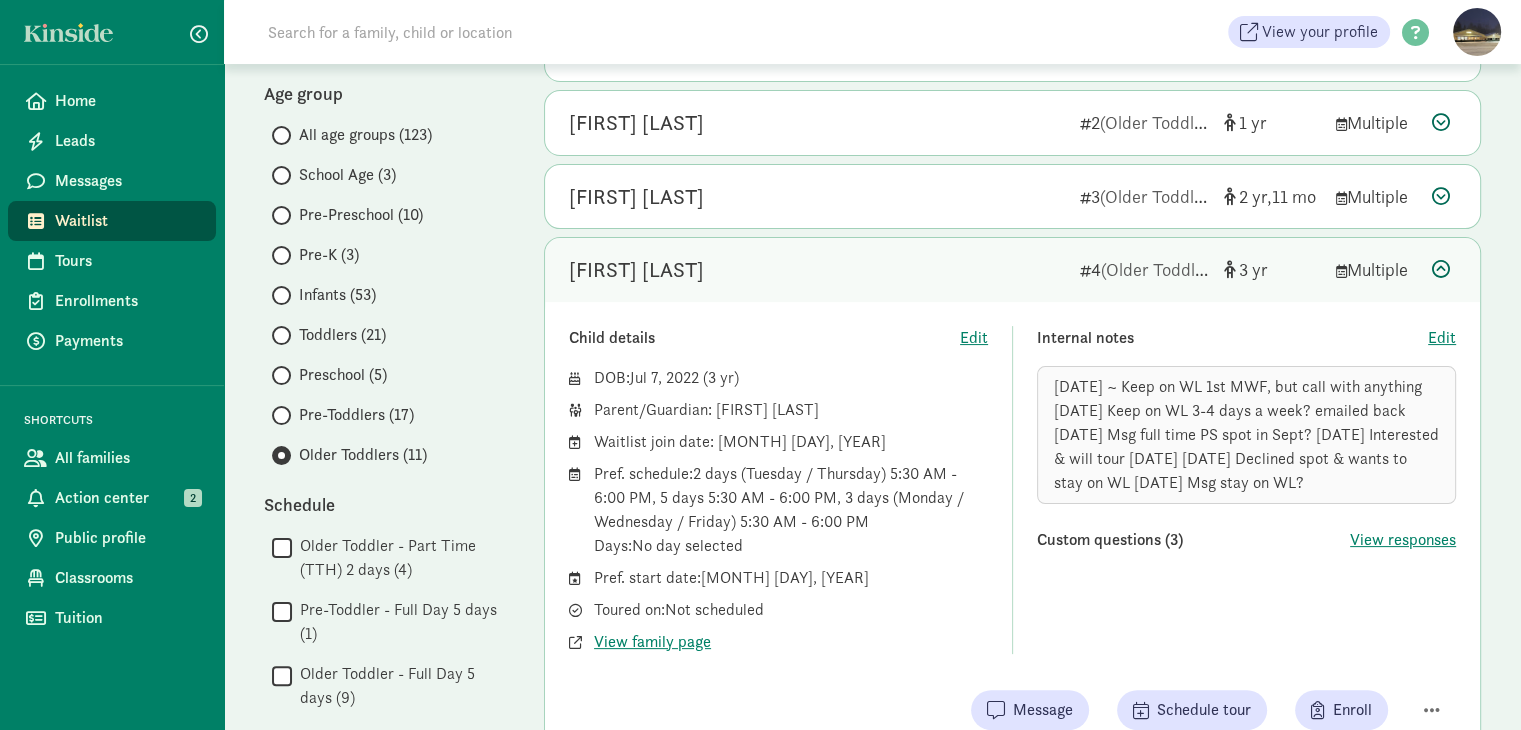 click at bounding box center [1441, 269] 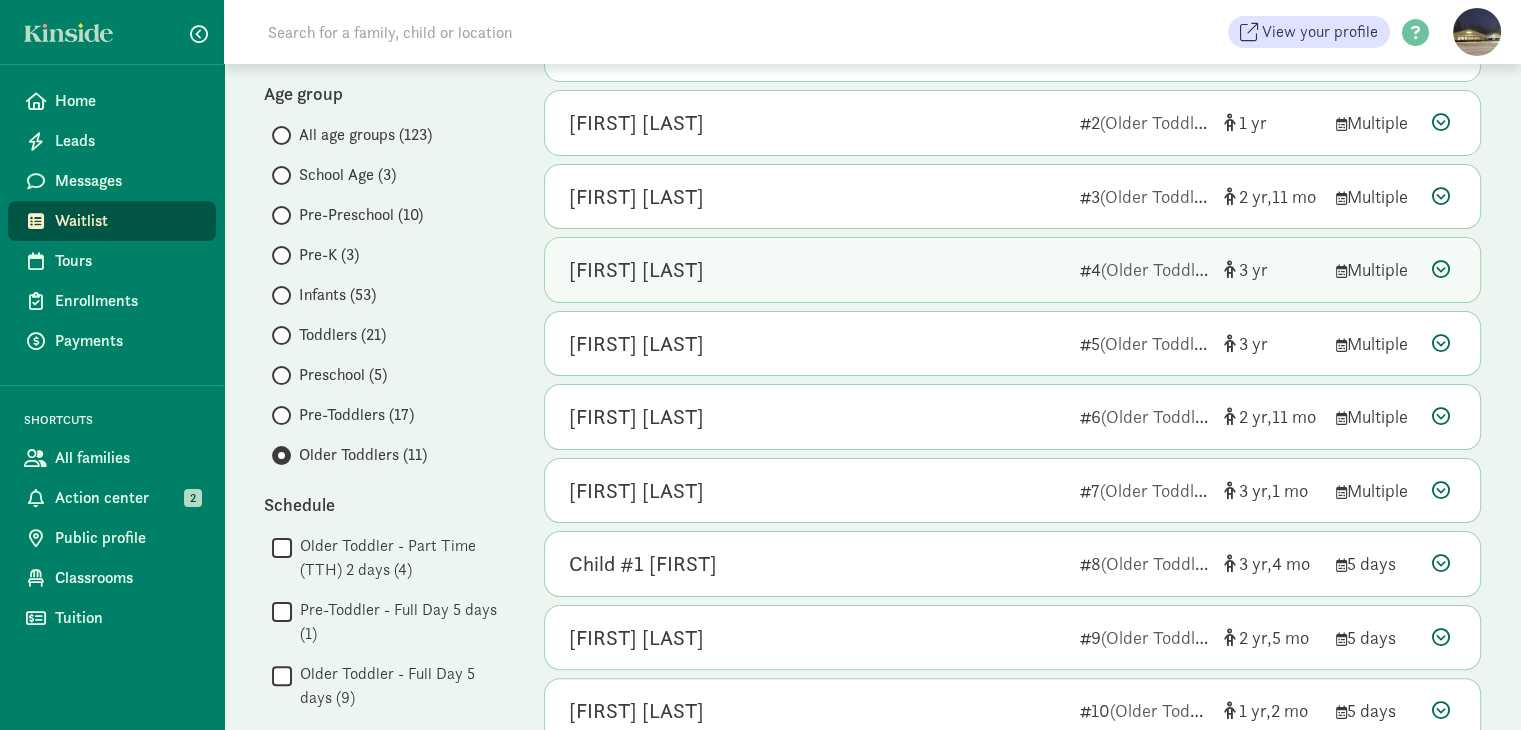 click at bounding box center (1441, 269) 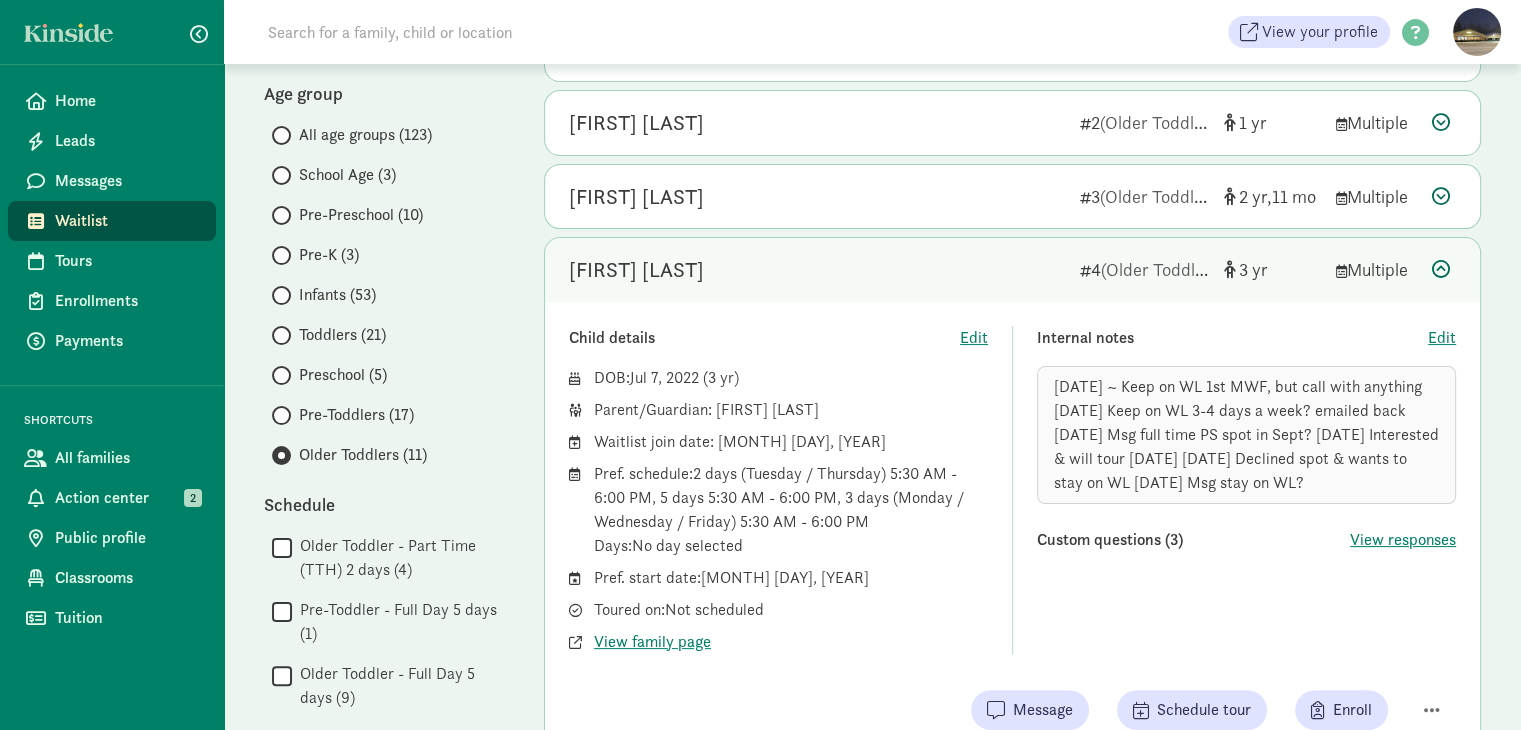 click at bounding box center [1441, 269] 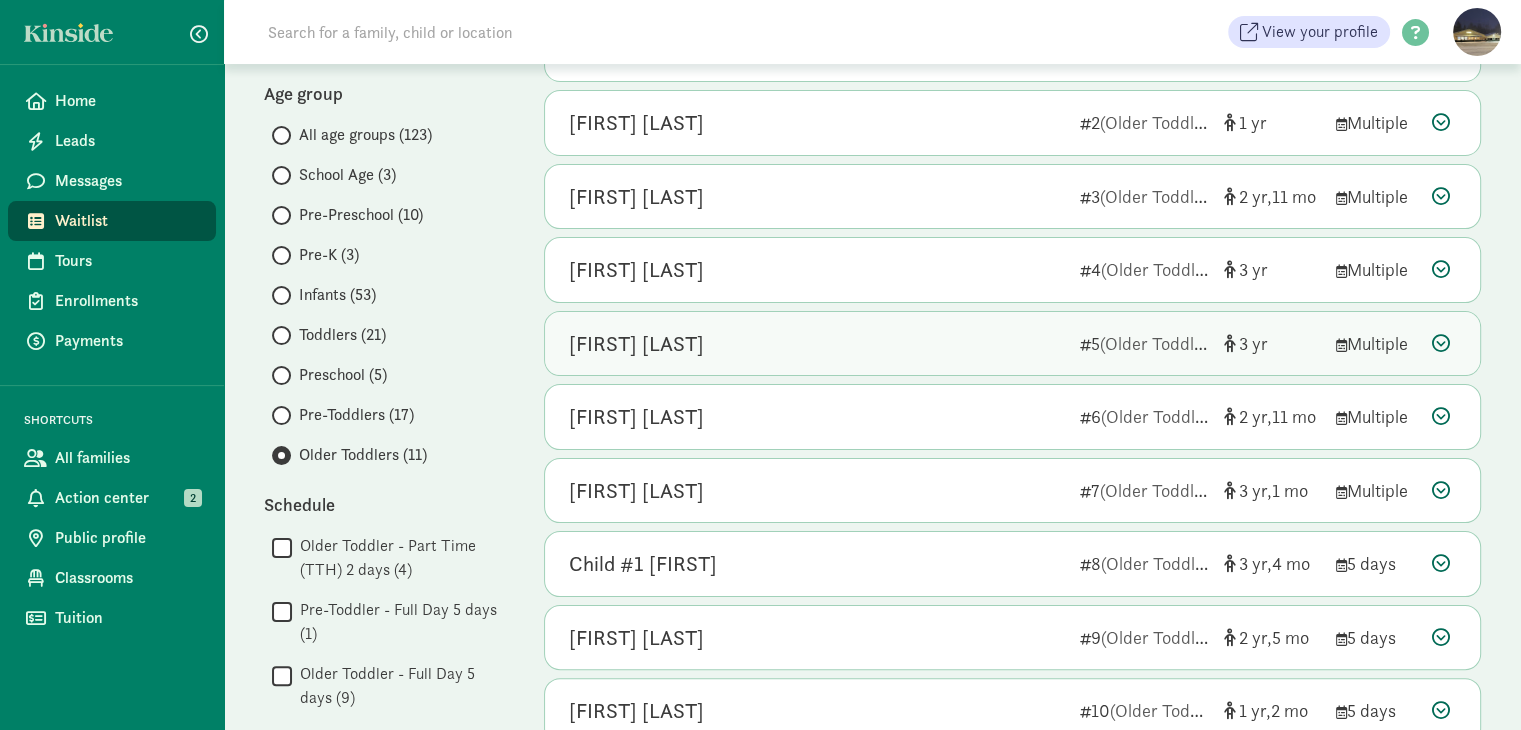click at bounding box center [1441, 343] 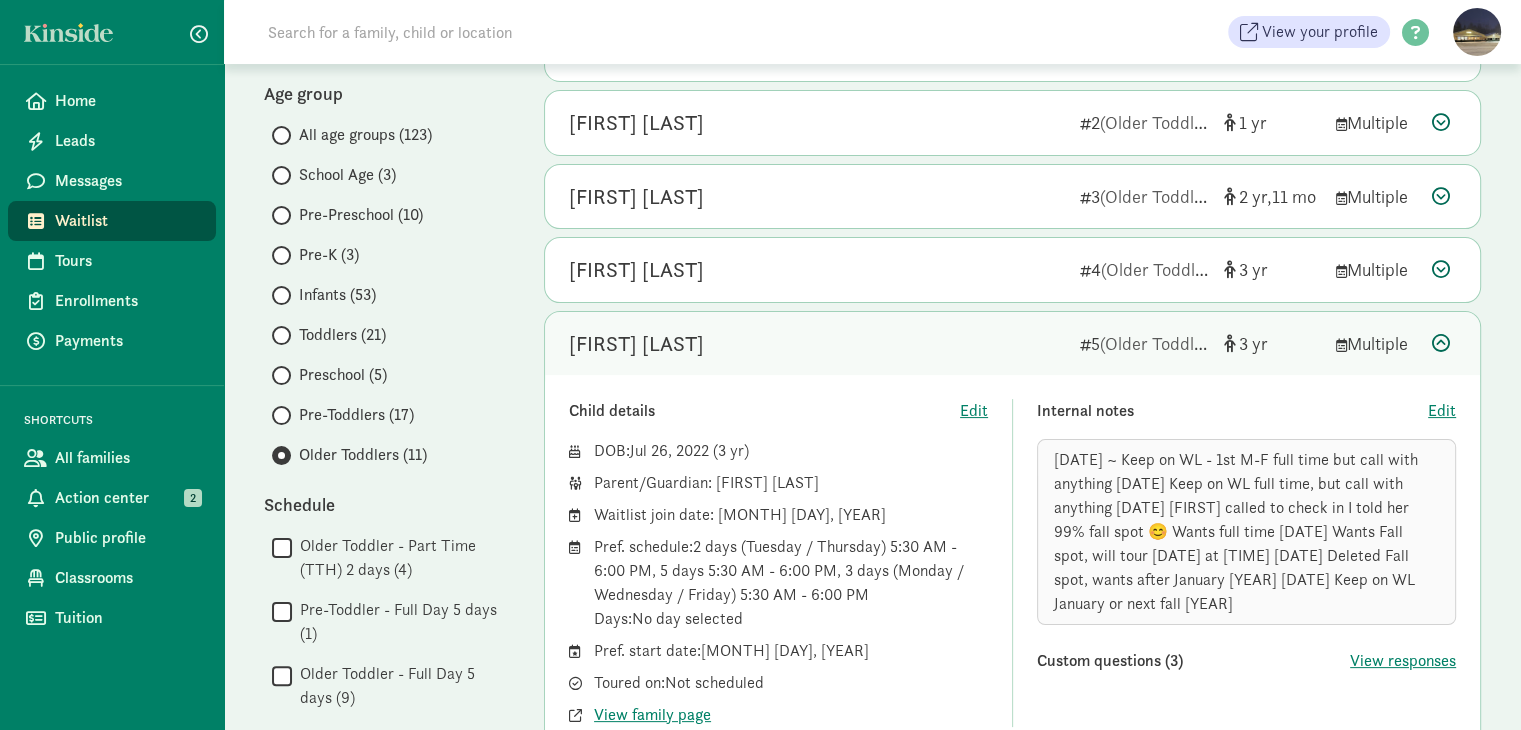 click at bounding box center (1441, 343) 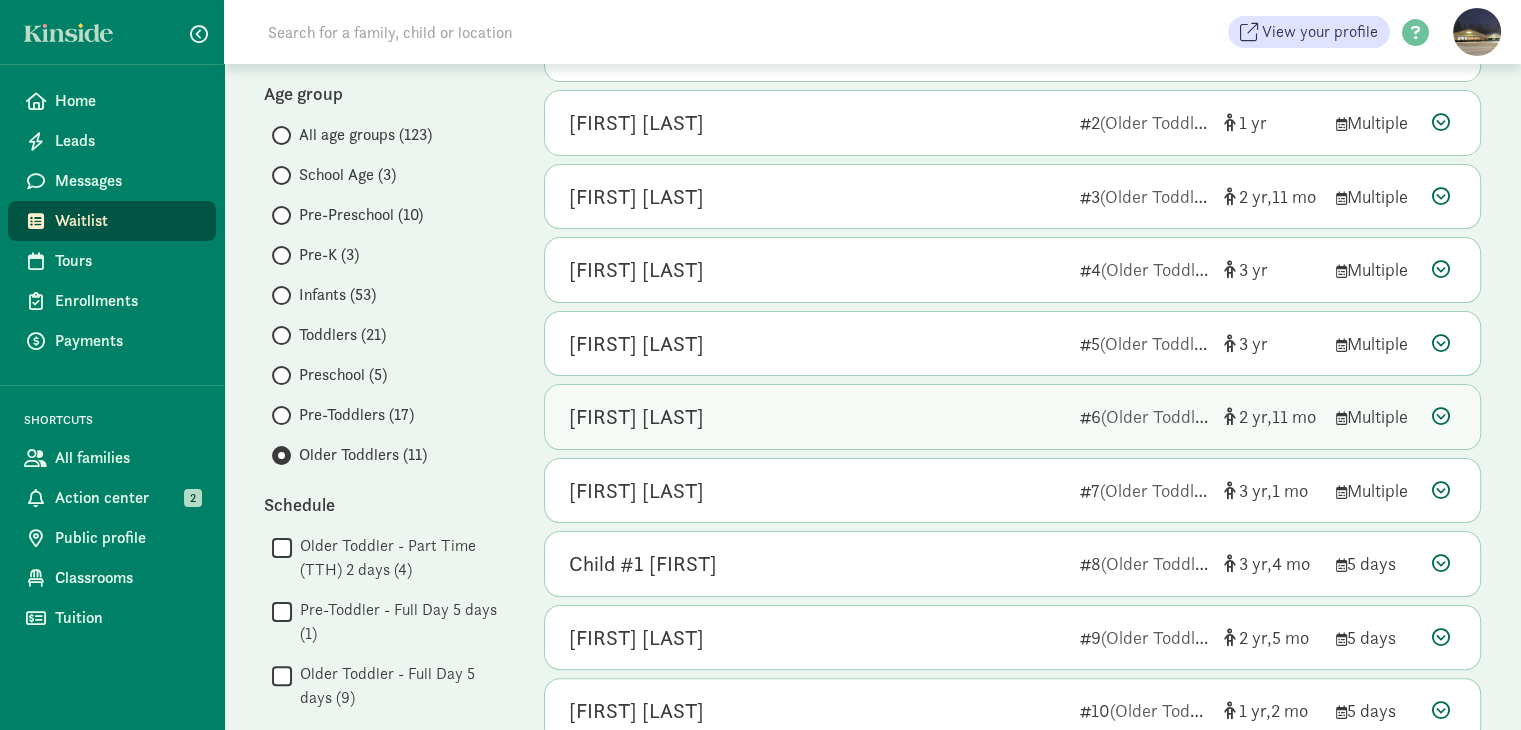 click at bounding box center [1441, 416] 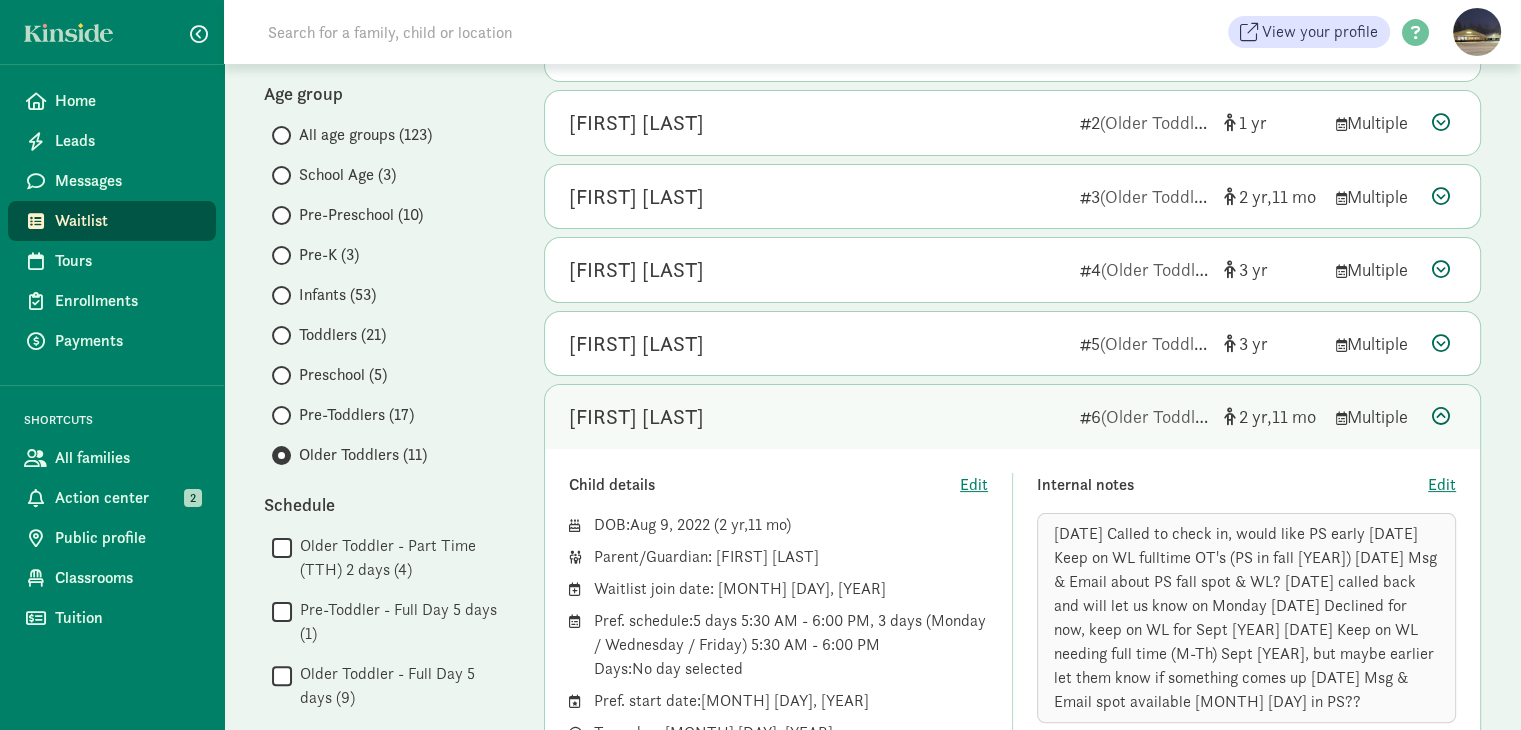 click at bounding box center (1441, 416) 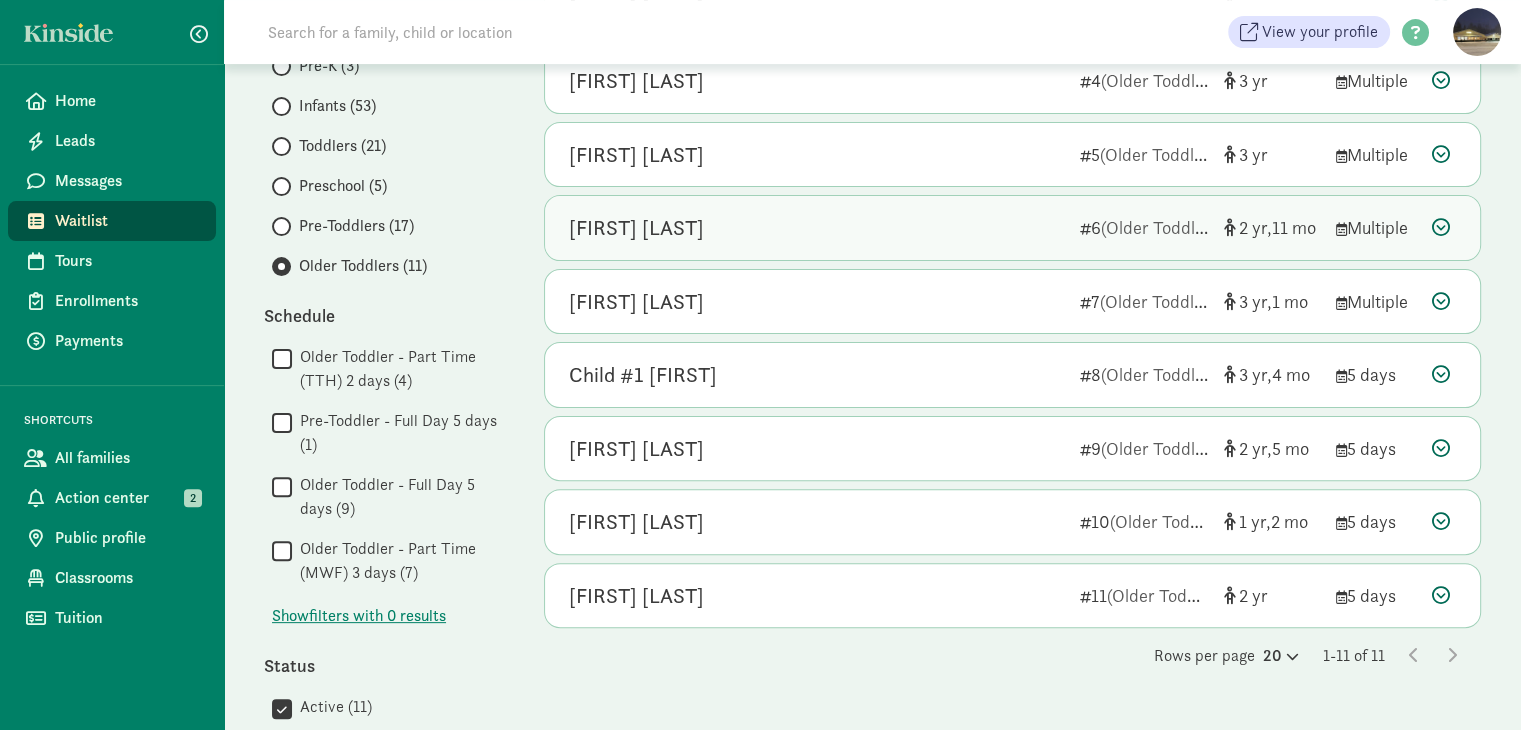 scroll, scrollTop: 487, scrollLeft: 0, axis: vertical 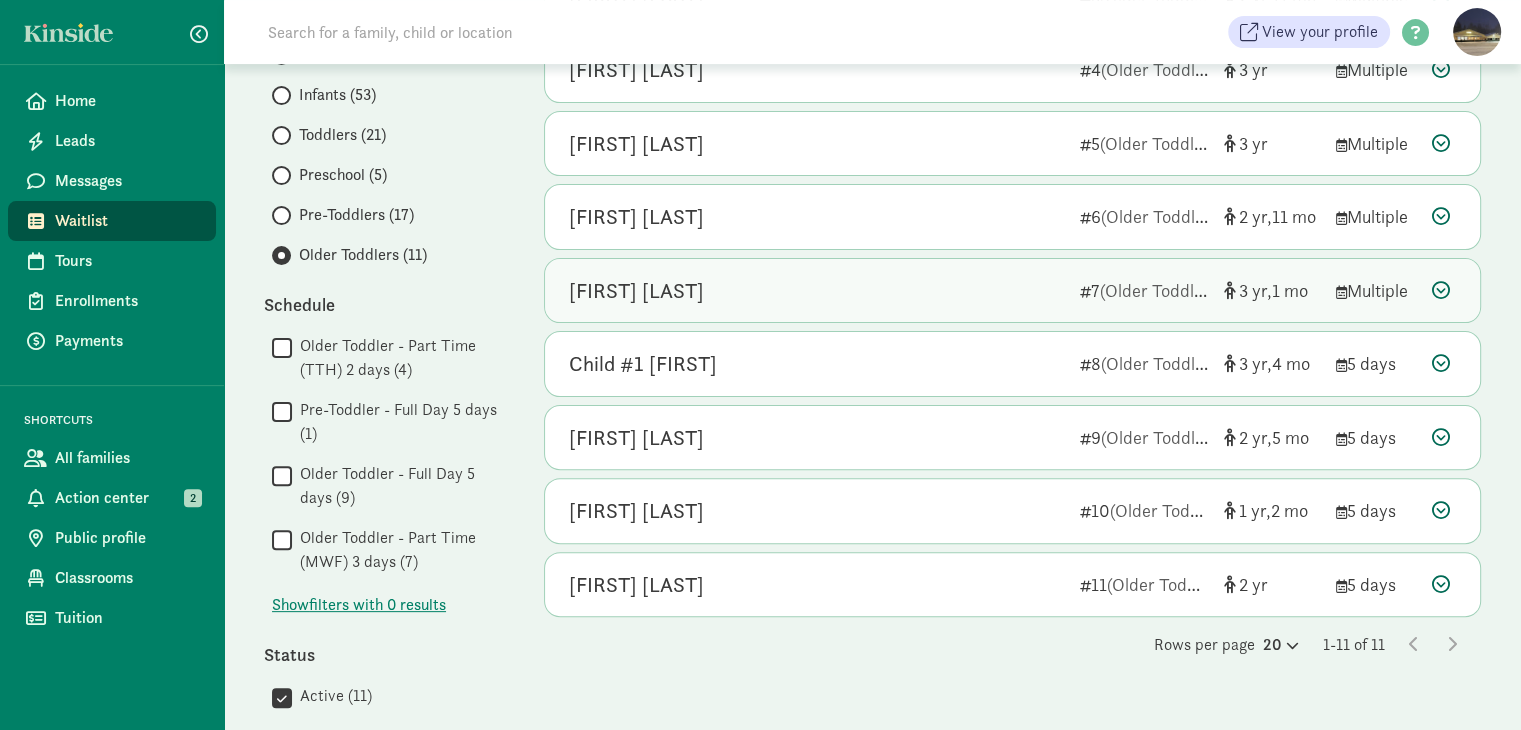 click at bounding box center (1441, 290) 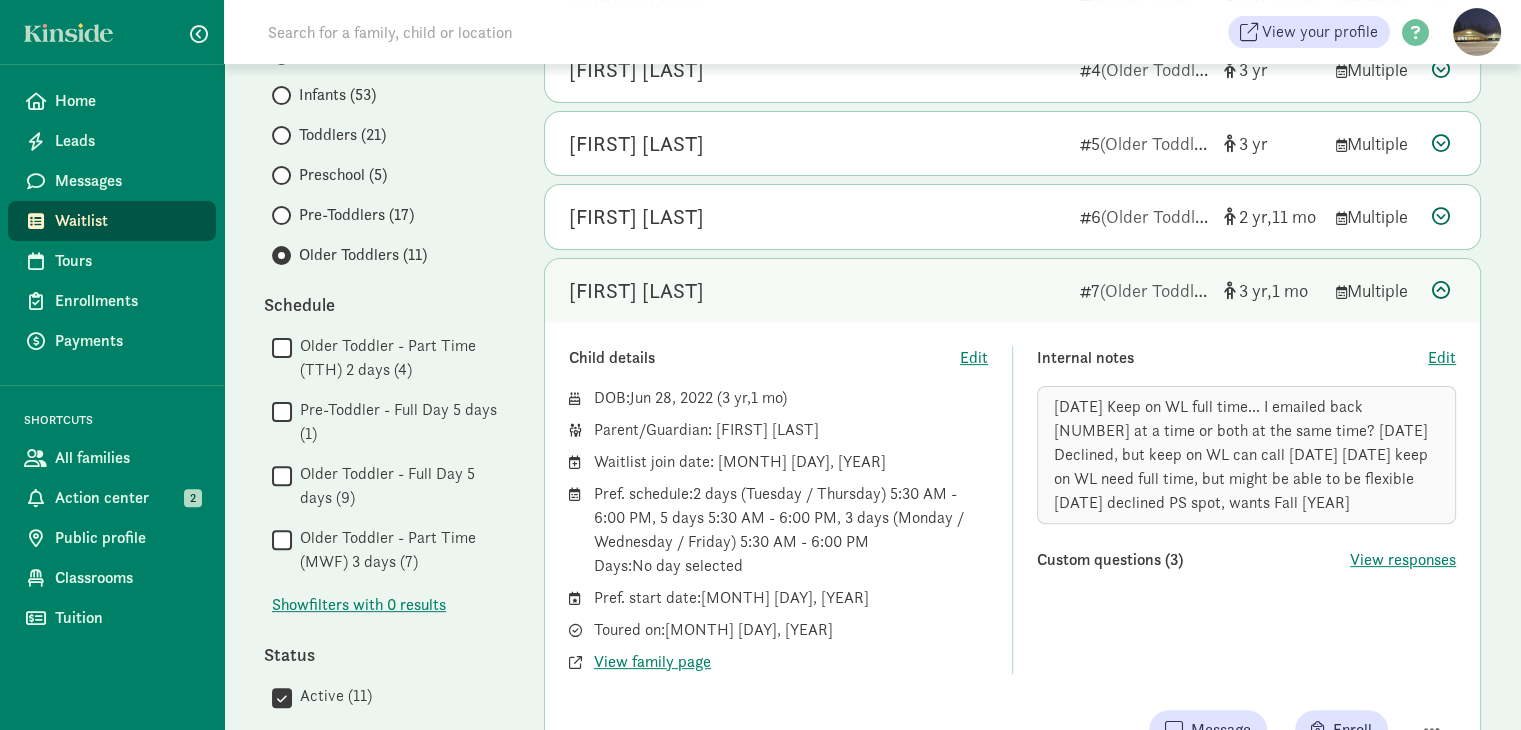 click at bounding box center [1441, 290] 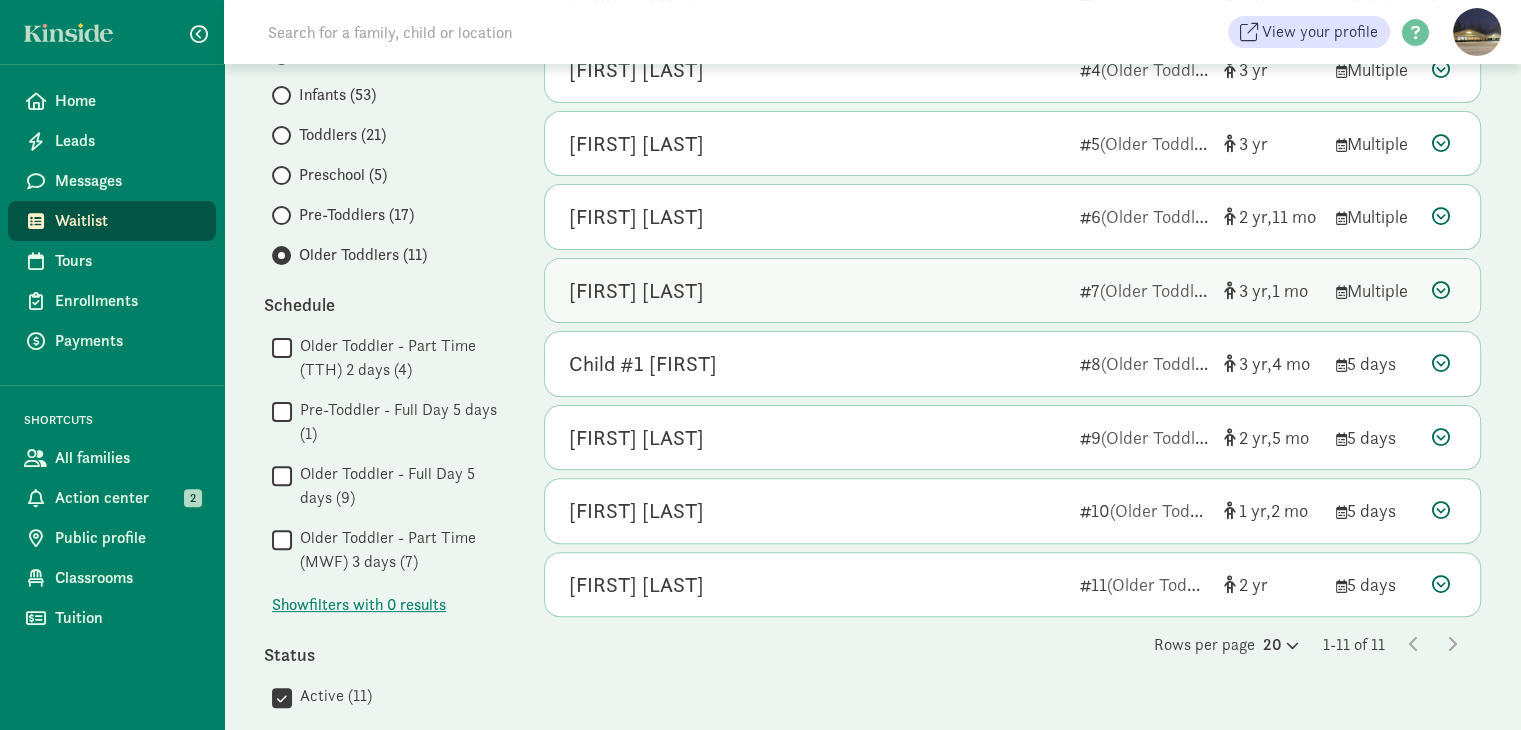 click at bounding box center (1441, 290) 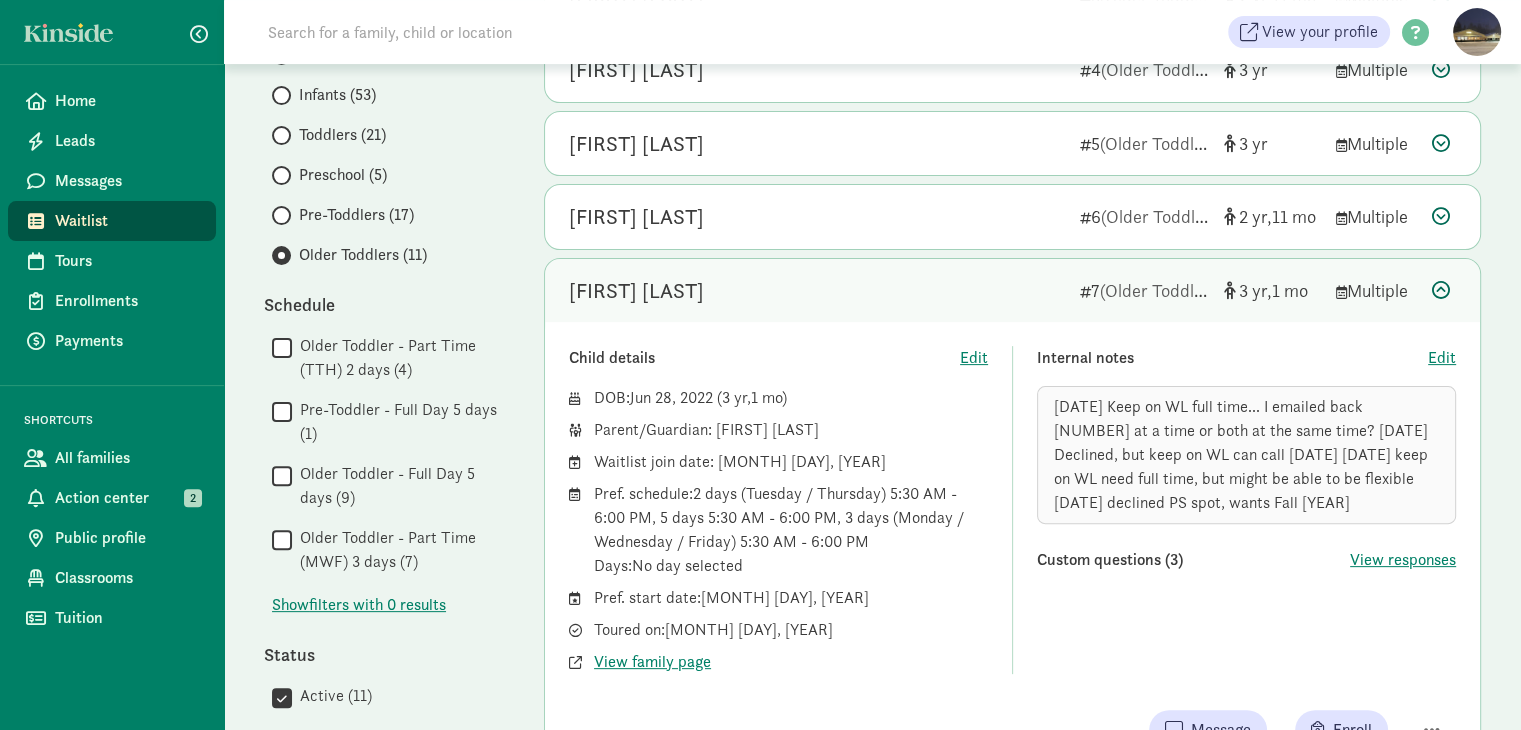 click at bounding box center [1441, 290] 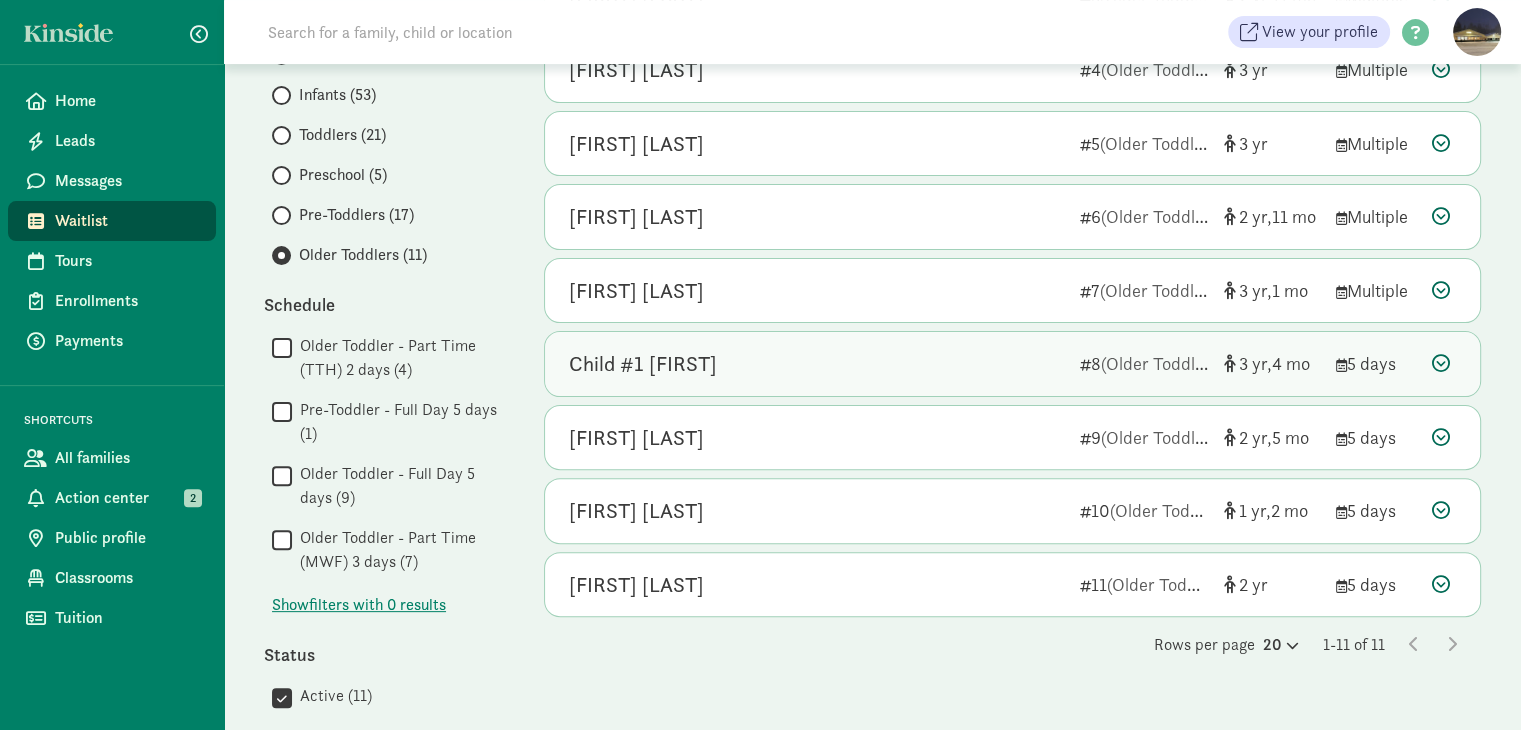 click at bounding box center (1441, 363) 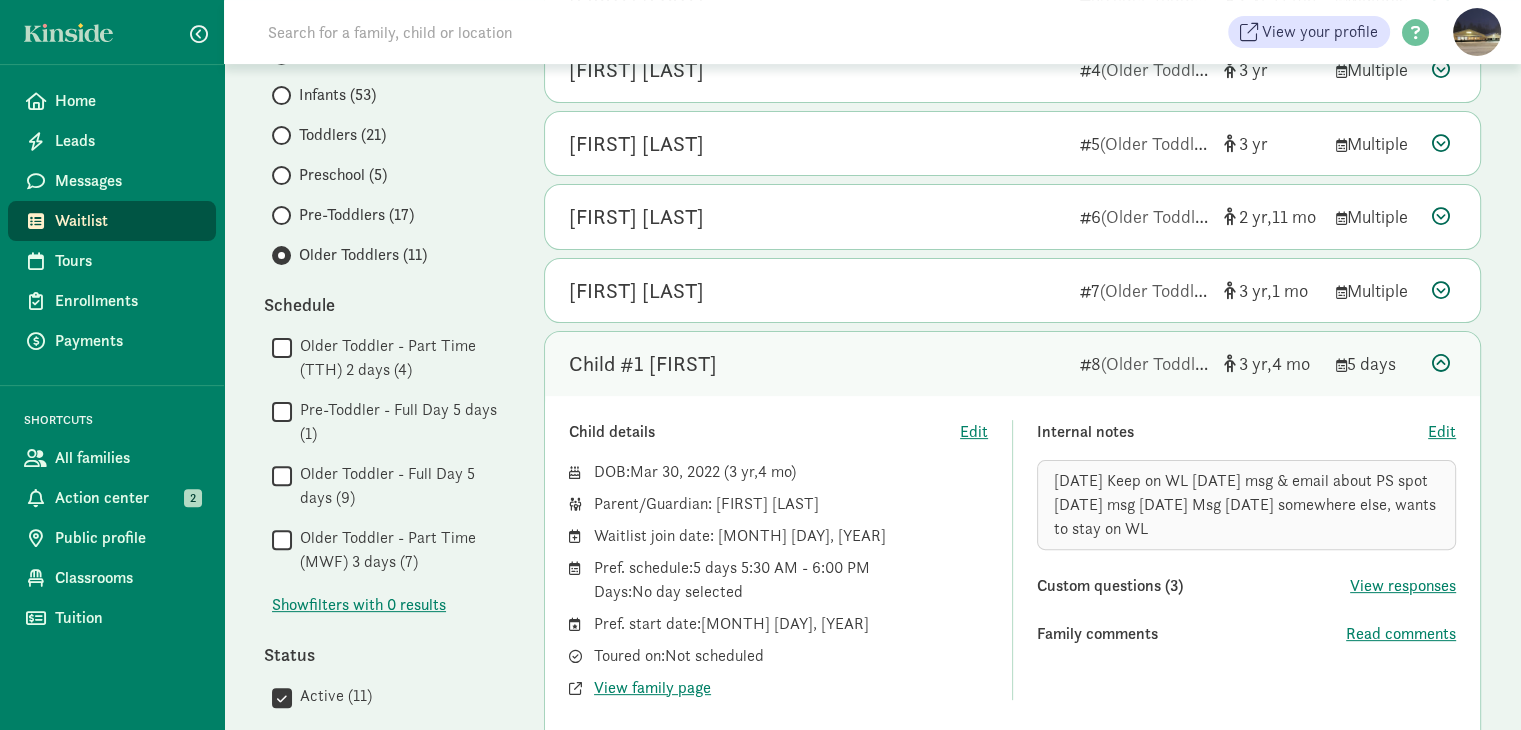 click at bounding box center [1441, 363] 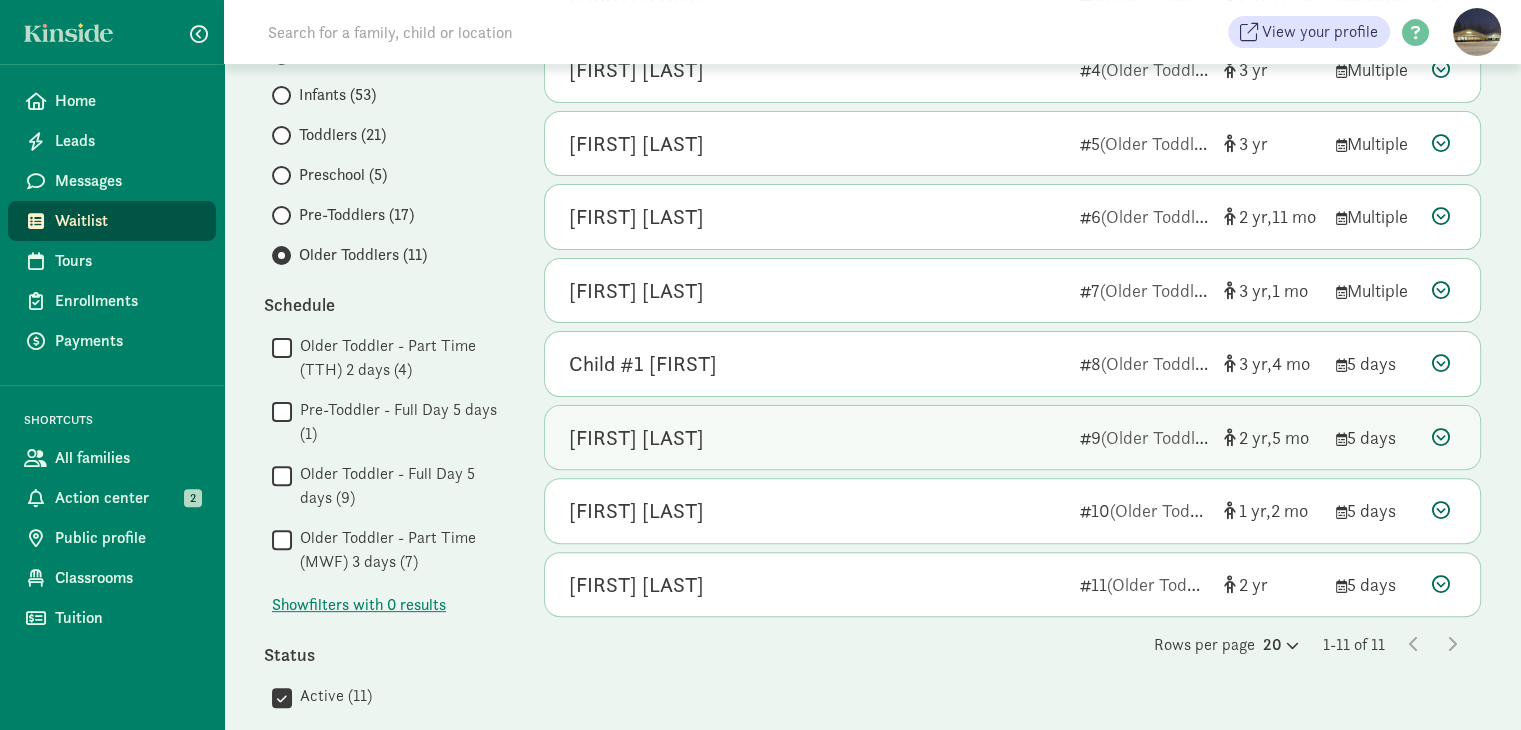 click at bounding box center [1441, 437] 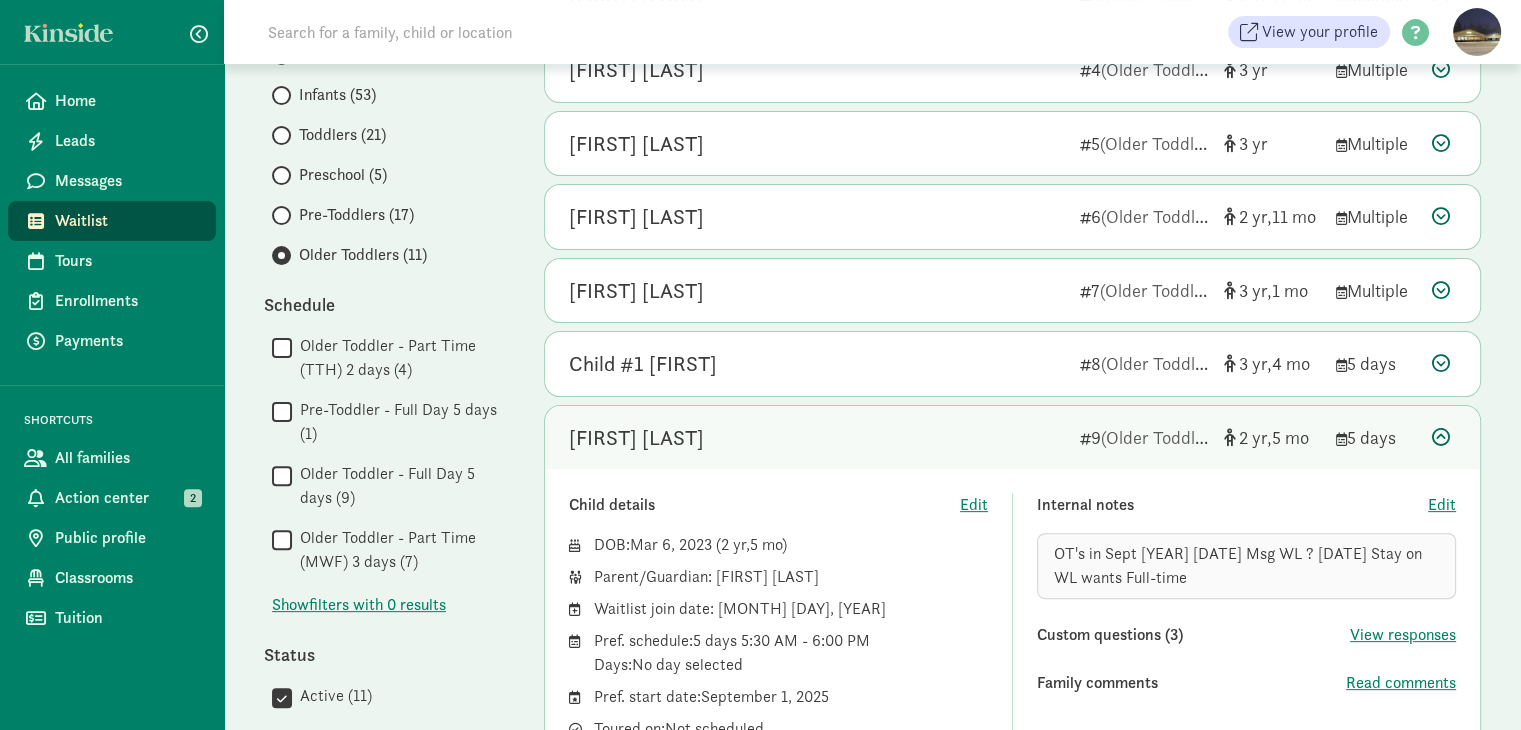 click at bounding box center [1441, 437] 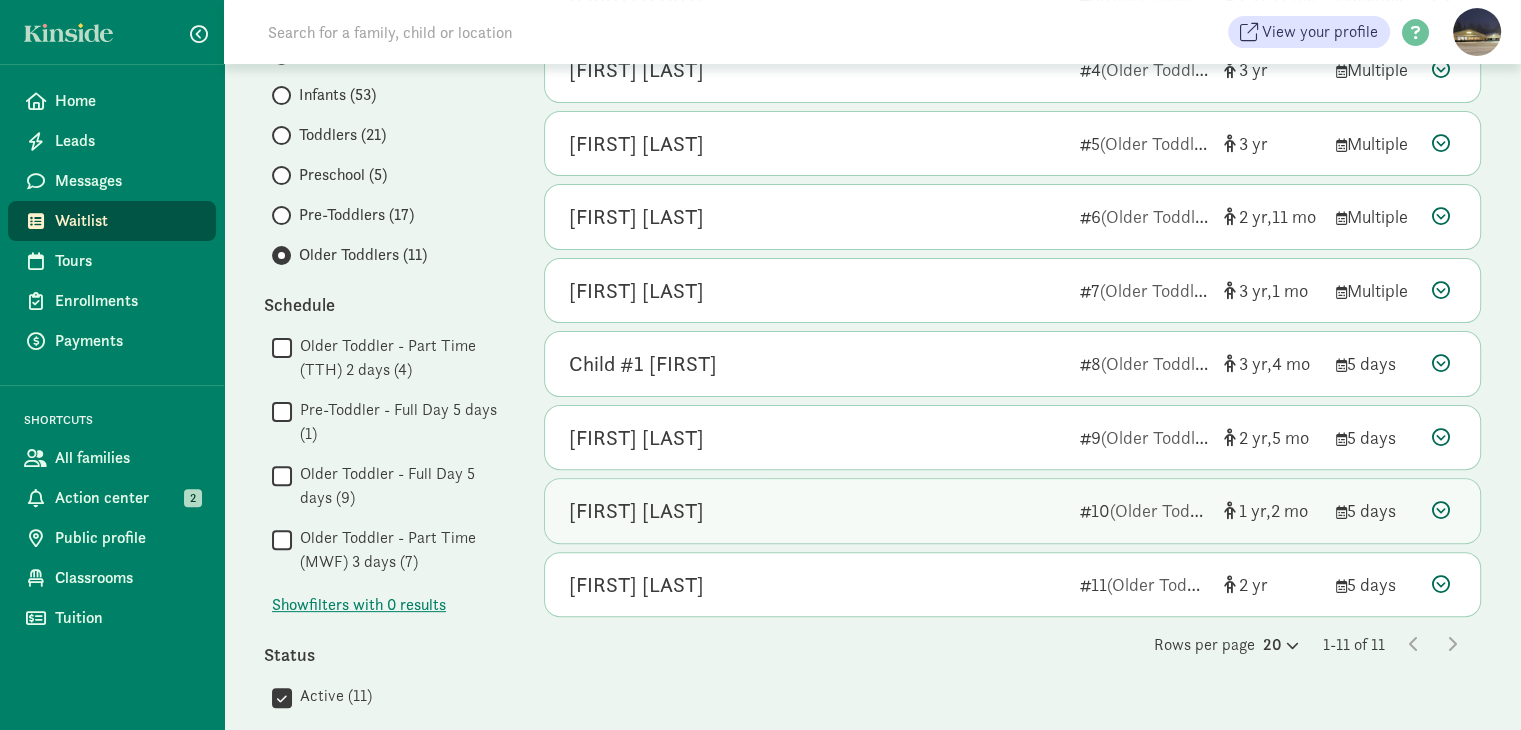 click at bounding box center [1441, 510] 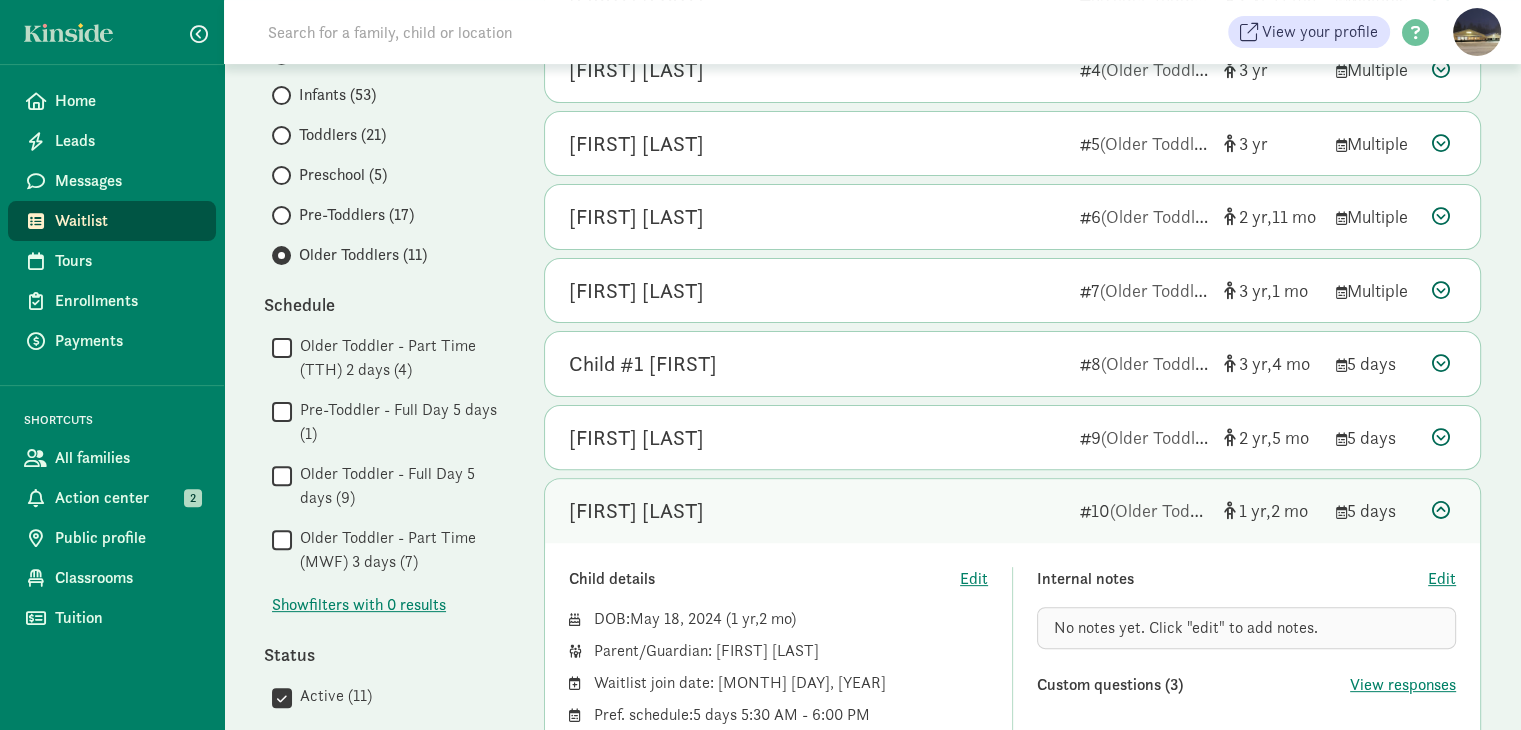 click at bounding box center [1441, 510] 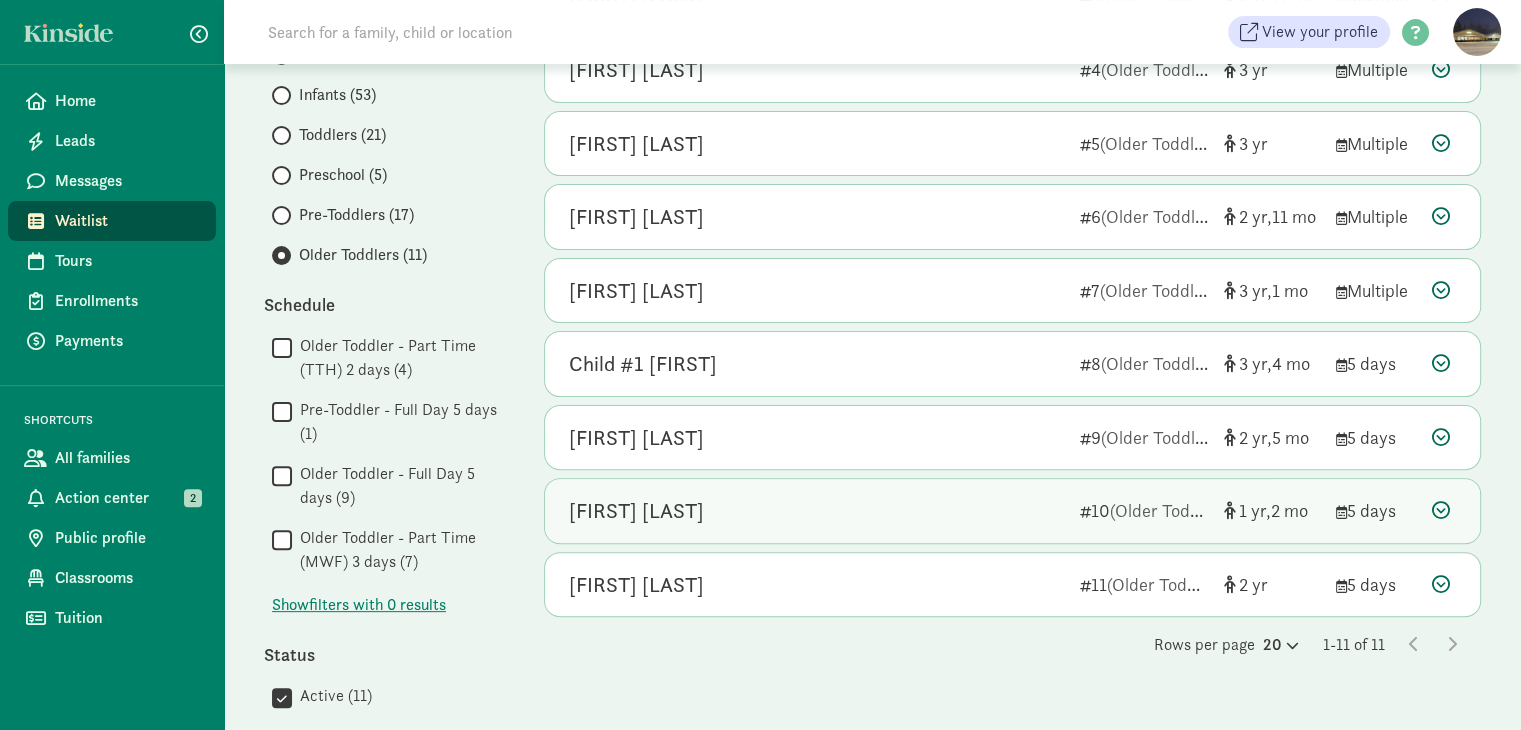 click at bounding box center [1441, 510] 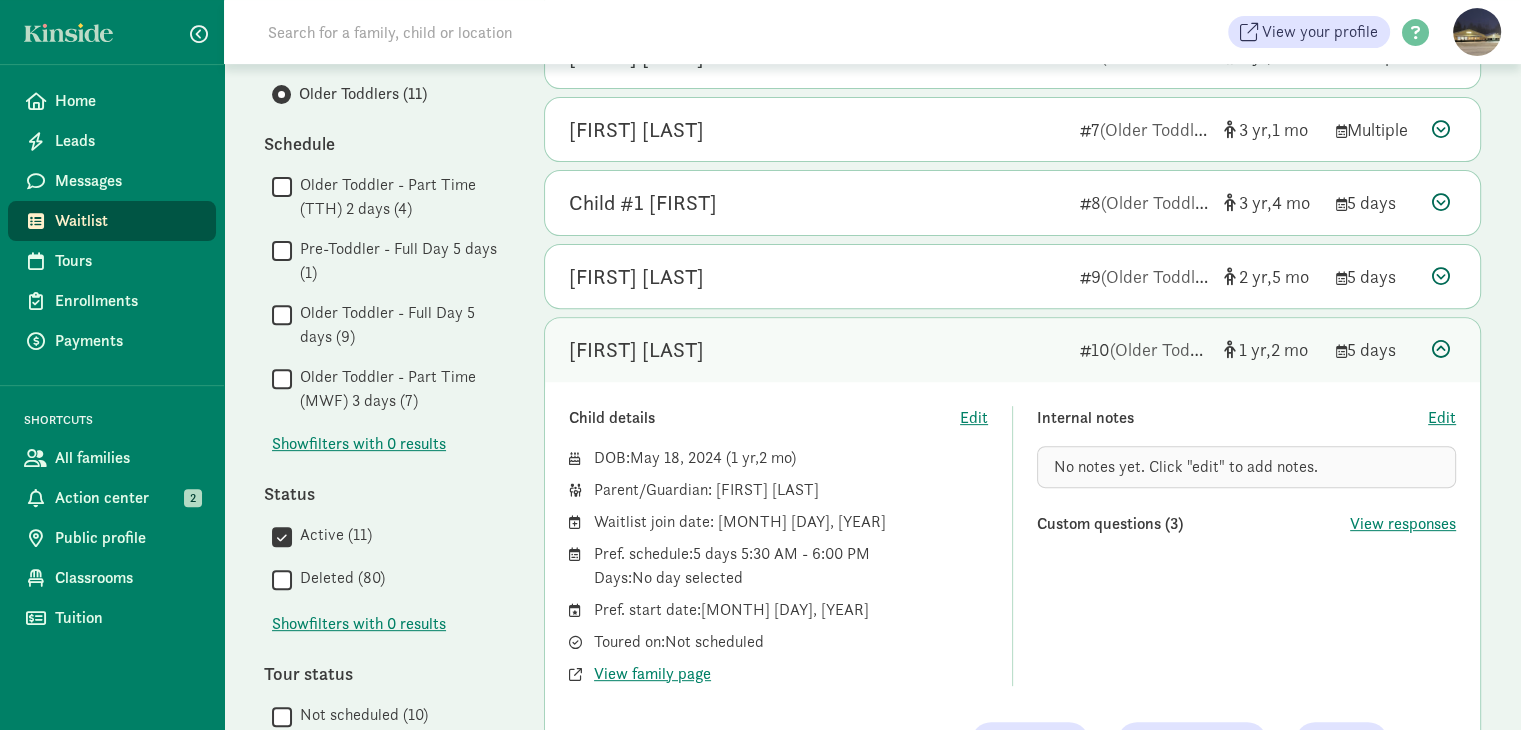 scroll, scrollTop: 687, scrollLeft: 0, axis: vertical 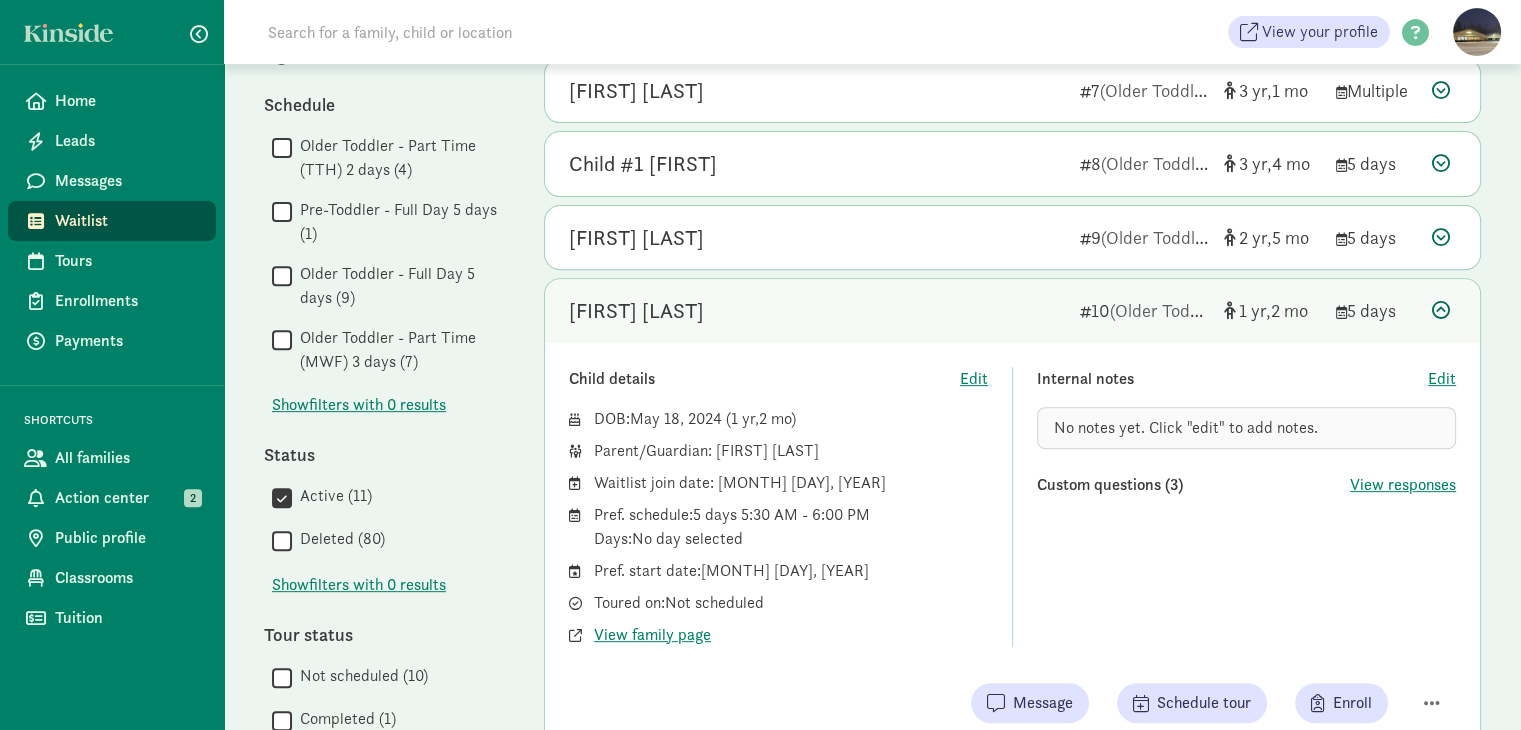 click at bounding box center [1441, 310] 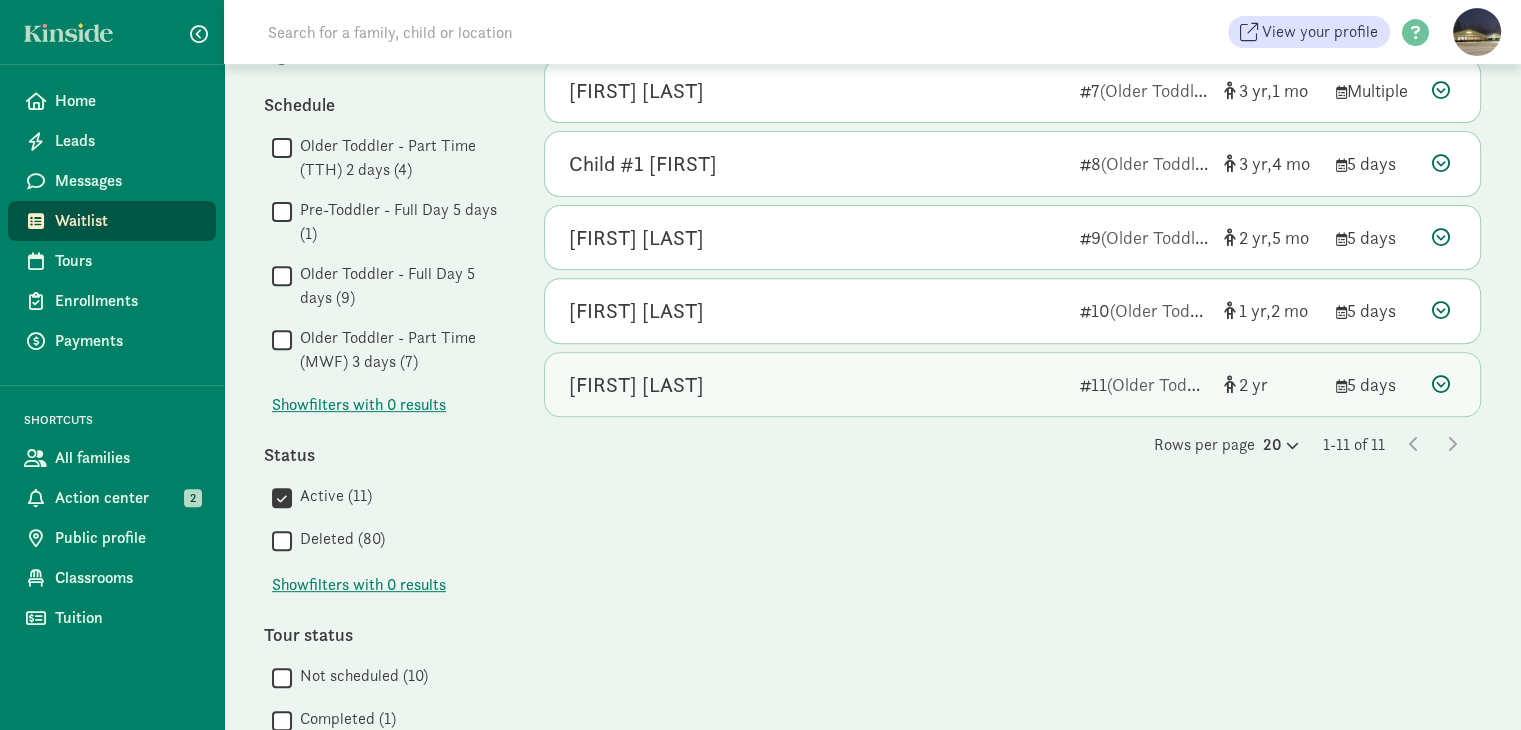 click at bounding box center [1441, 384] 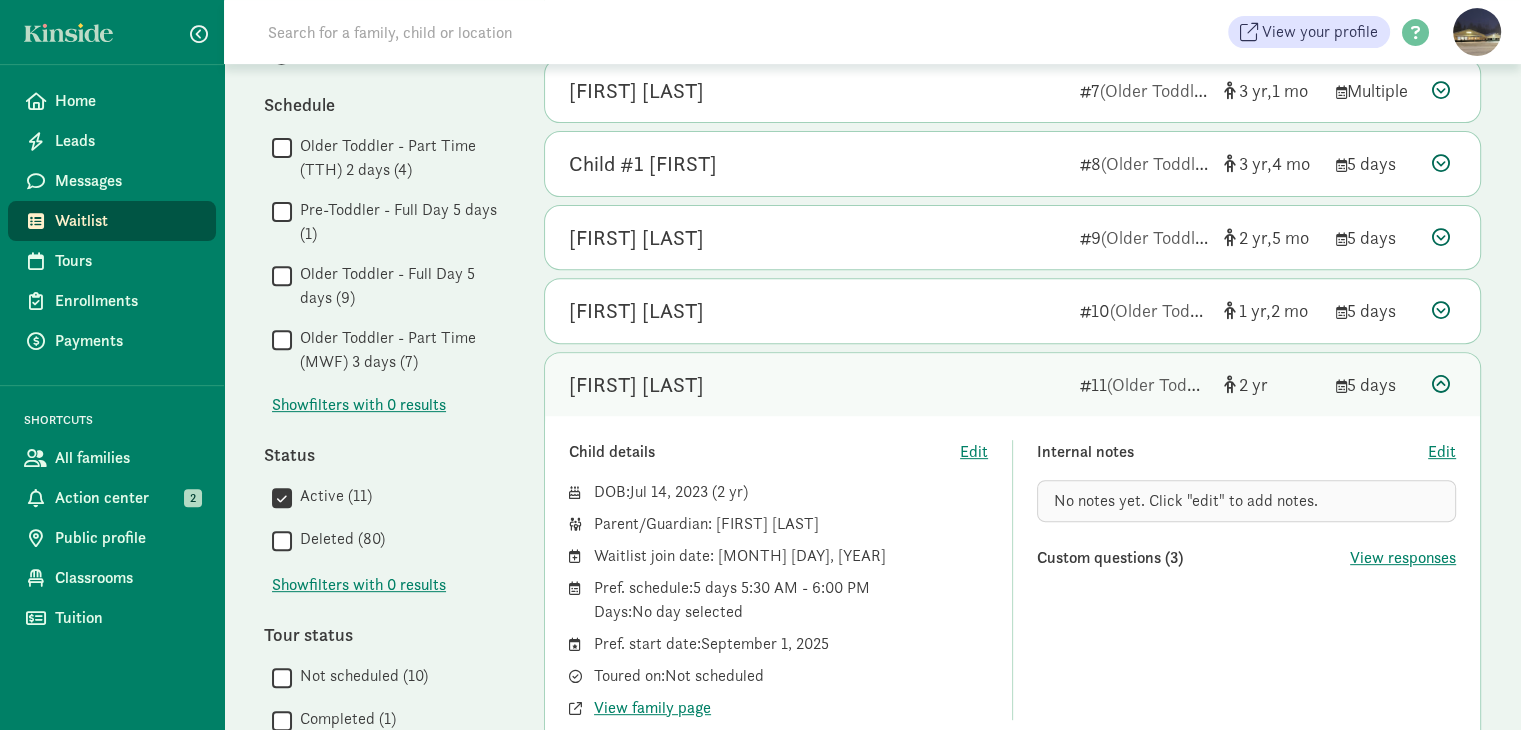 click at bounding box center (1441, 384) 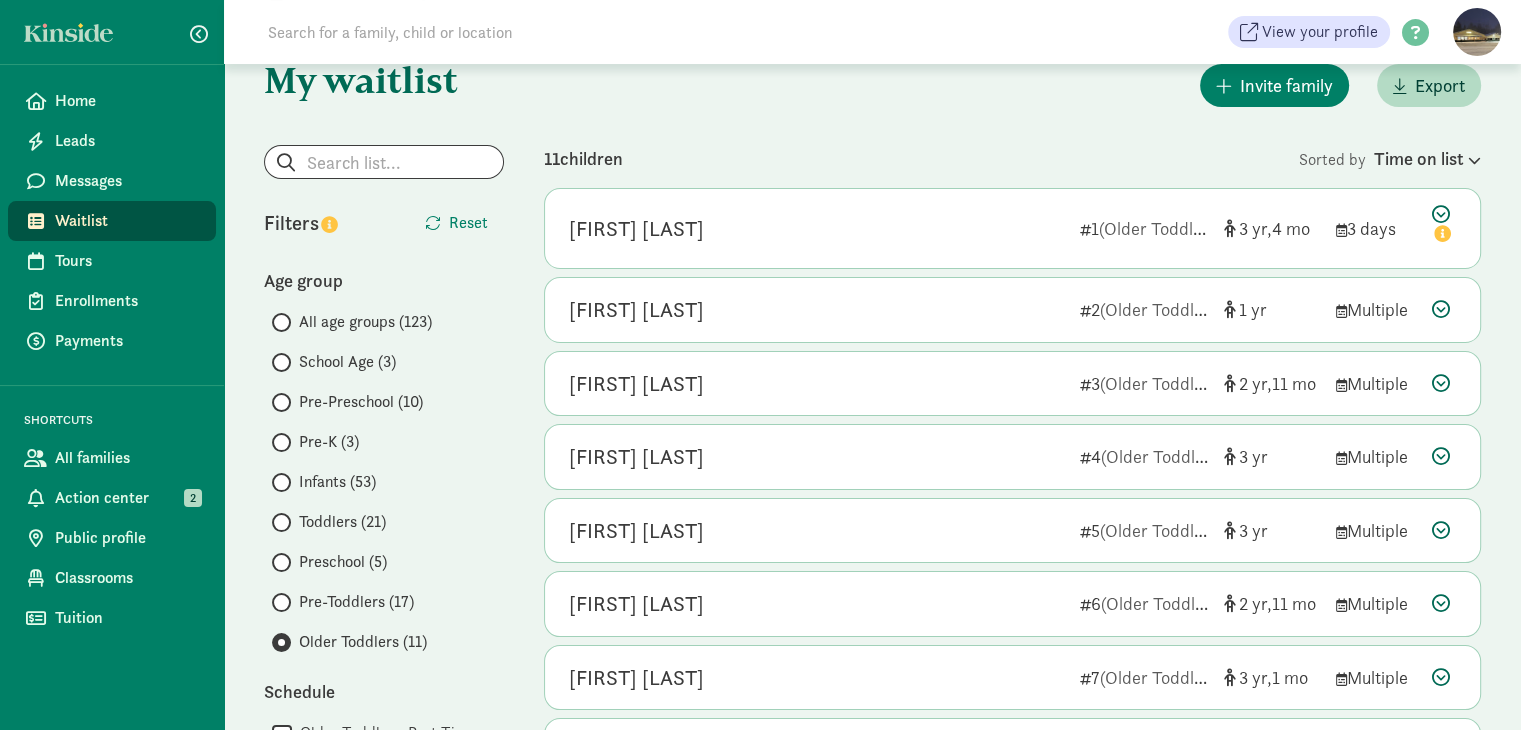 scroll, scrollTop: 87, scrollLeft: 0, axis: vertical 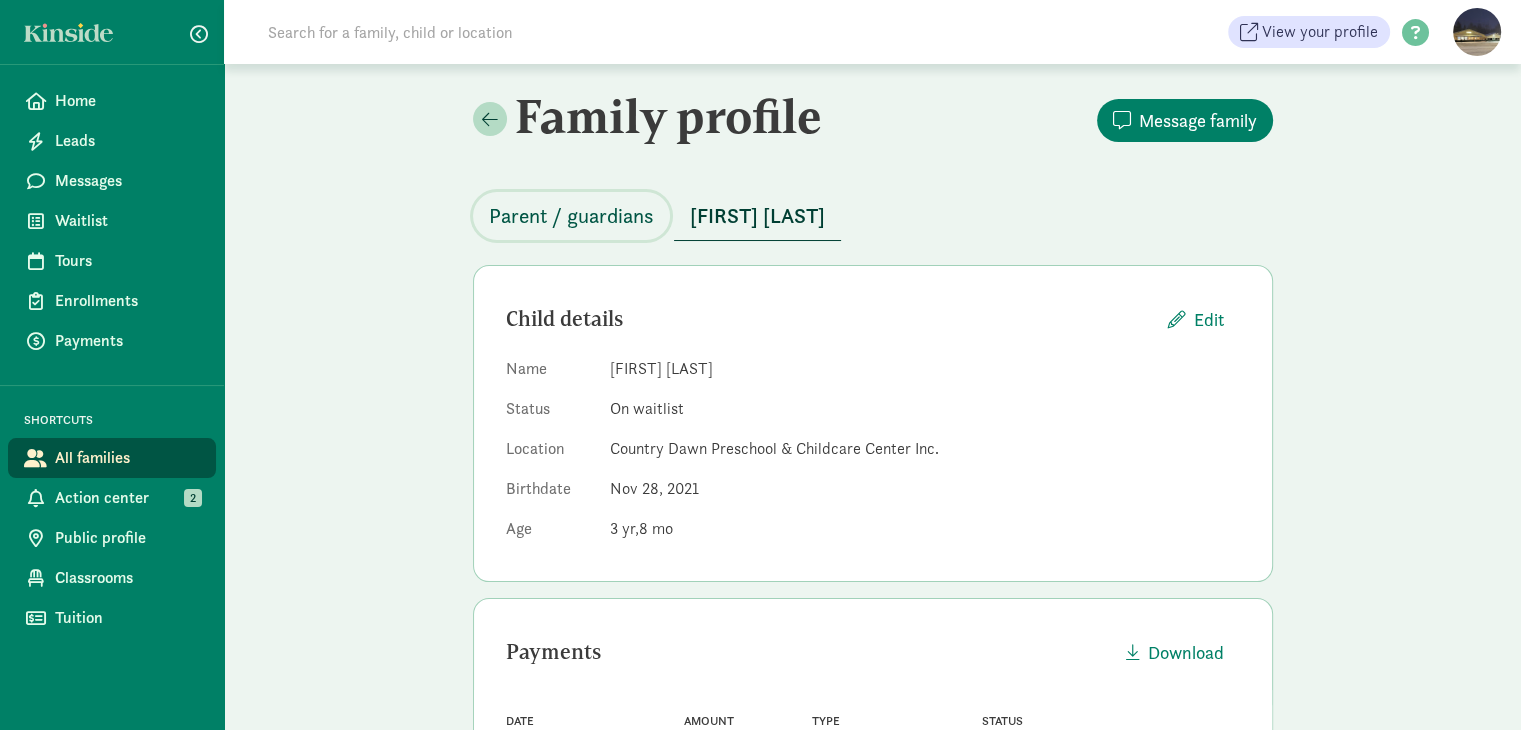 click on "Parent / guardians" at bounding box center [571, 216] 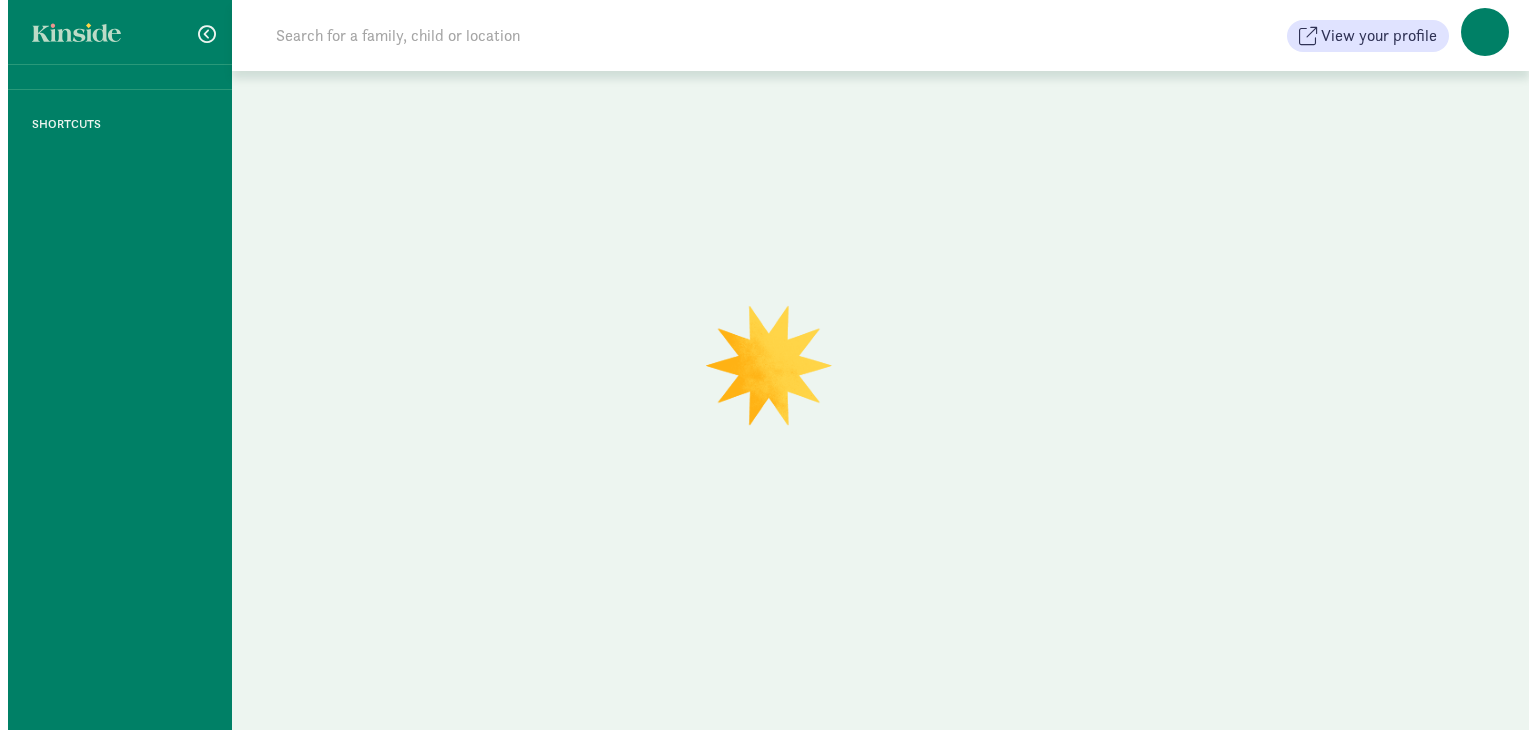 scroll, scrollTop: 0, scrollLeft: 0, axis: both 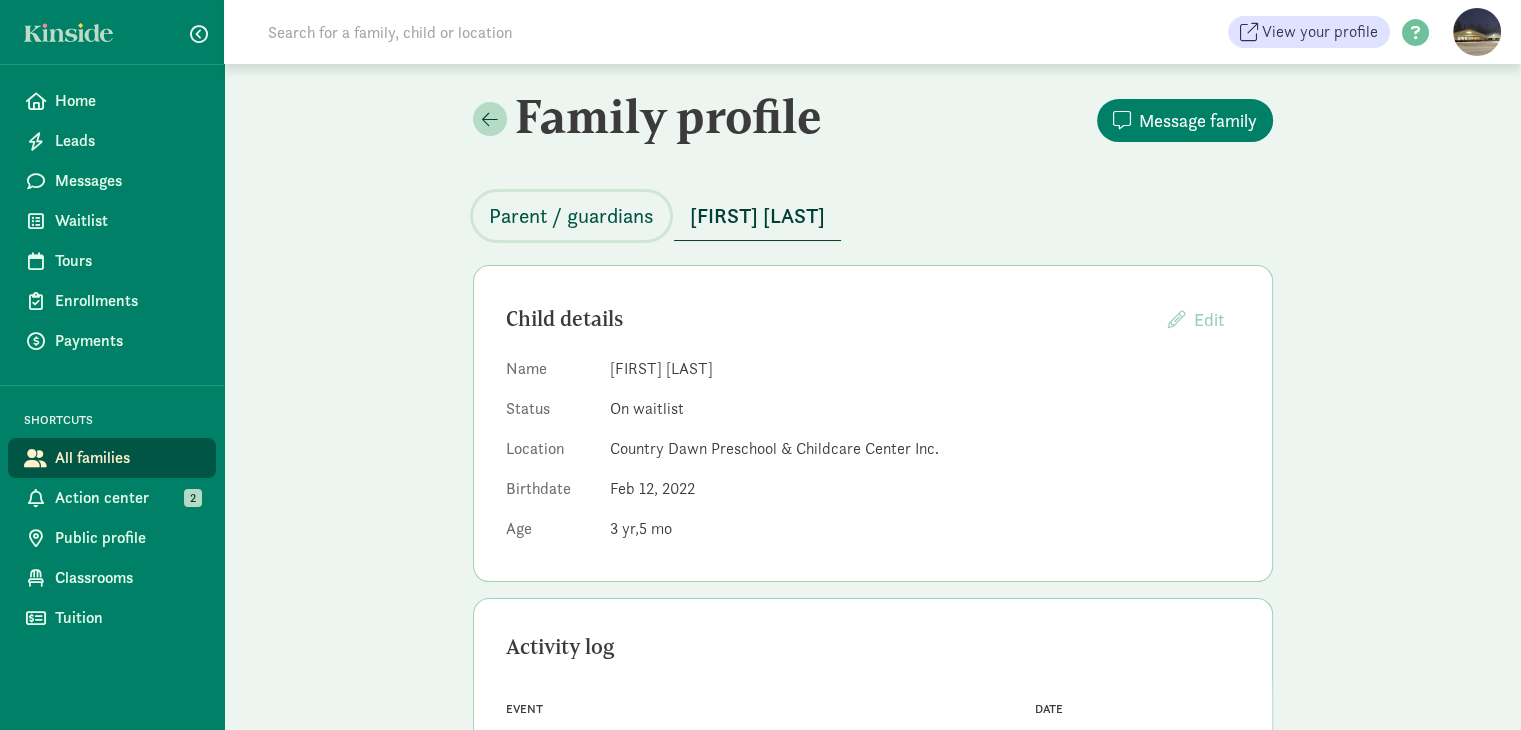 click on "Parent / guardians" at bounding box center (571, 216) 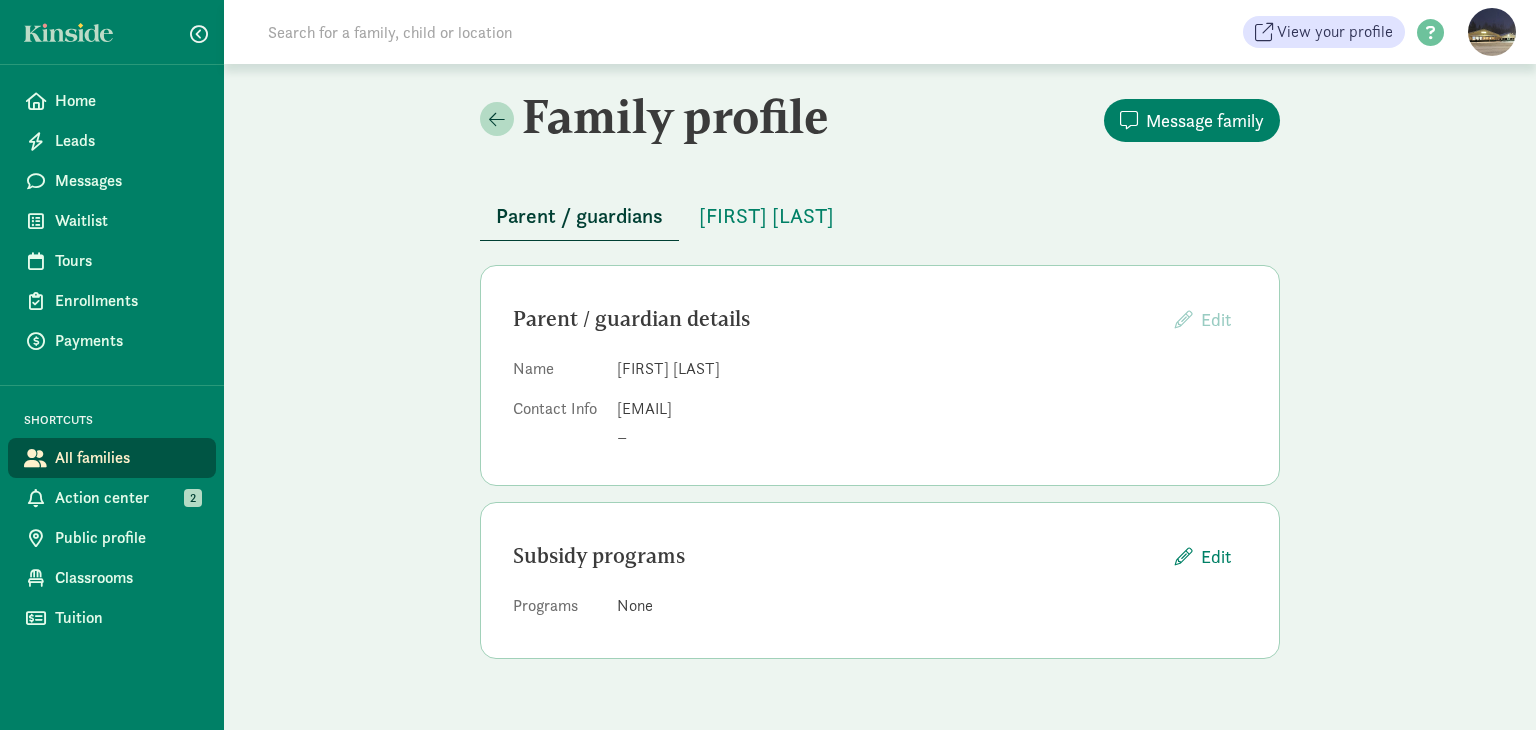 click on "[EMAIL]" at bounding box center (932, 409) 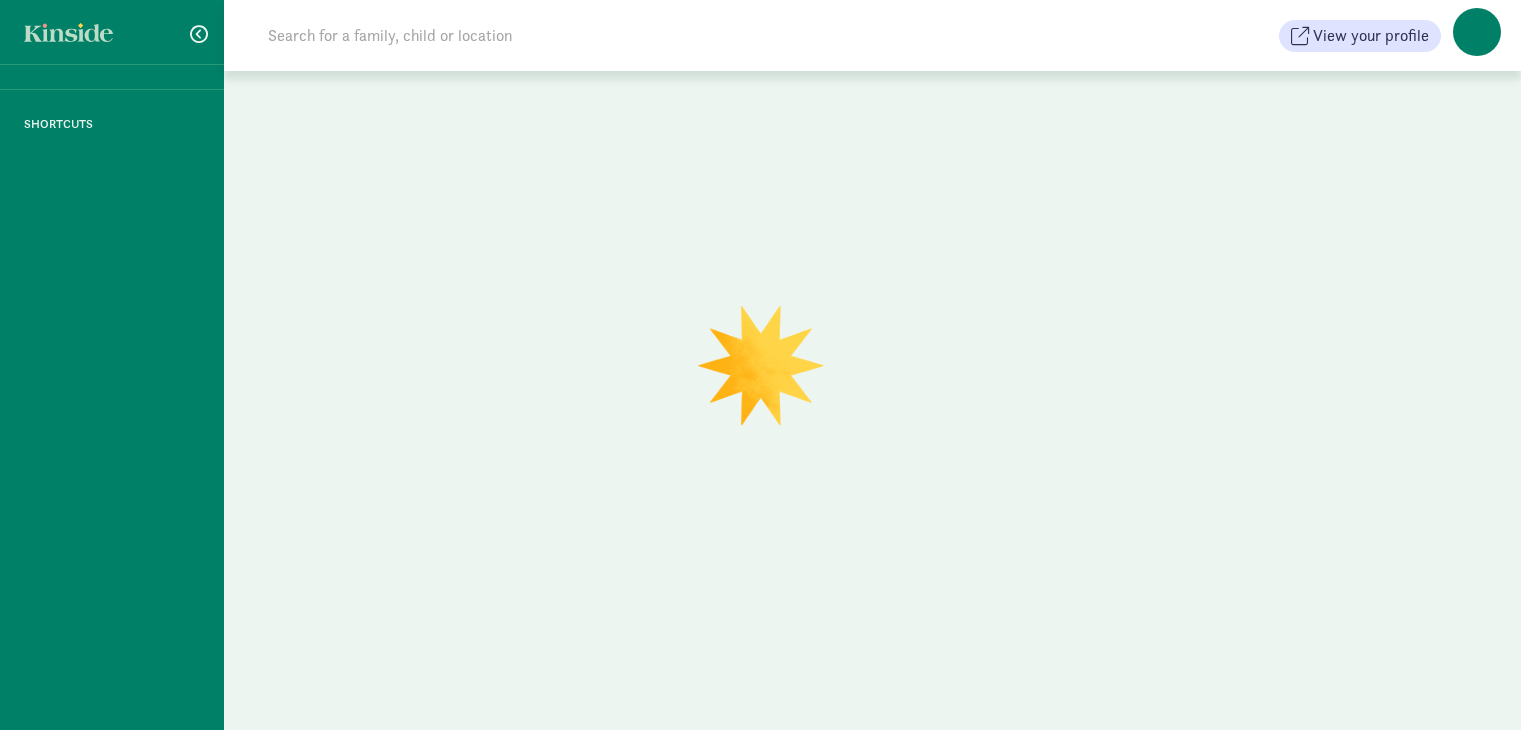 scroll, scrollTop: 0, scrollLeft: 0, axis: both 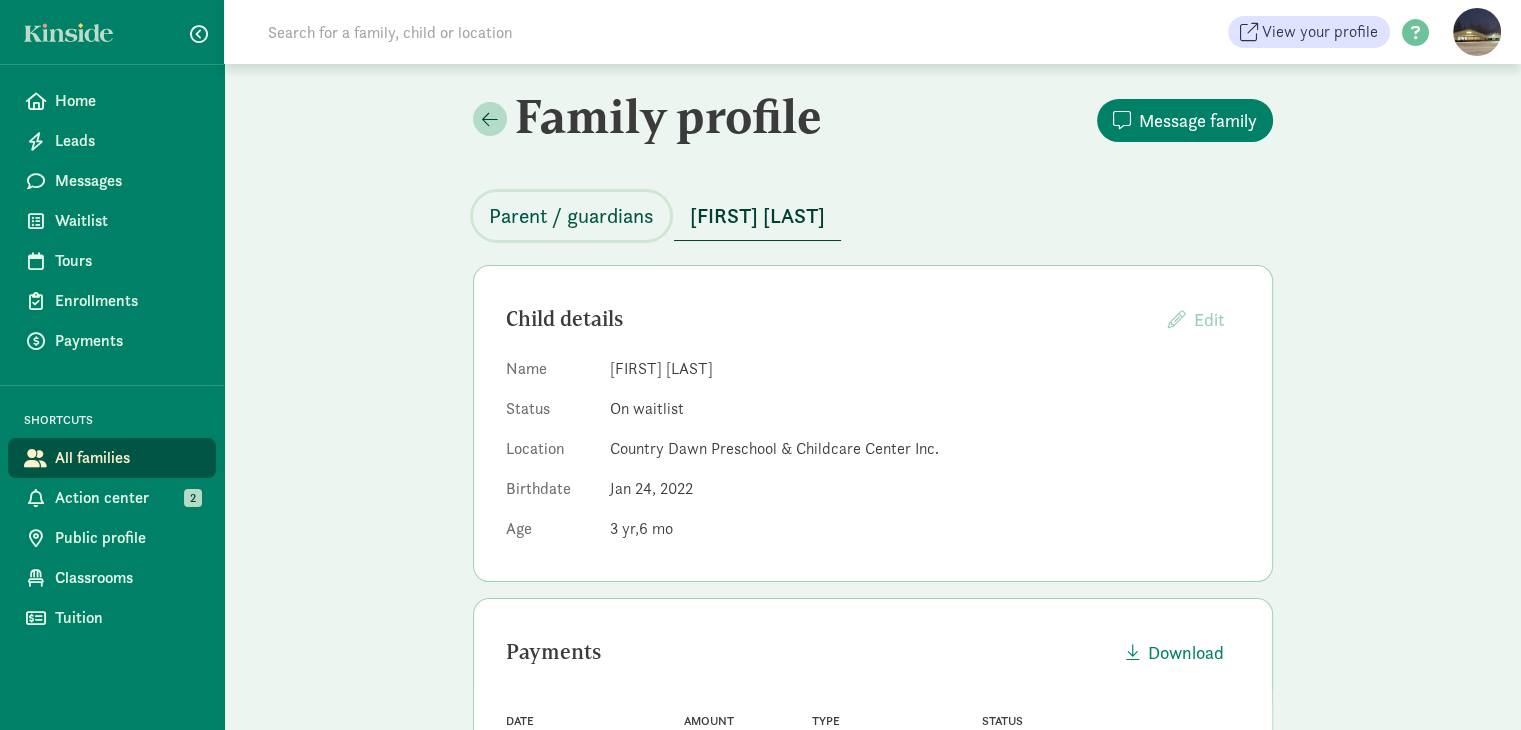click on "Parent / guardians" at bounding box center (571, 216) 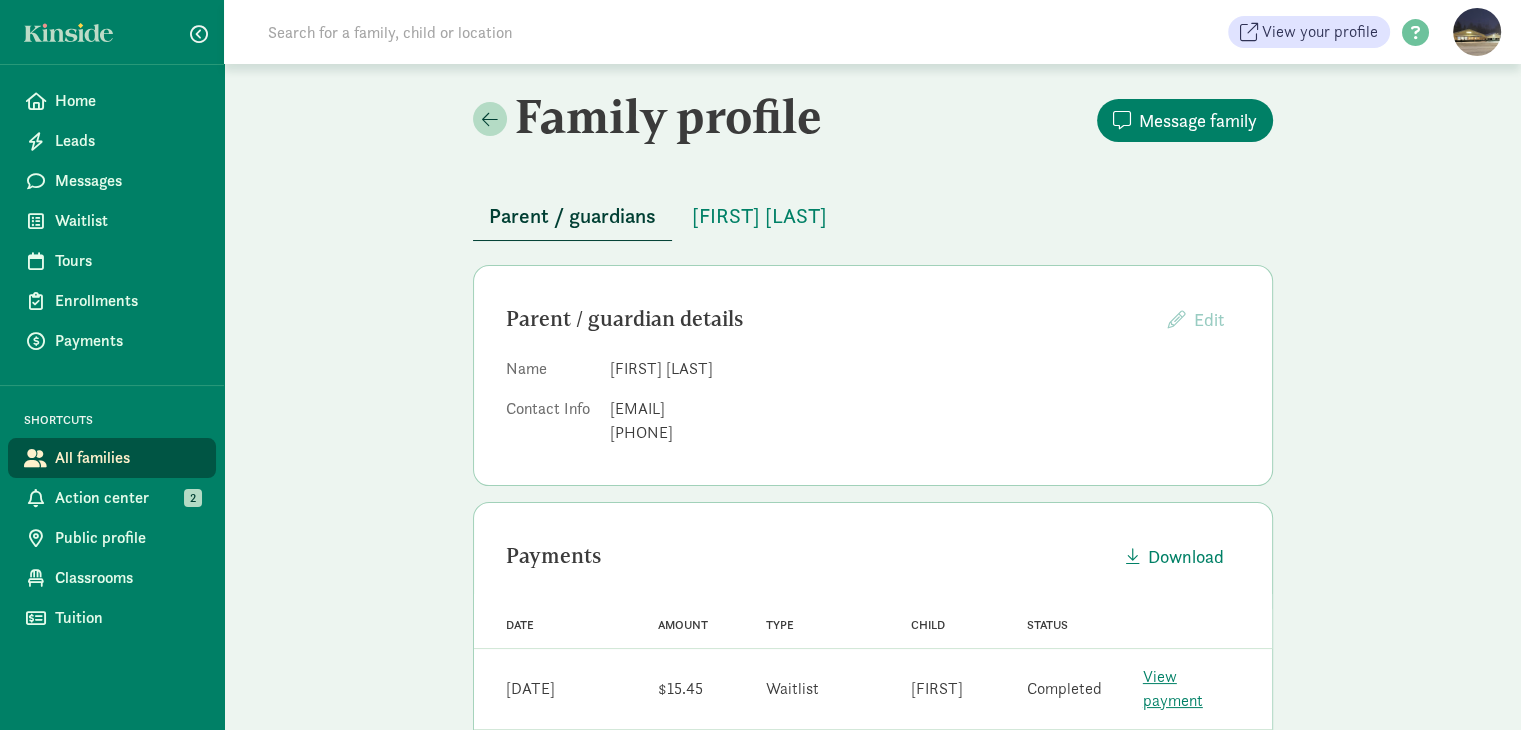 click on "[PHONE]" at bounding box center [925, 433] 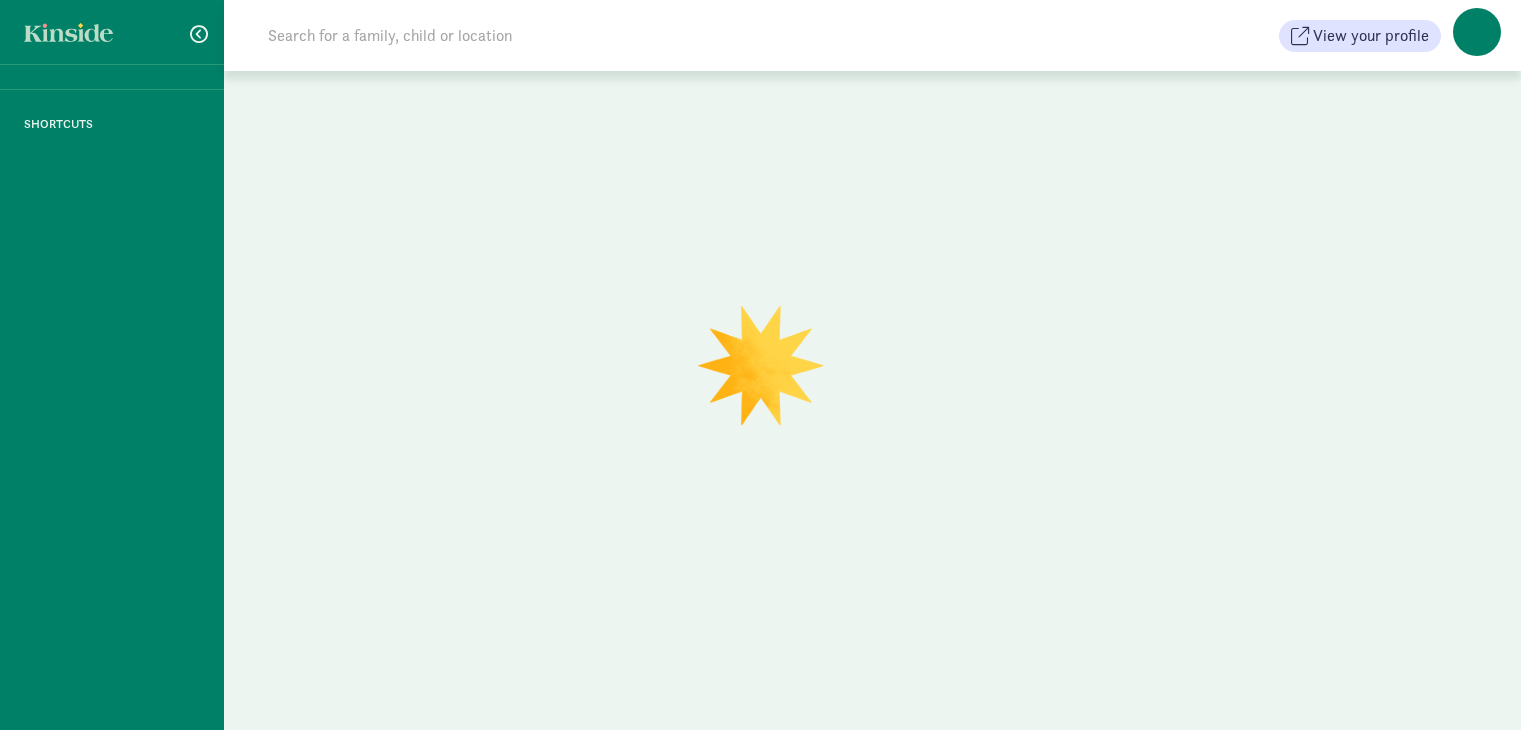 scroll, scrollTop: 0, scrollLeft: 0, axis: both 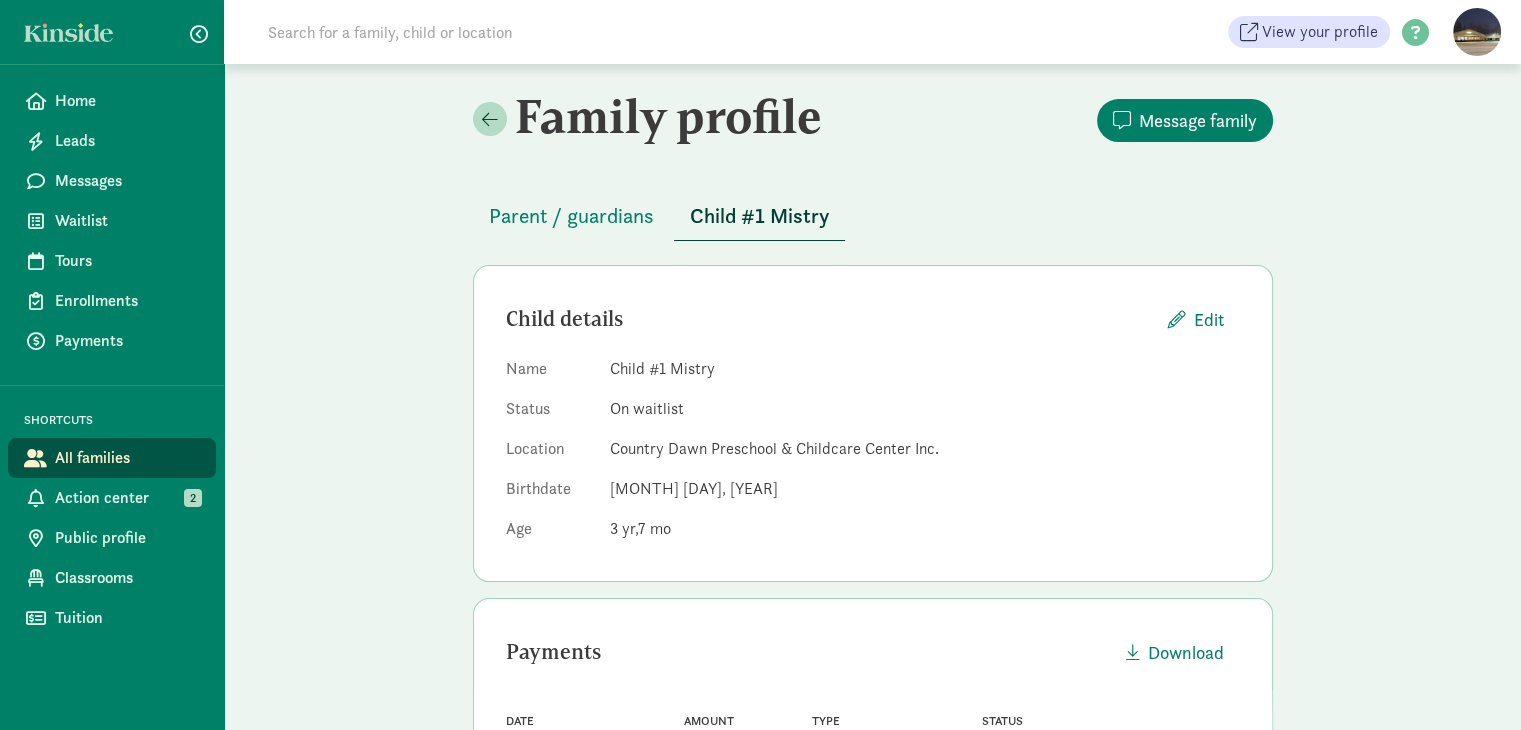 click on "Parent / guardians
Child #1 Mistry   Child details     Edit       Name   Child #1 Mistry   Status   On waitlist   Location   Country Dawn Preschool & Childcare Center Inc.   Birthdate   Dec 12, 2021   Age   3 7       Payments
Download
Date   Amount   Type   Status           Date   Jan 12, 2025 Amount   $15.45 Type   Waitlist Status   Completed
View payment
Activity log           Event   Date         Event   Child added to waitlist Date   Jan 12, 2025 • 6:02 pm       Waitlists           Location   Age Group   Pref. start date   Status   Pref. Schedule   Notes         Location   Country Dawn Pr... Age Group   Pre-Preschool Pref. start date   Jan 31, 2025 Status   Active Pref. Schedule   5-day Full Time, 3-day M/W/F Notes   View" at bounding box center (873, 783) 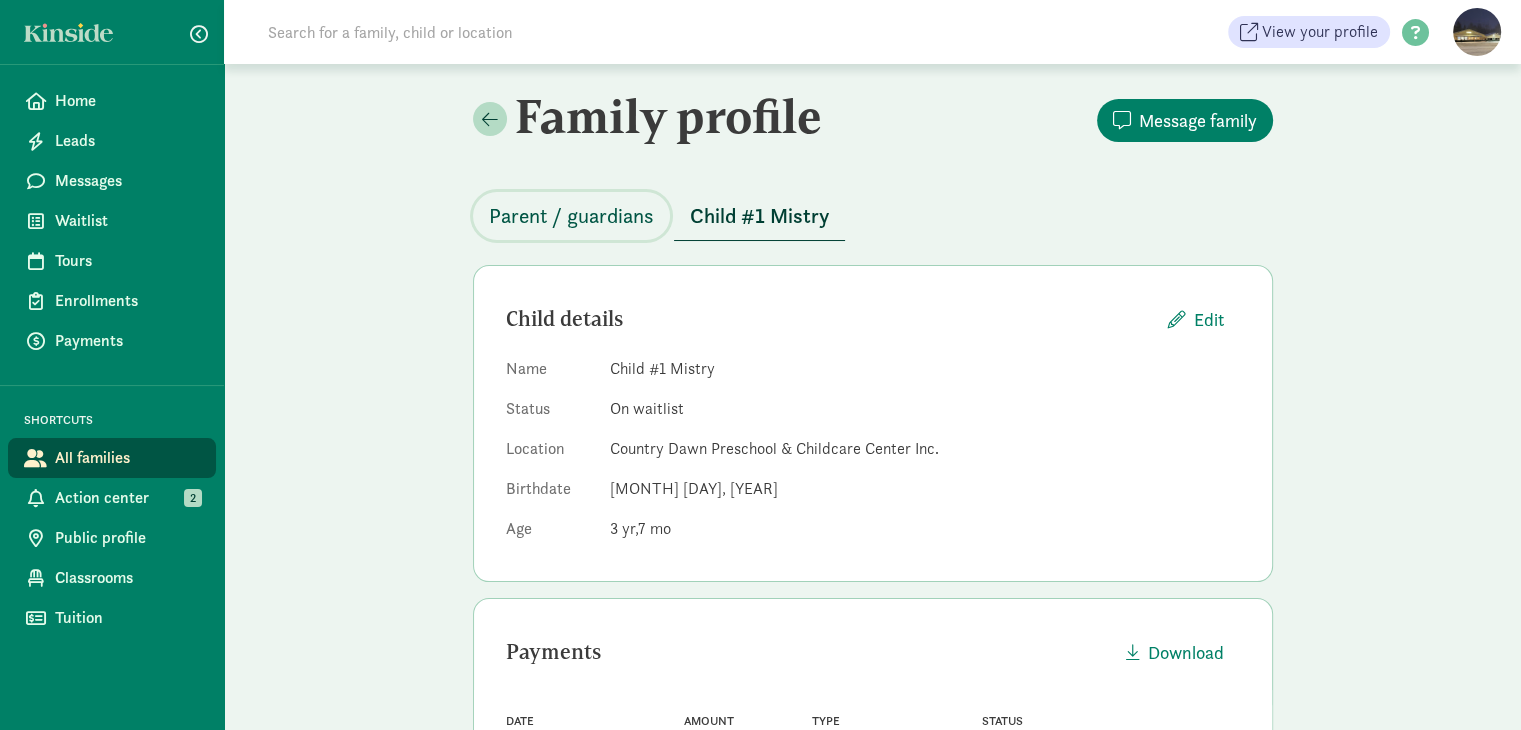 click on "Parent / guardians" at bounding box center [571, 216] 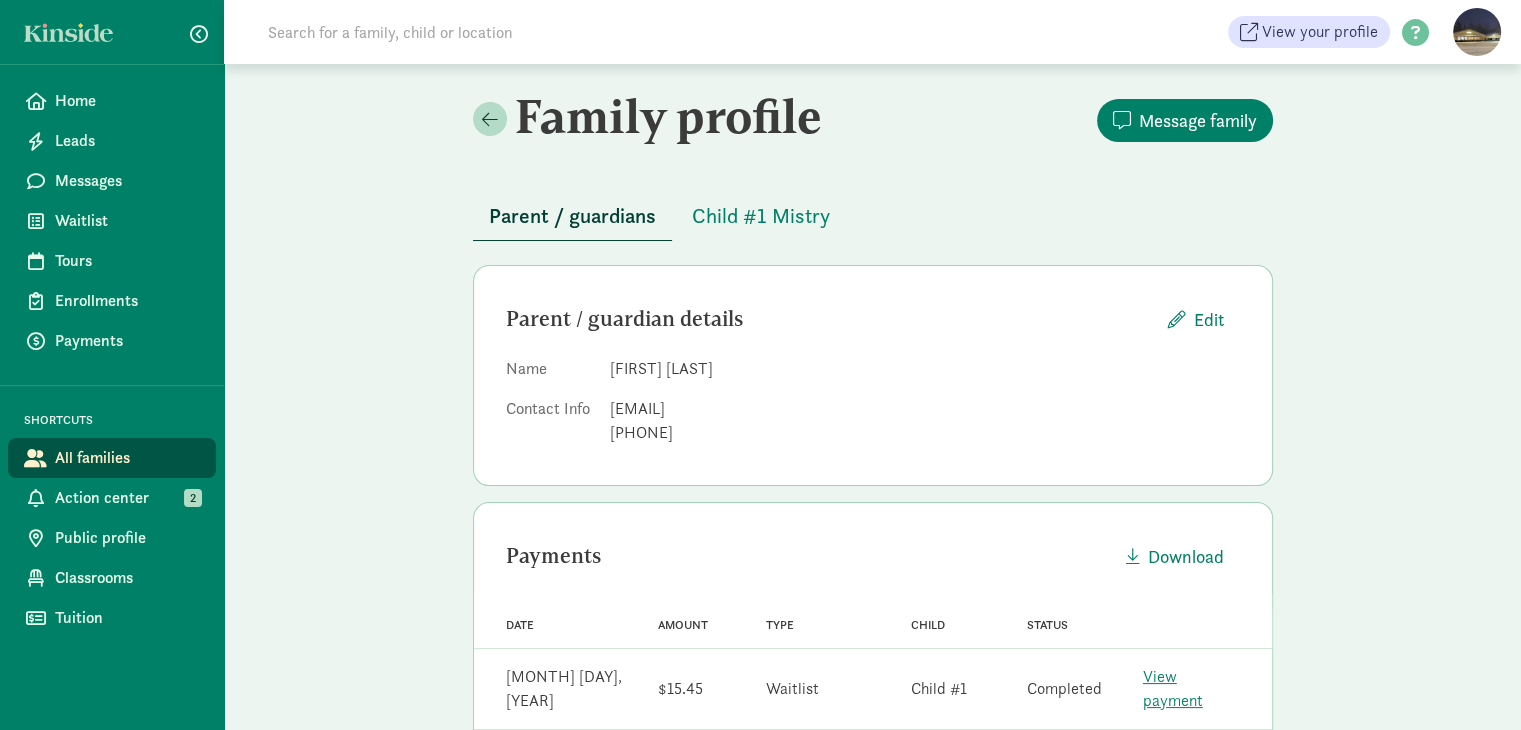 click on "4254268388" at bounding box center (925, 433) 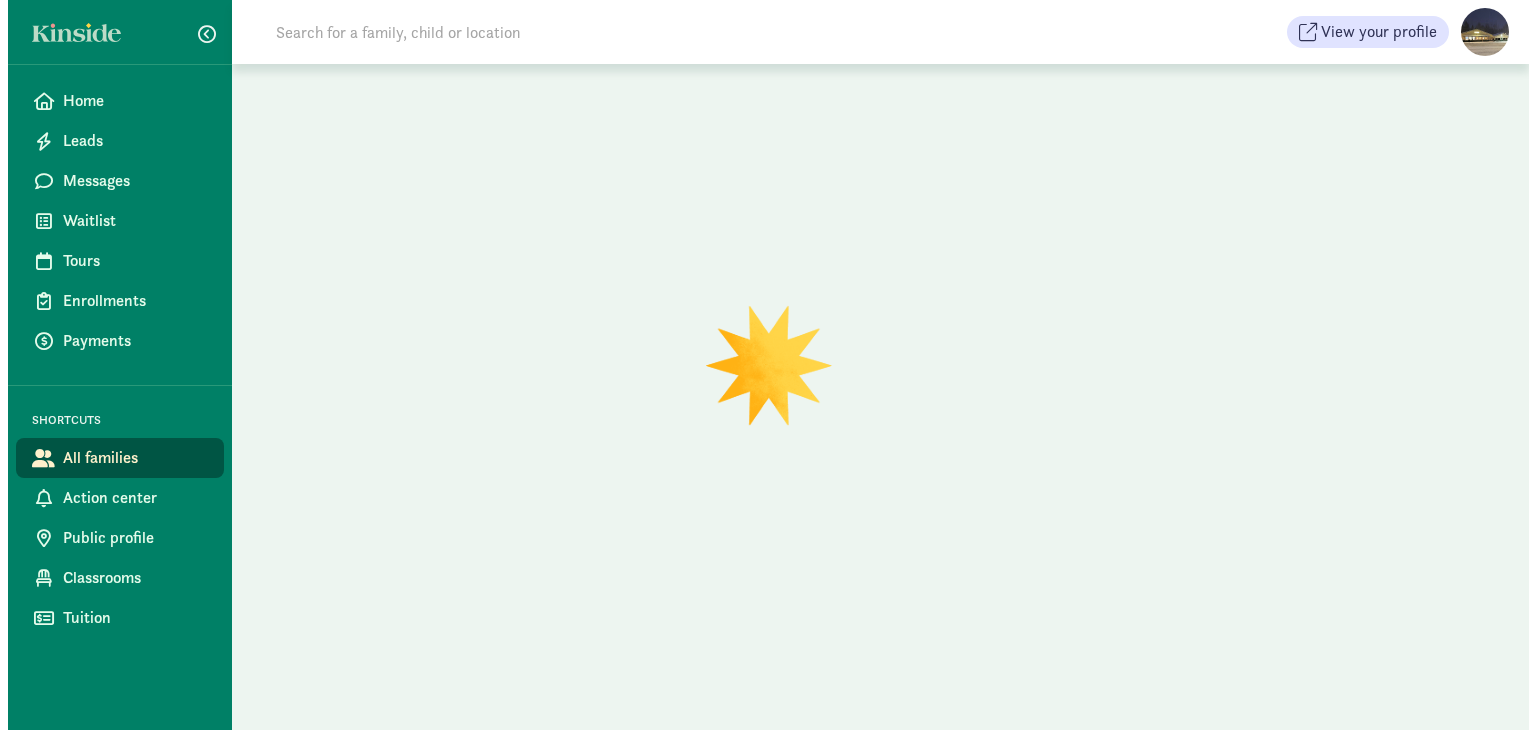 scroll, scrollTop: 0, scrollLeft: 0, axis: both 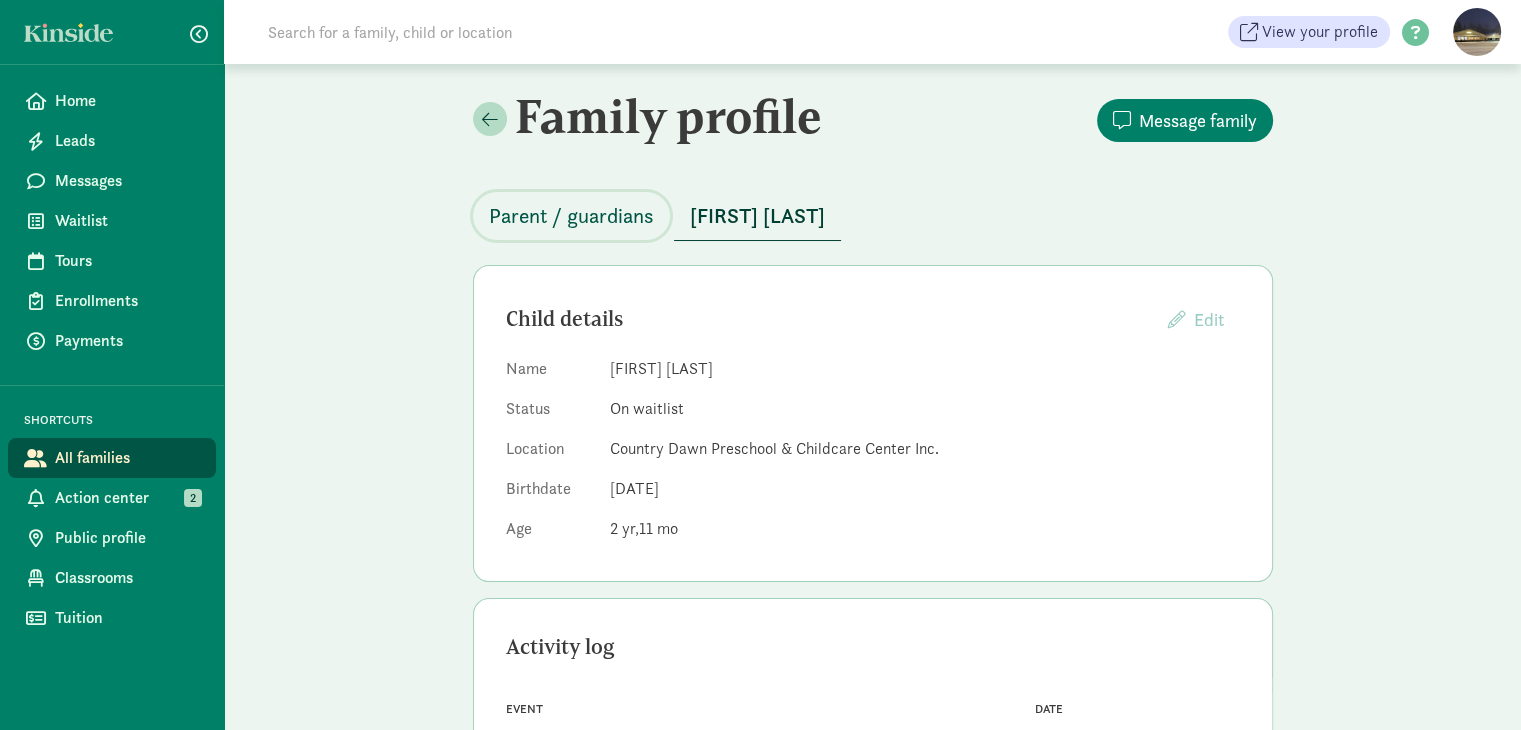 click on "Parent / guardians" at bounding box center (571, 216) 